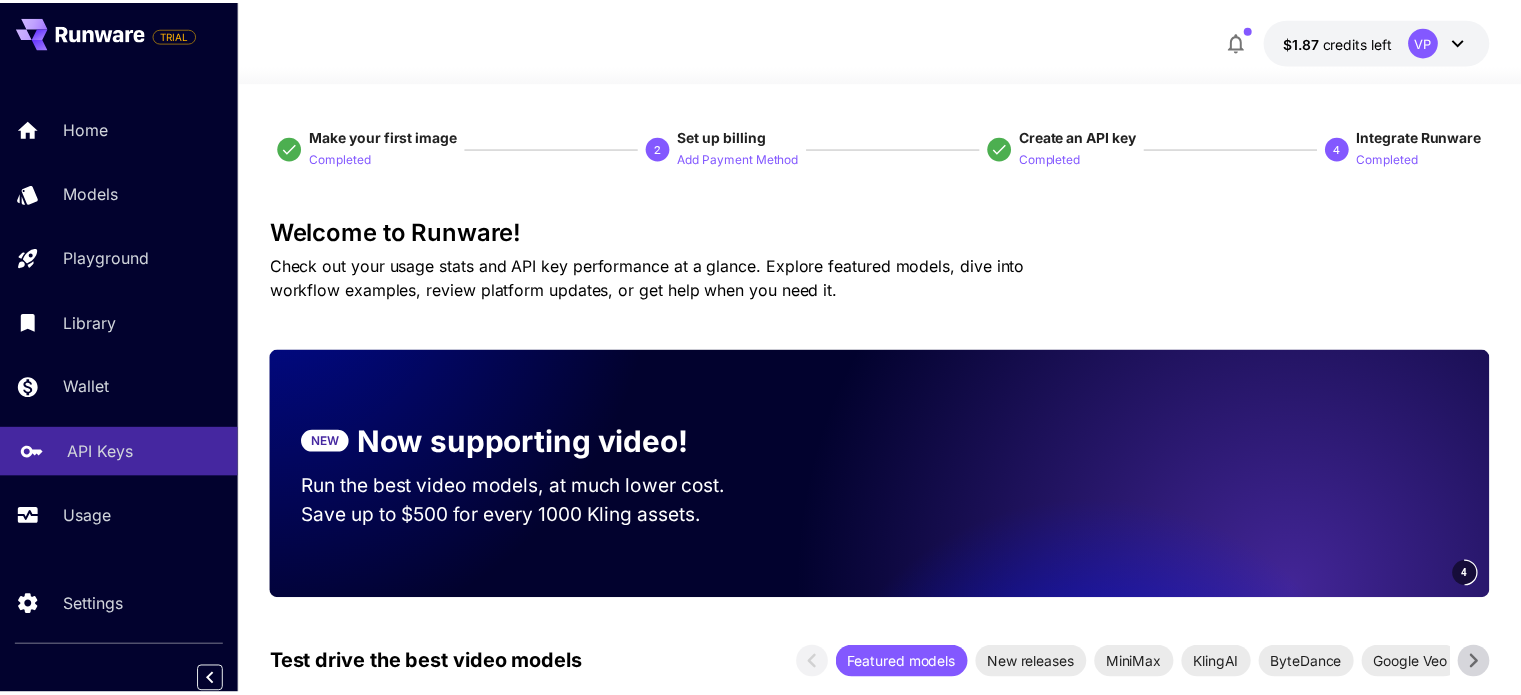 scroll, scrollTop: 0, scrollLeft: 0, axis: both 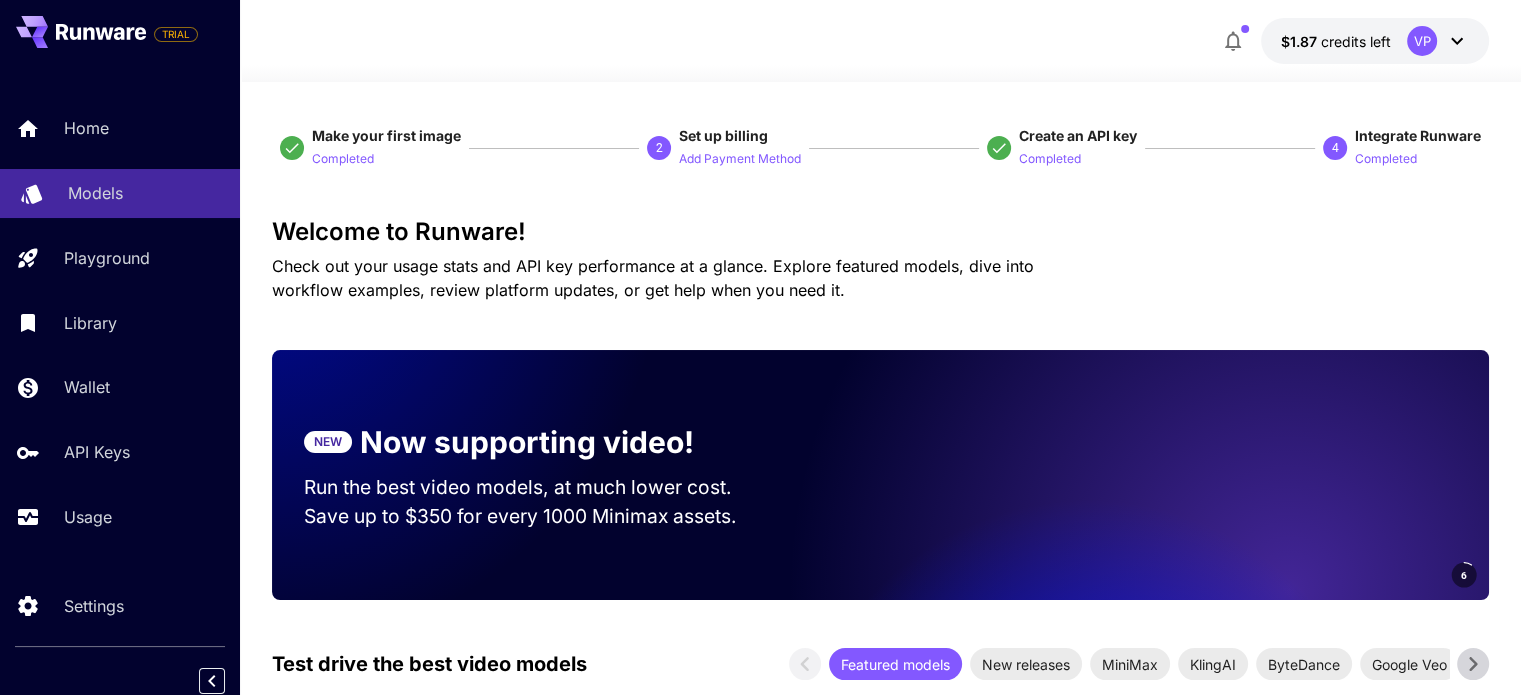 click on "Models" at bounding box center (120, 193) 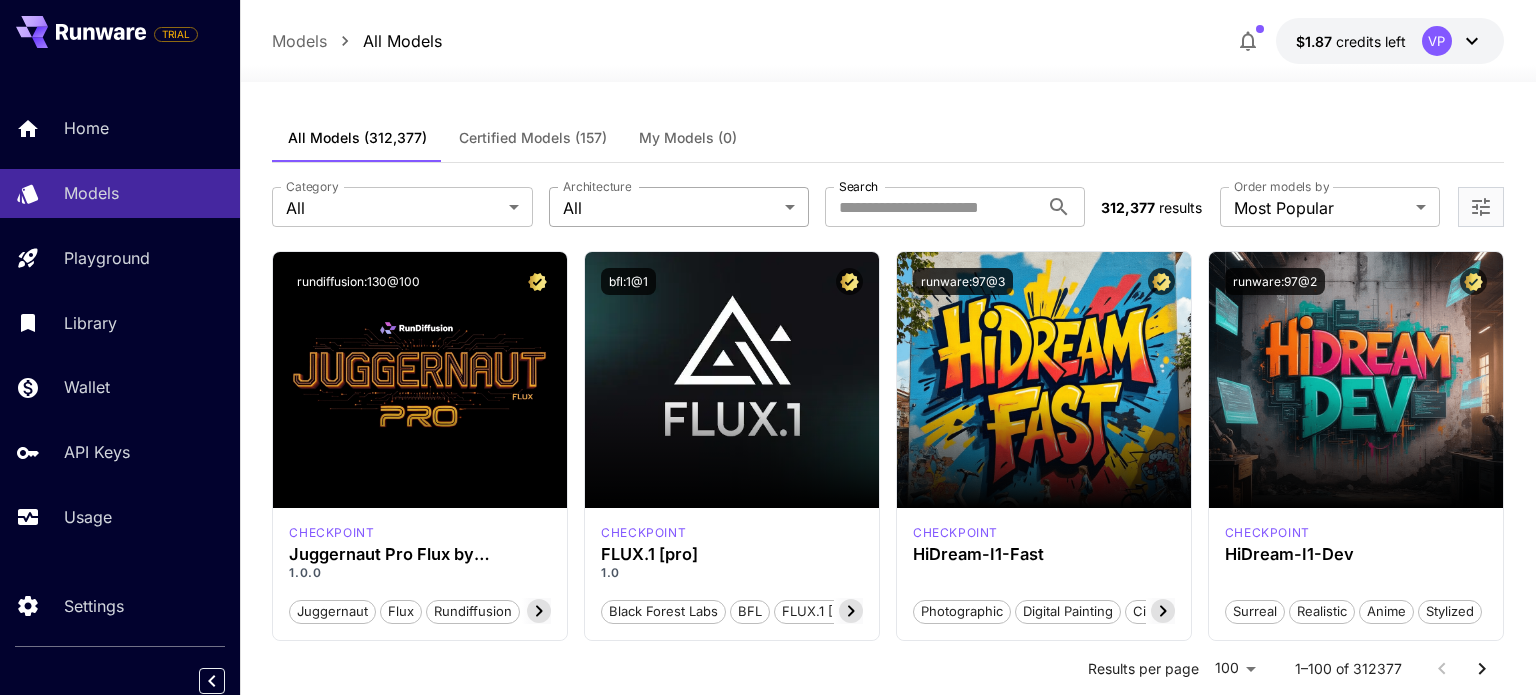 click on "**********" at bounding box center (768, 9553) 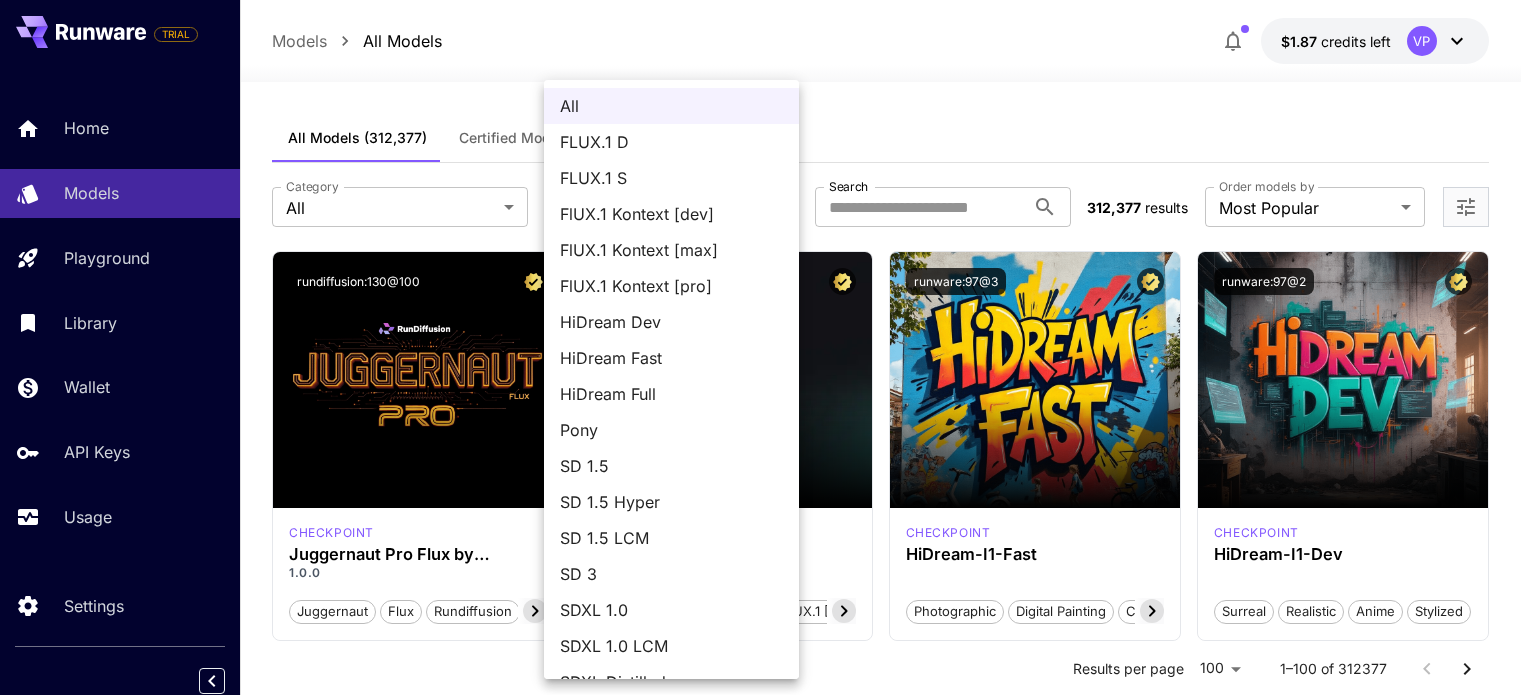 click at bounding box center (768, 347) 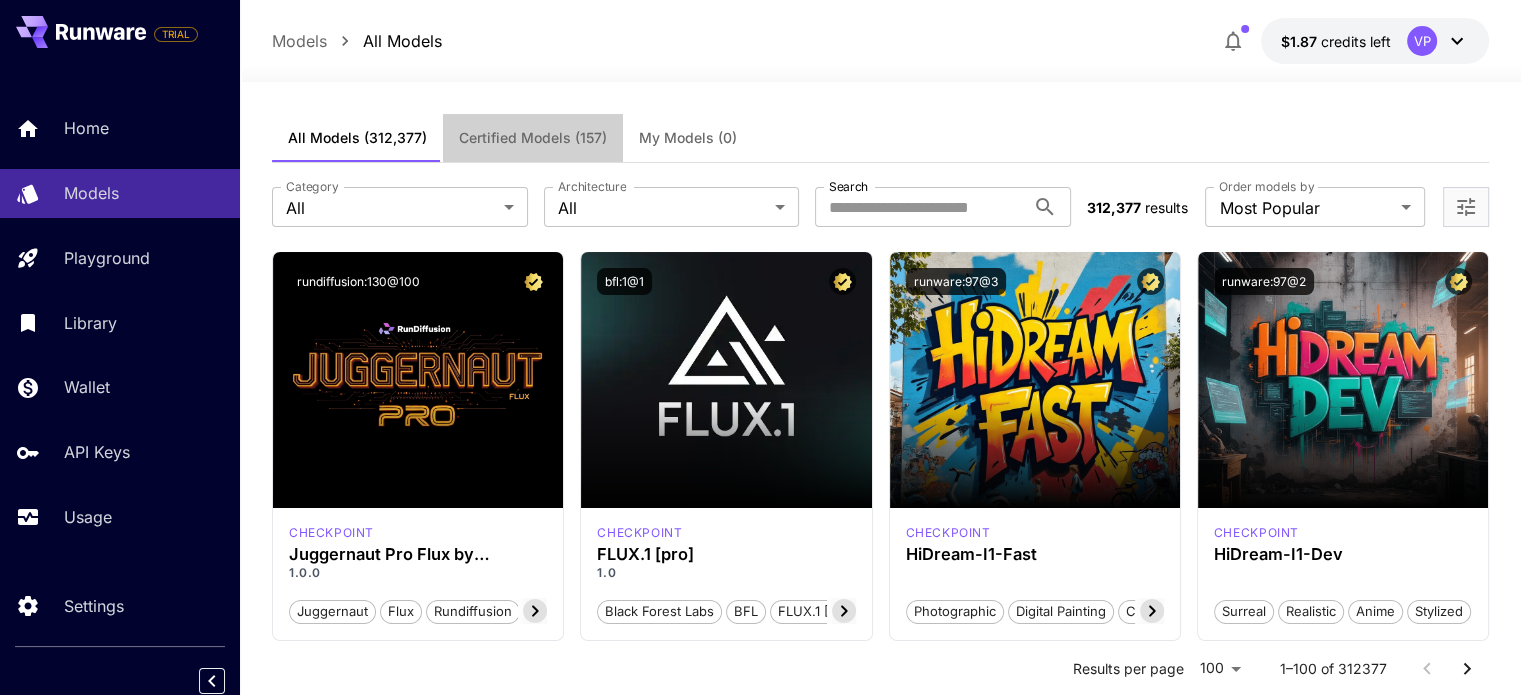 click on "Certified Models (157)" at bounding box center [533, 138] 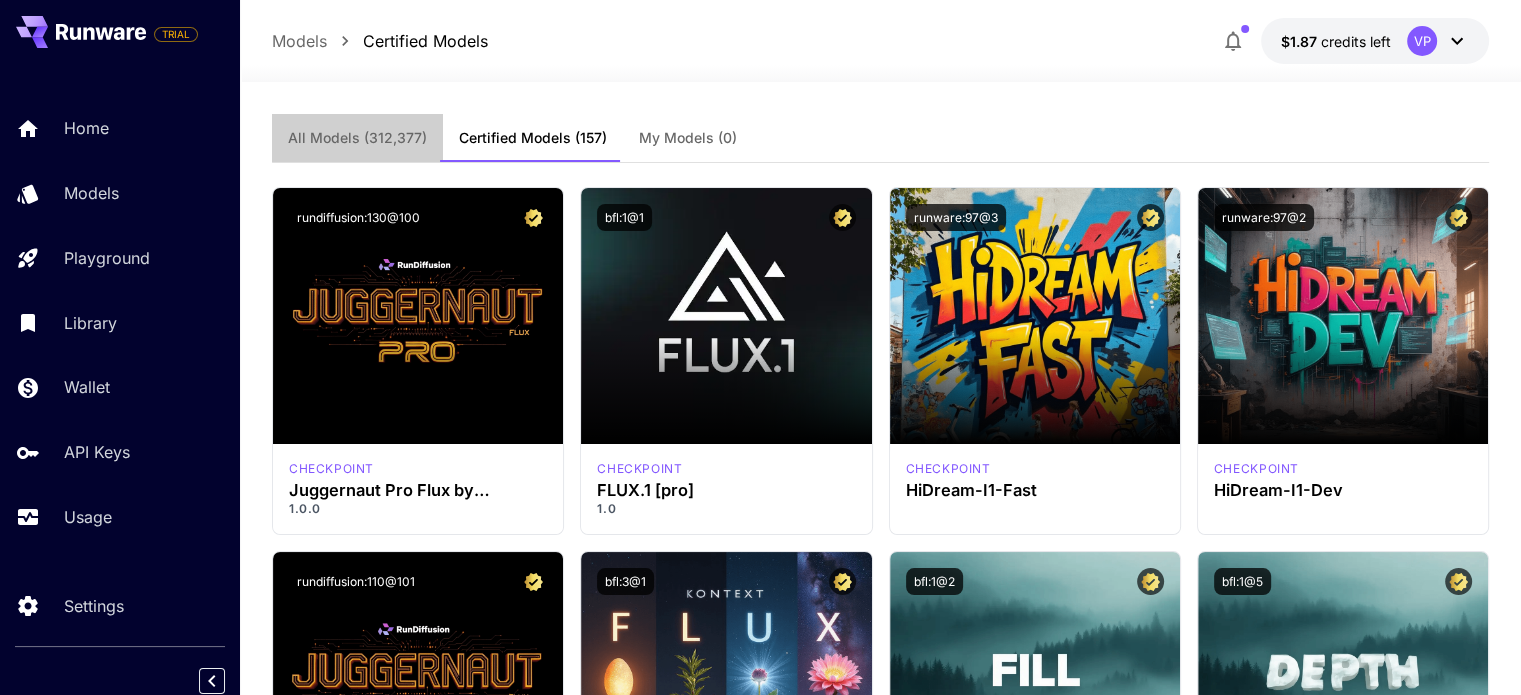 click on "All Models (312,377)" at bounding box center (357, 138) 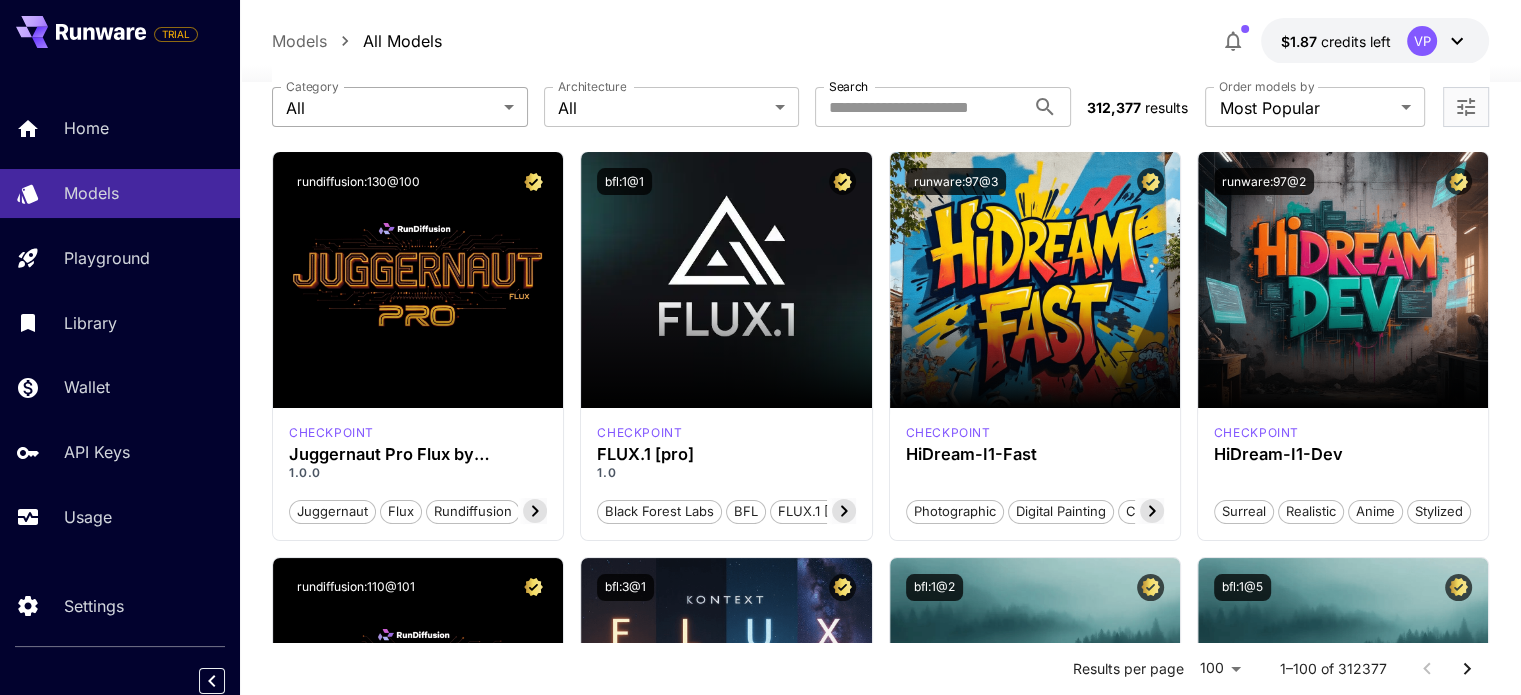 scroll, scrollTop: 0, scrollLeft: 0, axis: both 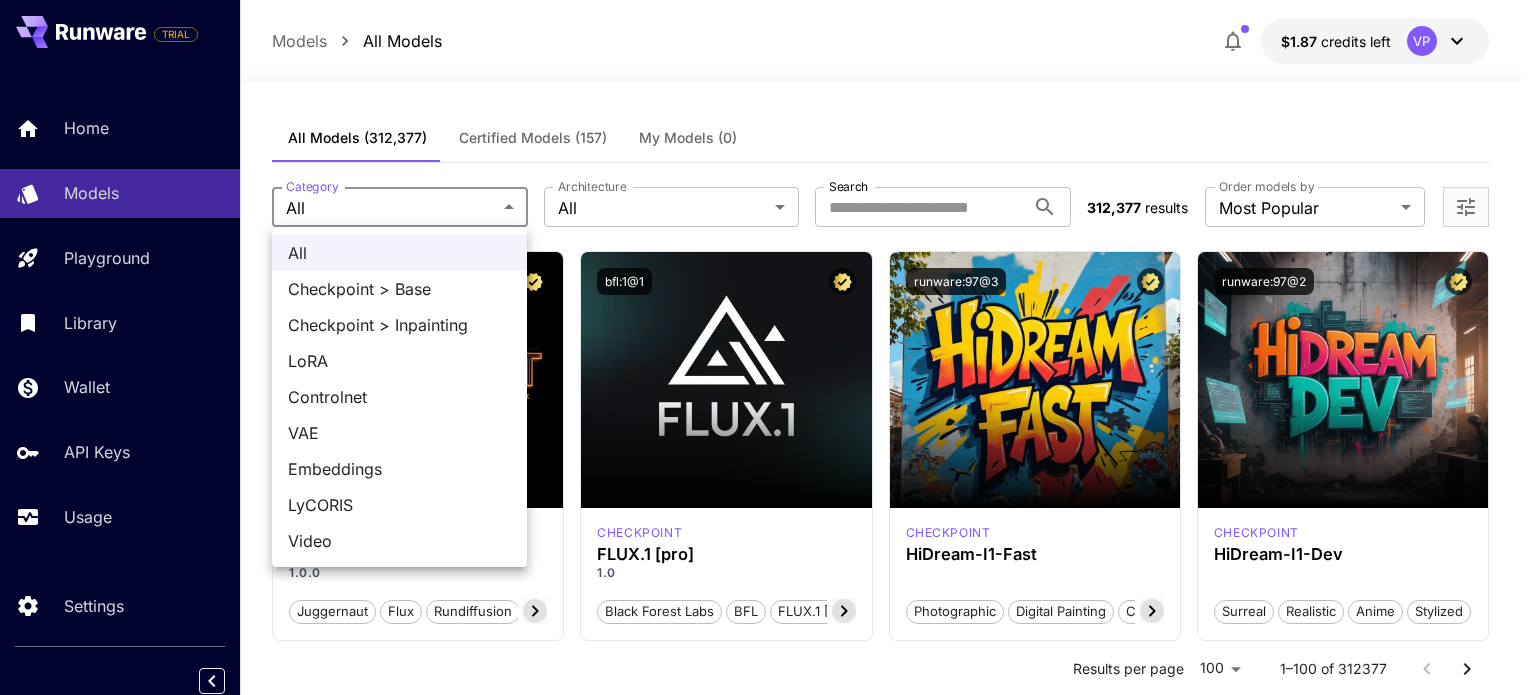 click on "**********" at bounding box center (768, 9553) 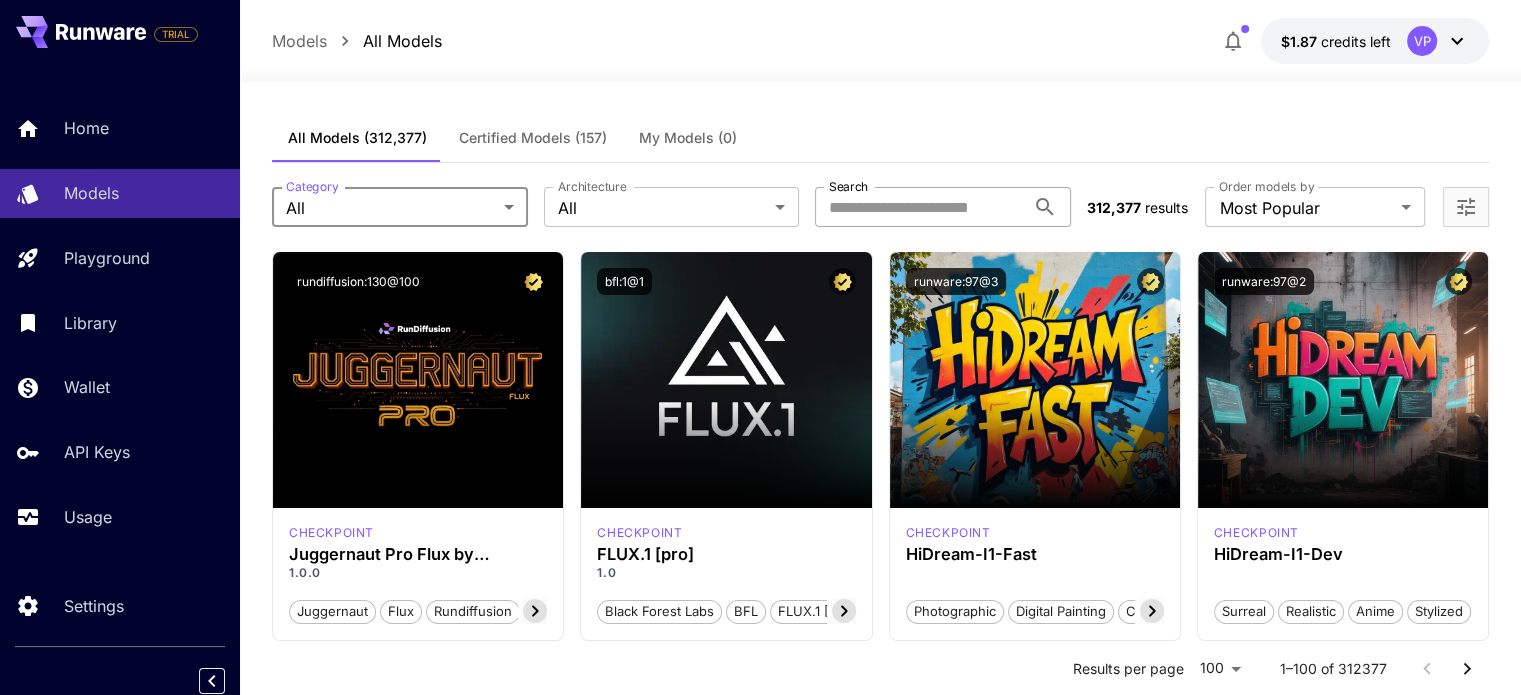 click on "Search" at bounding box center (920, 207) 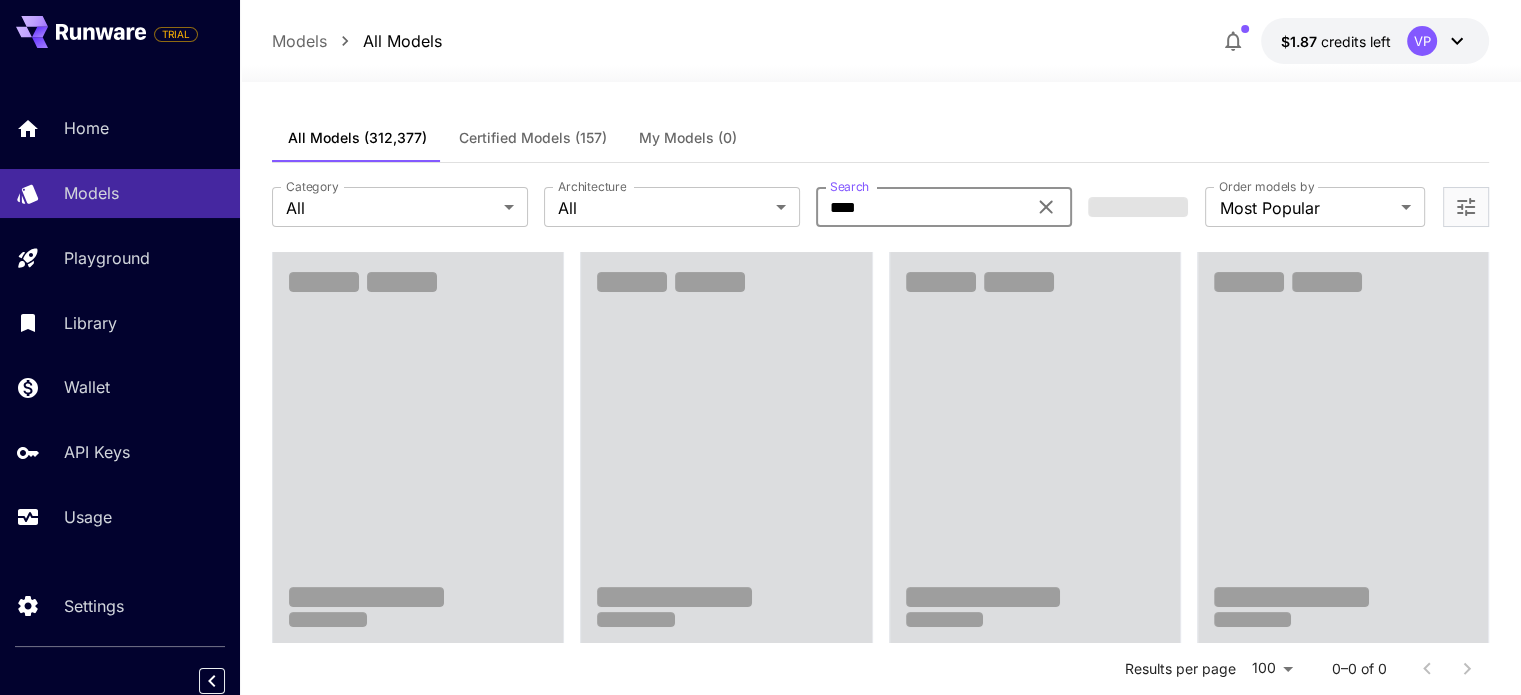 type on "****" 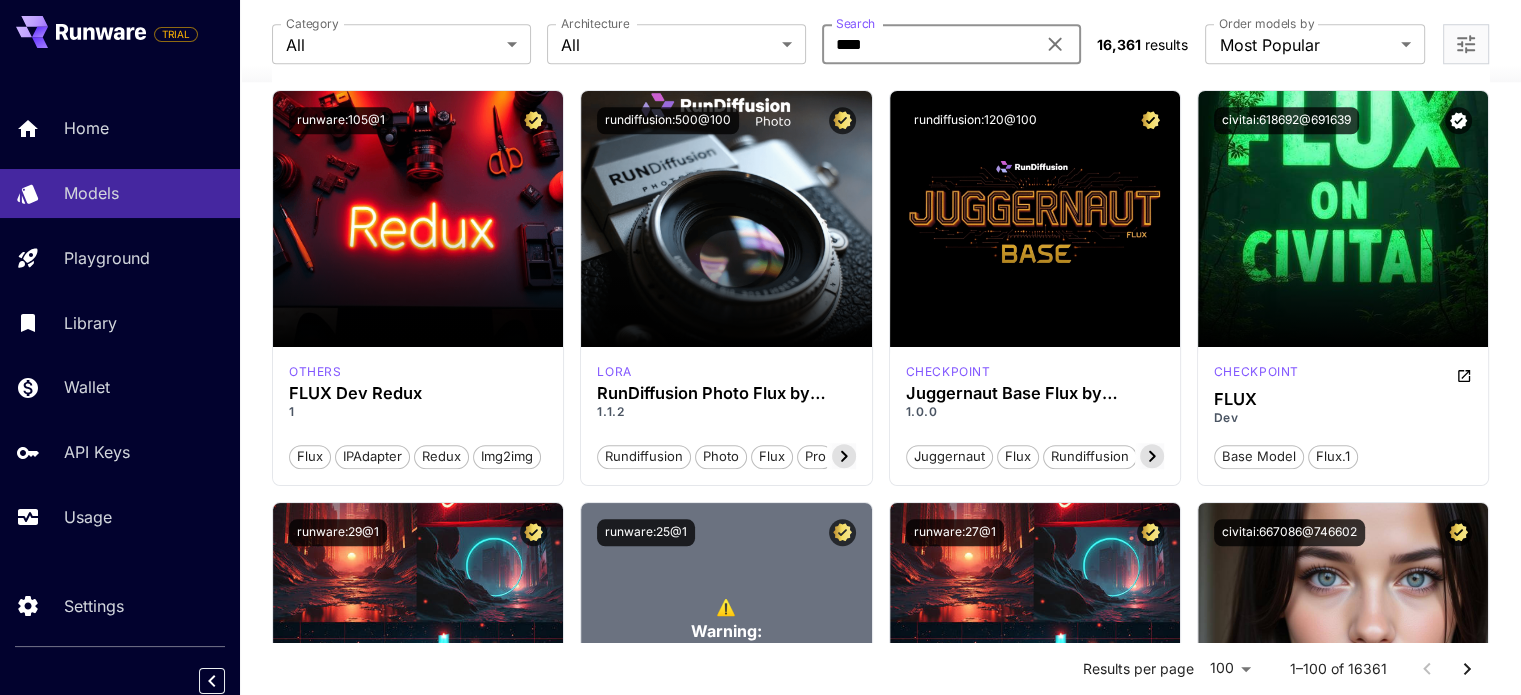 scroll, scrollTop: 1400, scrollLeft: 0, axis: vertical 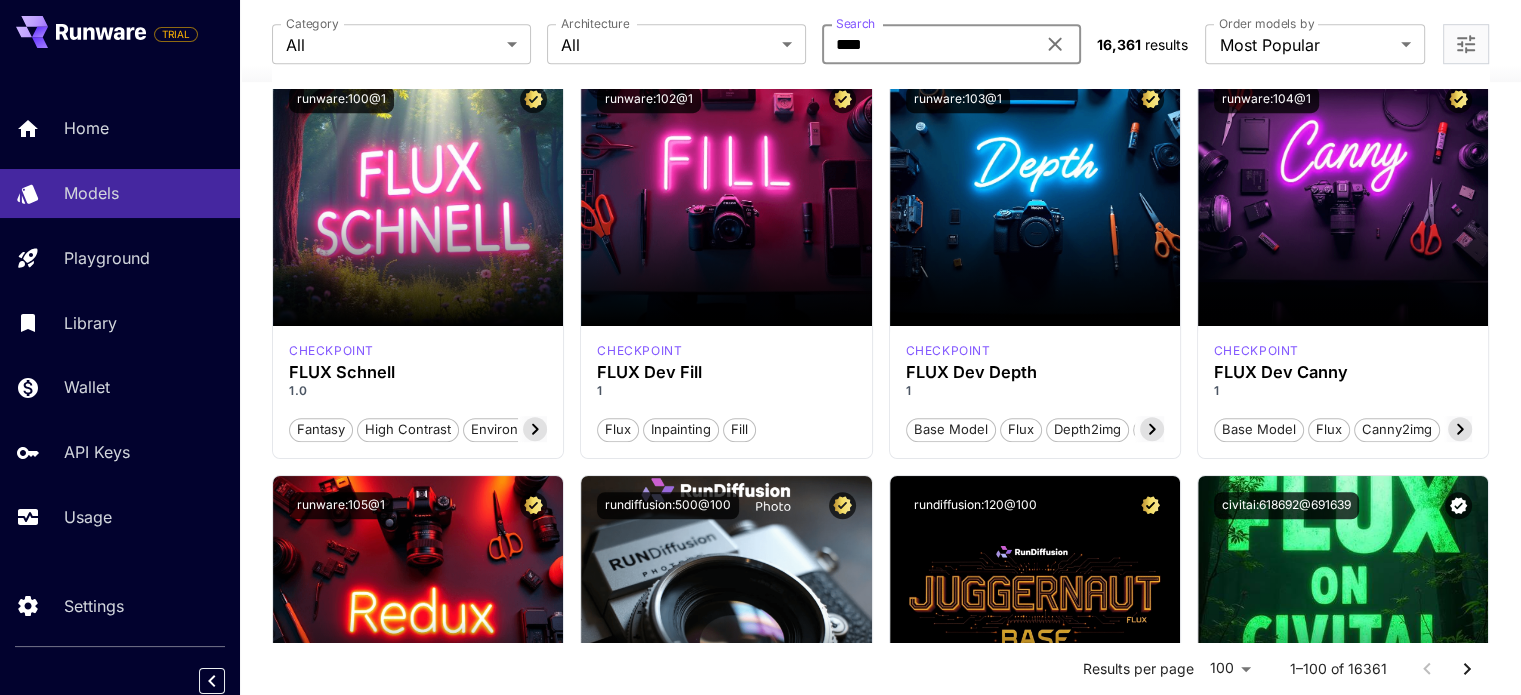 drag, startPoint x: 952, startPoint y: 43, endPoint x: 837, endPoint y: 38, distance: 115.10864 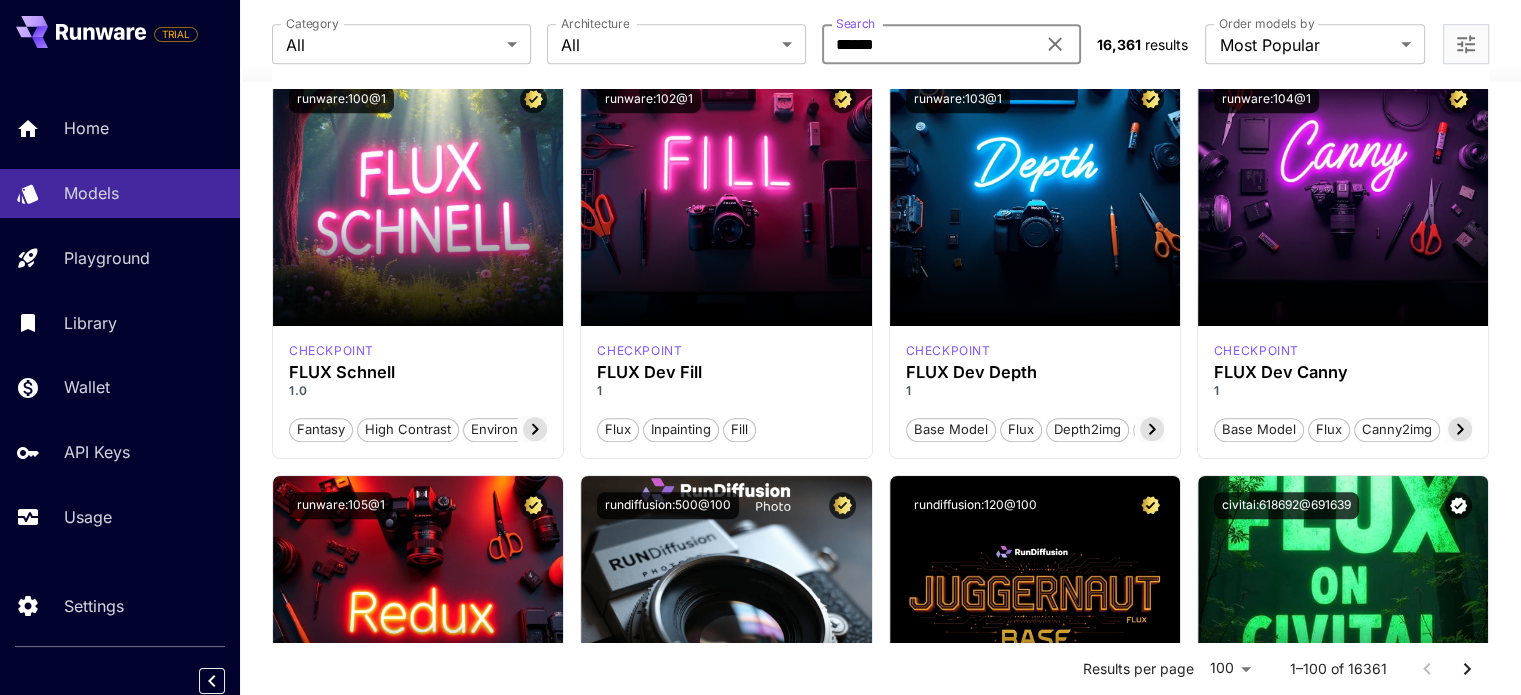 type on "******" 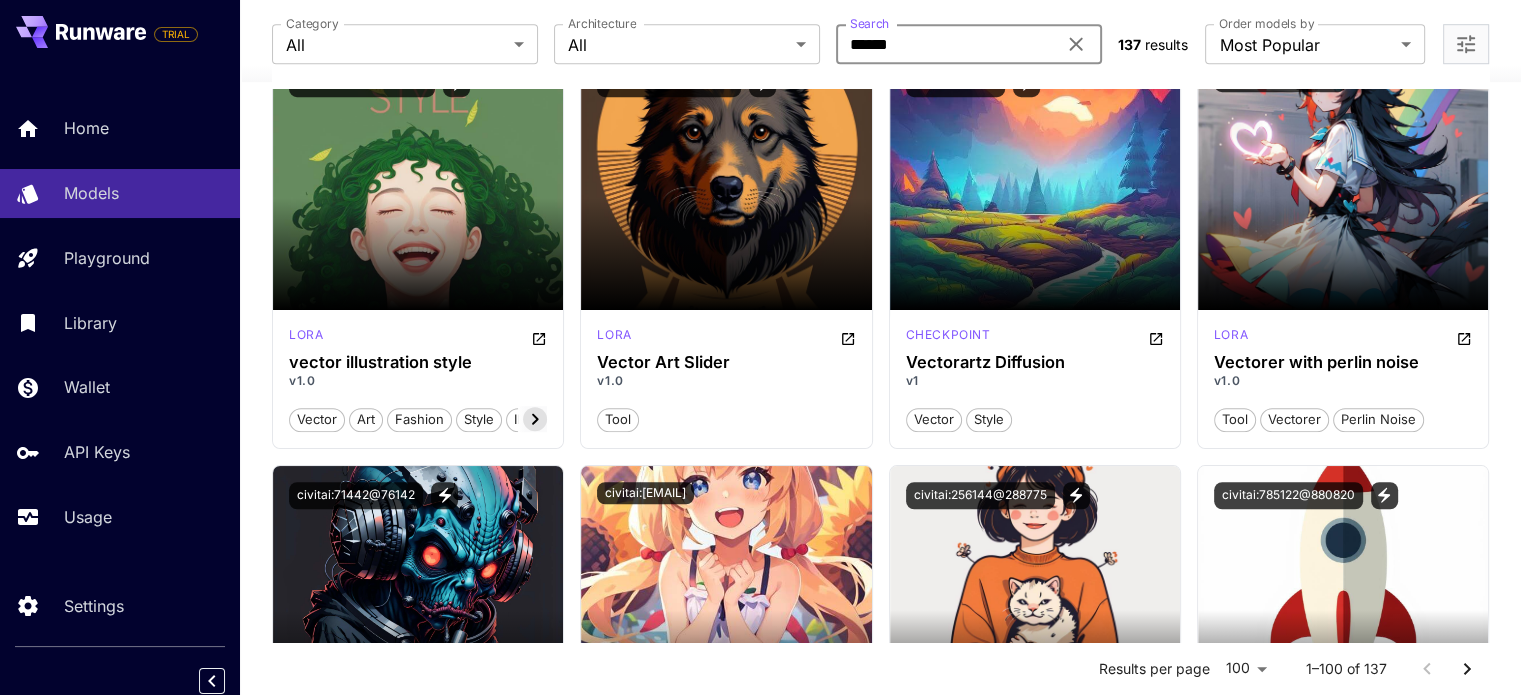 scroll, scrollTop: 1400, scrollLeft: 0, axis: vertical 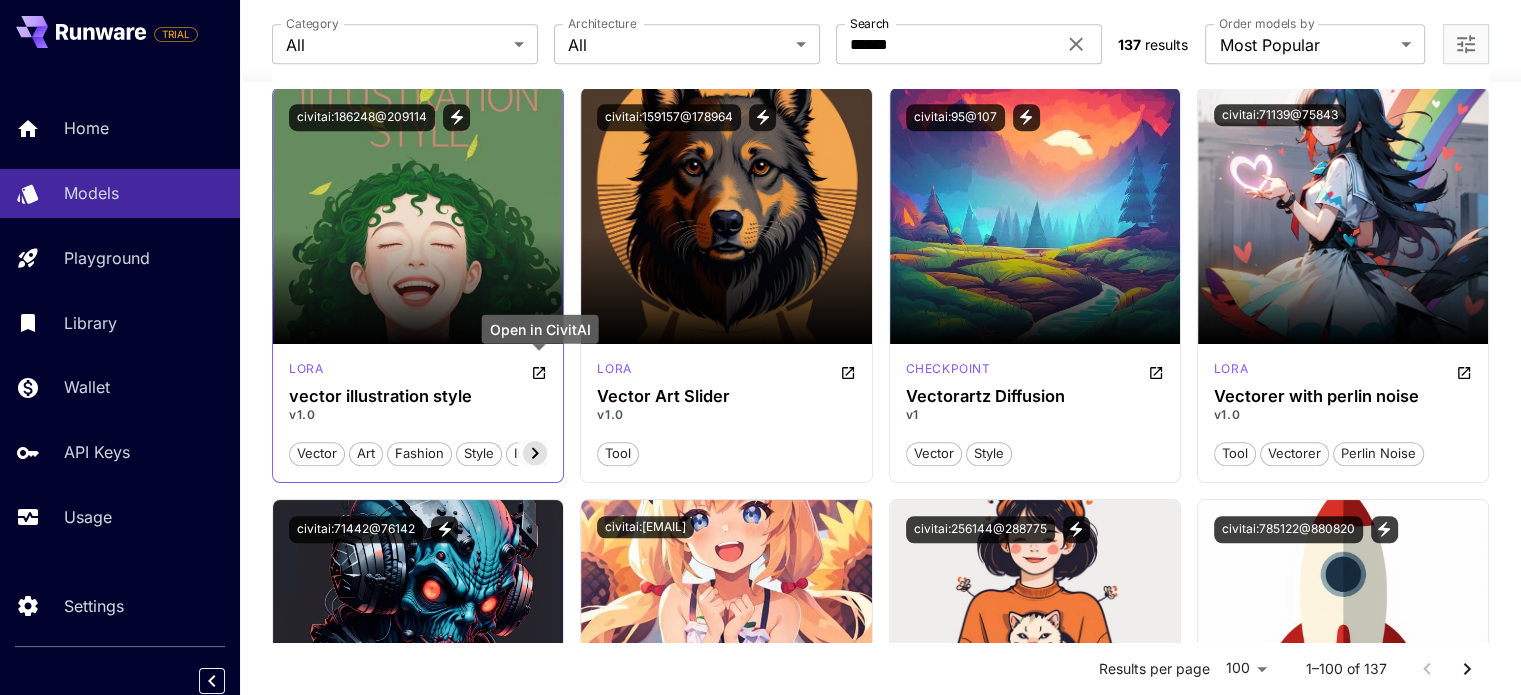 click at bounding box center (539, 372) 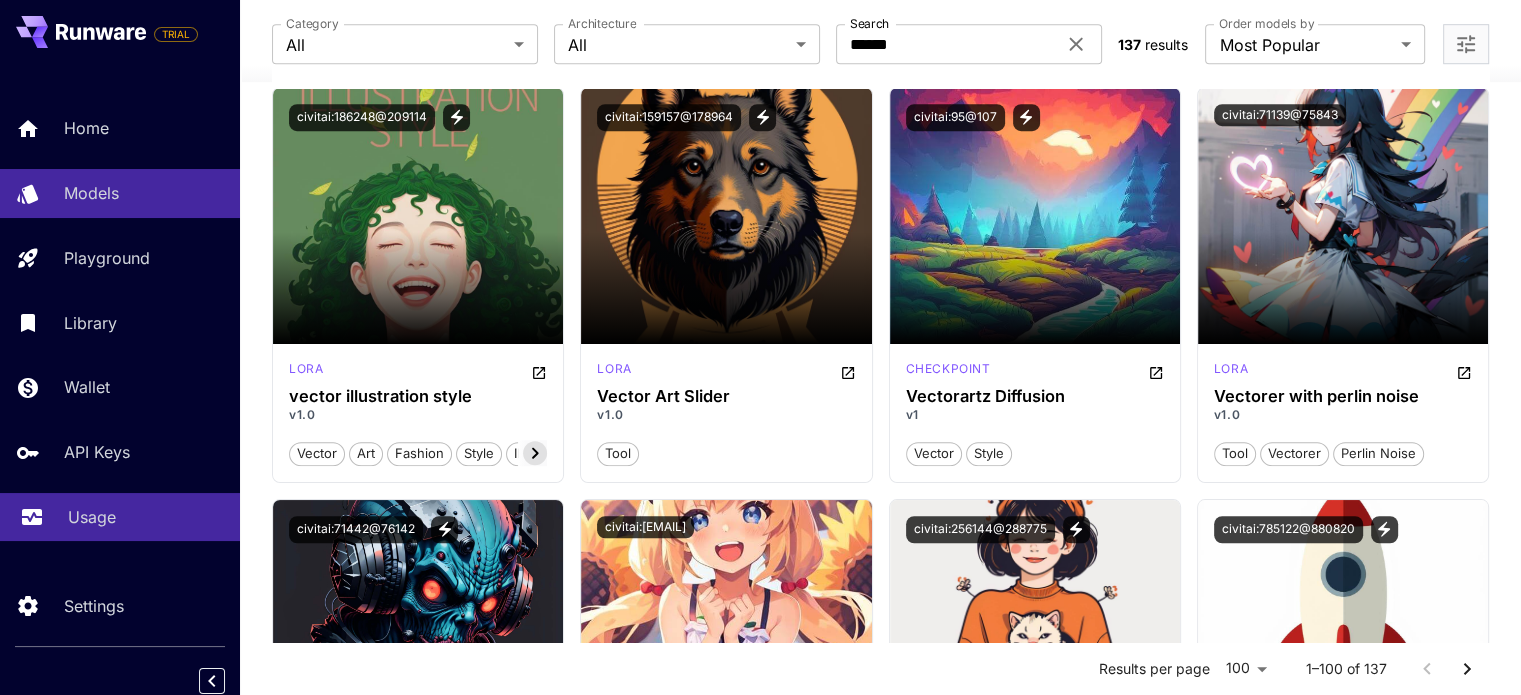 click on "Usage" at bounding box center [146, 517] 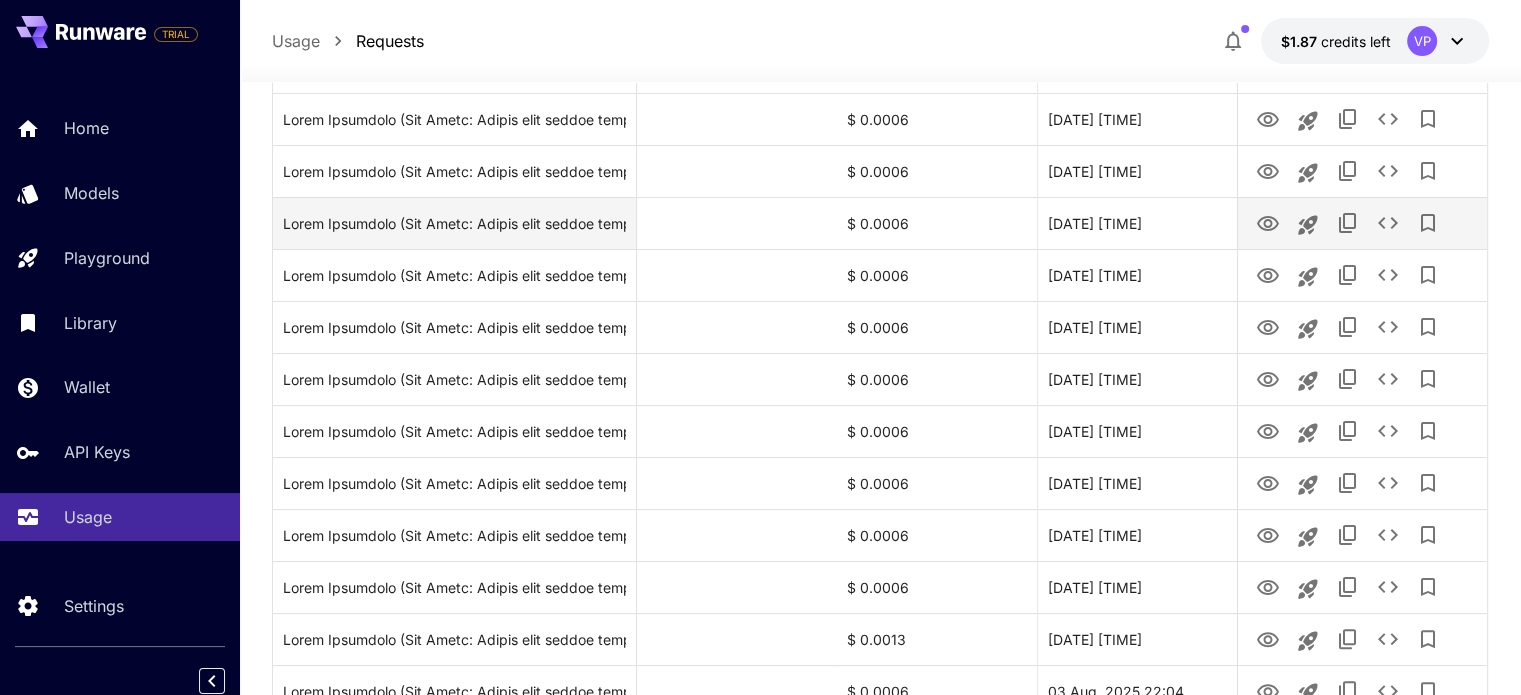 scroll, scrollTop: 110, scrollLeft: 0, axis: vertical 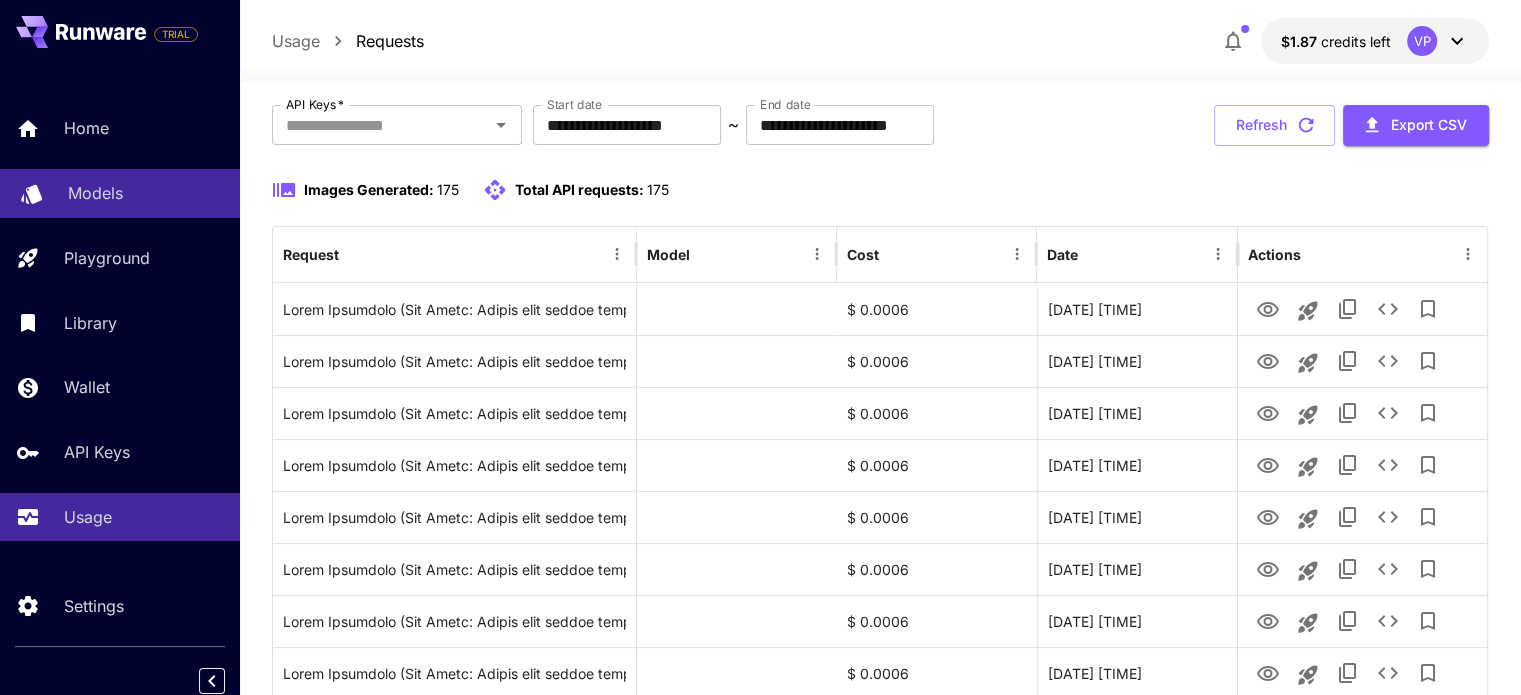 click 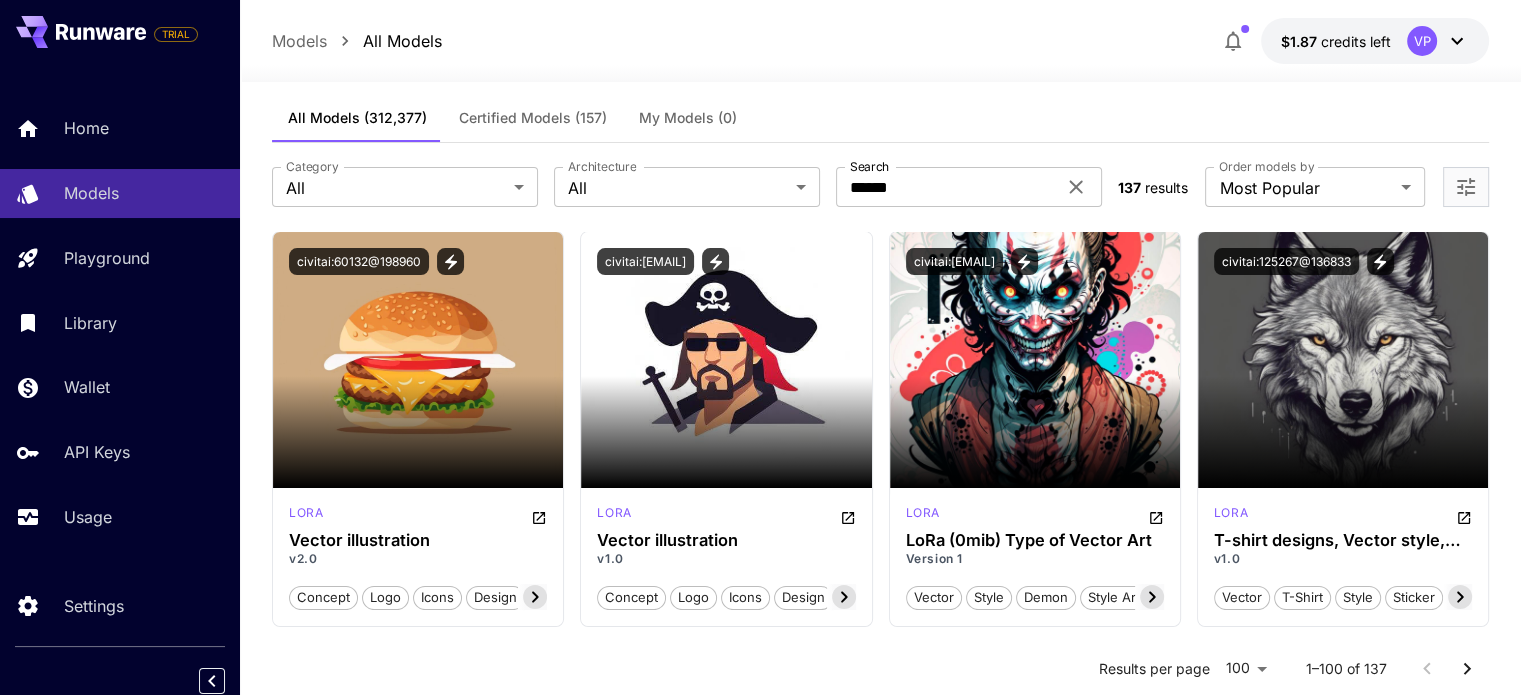 scroll, scrollTop: 0, scrollLeft: 0, axis: both 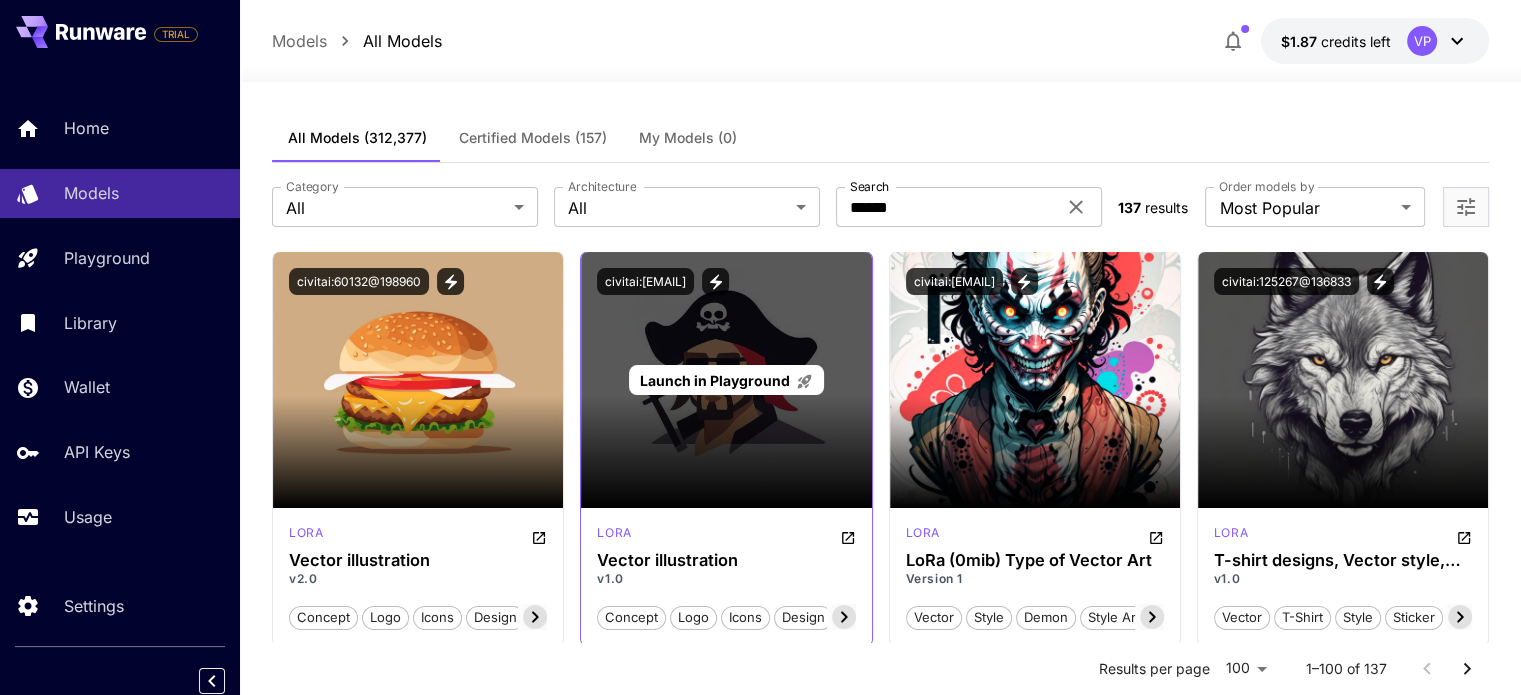 click on "Launch in Playground" at bounding box center [726, 380] 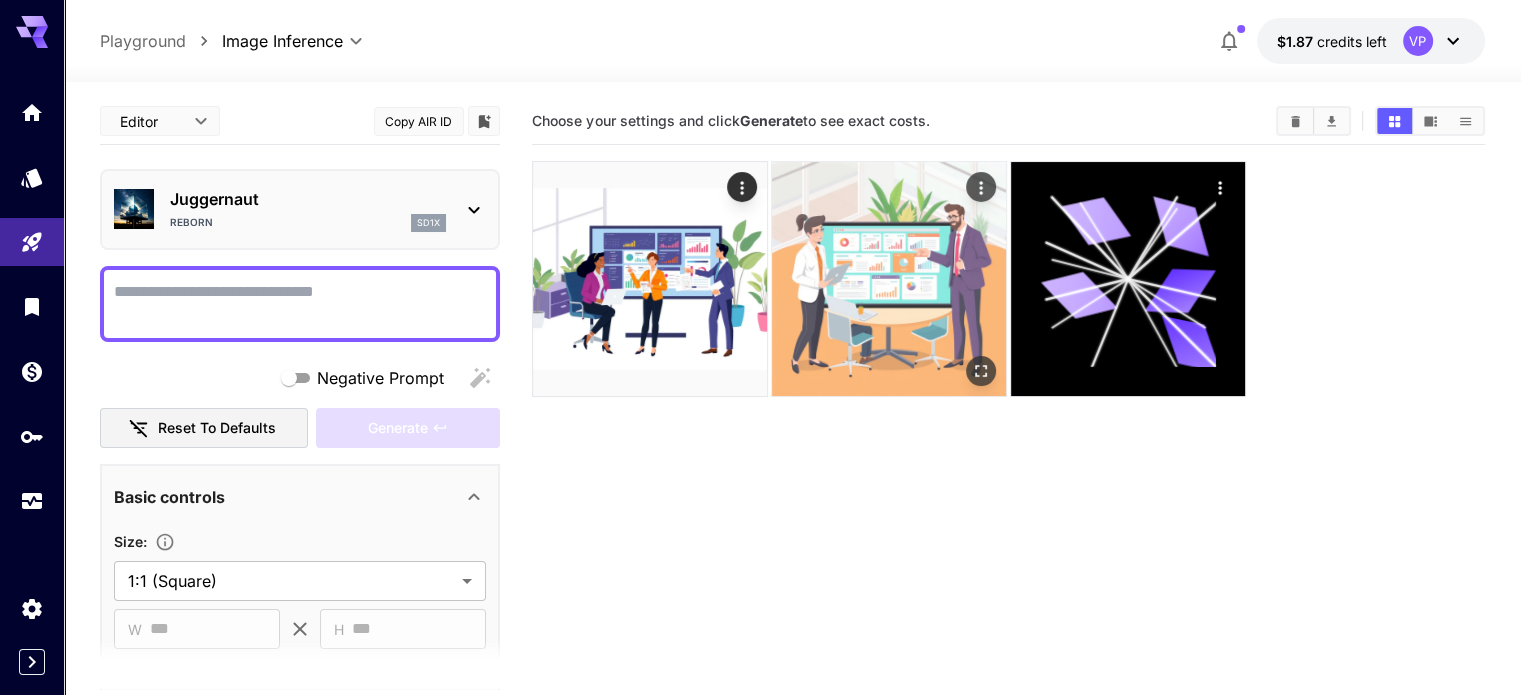click at bounding box center (889, 279) 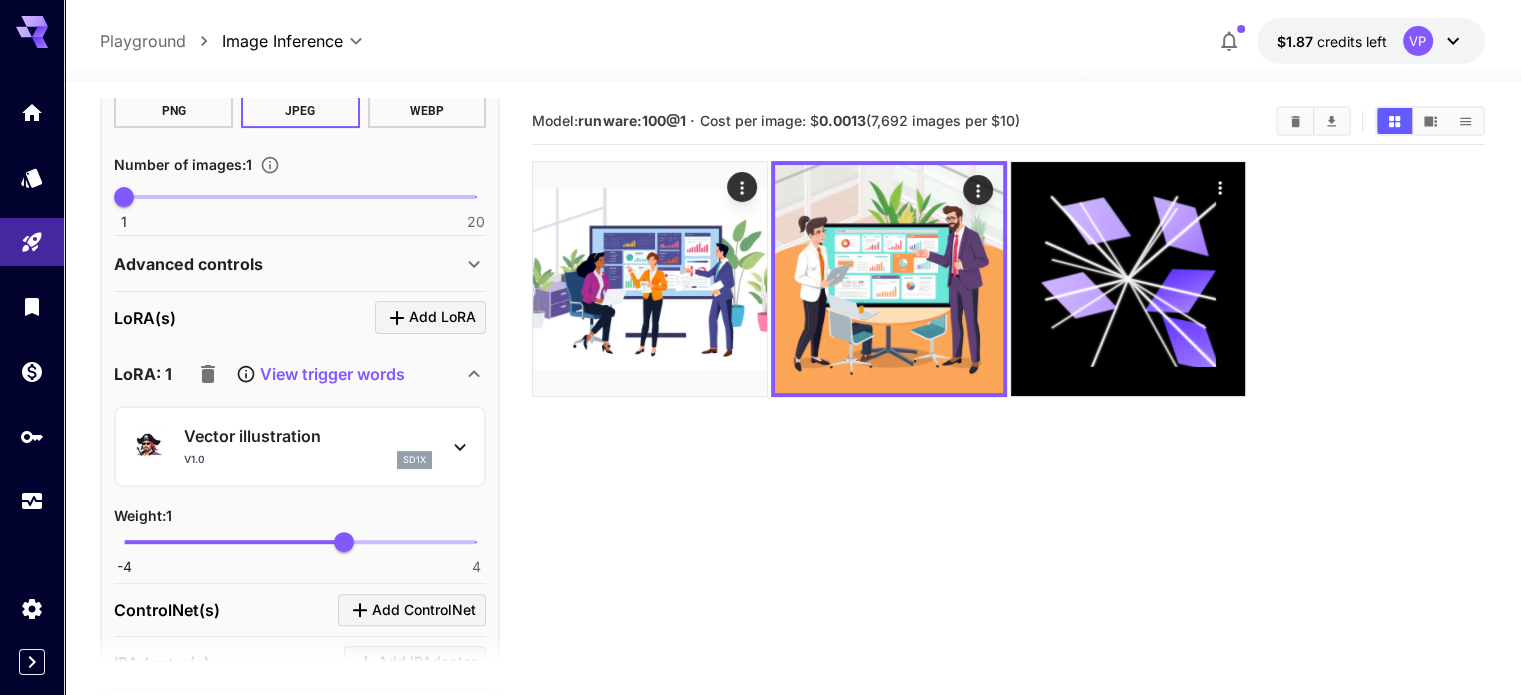 scroll, scrollTop: 700, scrollLeft: 0, axis: vertical 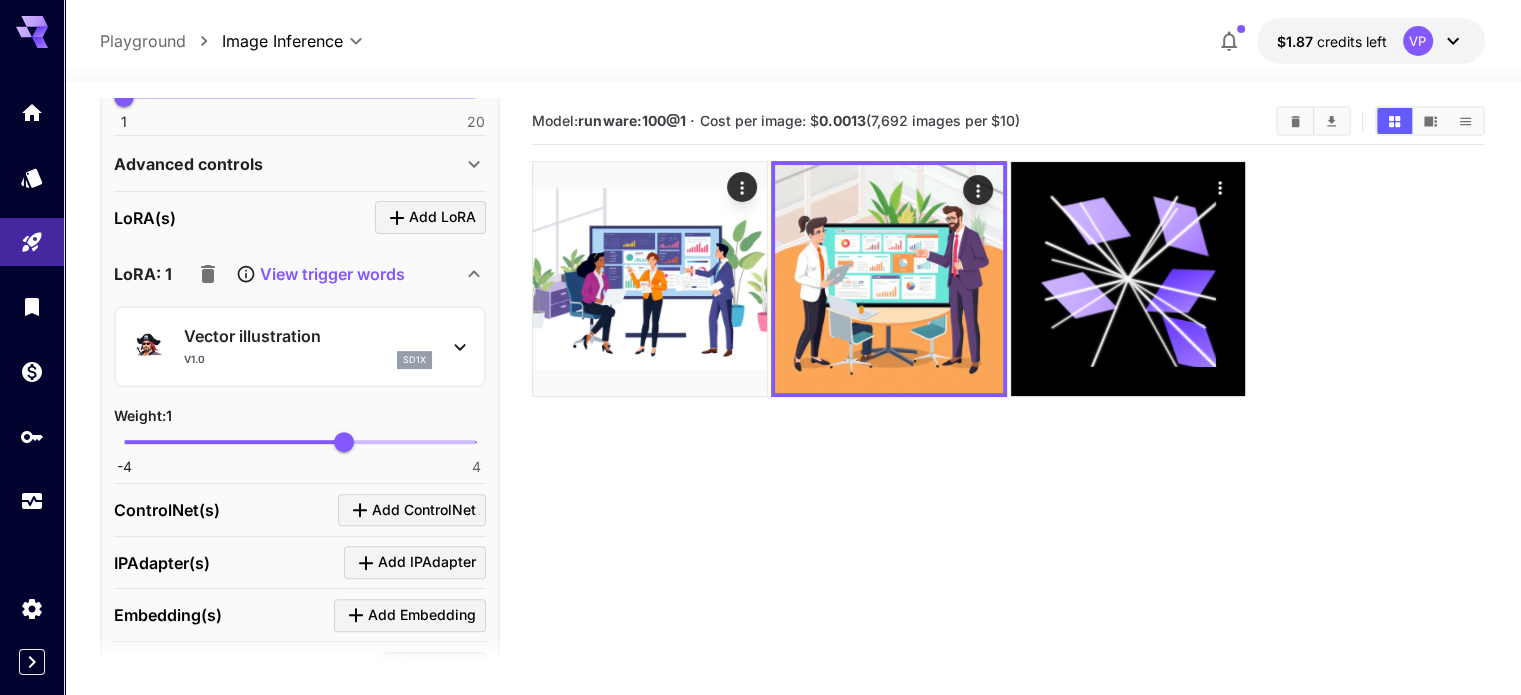 click 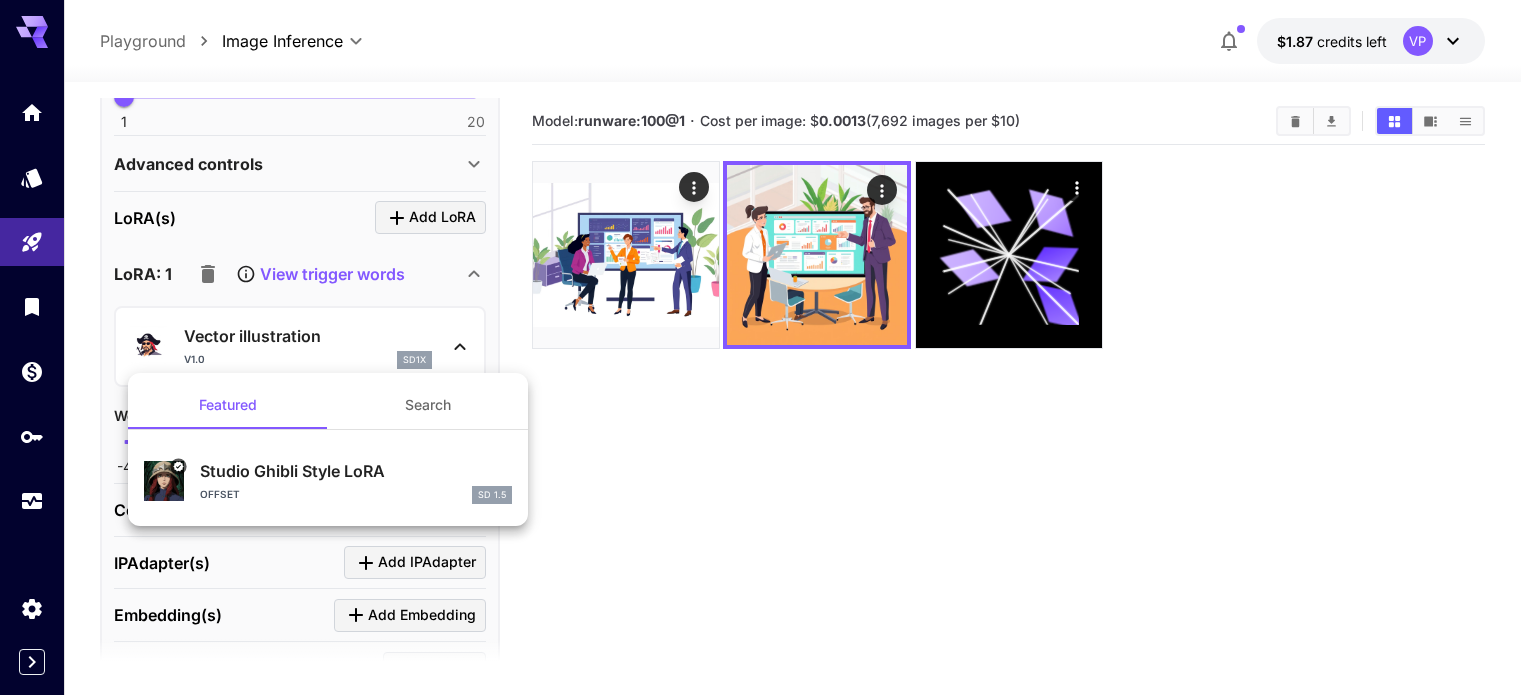 click at bounding box center (768, 347) 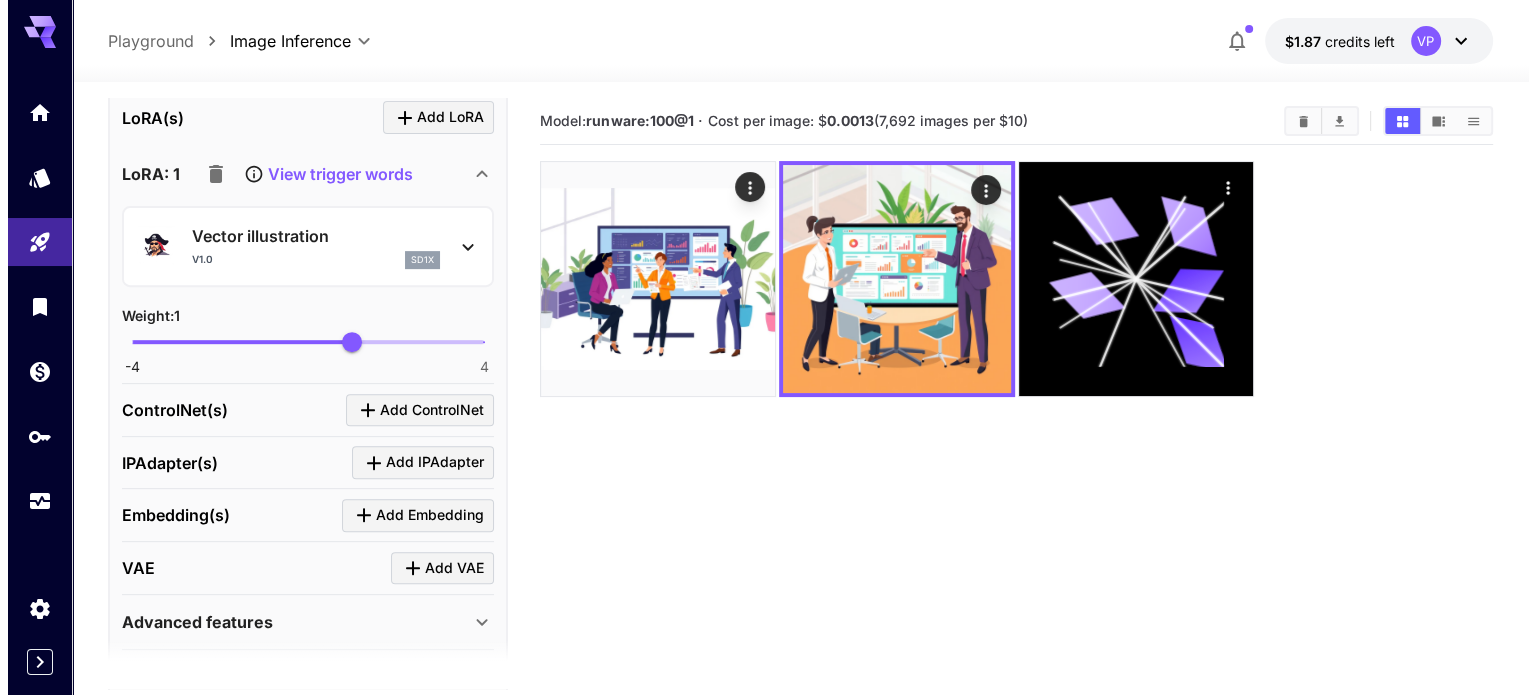 scroll, scrollTop: 859, scrollLeft: 0, axis: vertical 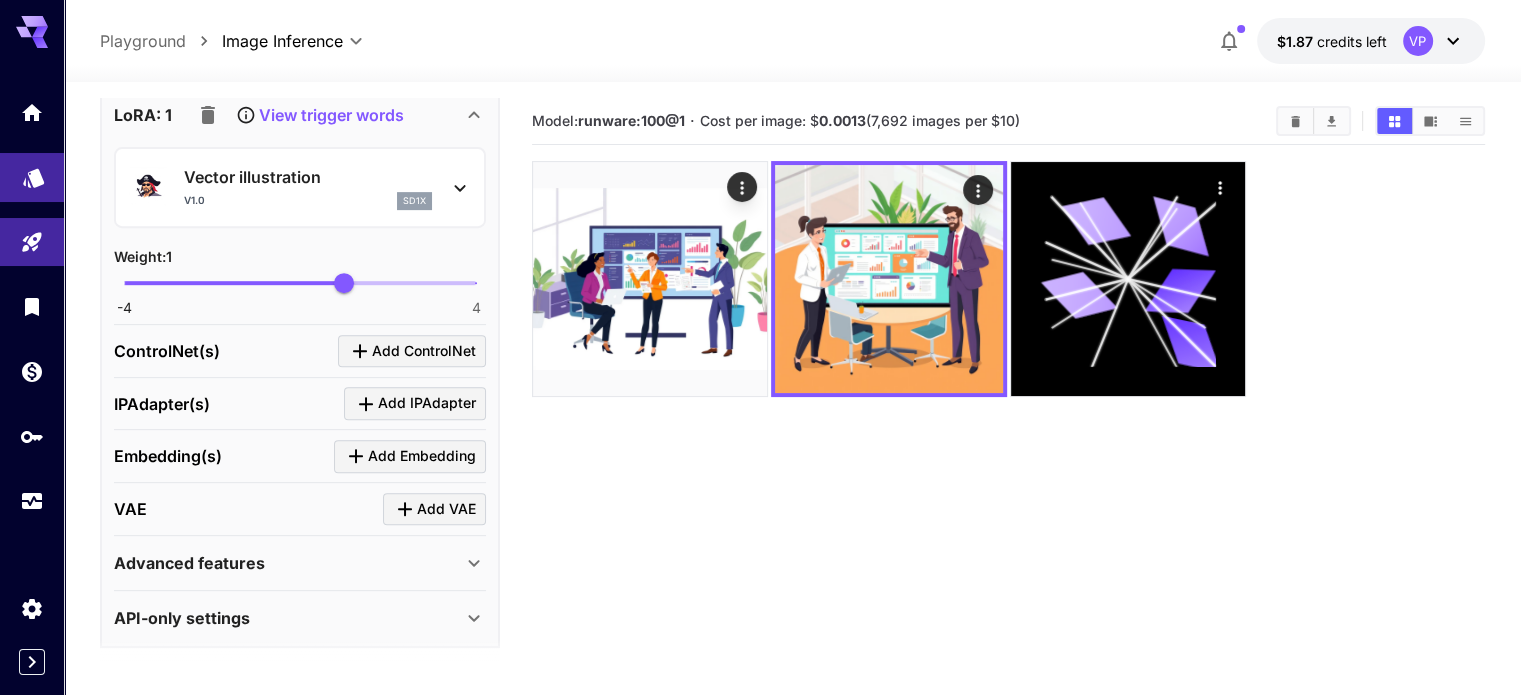 click at bounding box center (32, 177) 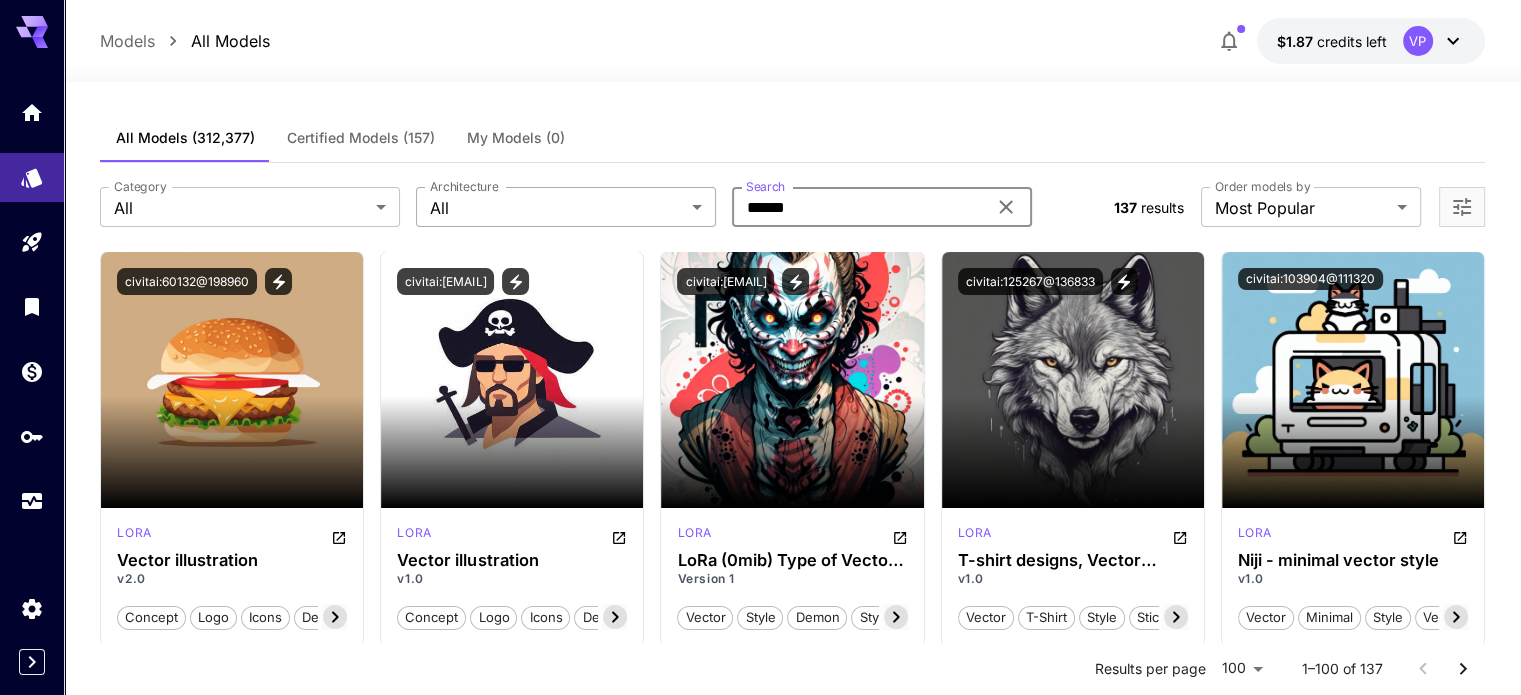drag, startPoint x: 835, startPoint y: 212, endPoint x: 676, endPoint y: 200, distance: 159.4522 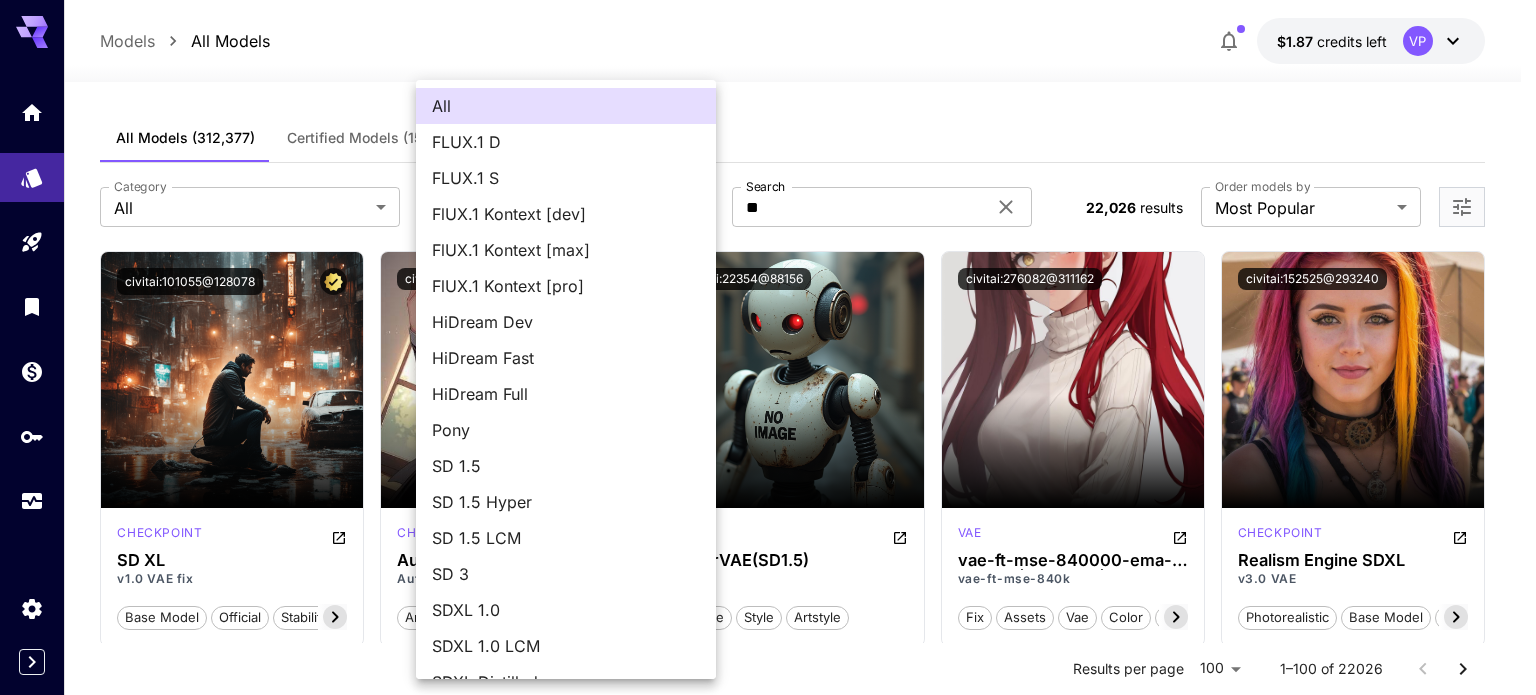 click on "**********" at bounding box center [768, 7525] 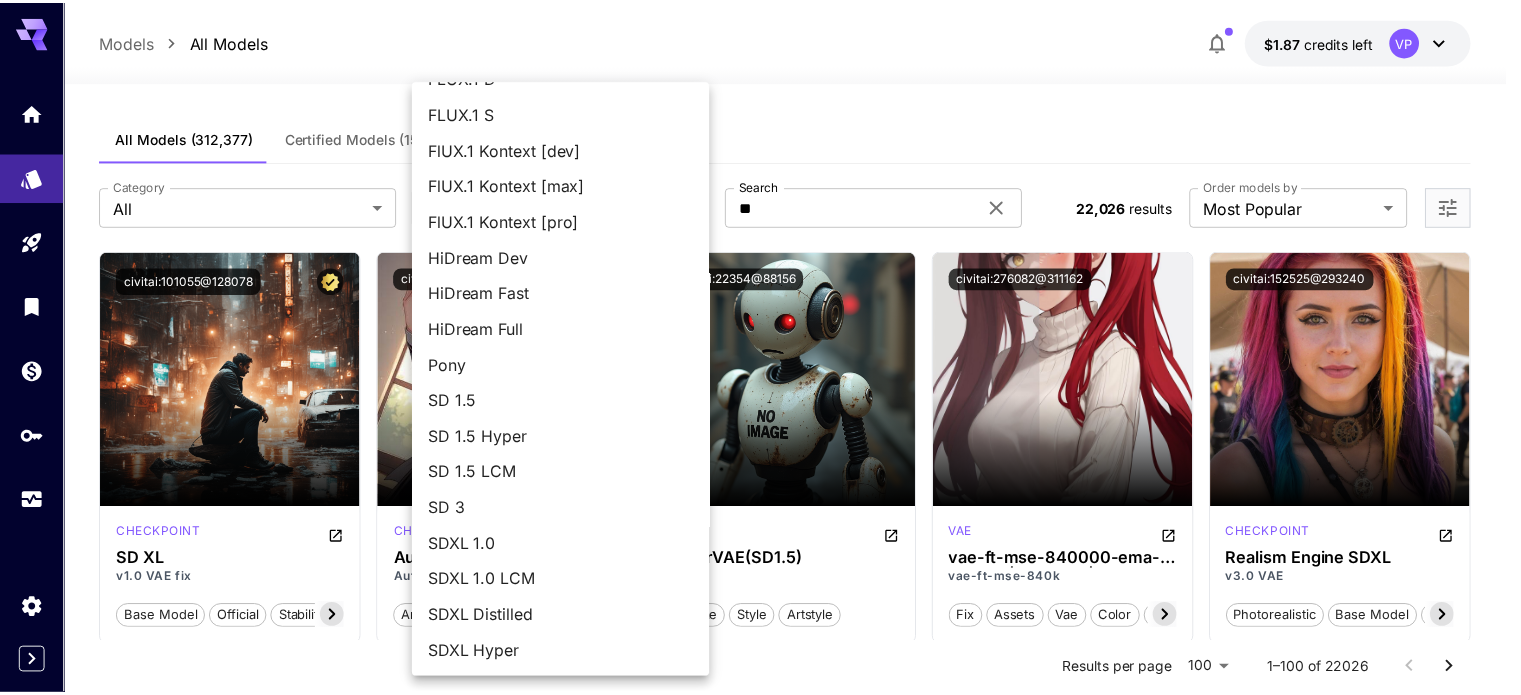 scroll, scrollTop: 100, scrollLeft: 0, axis: vertical 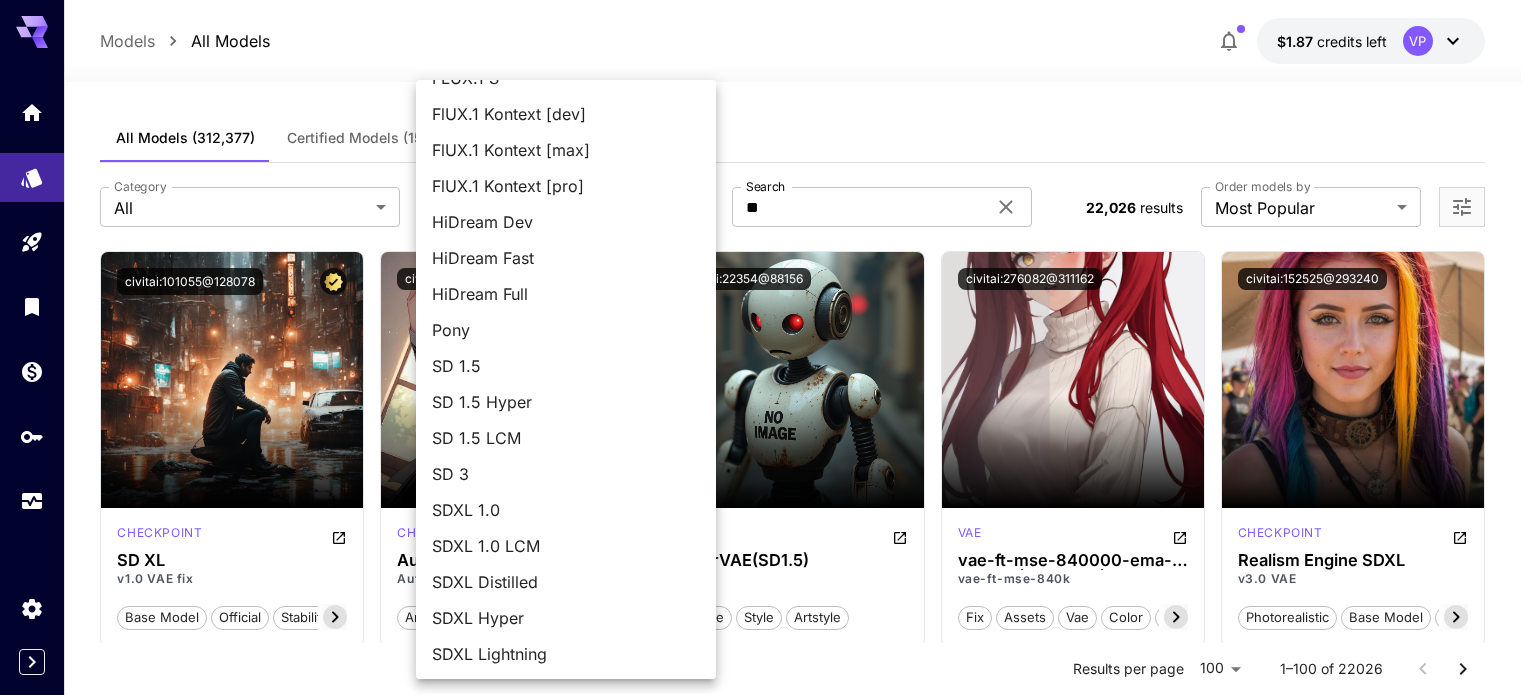 click at bounding box center (768, 347) 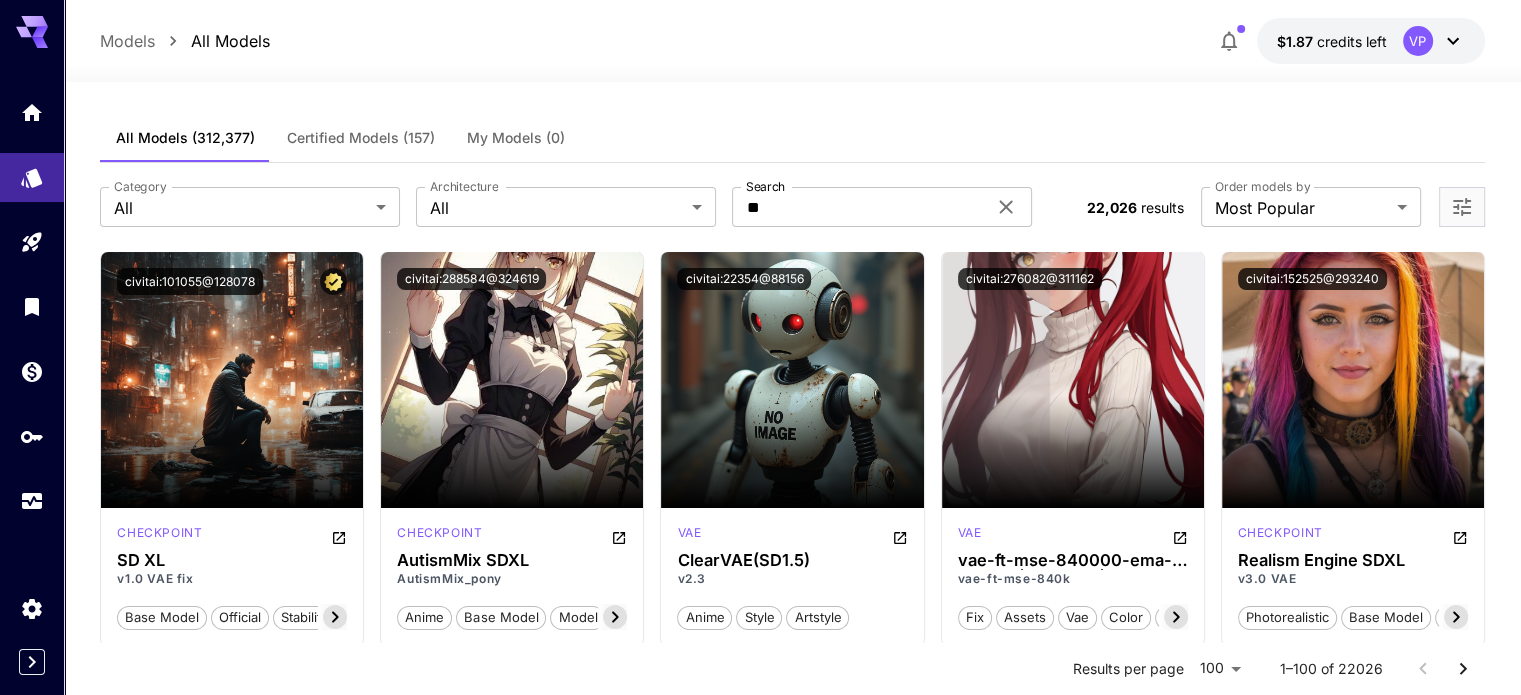scroll, scrollTop: 608, scrollLeft: 0, axis: vertical 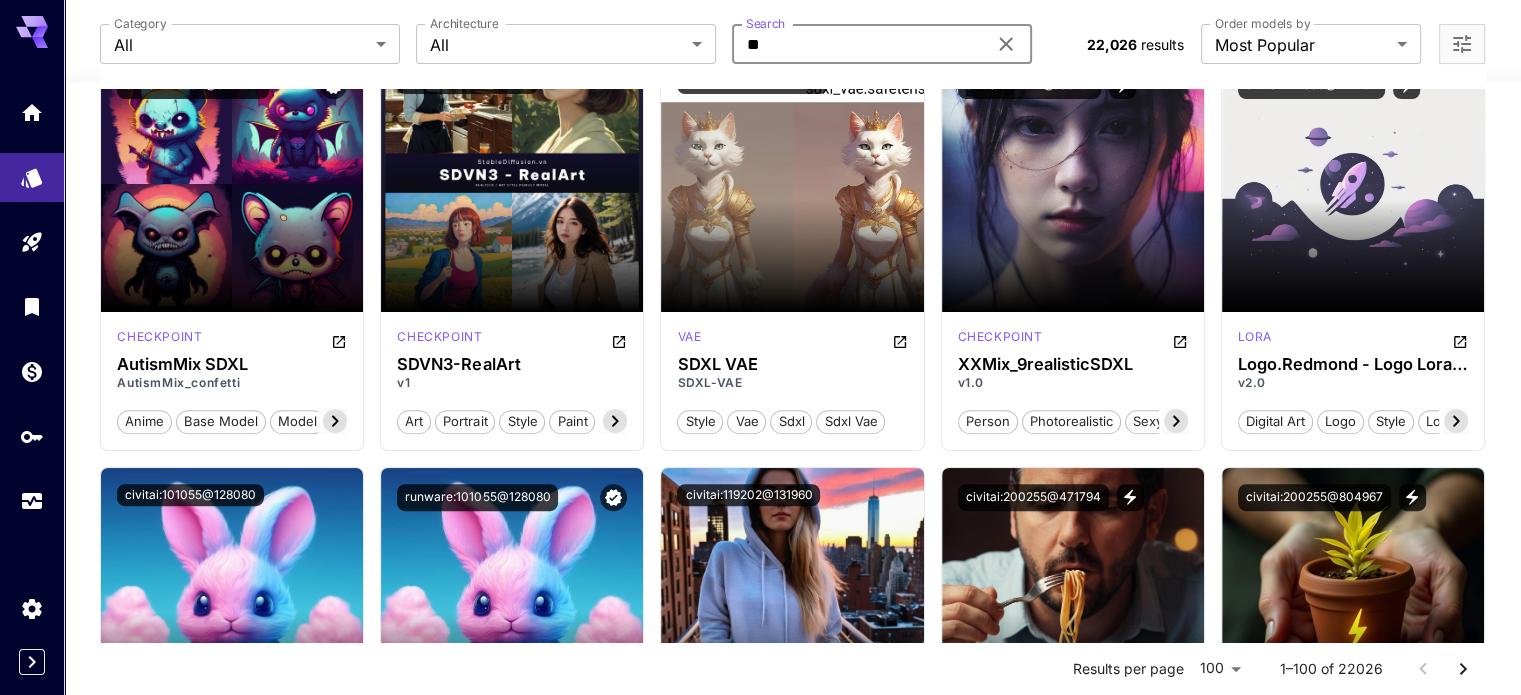 click on "**" at bounding box center [859, 44] 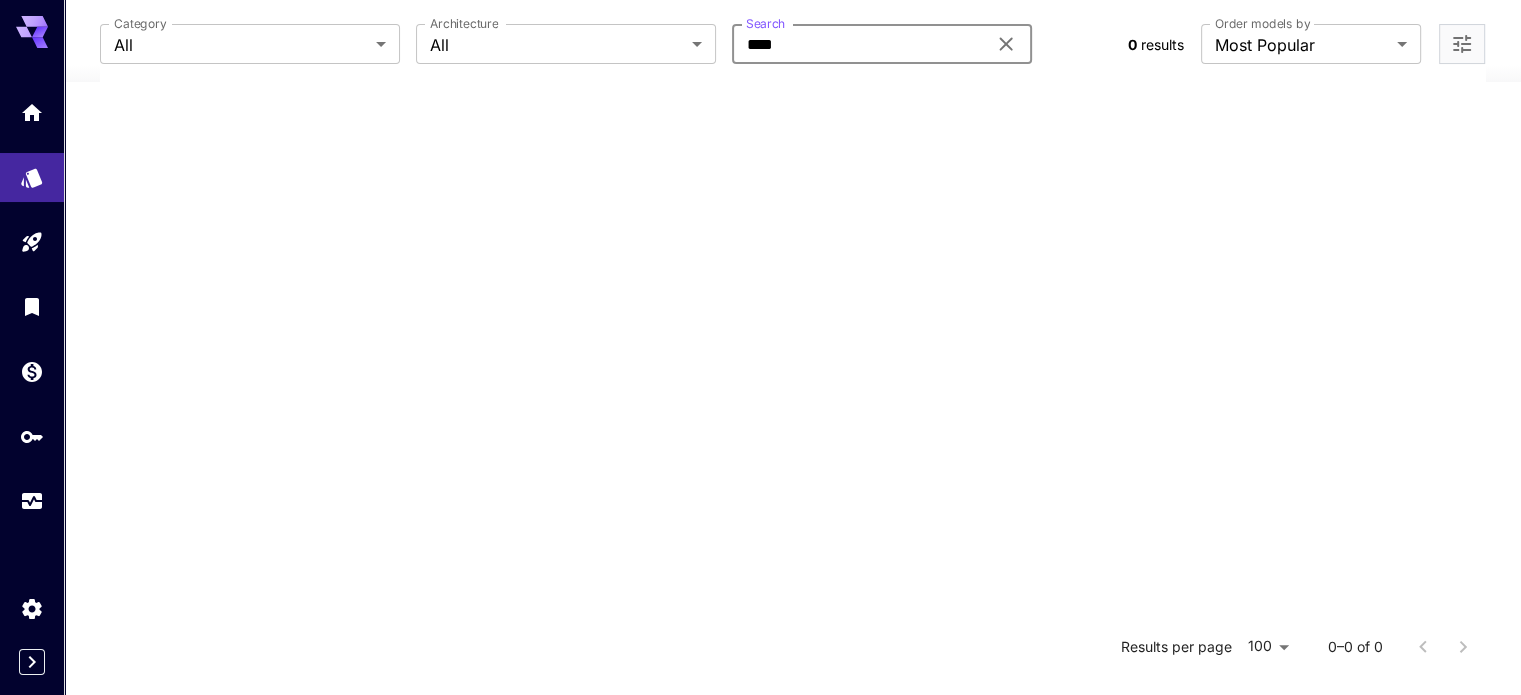 scroll, scrollTop: 291, scrollLeft: 0, axis: vertical 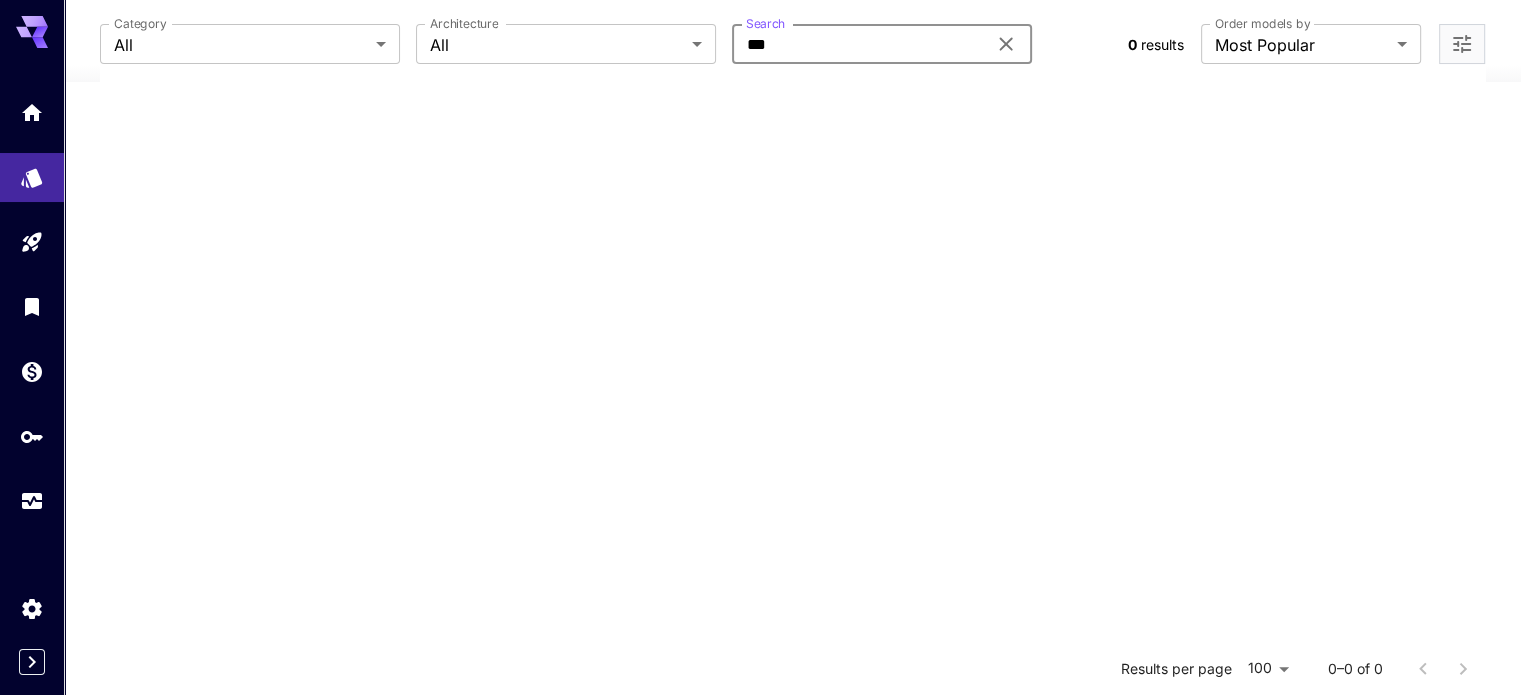 type on "***" 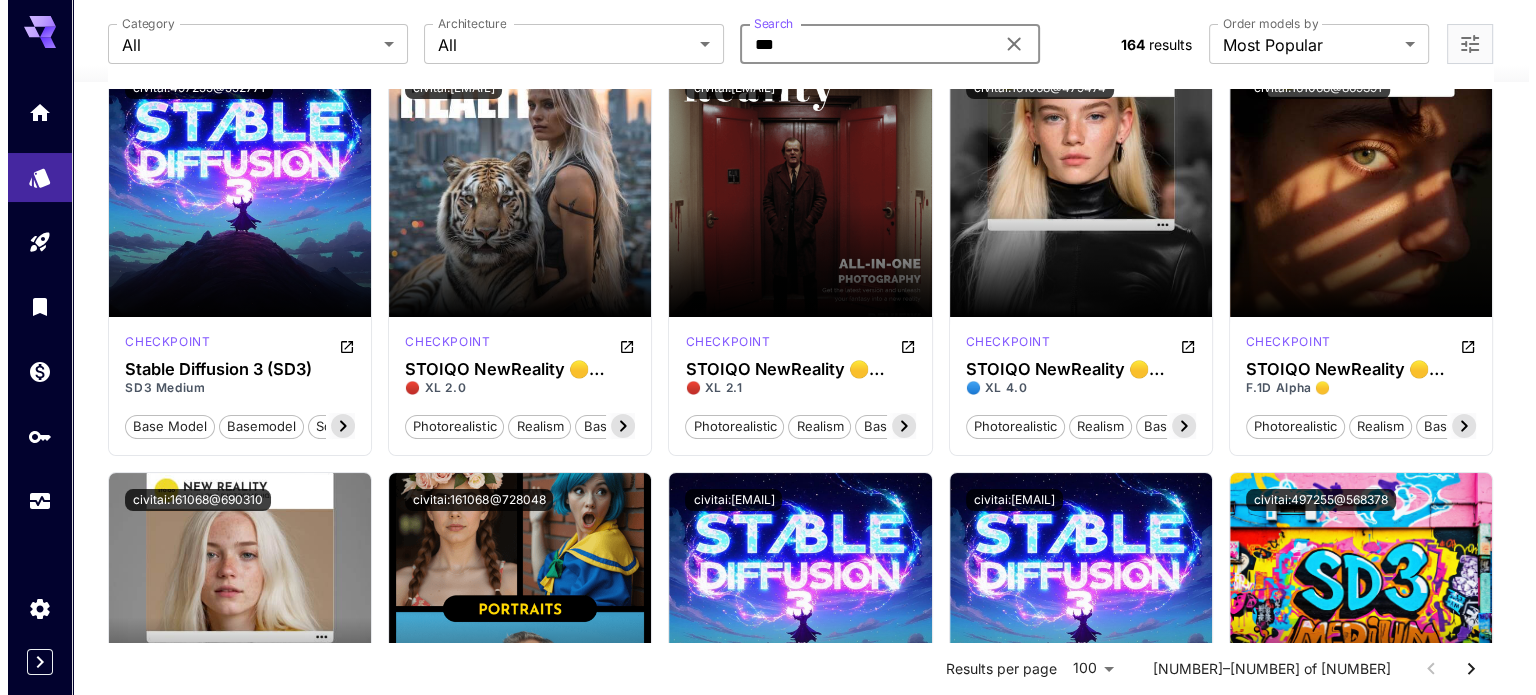 scroll, scrollTop: 91, scrollLeft: 0, axis: vertical 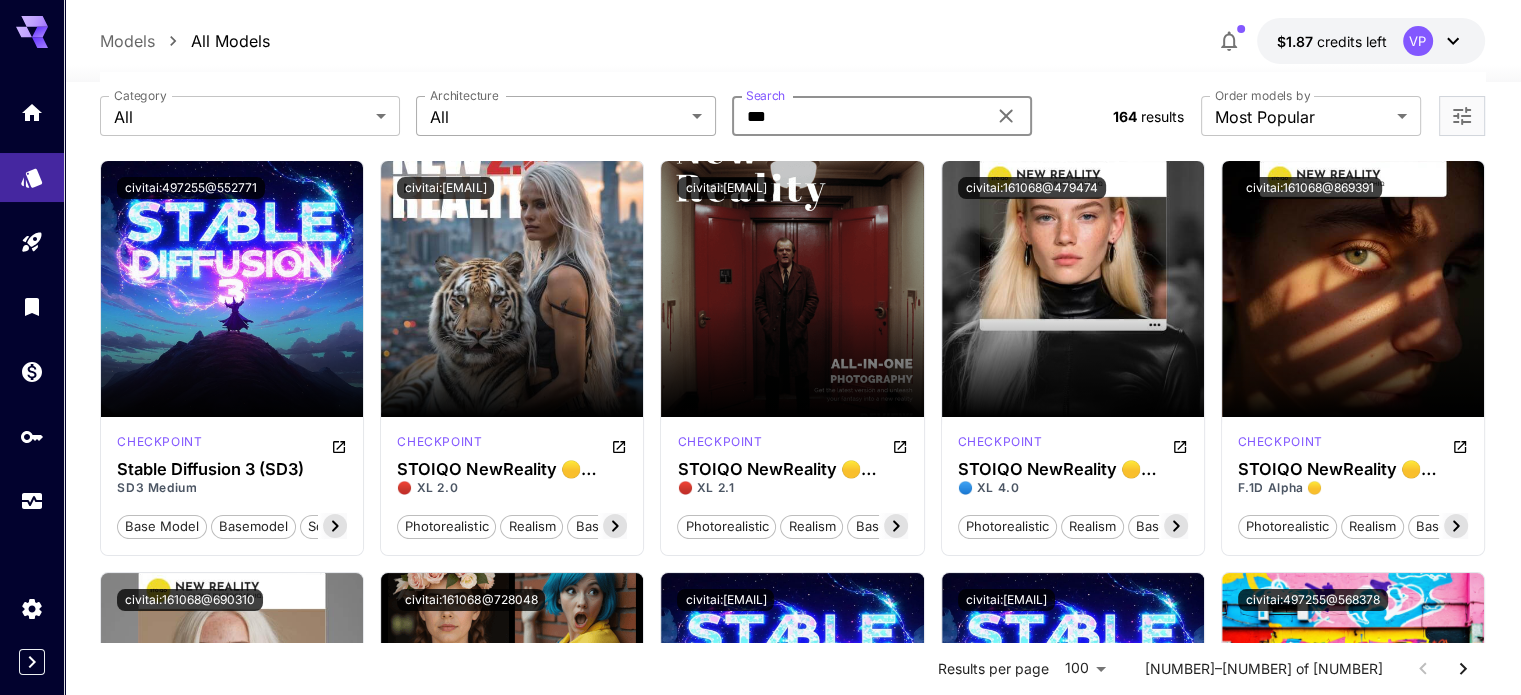 click on "**********" at bounding box center (760, 7232) 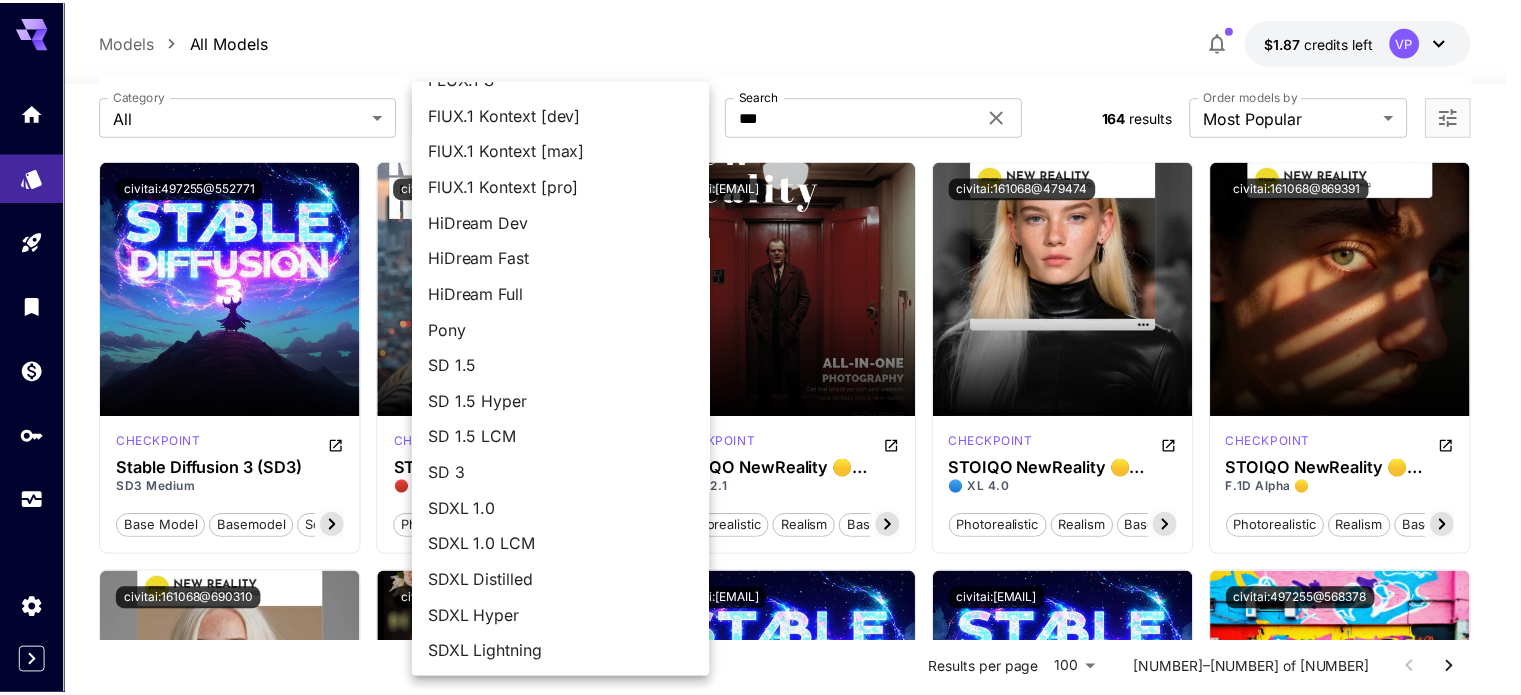 scroll, scrollTop: 136, scrollLeft: 0, axis: vertical 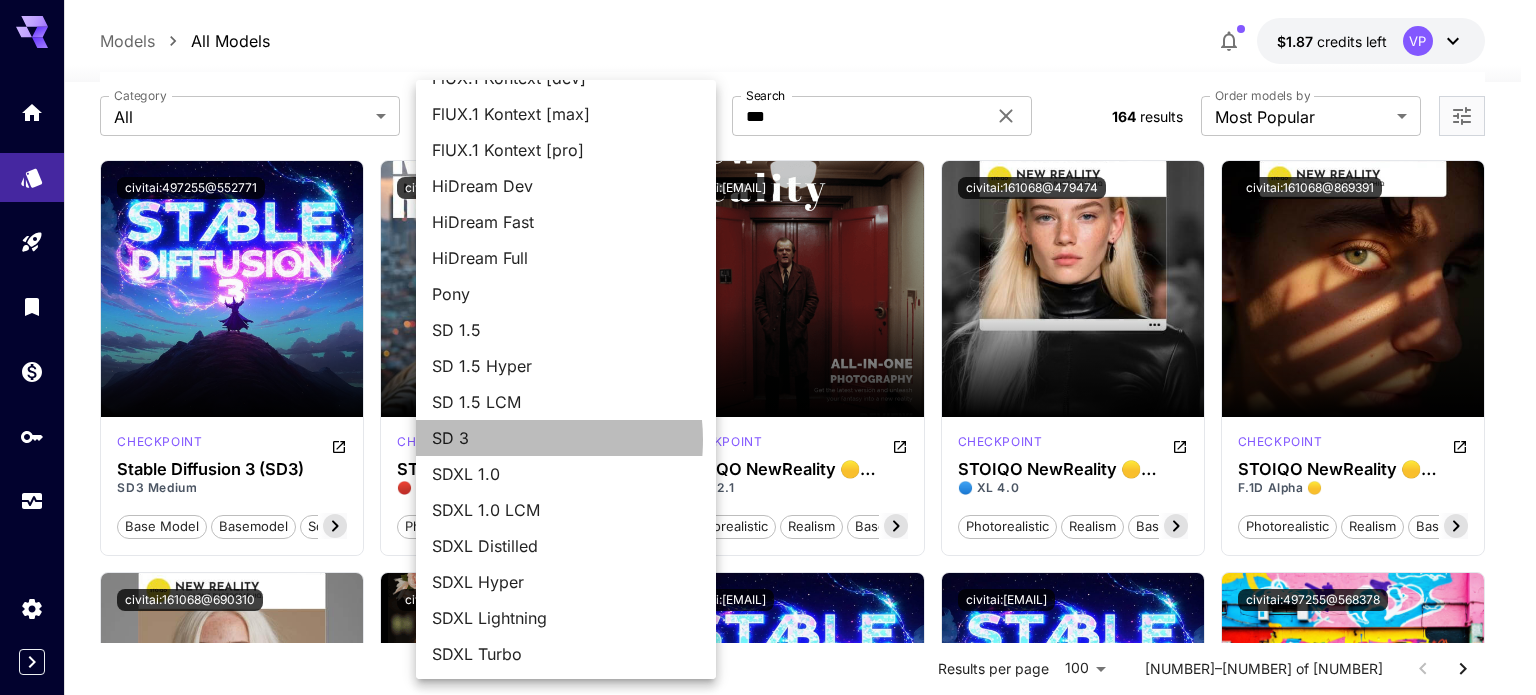 click on "SD 3" at bounding box center [566, 438] 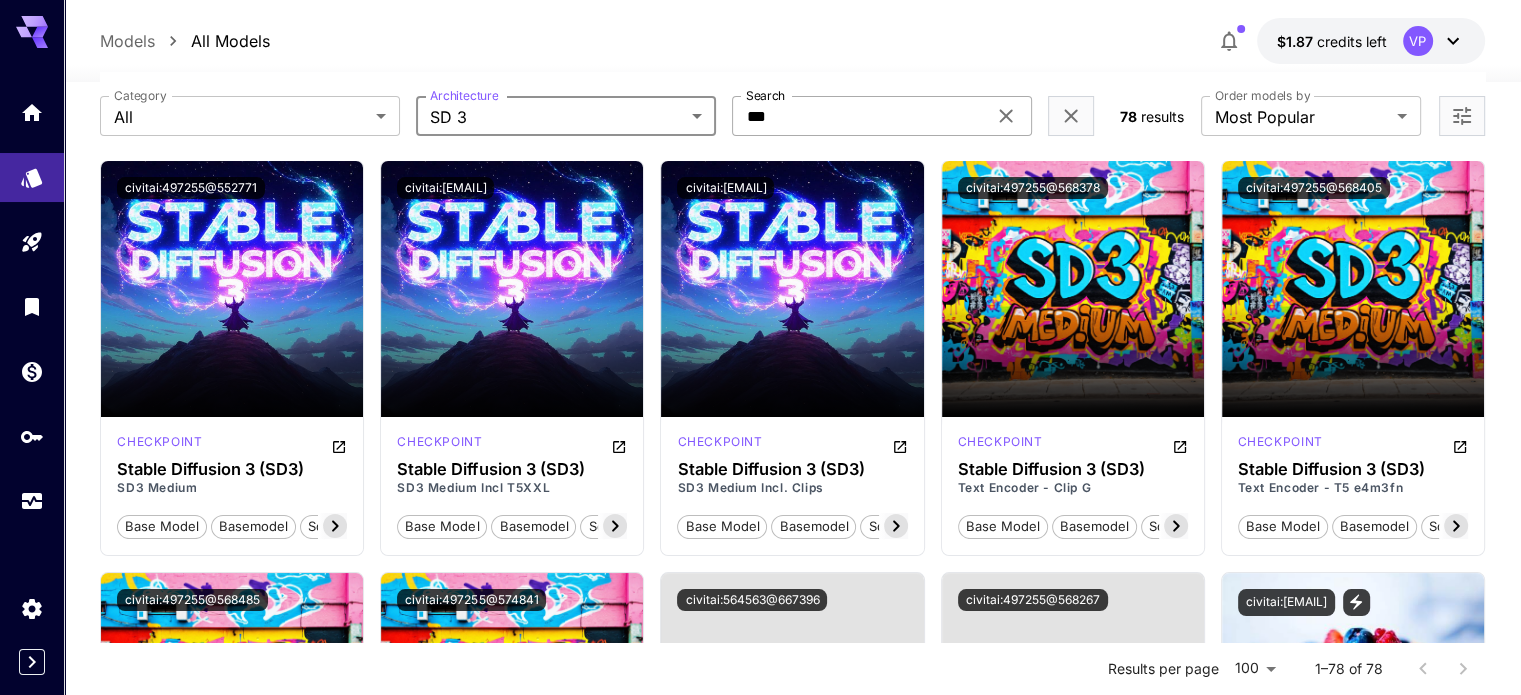 click 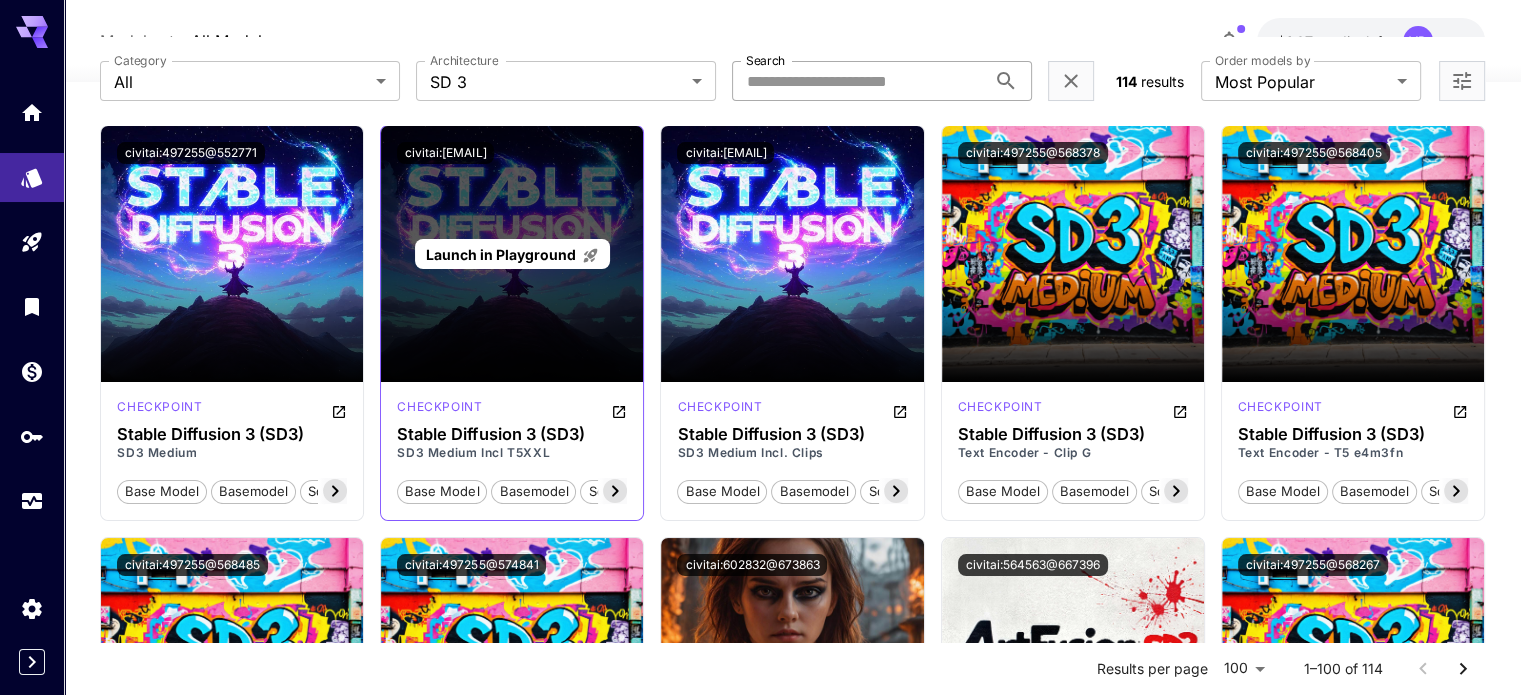 scroll, scrollTop: 91, scrollLeft: 0, axis: vertical 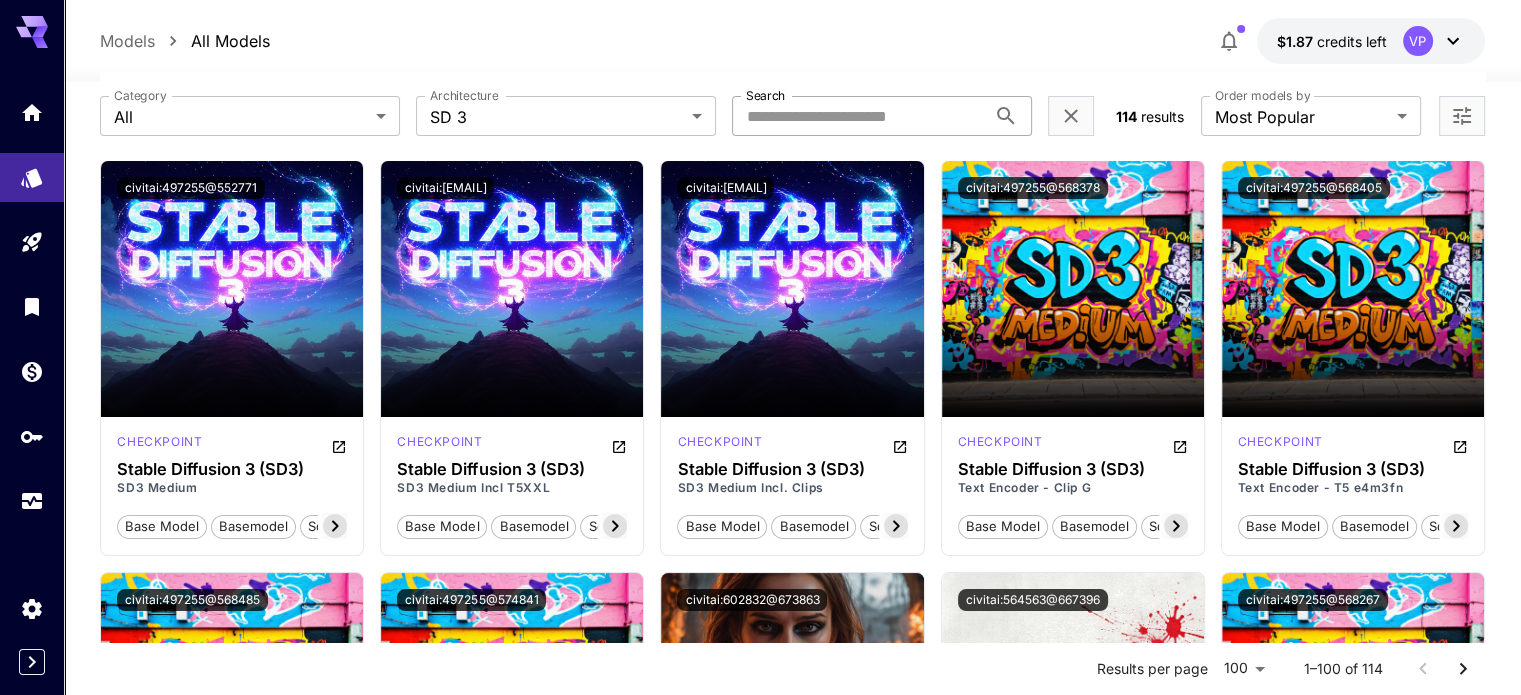 click on "Search" at bounding box center [859, 116] 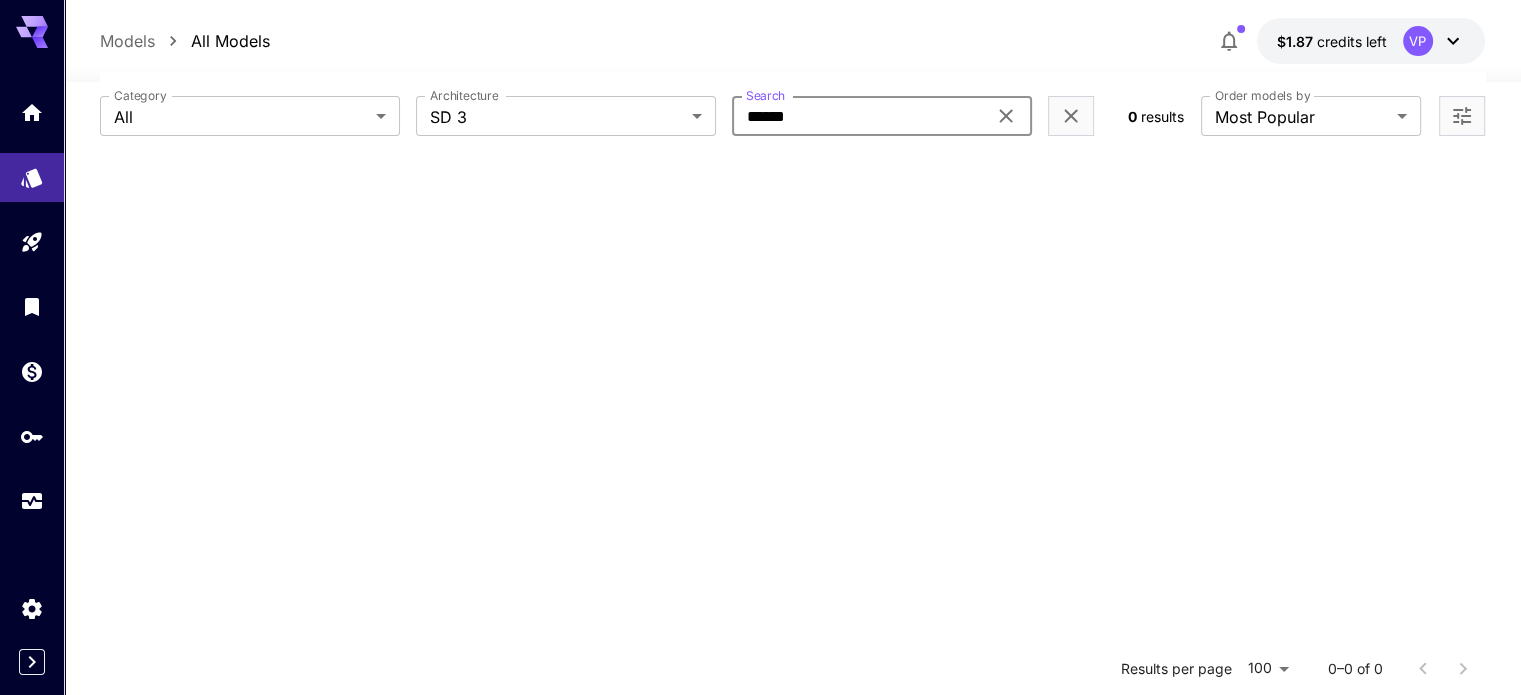 type on "******" 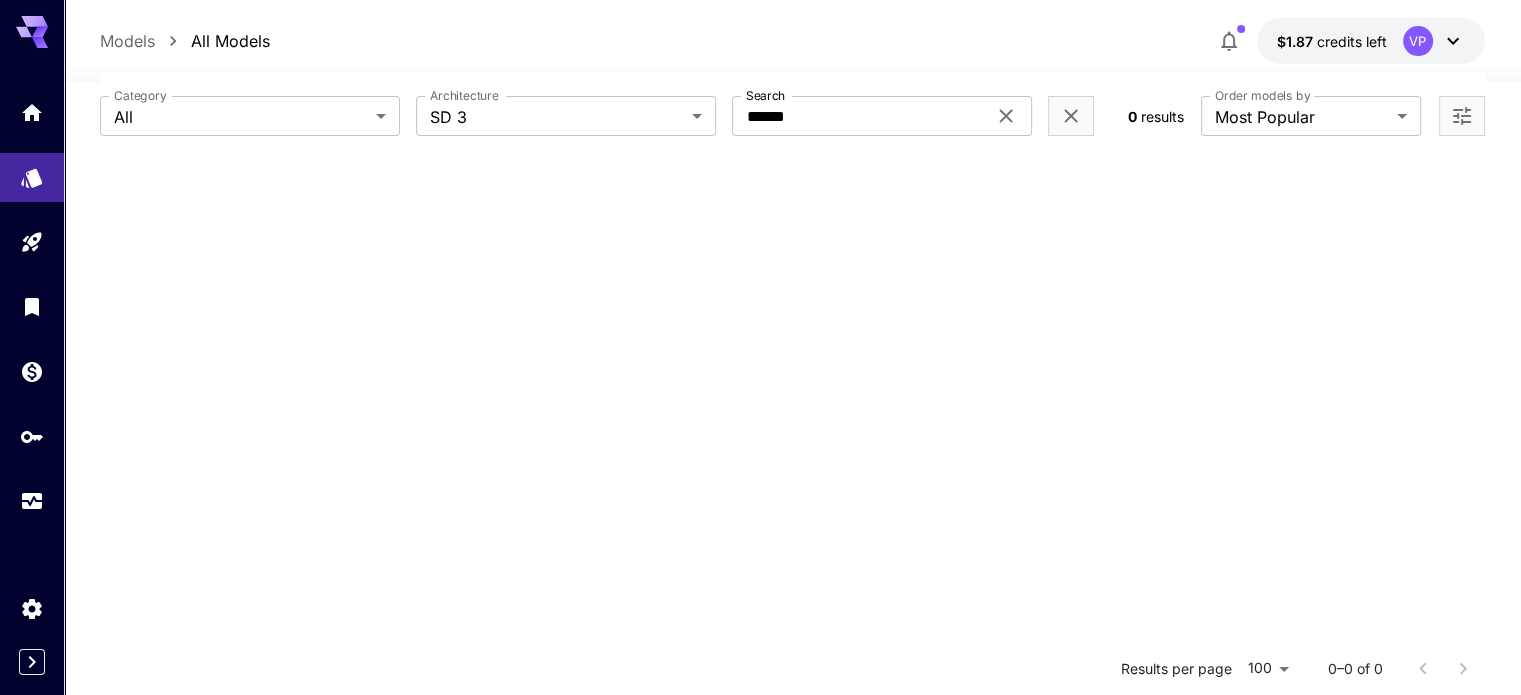click 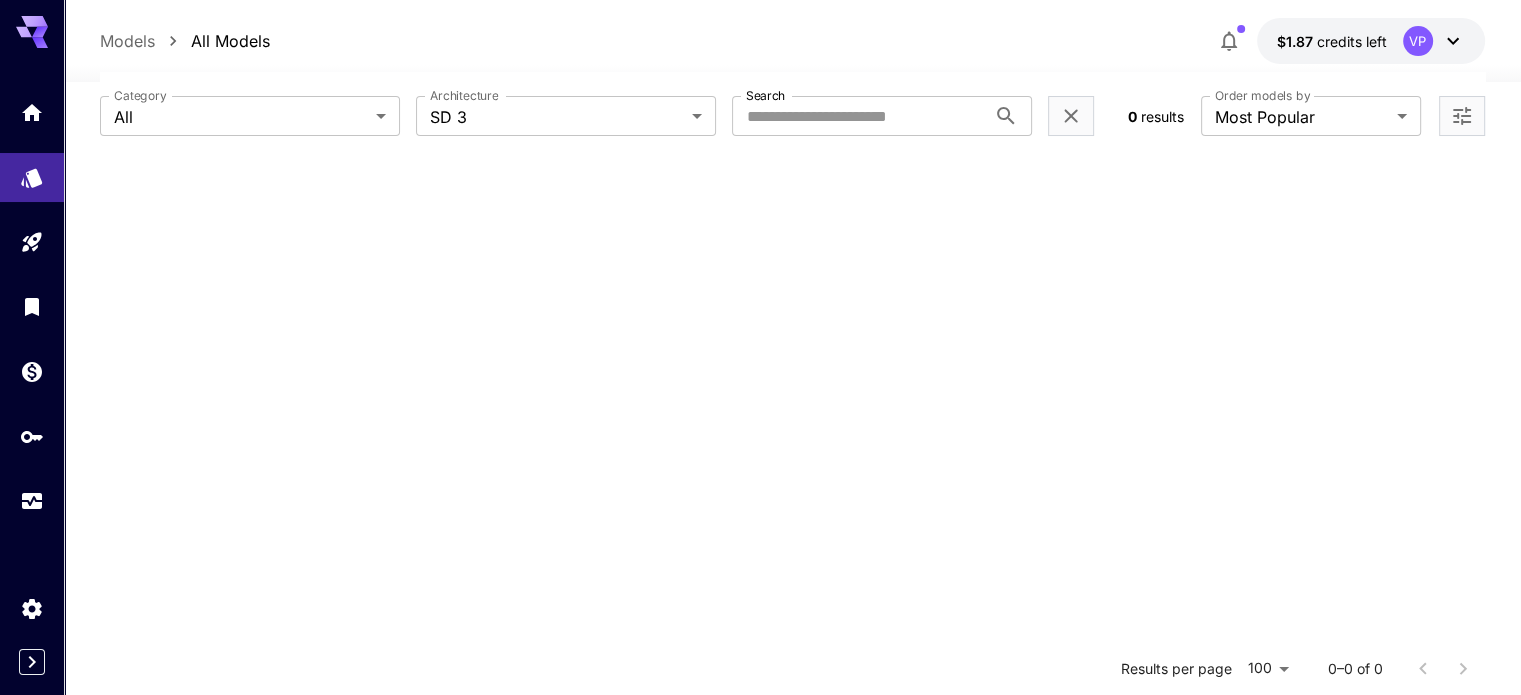 click at bounding box center [792, 70] 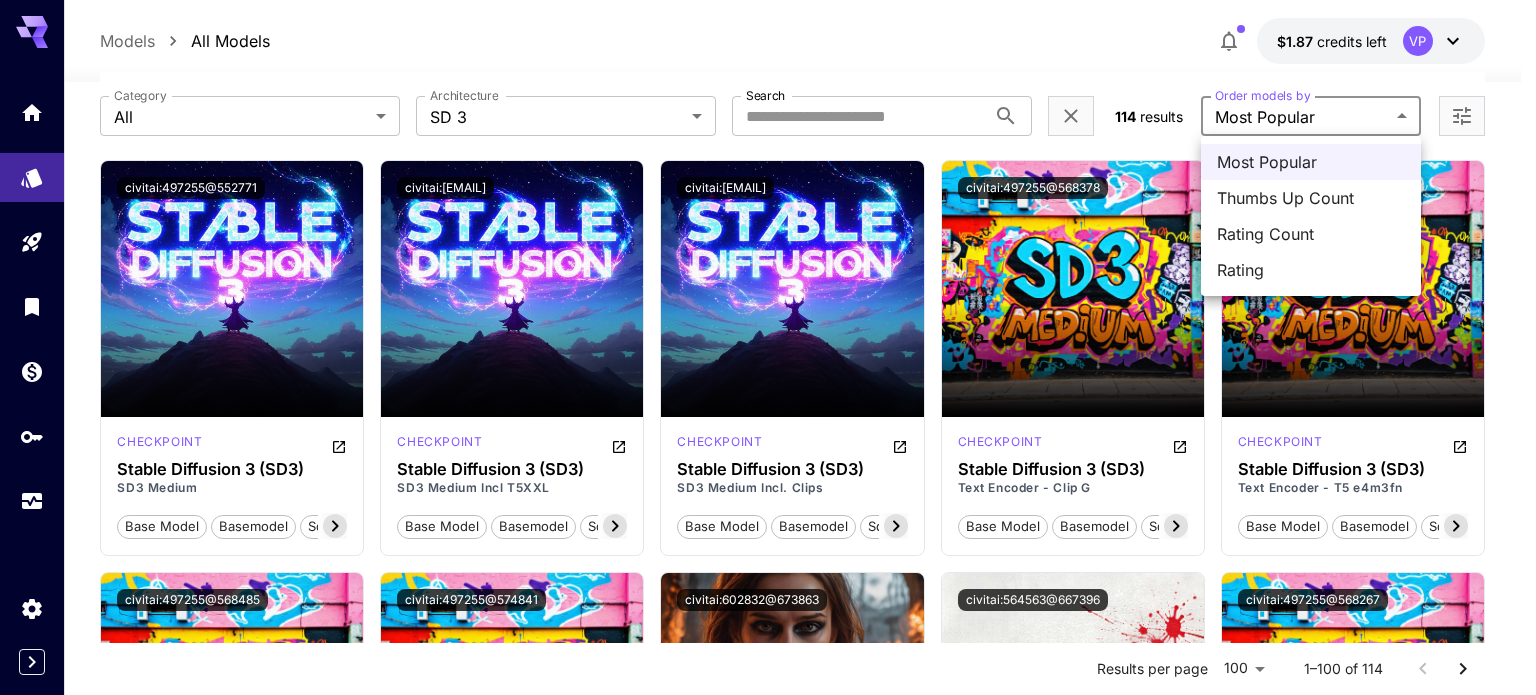 click on "**********" at bounding box center (768, 7434) 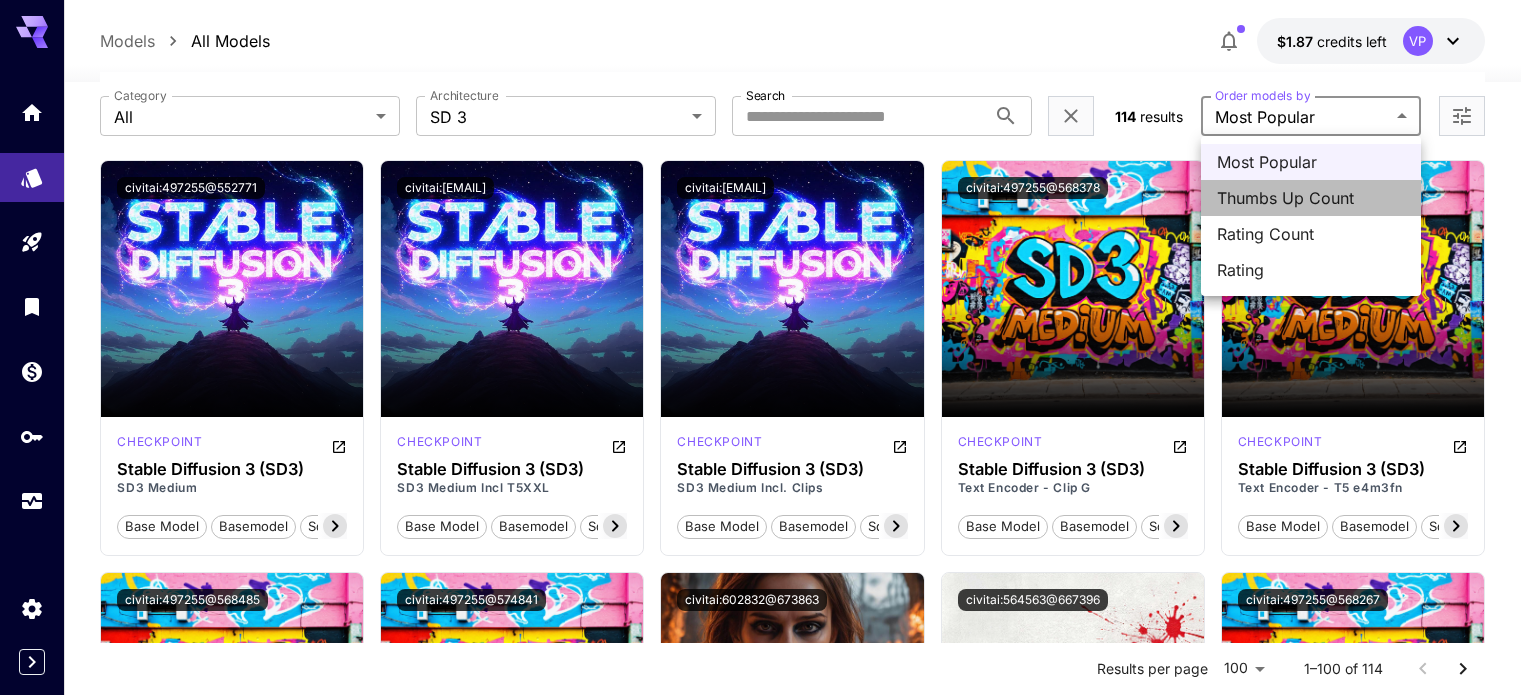 click on "Thumbs Up Count" at bounding box center (1311, 198) 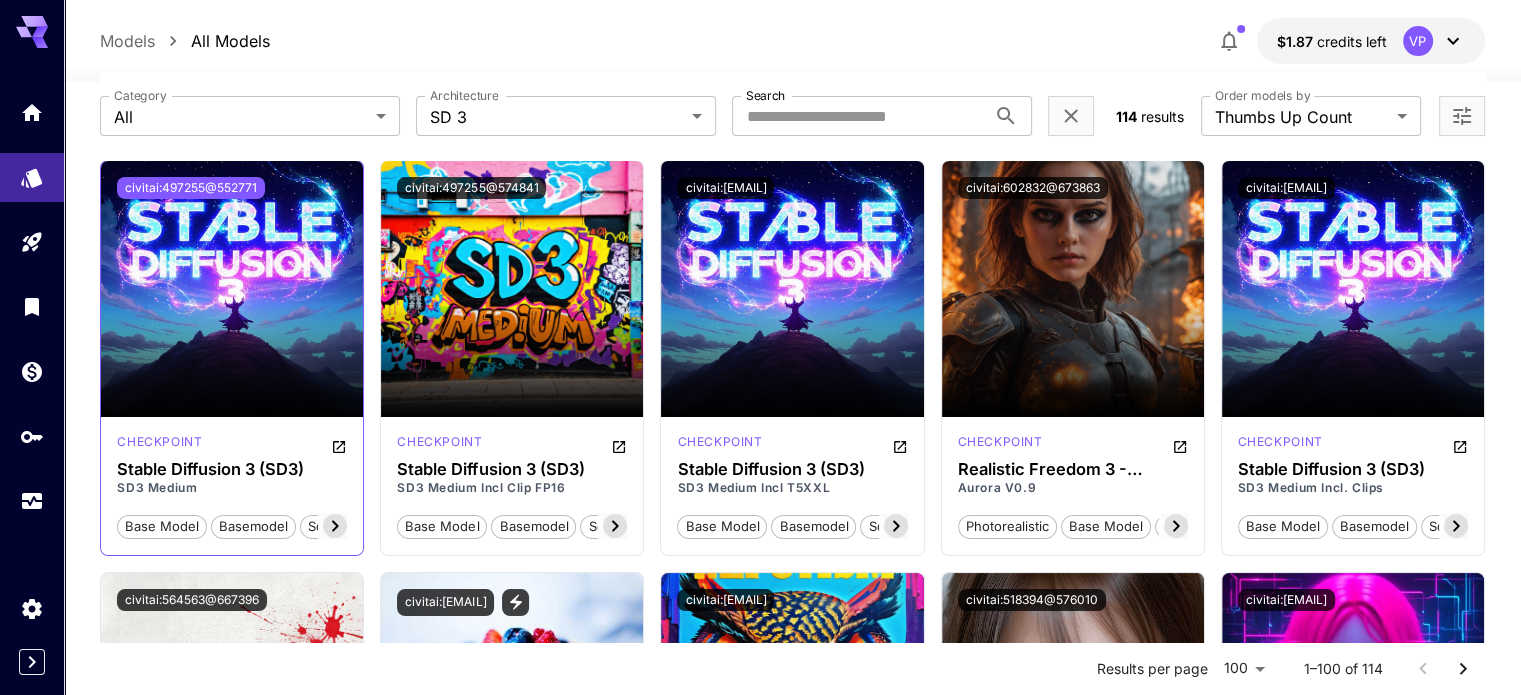 click on "civitai:497255@552771" at bounding box center (191, 188) 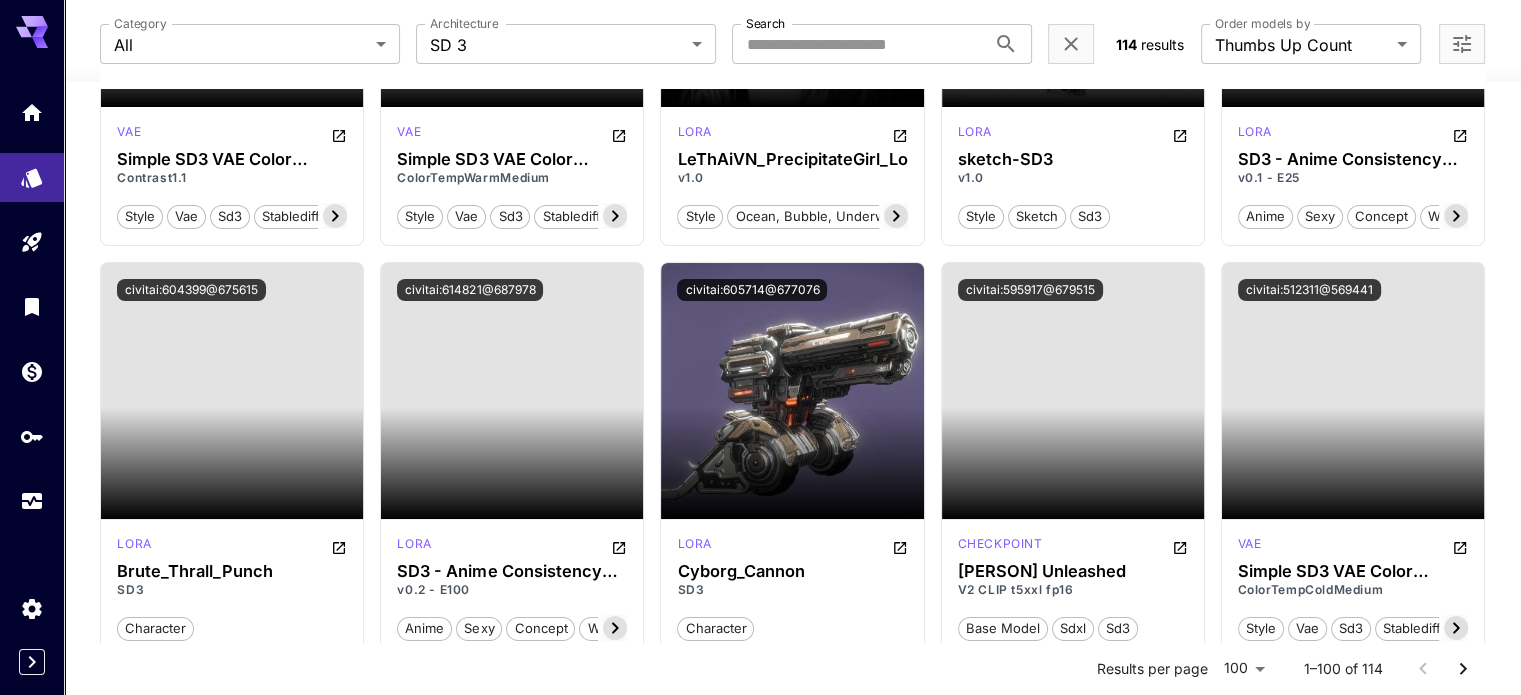scroll, scrollTop: 7900, scrollLeft: 0, axis: vertical 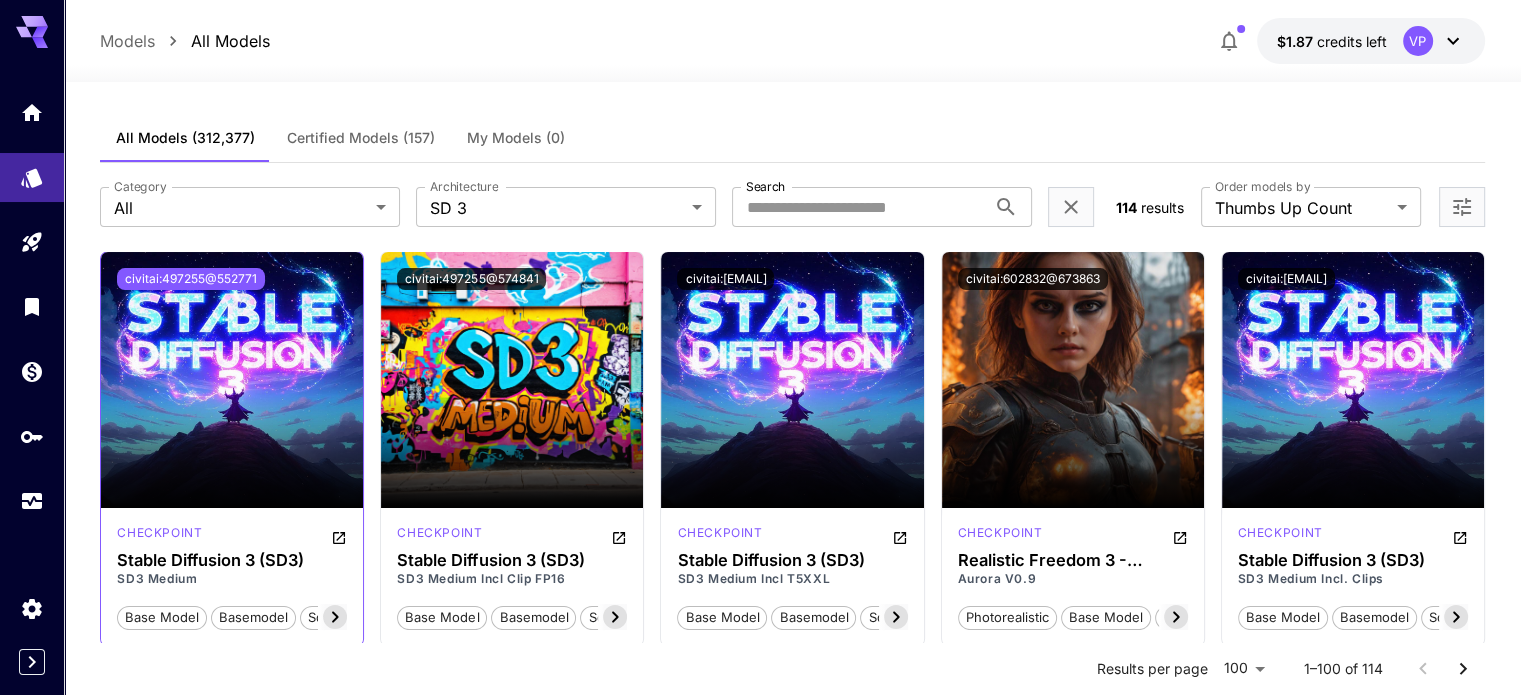 click on "civitai:497255@552771" at bounding box center [191, 279] 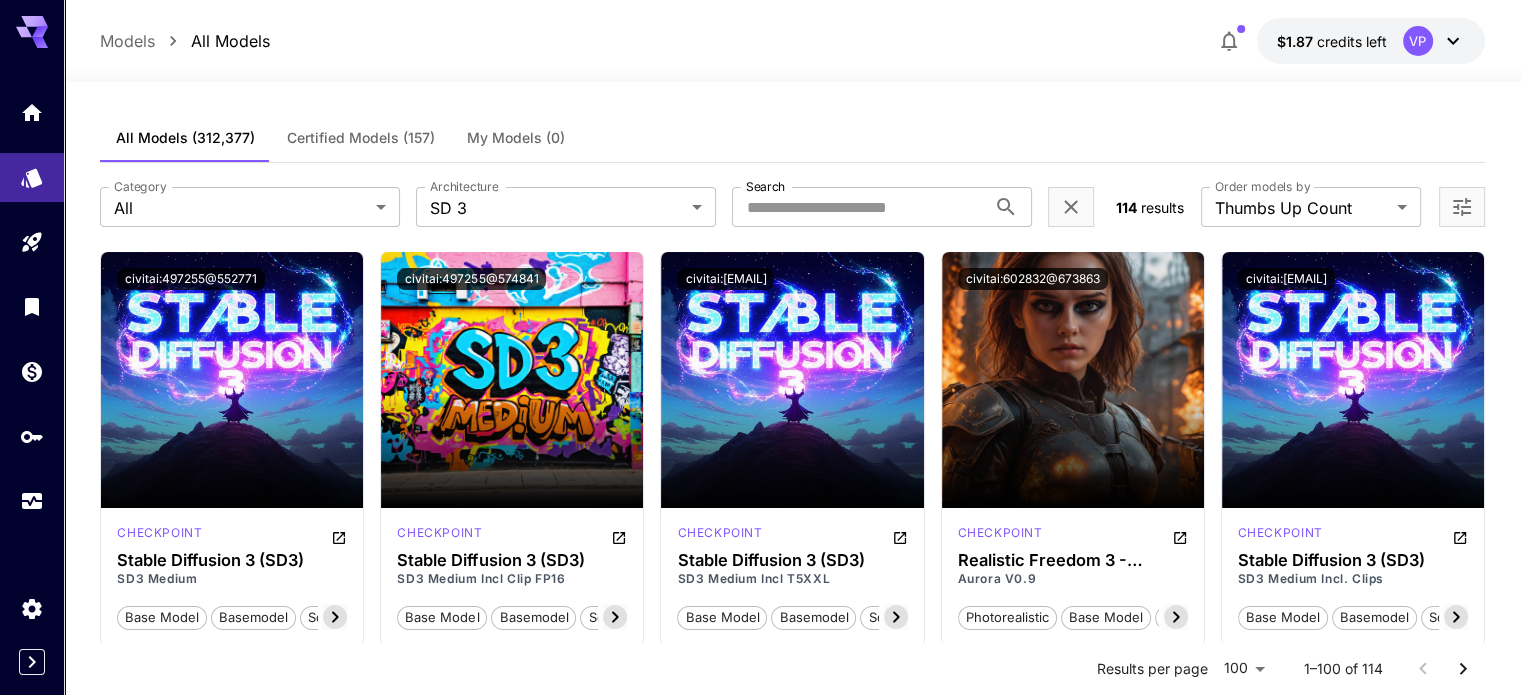 type 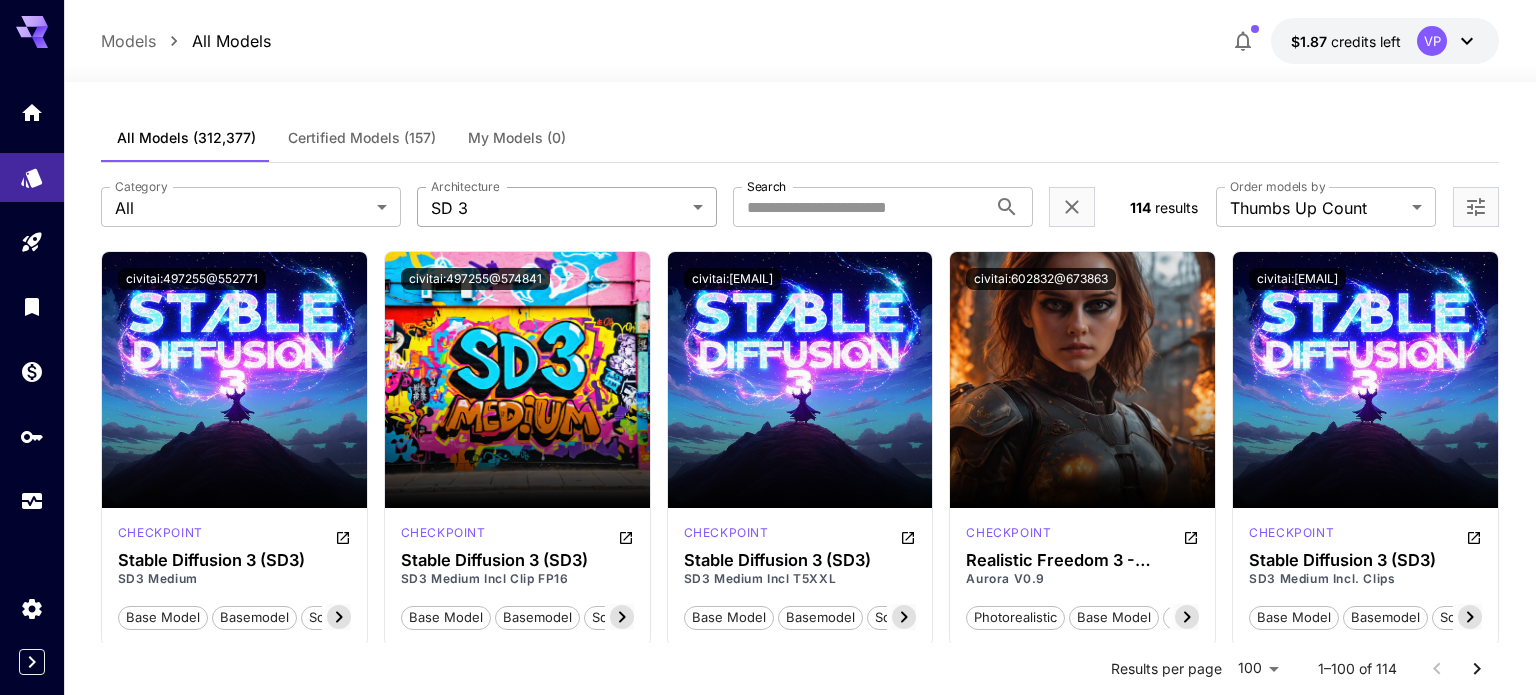 click on "**********" at bounding box center (768, 4285) 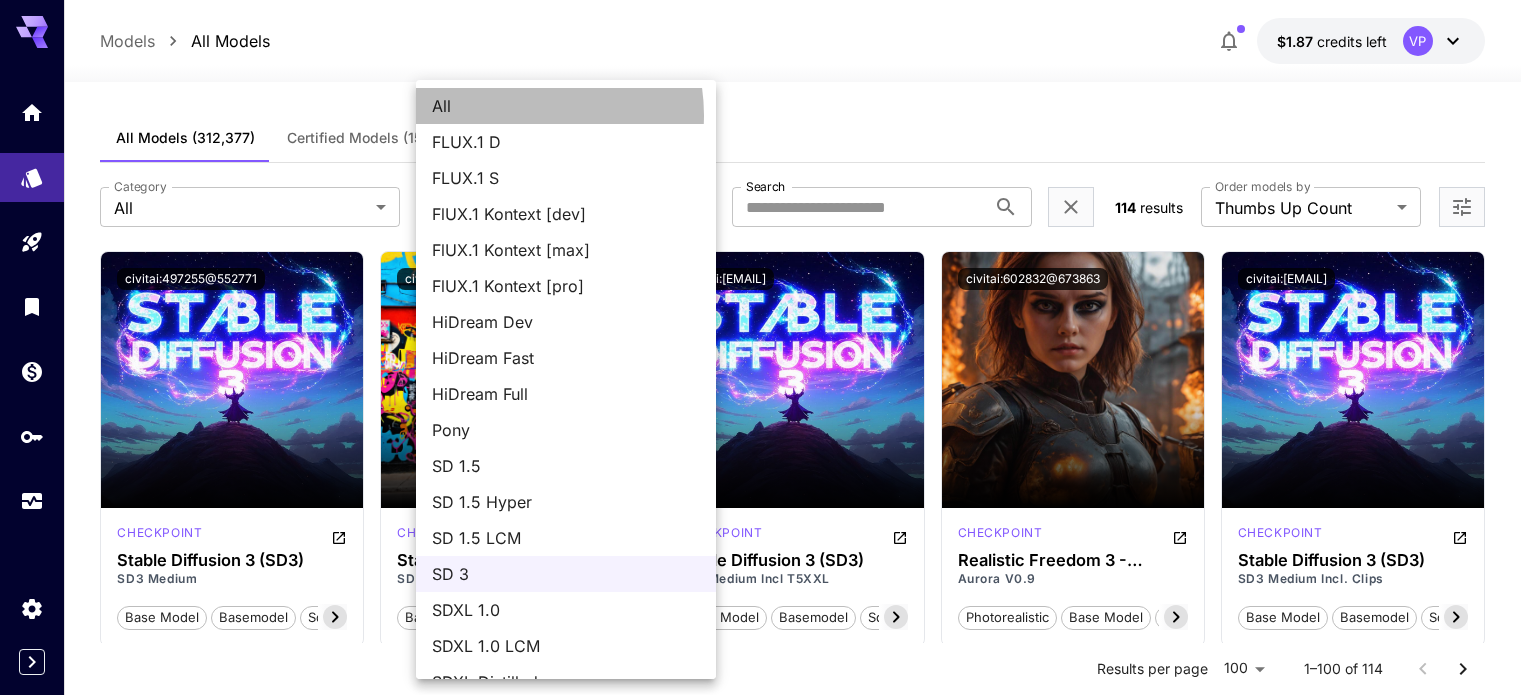 click on "All" at bounding box center (566, 106) 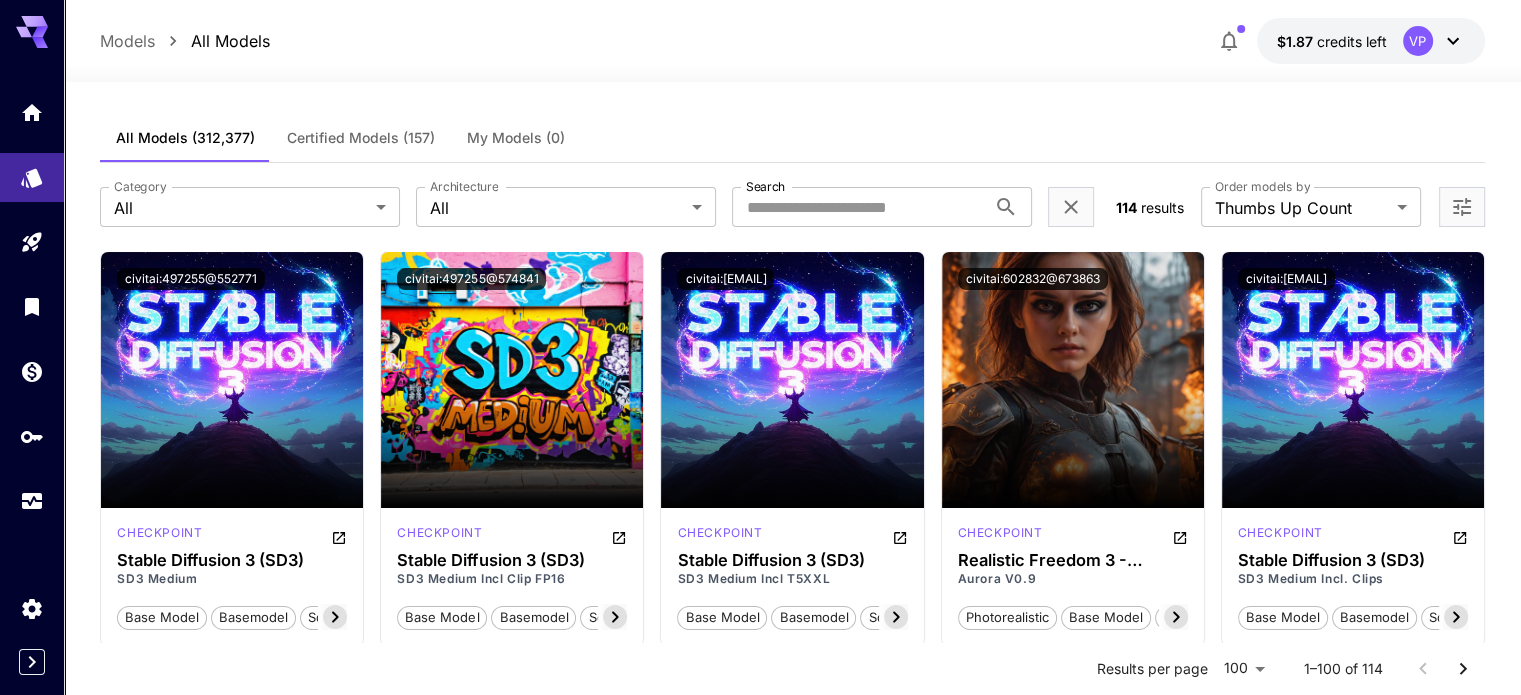click on "**********" at bounding box center [792, 207] 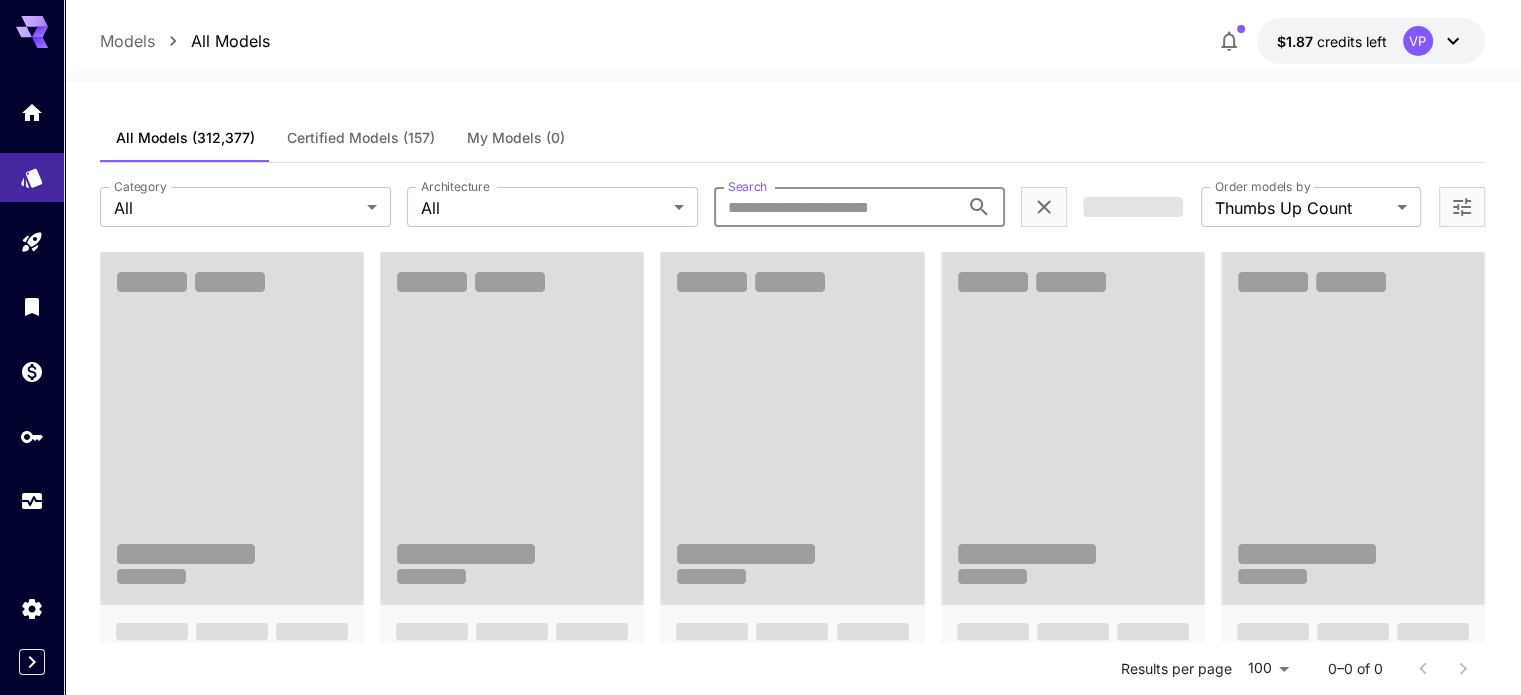 click on "Search" at bounding box center [836, 207] 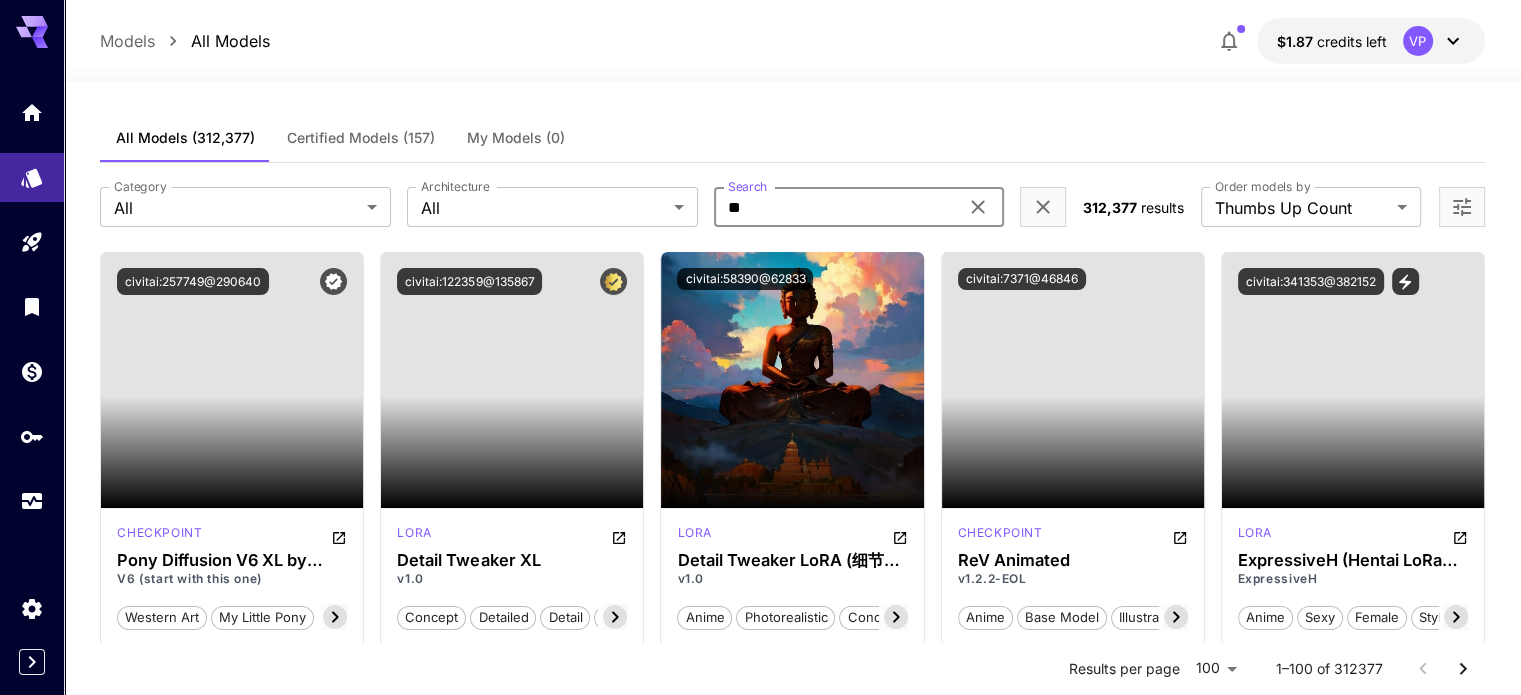 type on "*" 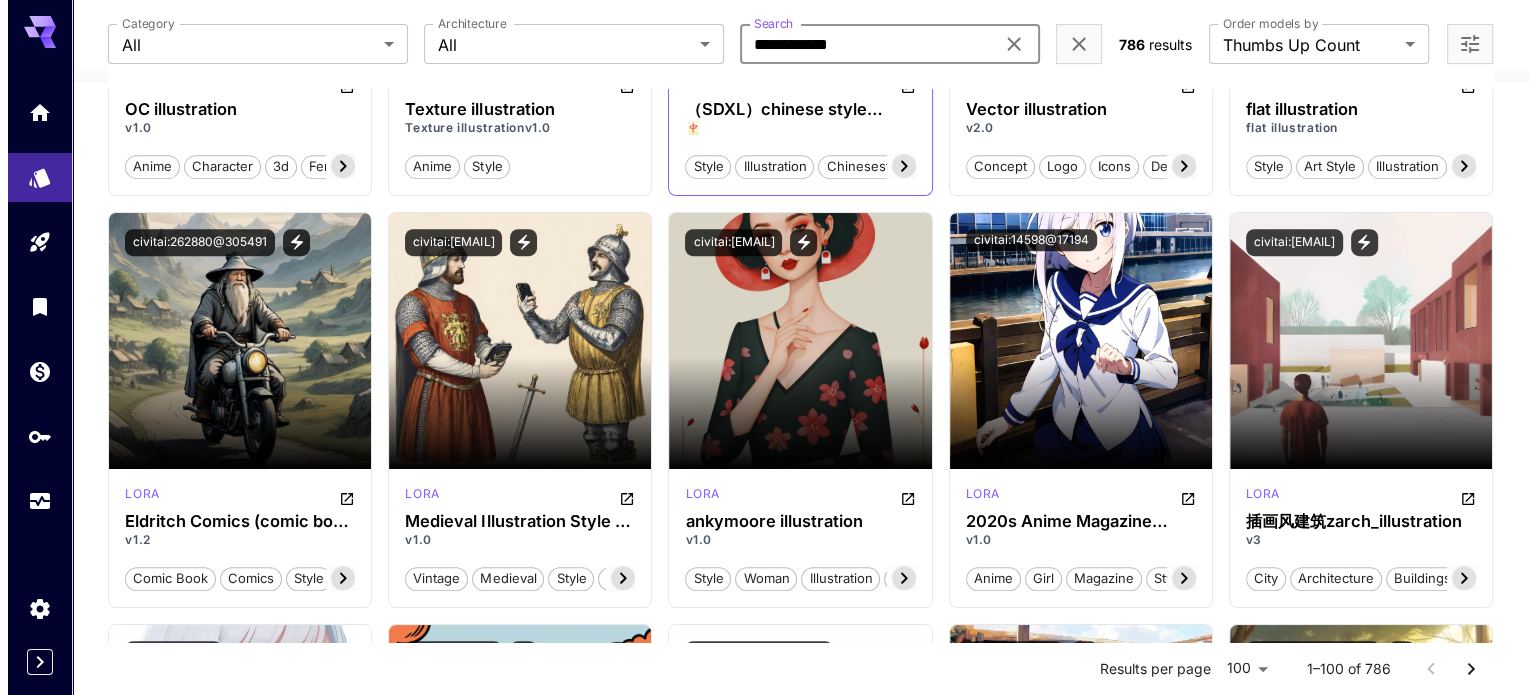 scroll, scrollTop: 900, scrollLeft: 0, axis: vertical 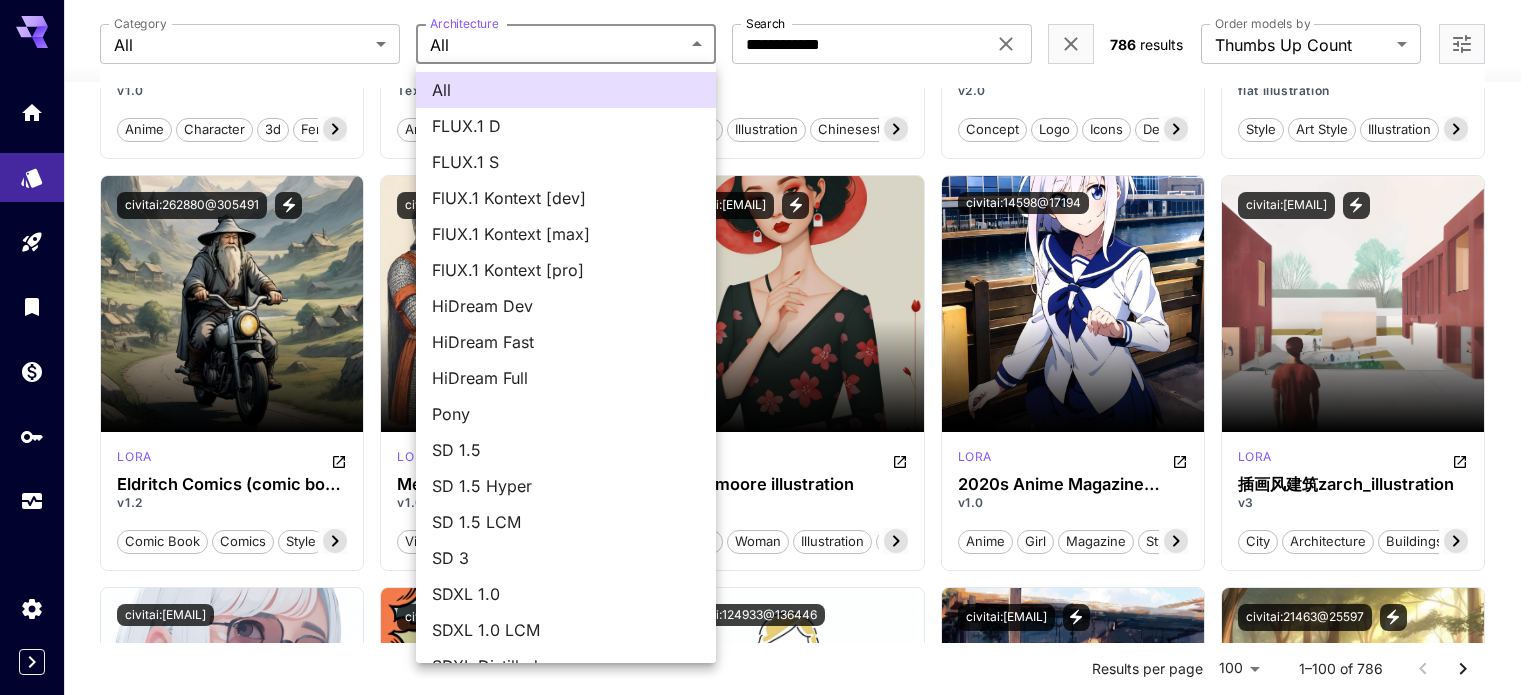 click on "**********" at bounding box center [768, 6221] 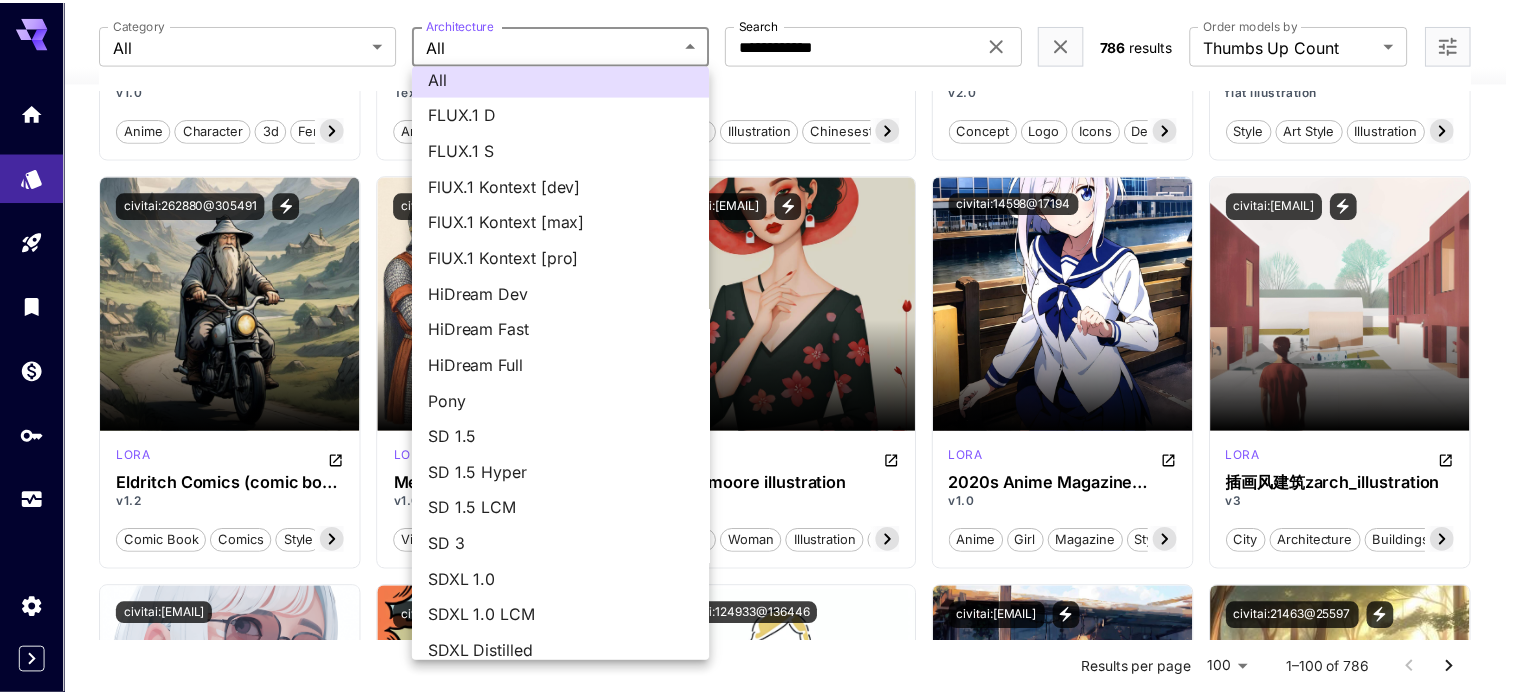 scroll, scrollTop: 0, scrollLeft: 0, axis: both 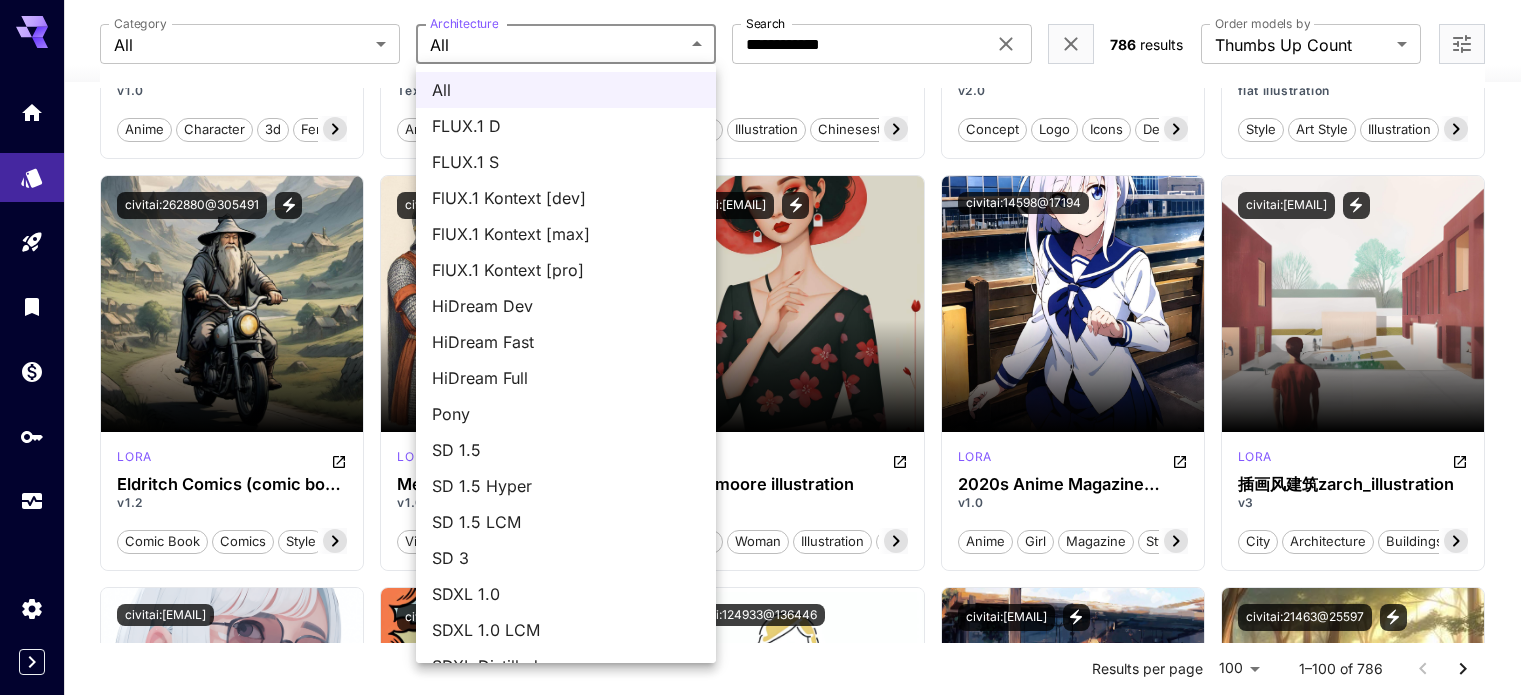 click at bounding box center (768, 347) 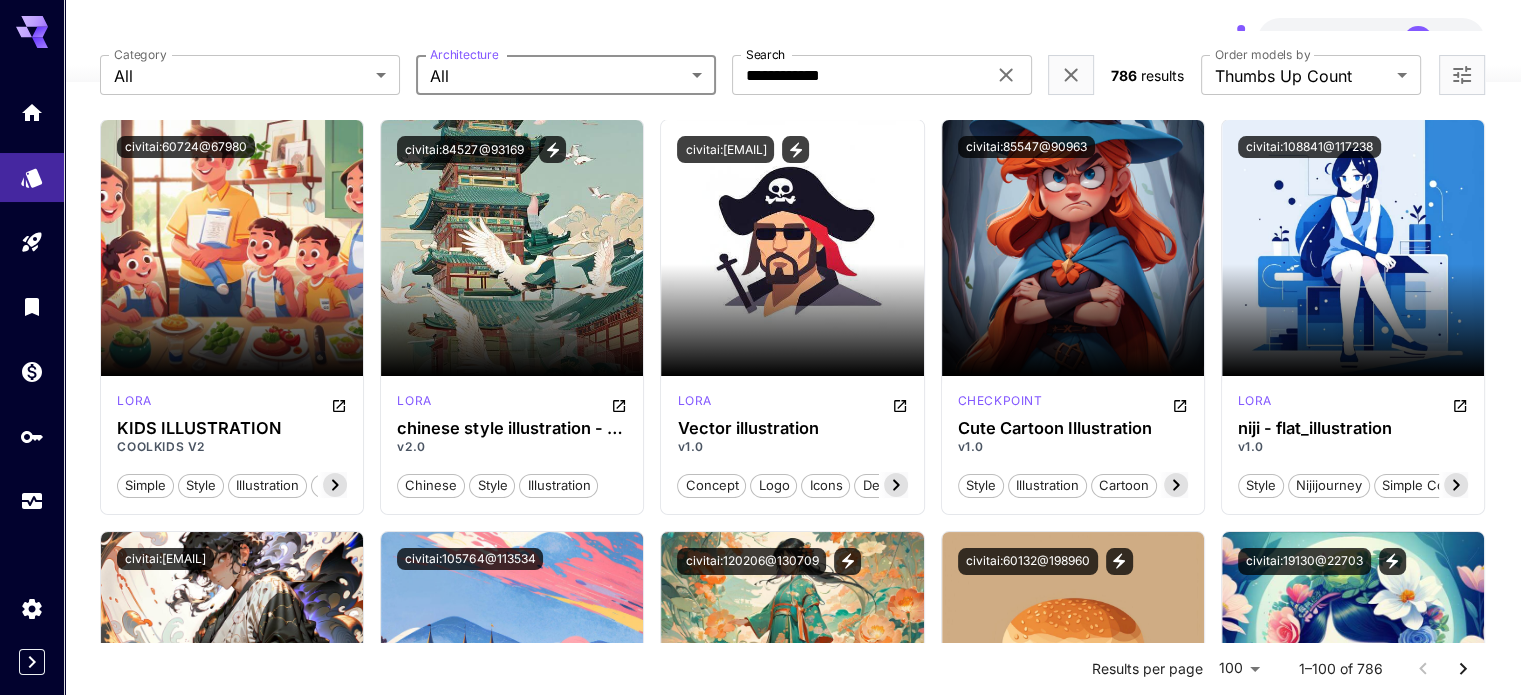 scroll, scrollTop: 0, scrollLeft: 0, axis: both 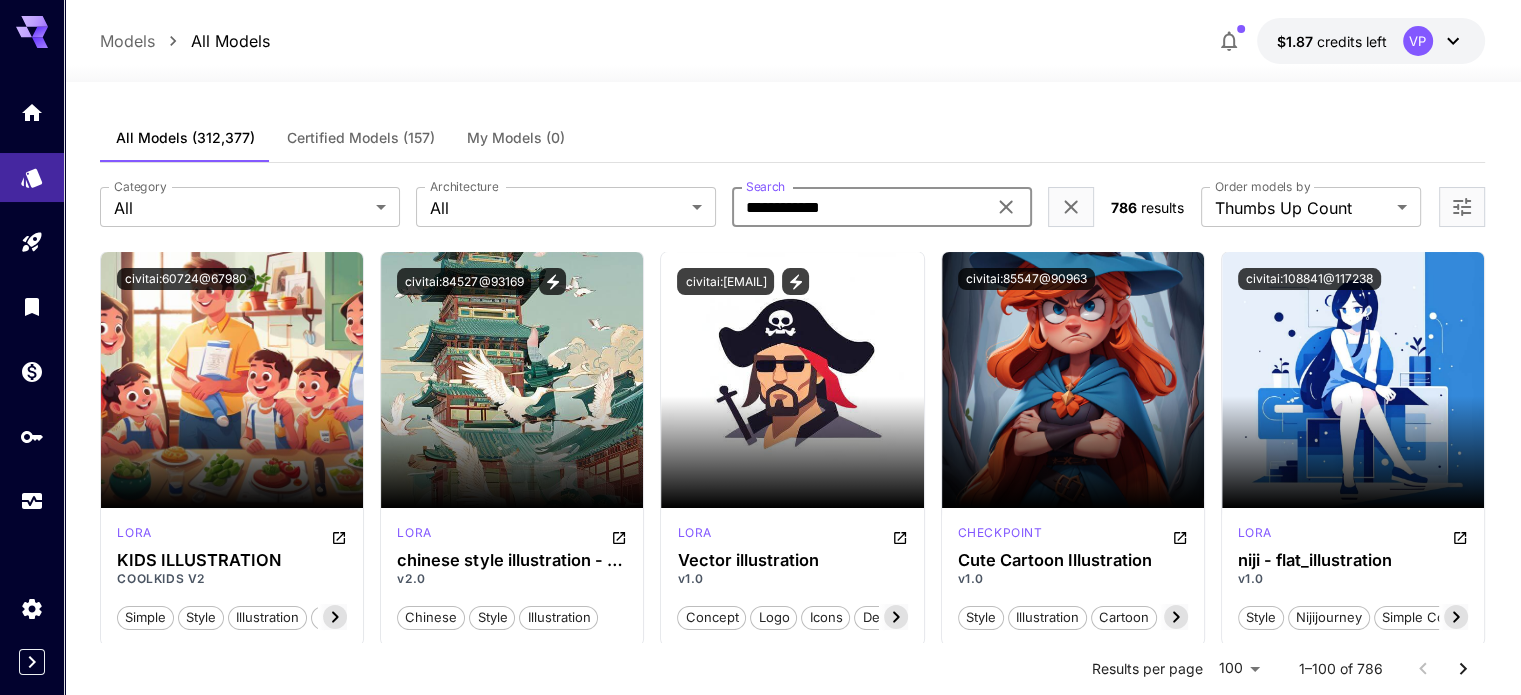 click on "**********" at bounding box center [859, 207] 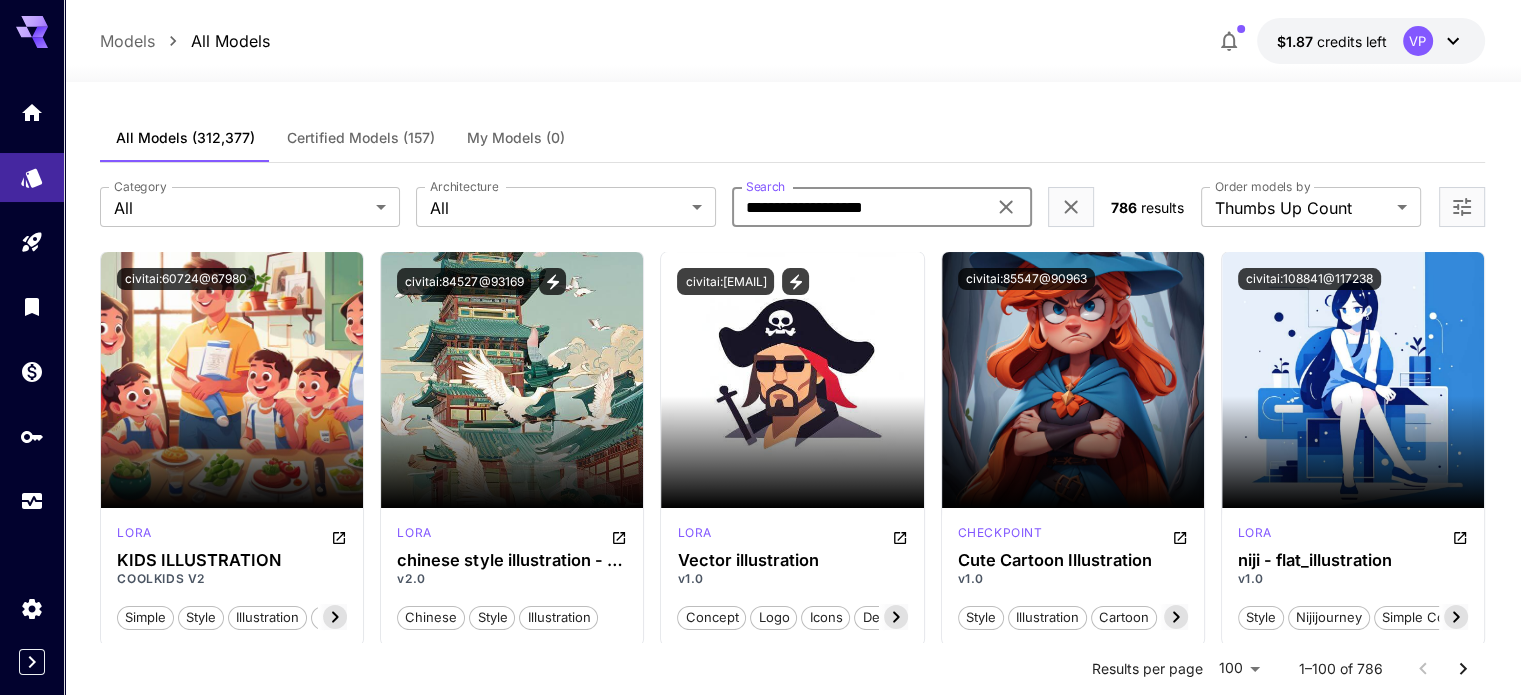 type on "**********" 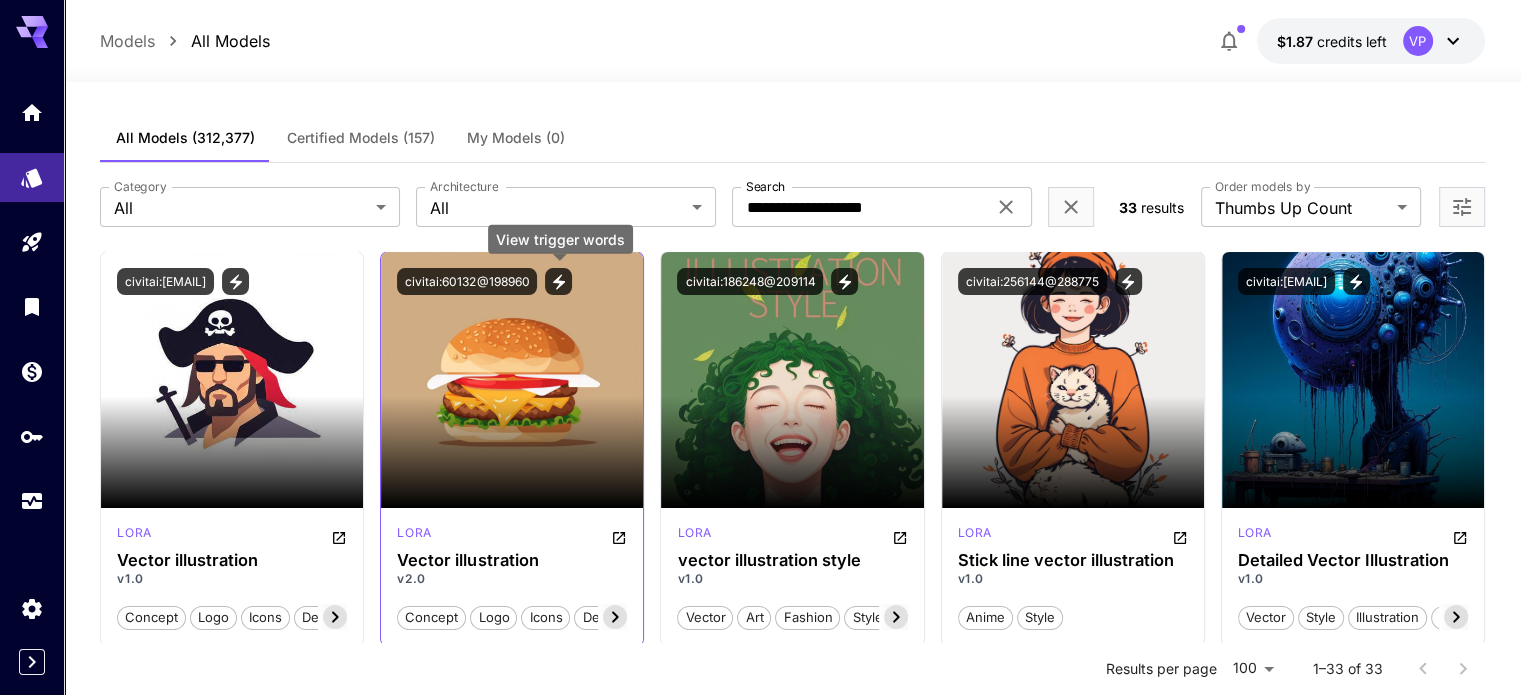 click 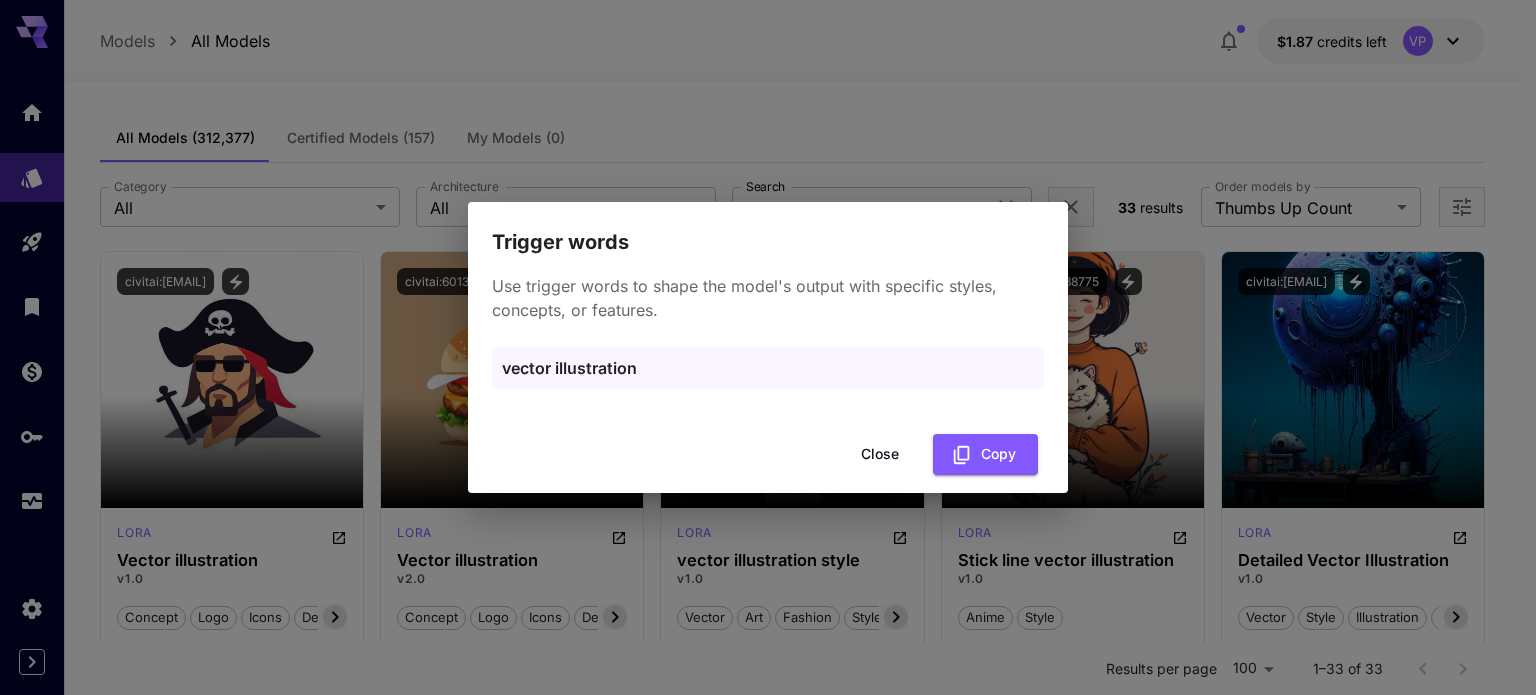 click on "Close" at bounding box center (880, 454) 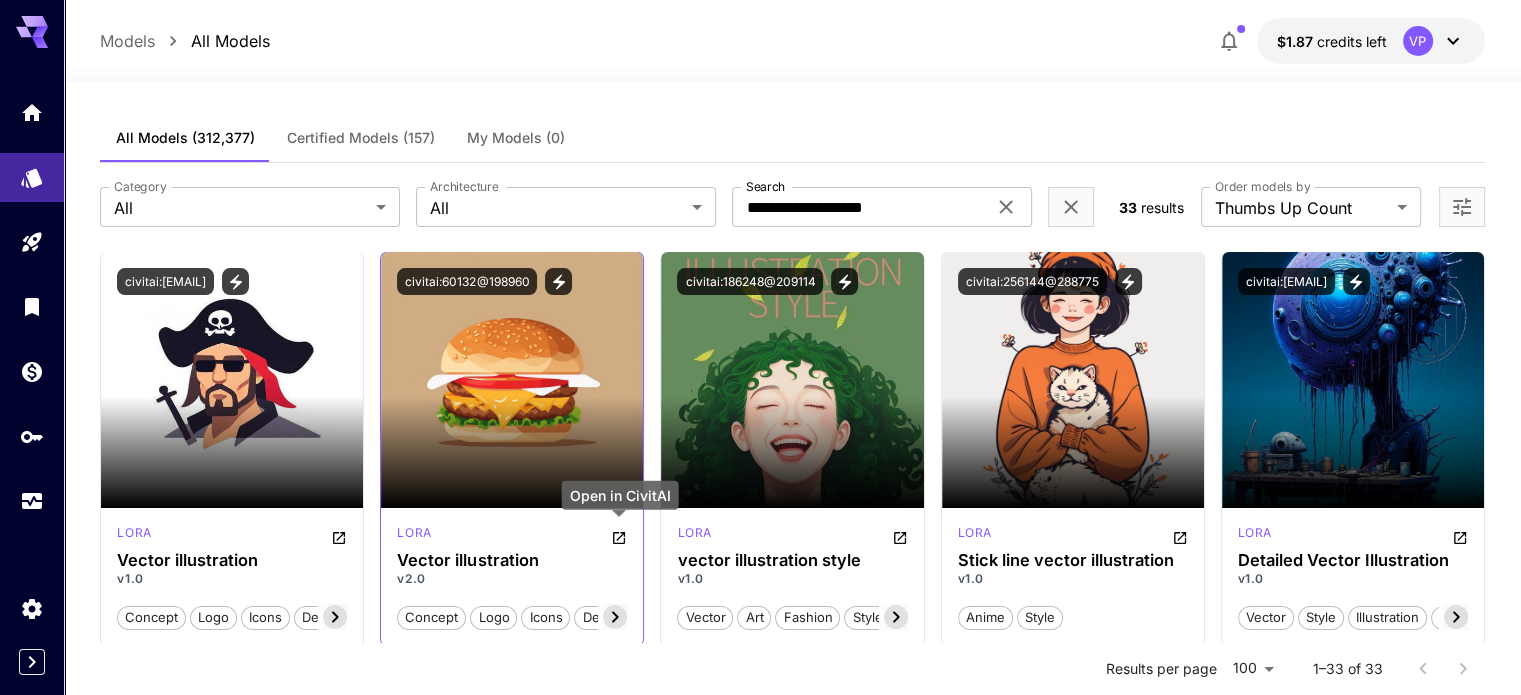 click 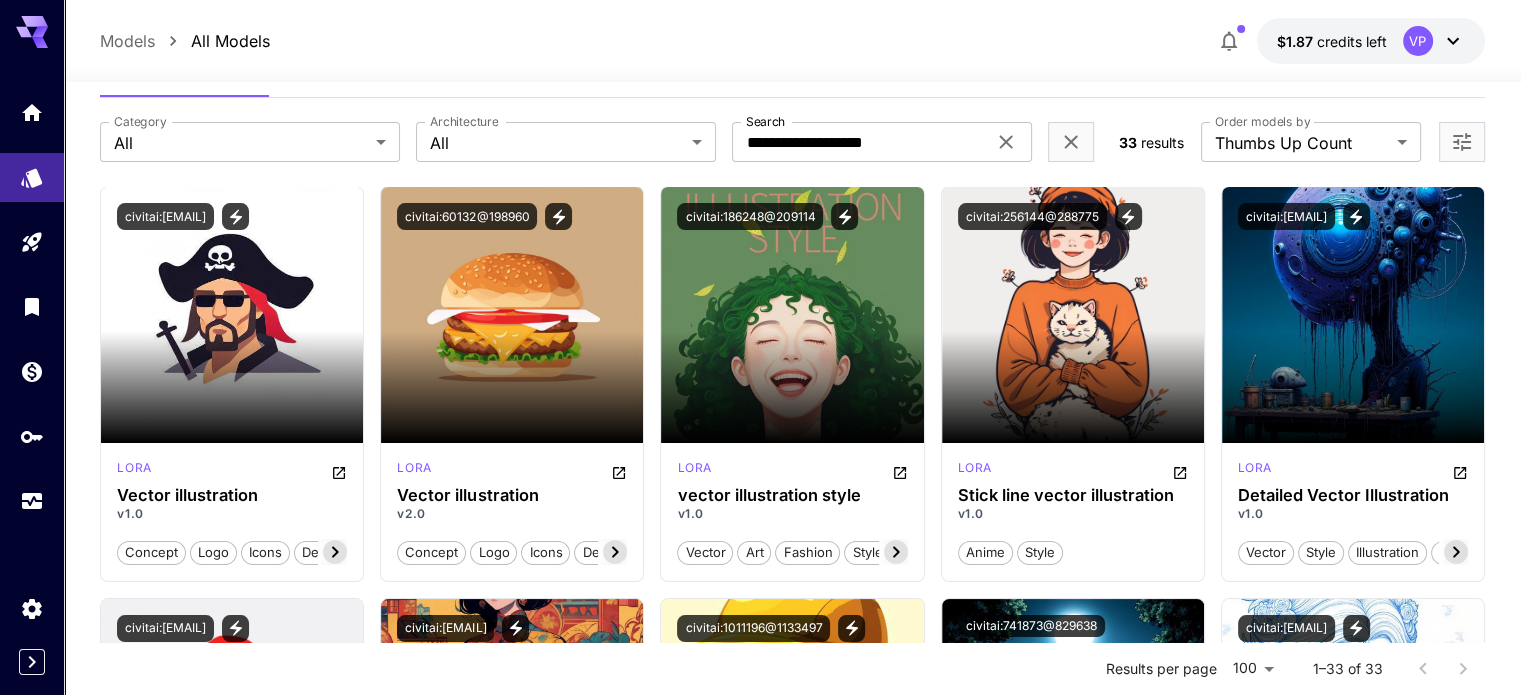 scroll, scrollTop: 100, scrollLeft: 0, axis: vertical 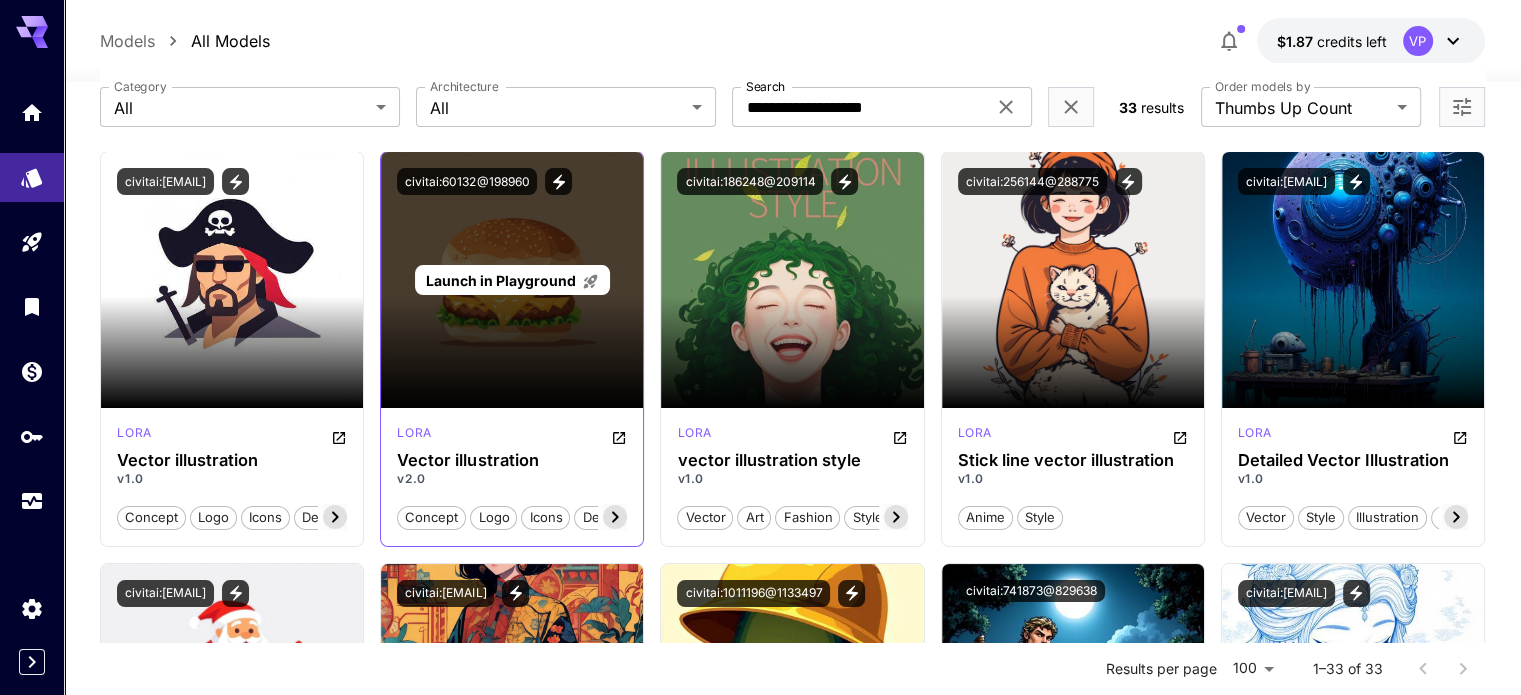 click on "Launch in Playground" at bounding box center (501, 280) 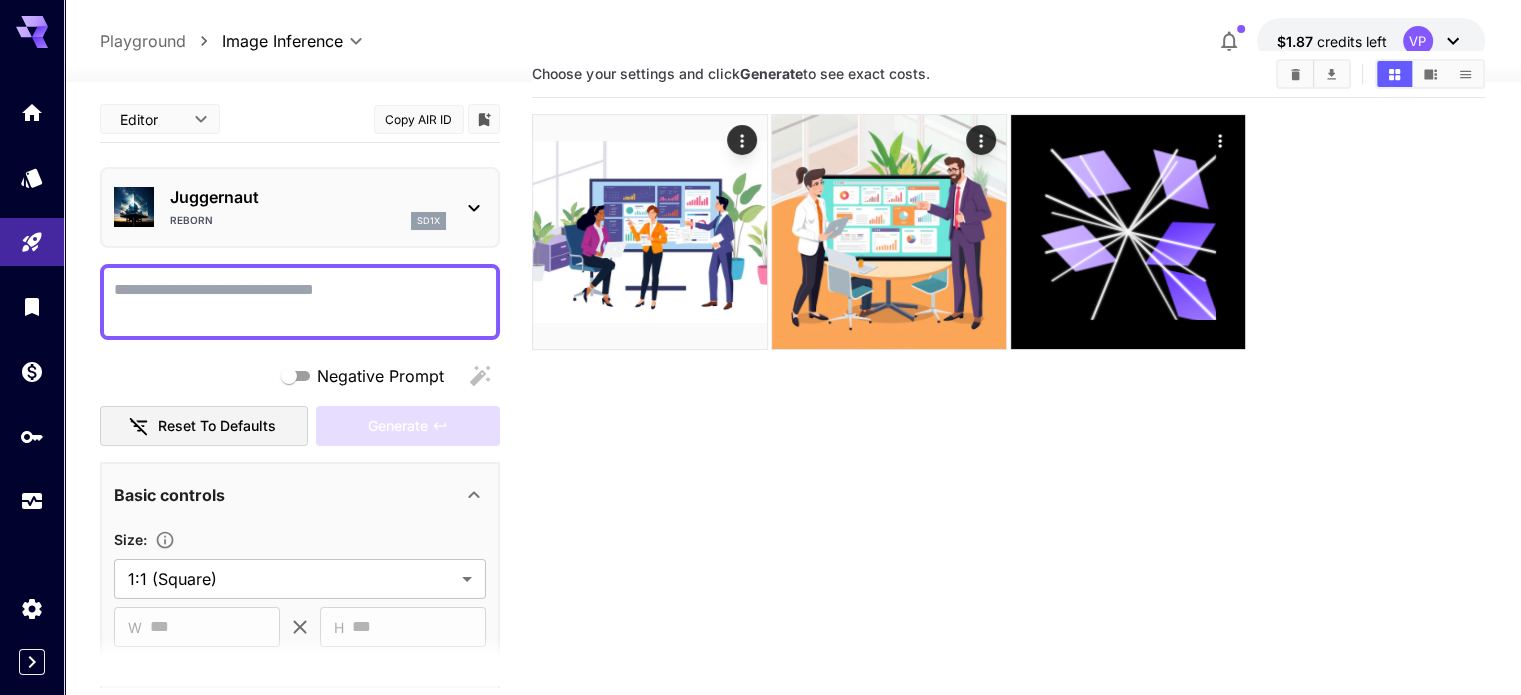 scroll, scrollTop: 0, scrollLeft: 0, axis: both 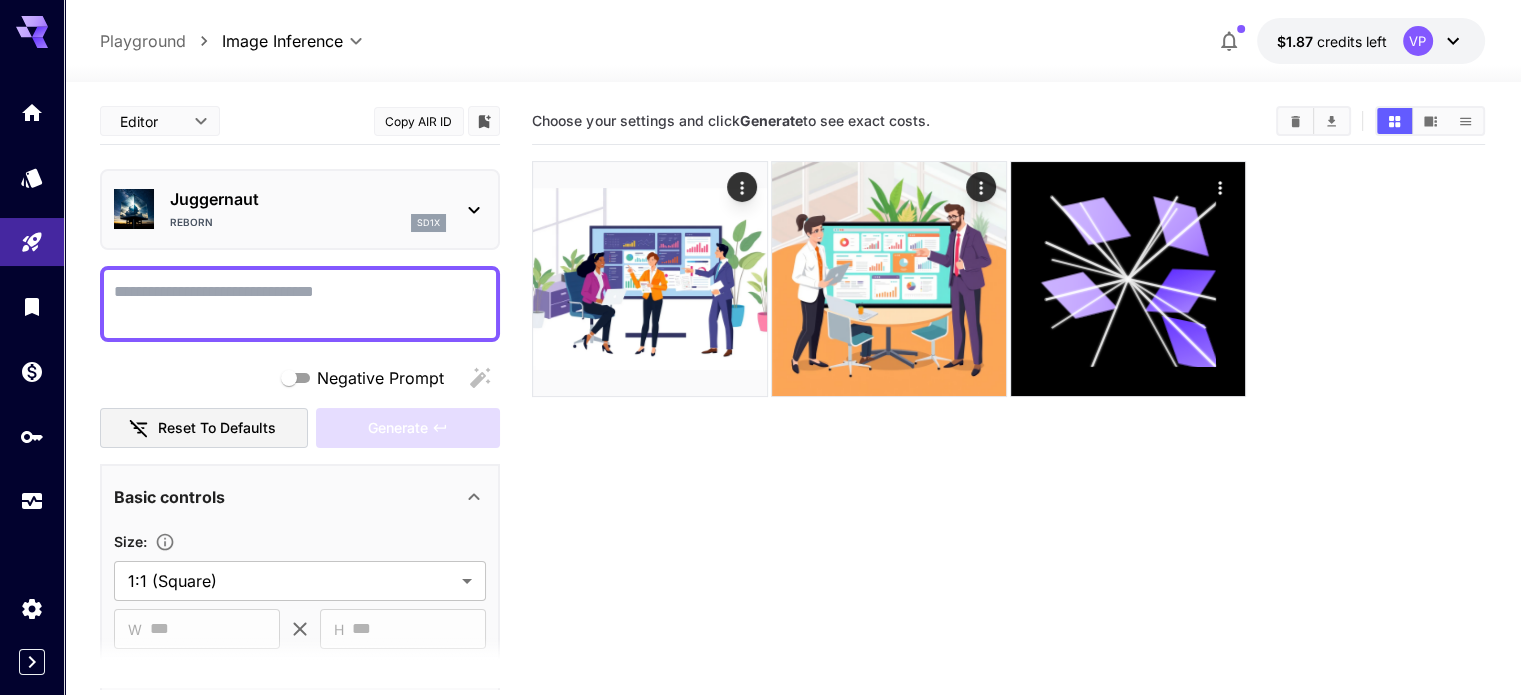 click on "Juggernaut" at bounding box center (308, 199) 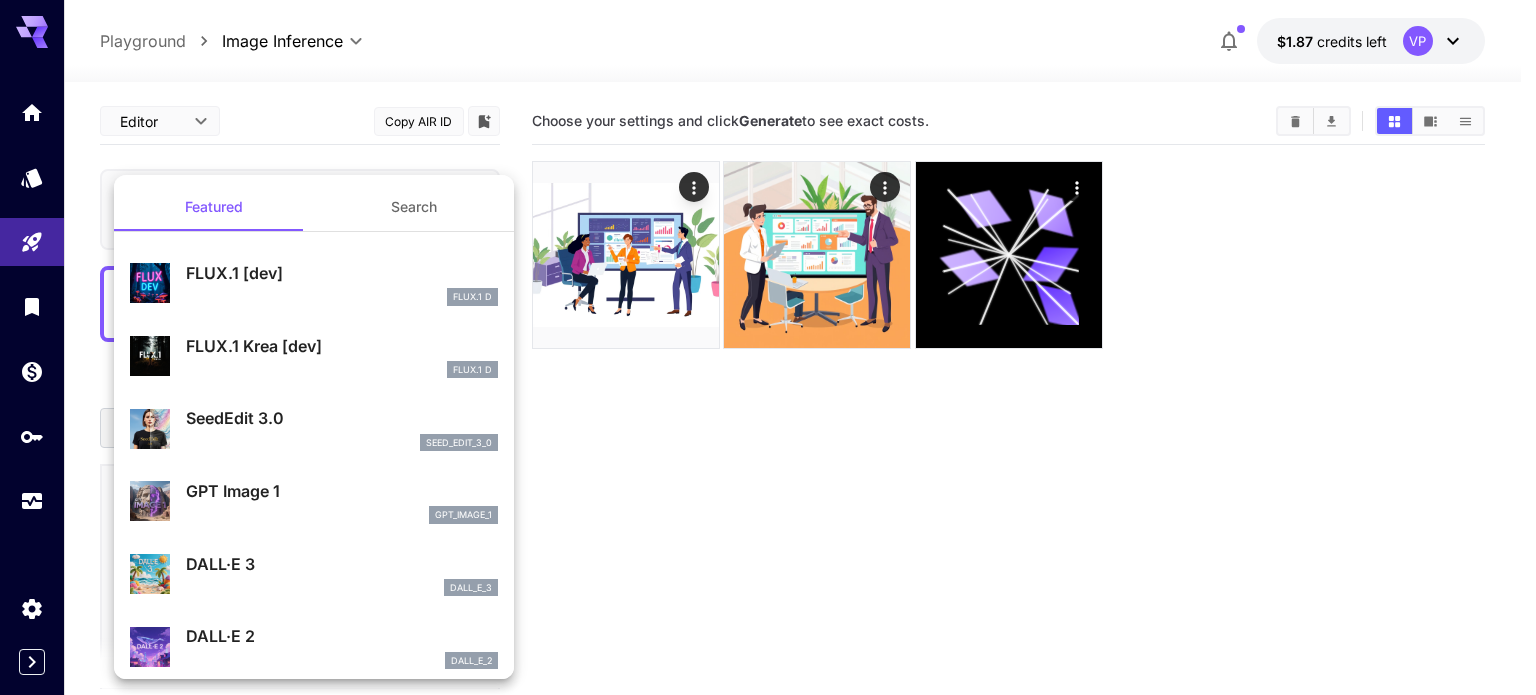 click at bounding box center (768, 347) 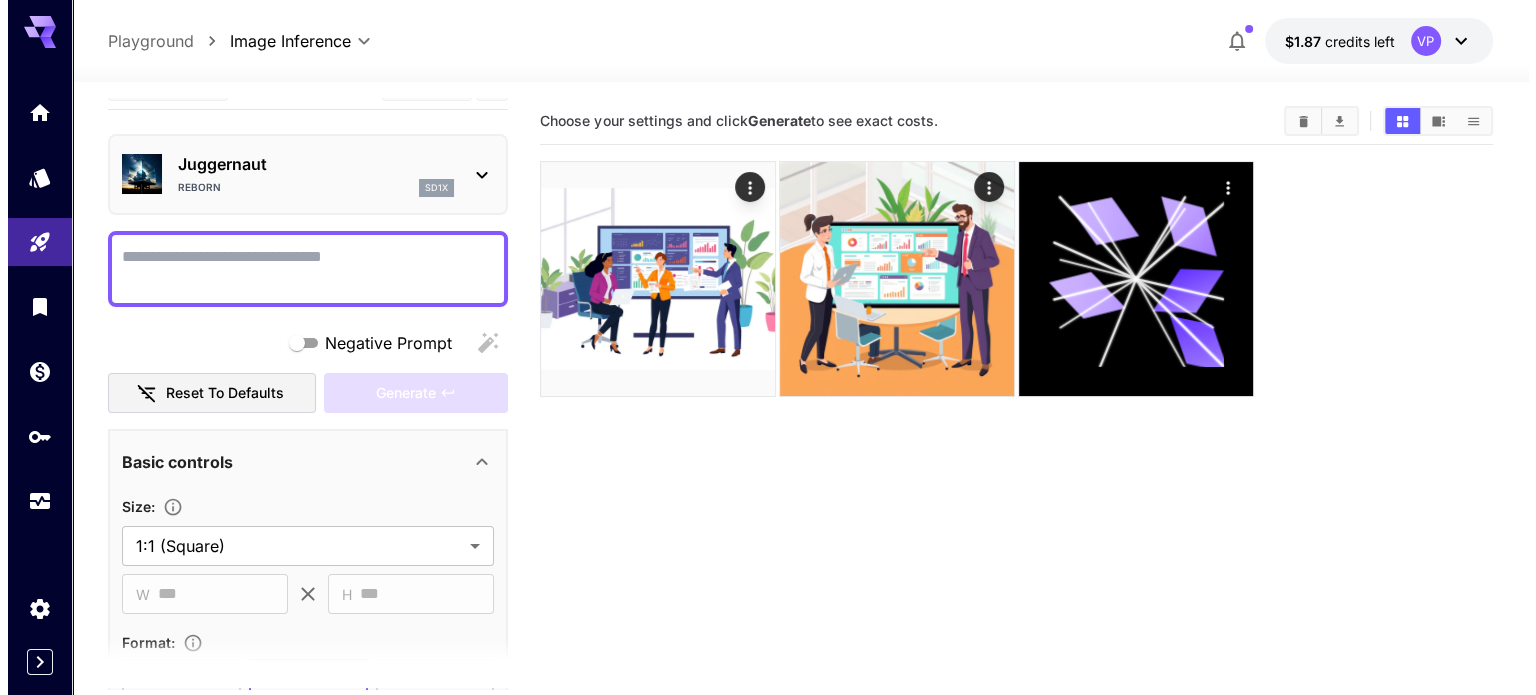 scroll, scrollTop: 0, scrollLeft: 0, axis: both 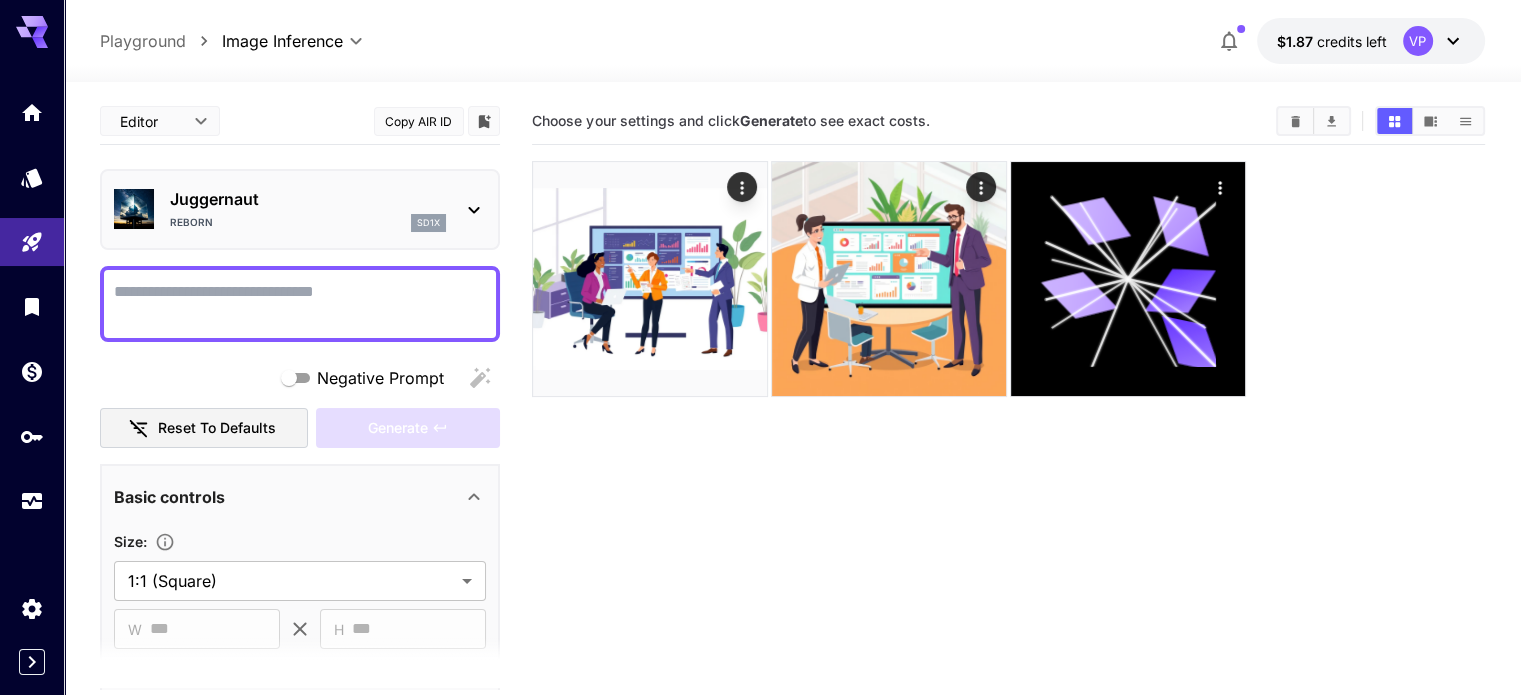 click 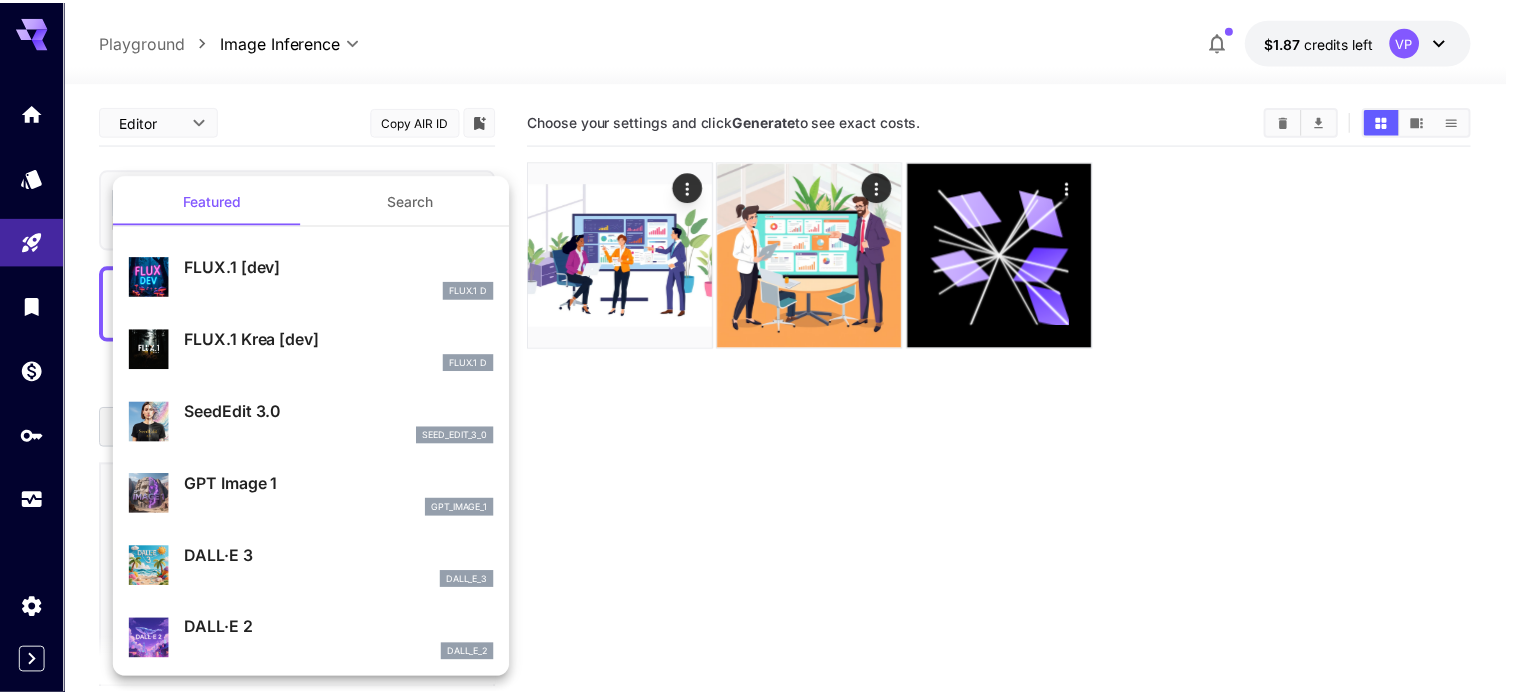 scroll, scrollTop: 0, scrollLeft: 0, axis: both 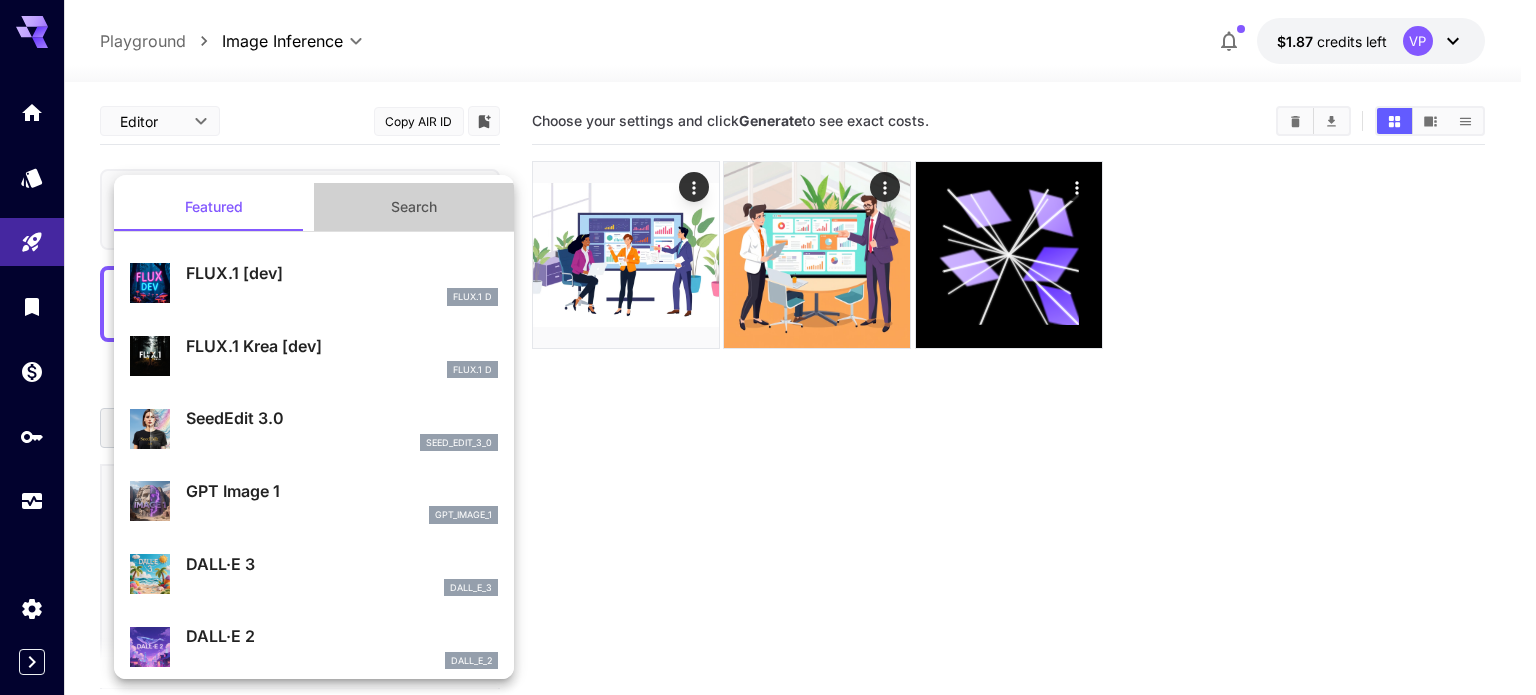click on "Search" at bounding box center (414, 207) 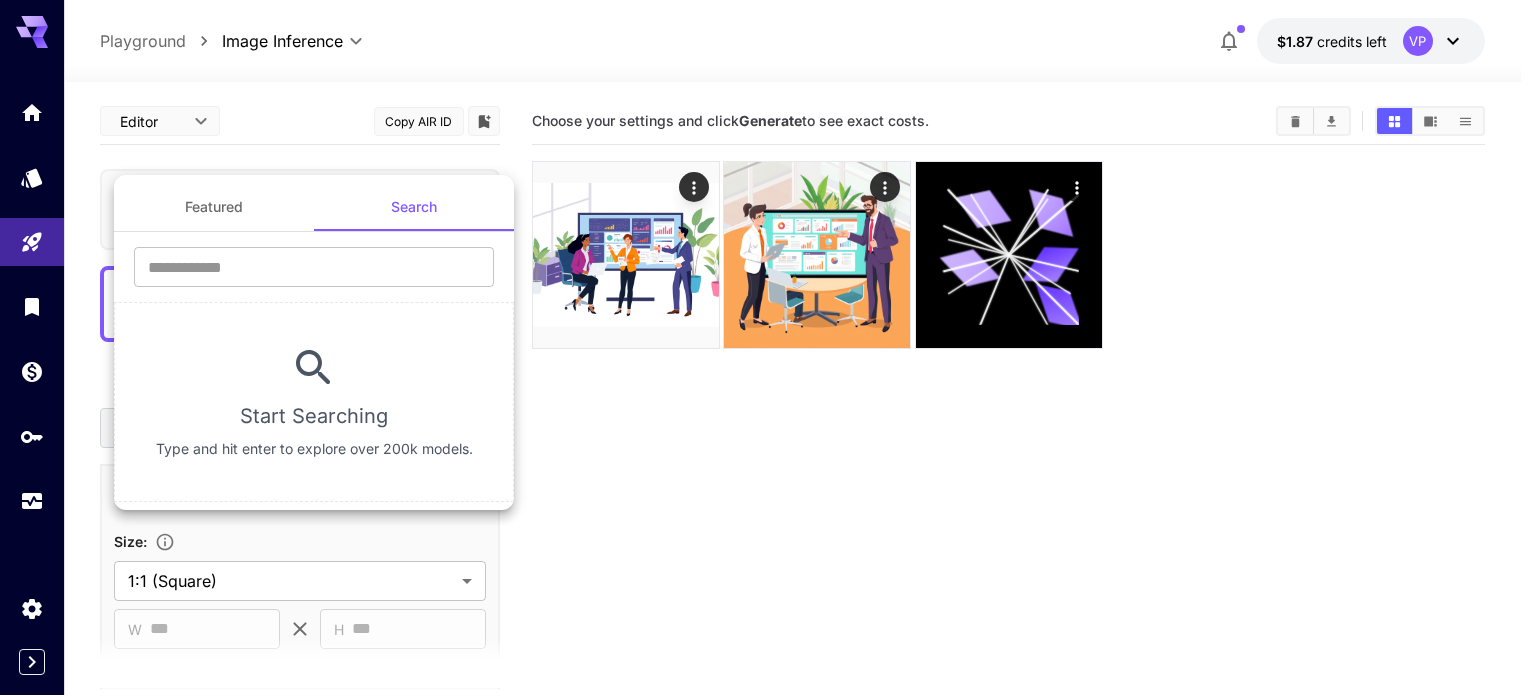 click at bounding box center (768, 347) 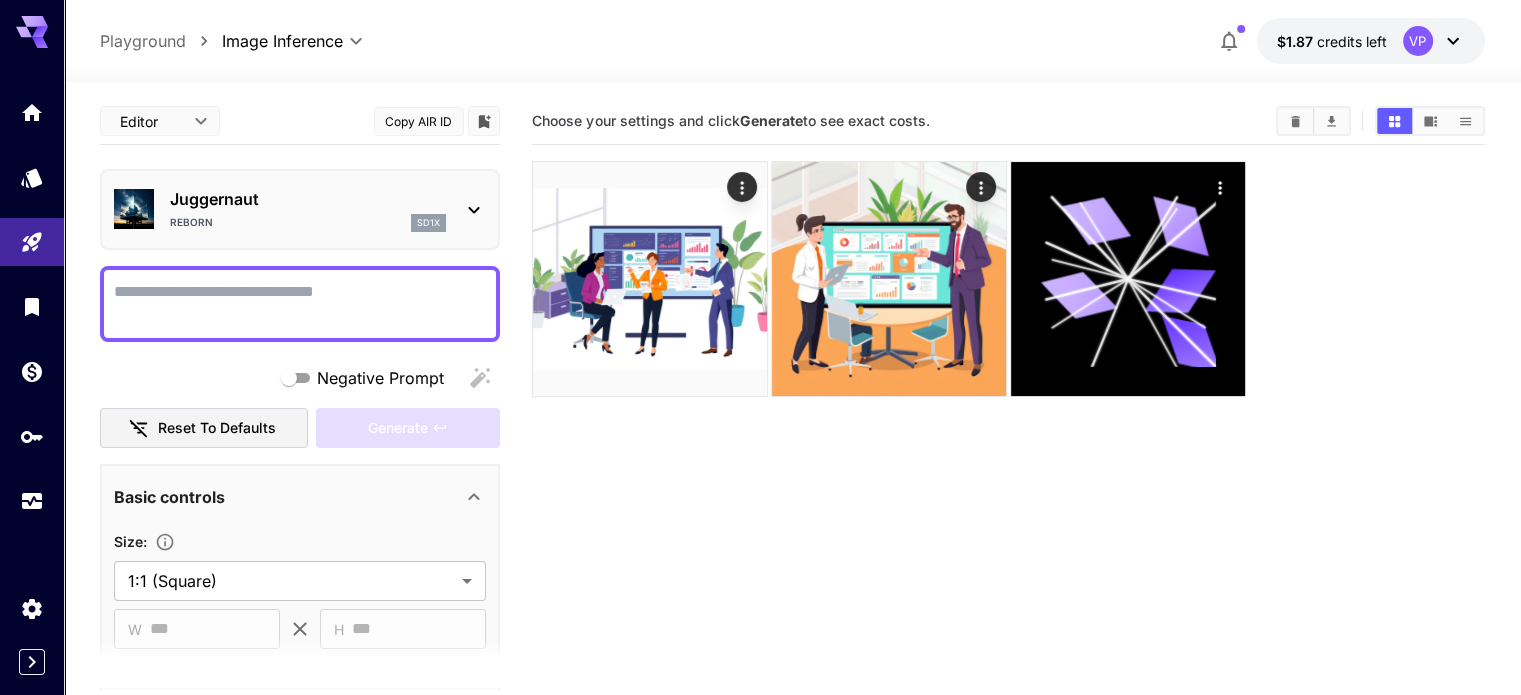 scroll, scrollTop: 158, scrollLeft: 0, axis: vertical 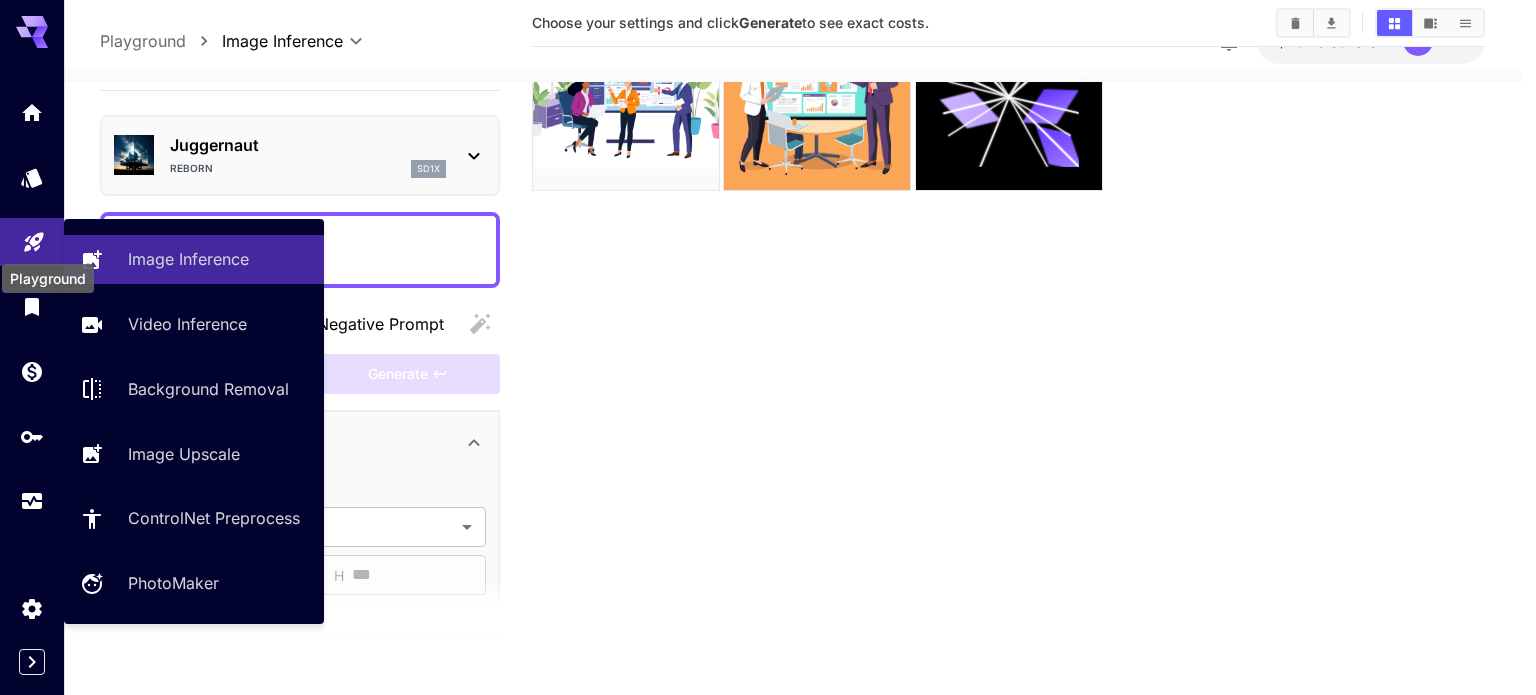 click 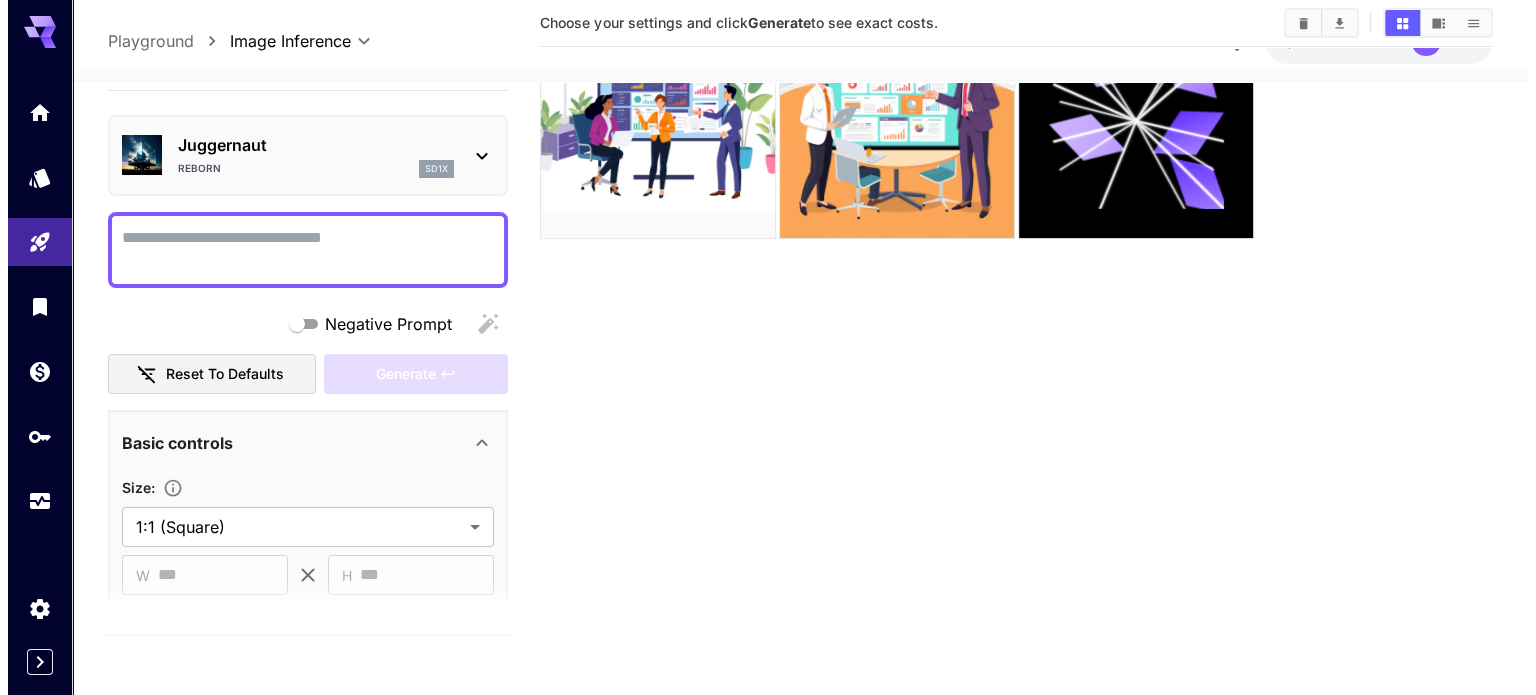 scroll, scrollTop: 58, scrollLeft: 0, axis: vertical 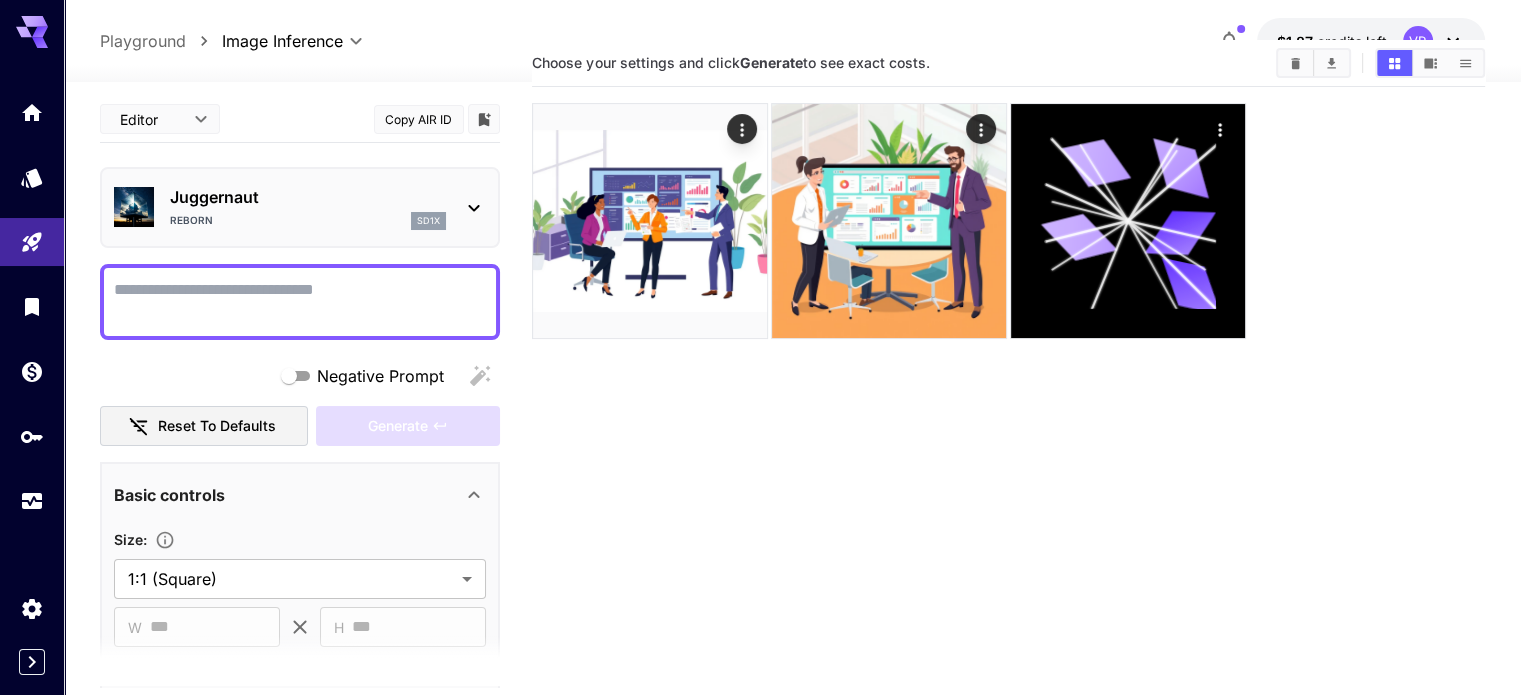 click 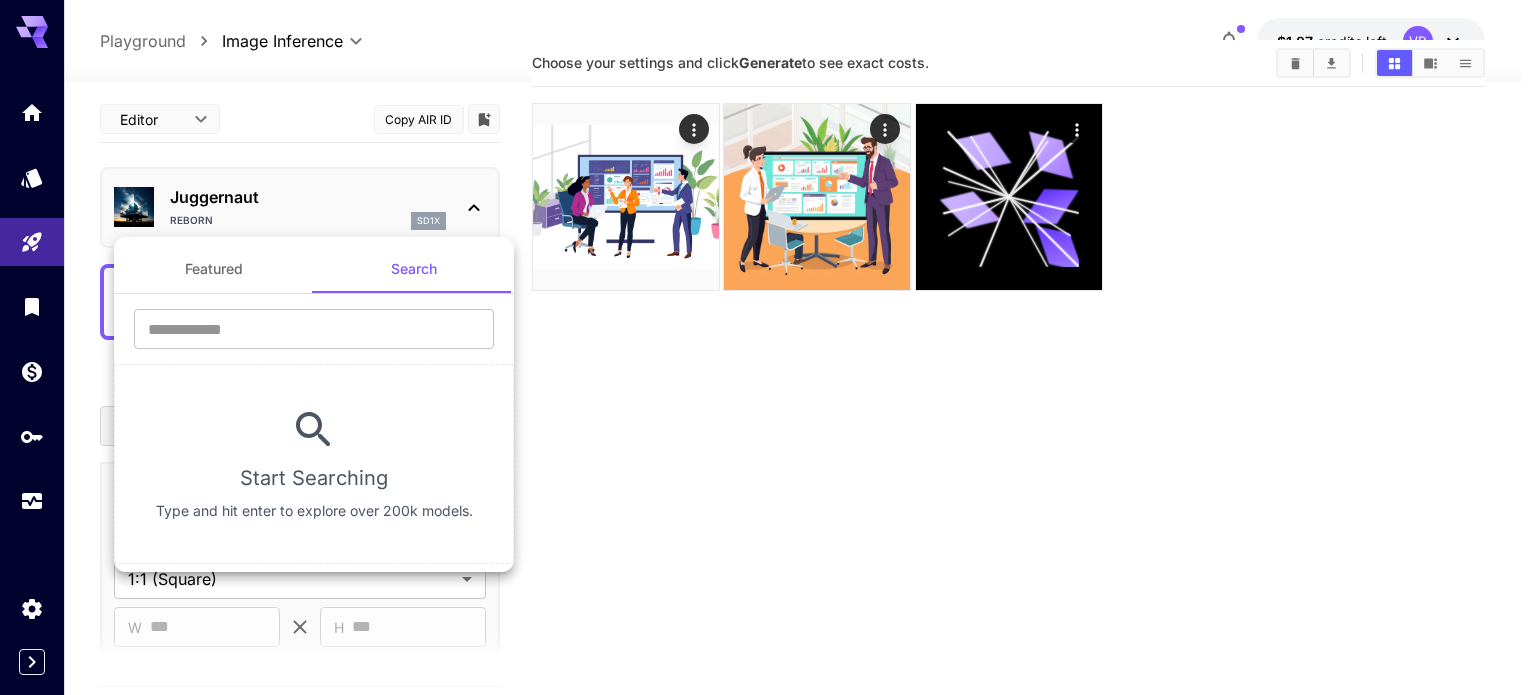 click at bounding box center (768, 347) 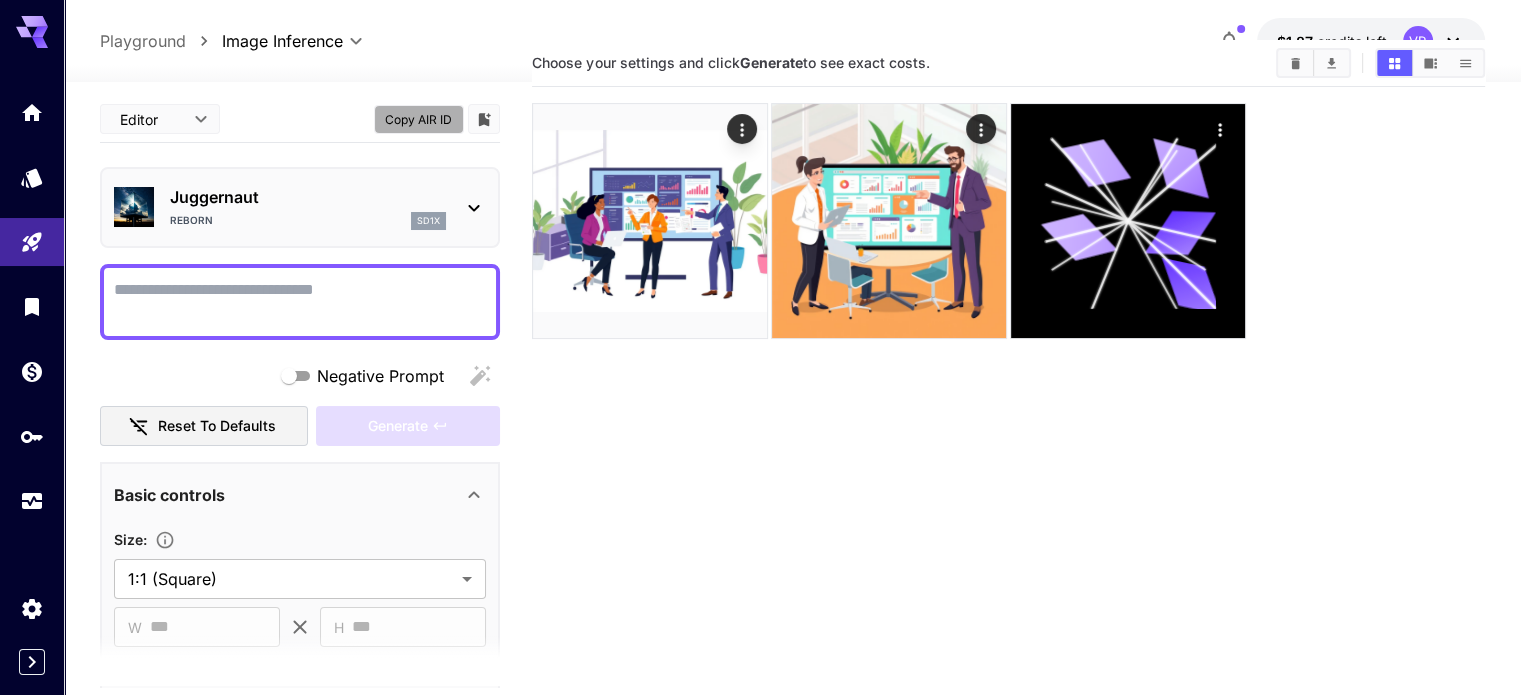 click on "Copy AIR ID" at bounding box center (419, 119) 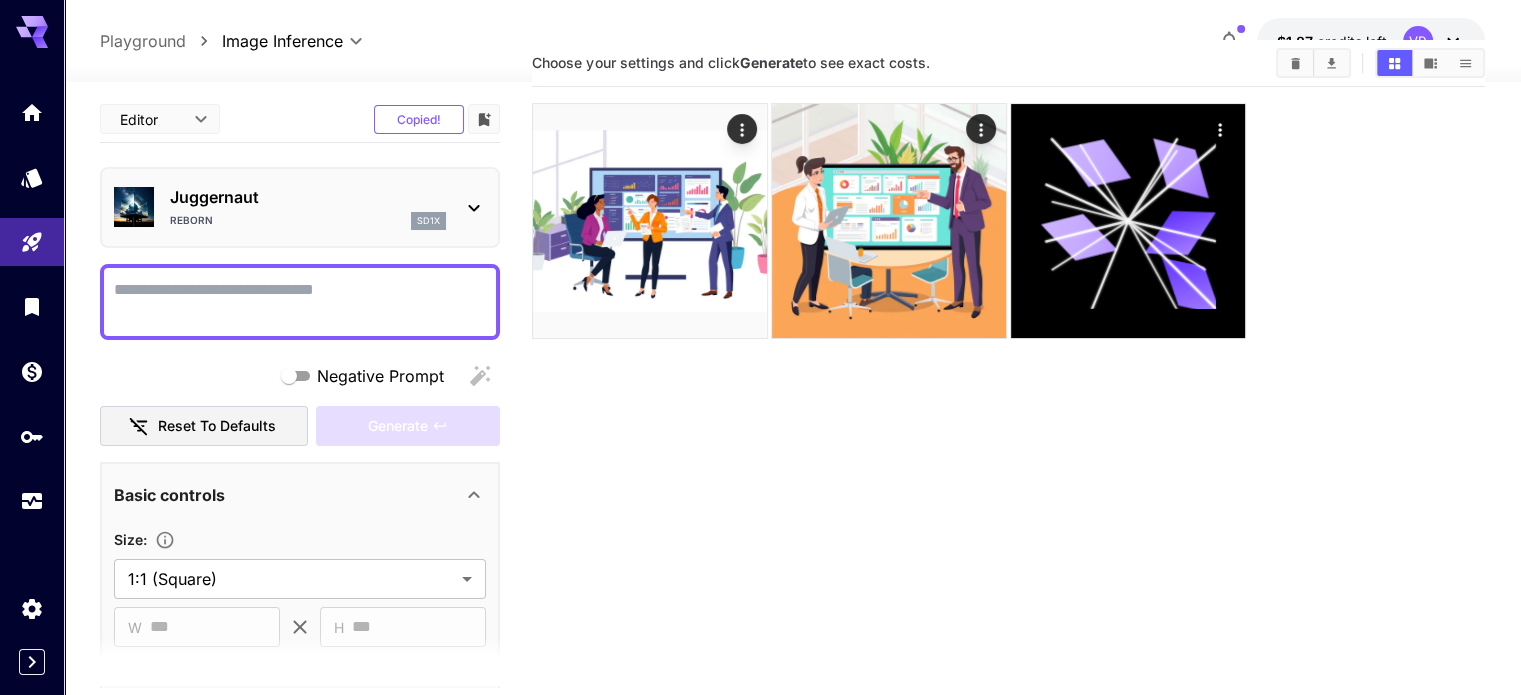 click 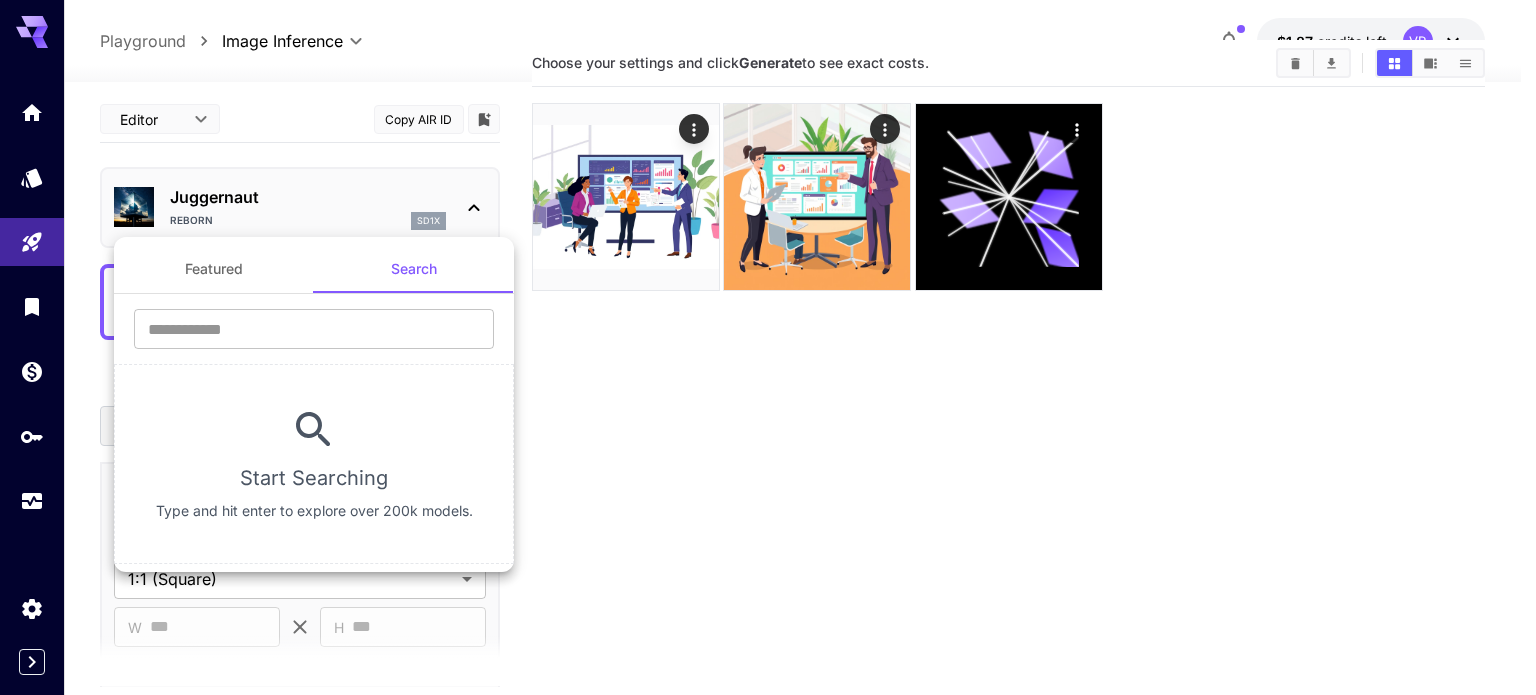click on "Featured" at bounding box center (214, 269) 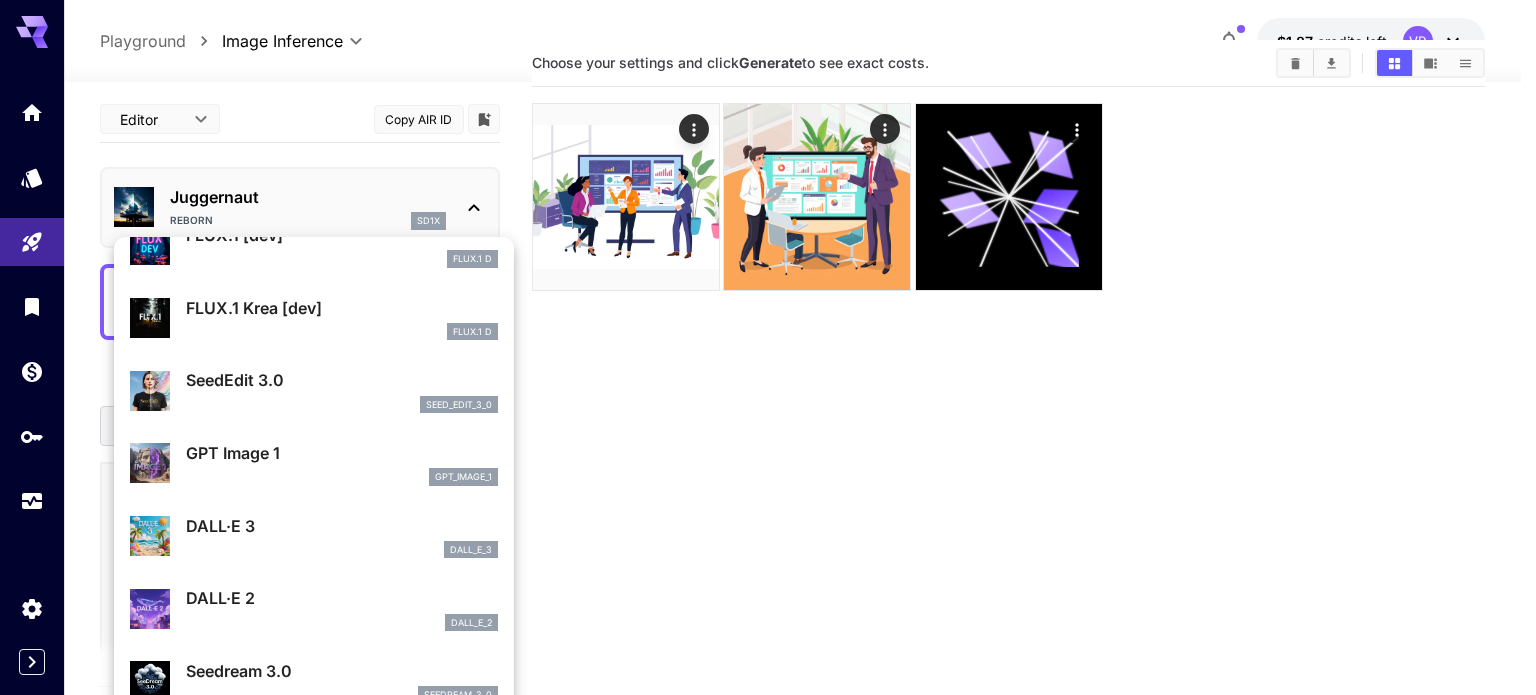 scroll, scrollTop: 0, scrollLeft: 0, axis: both 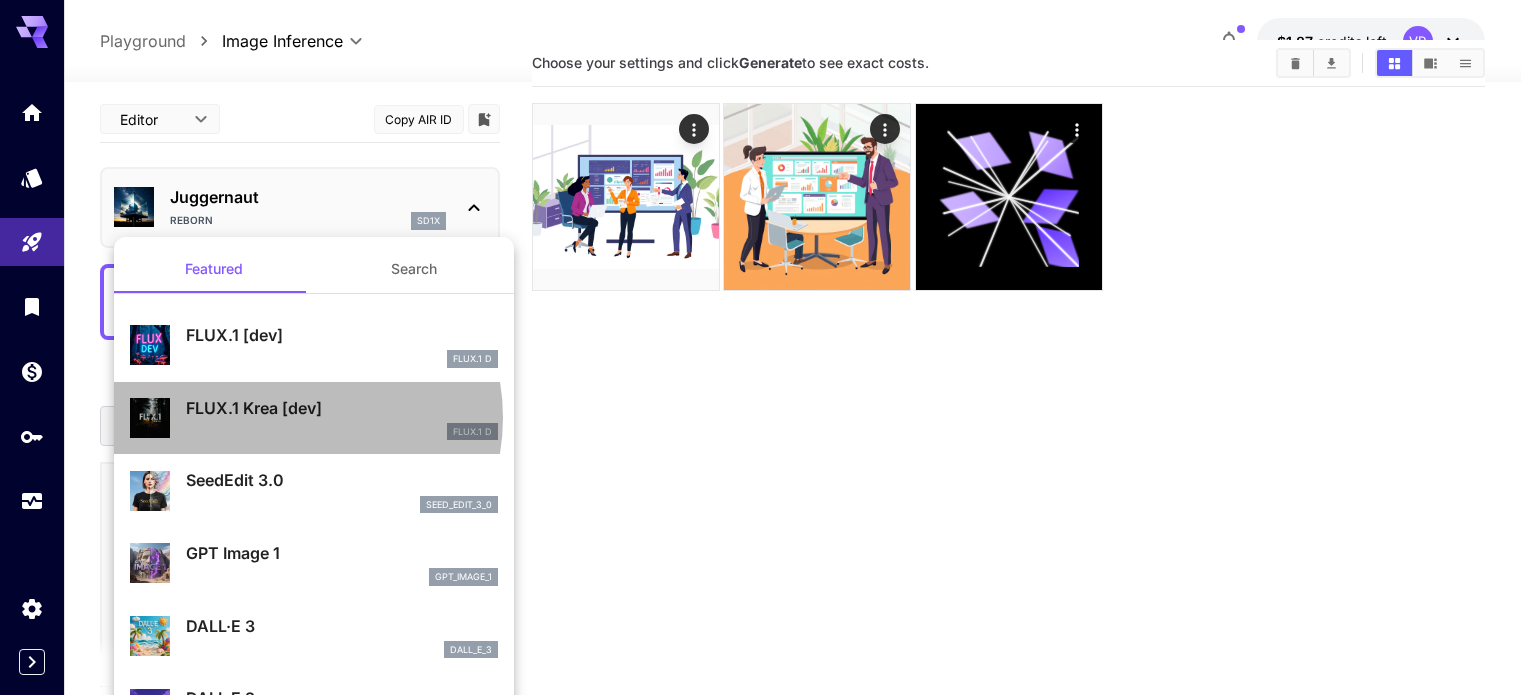 click on "FLUX.1 Krea [dev]" at bounding box center [342, 408] 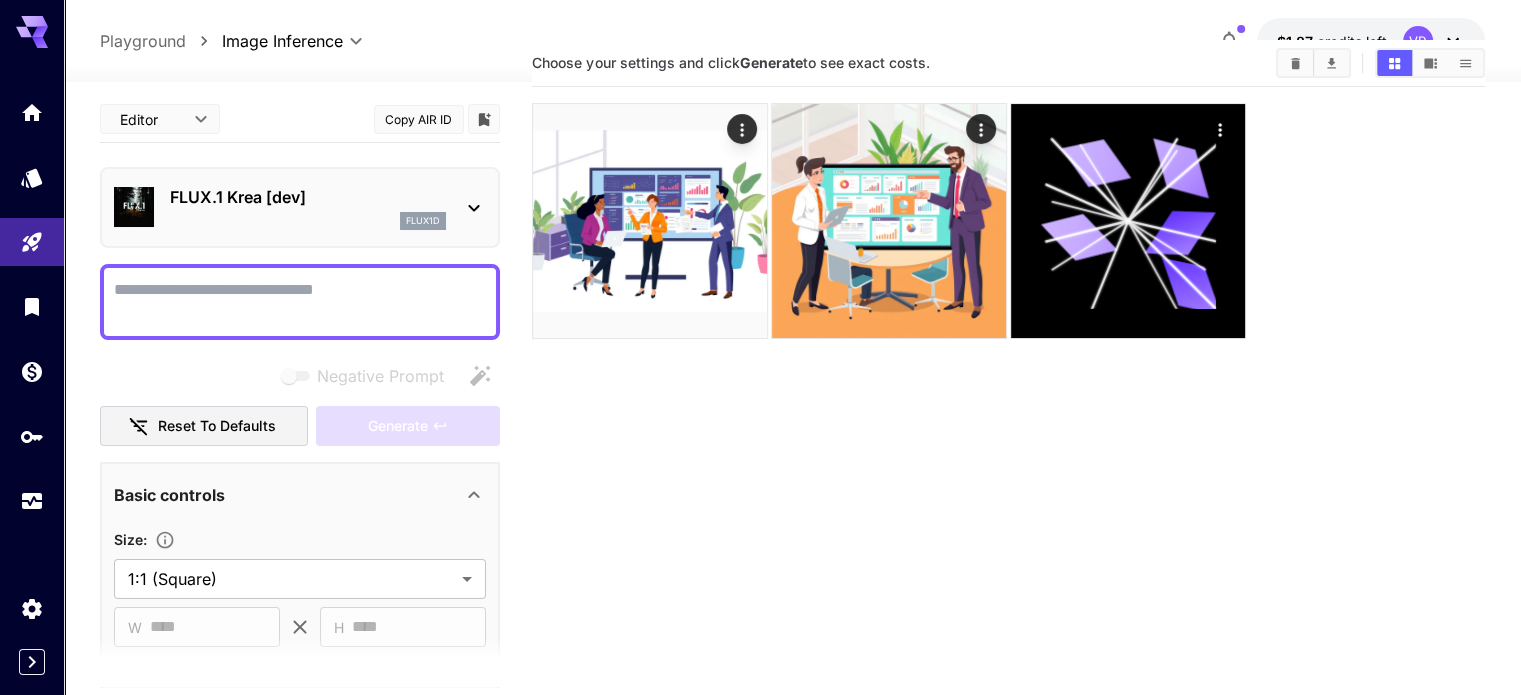 click on "FLUX.1 Krea [dev] flux1d" at bounding box center (300, 207) 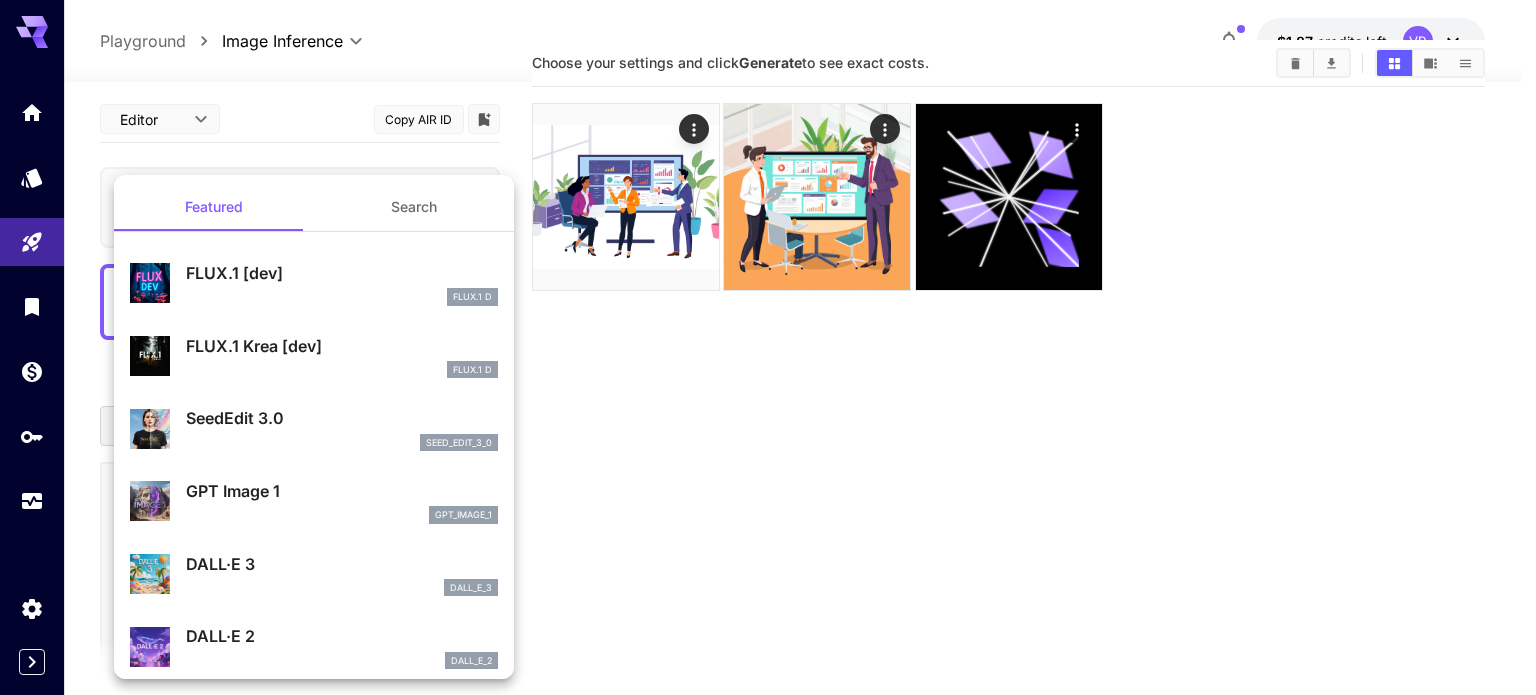 click on "Search" at bounding box center (414, 207) 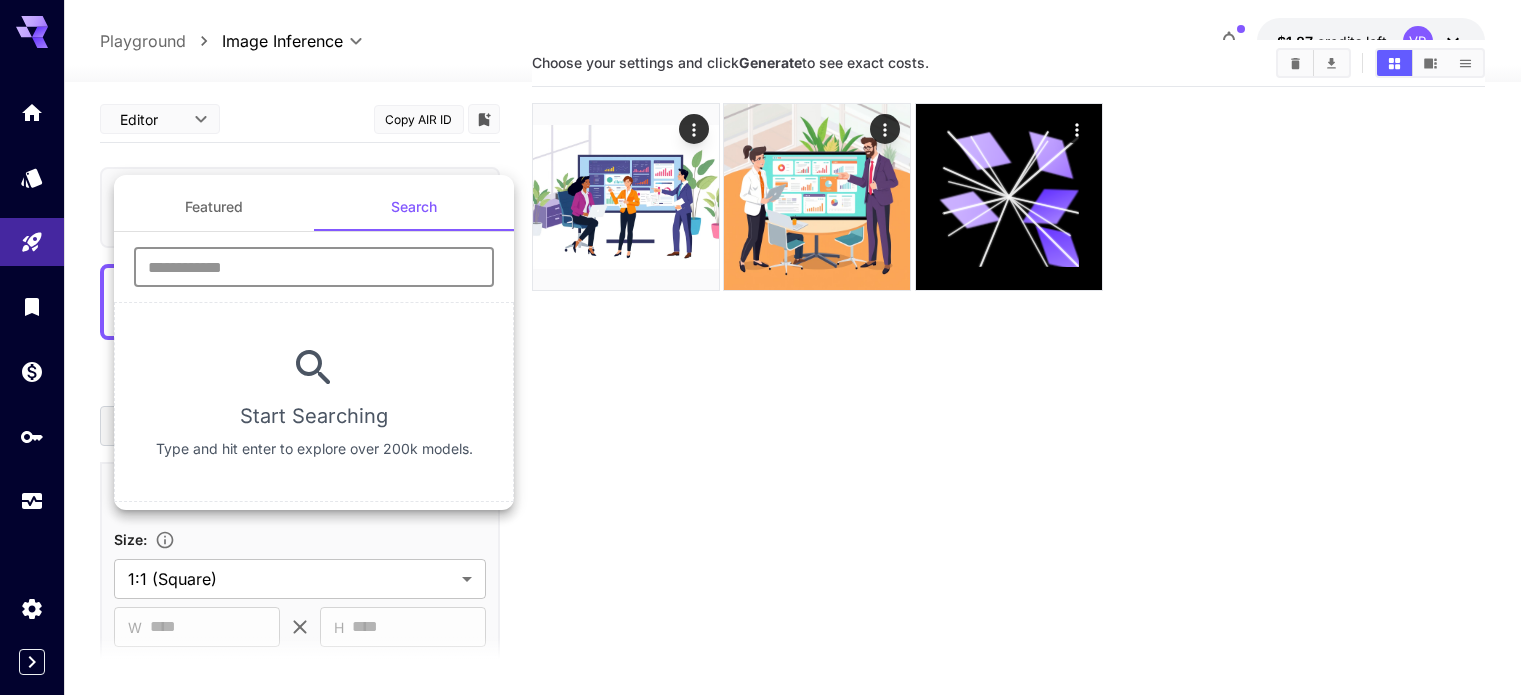 click at bounding box center [314, 267] 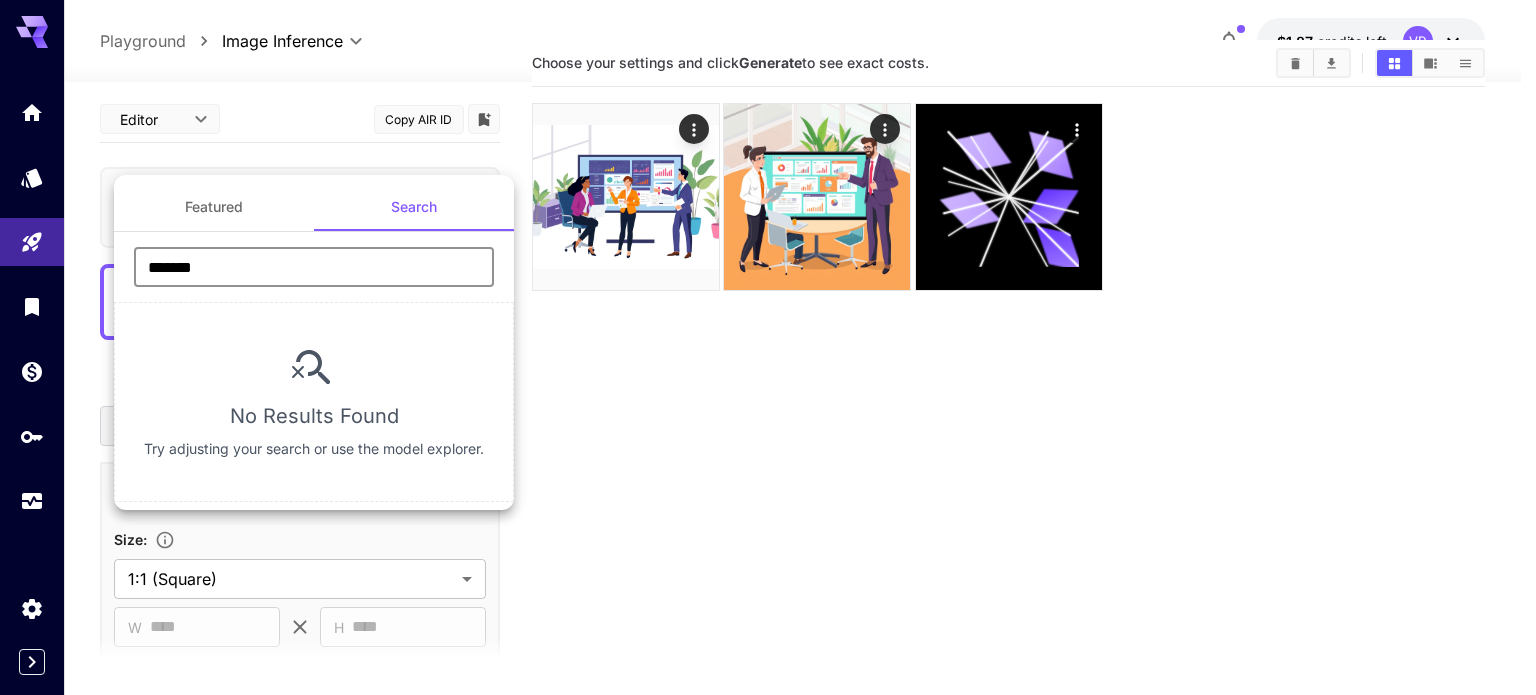 type on "******" 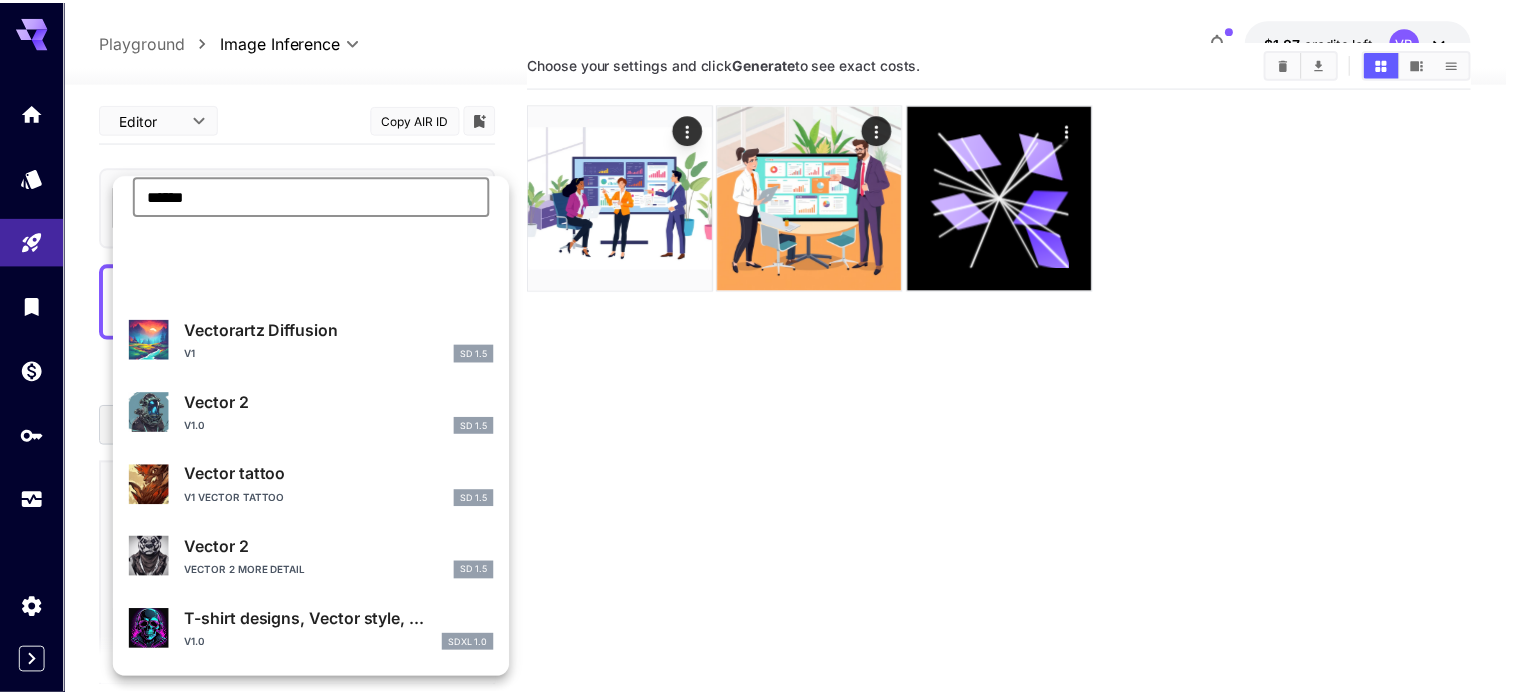 scroll, scrollTop: 285, scrollLeft: 0, axis: vertical 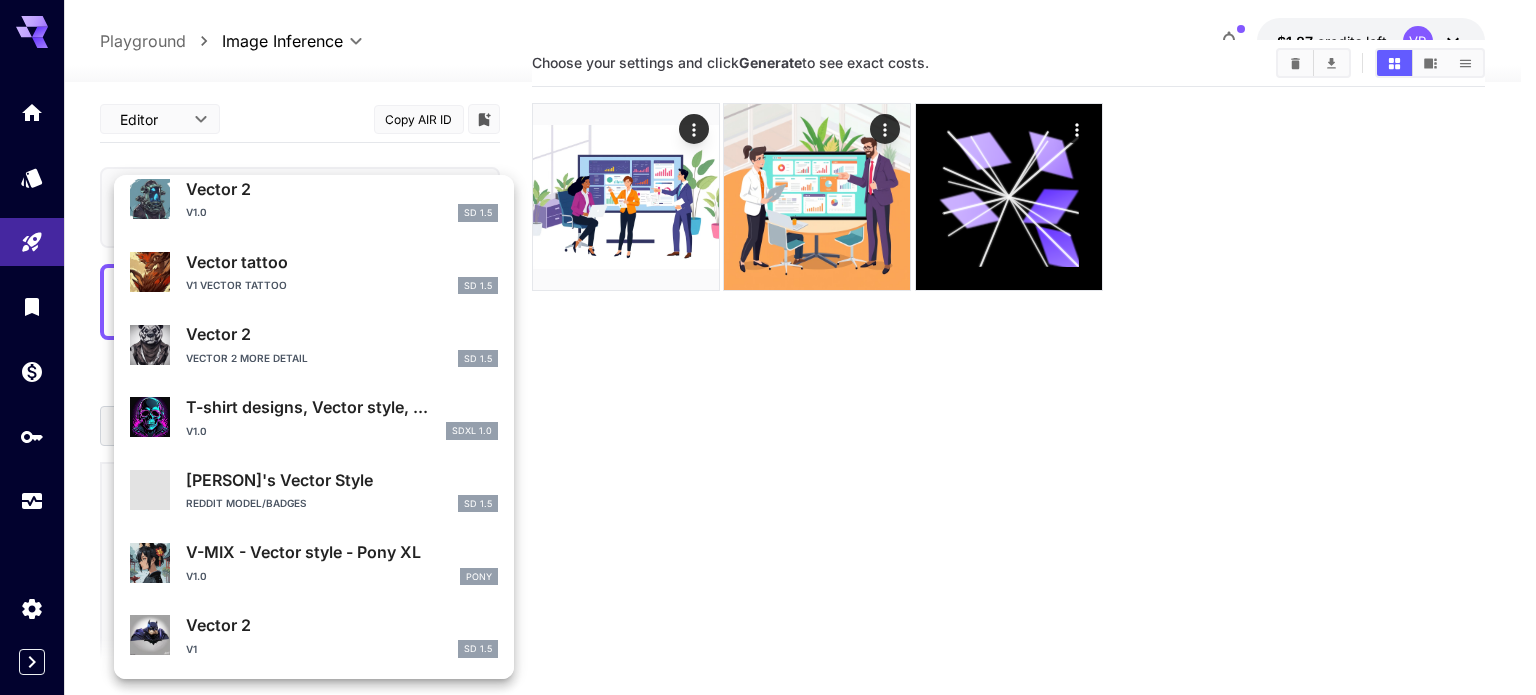 click at bounding box center (768, 347) 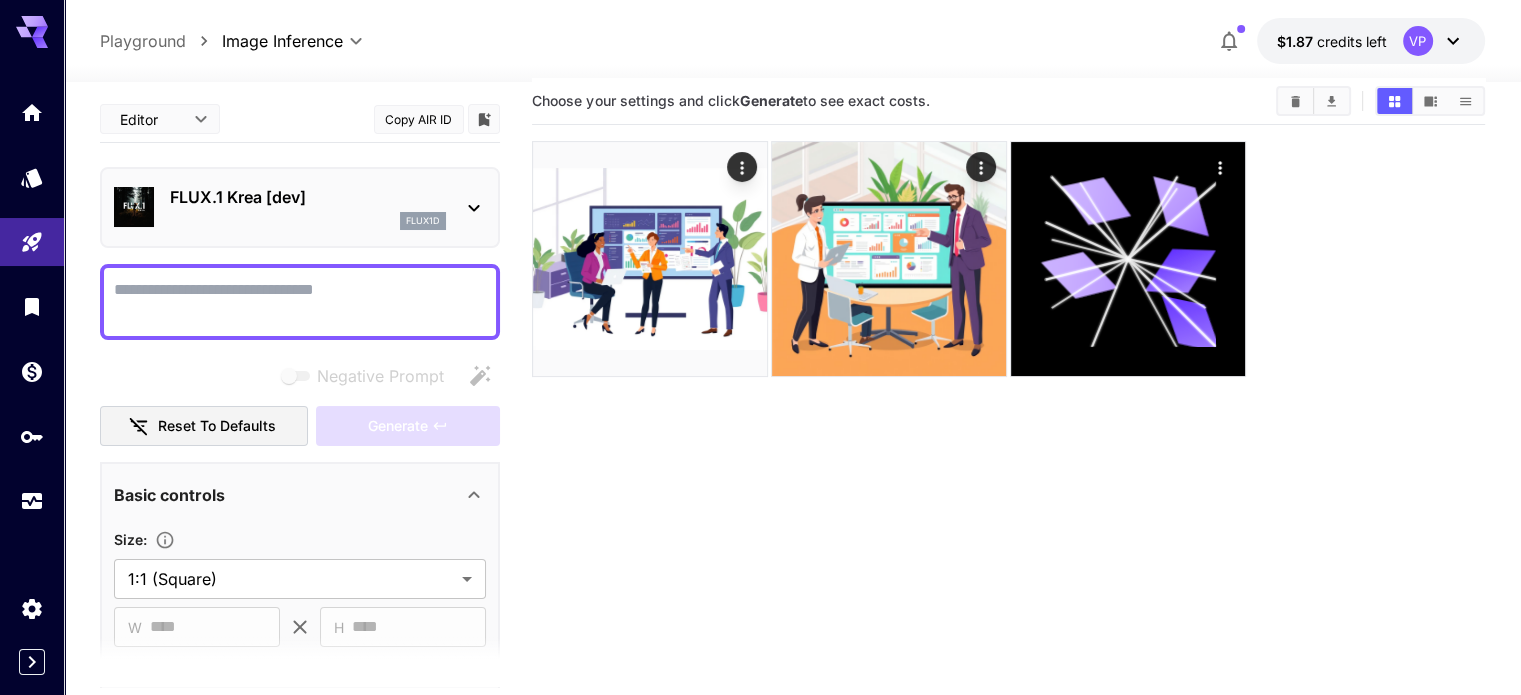 scroll, scrollTop: 0, scrollLeft: 0, axis: both 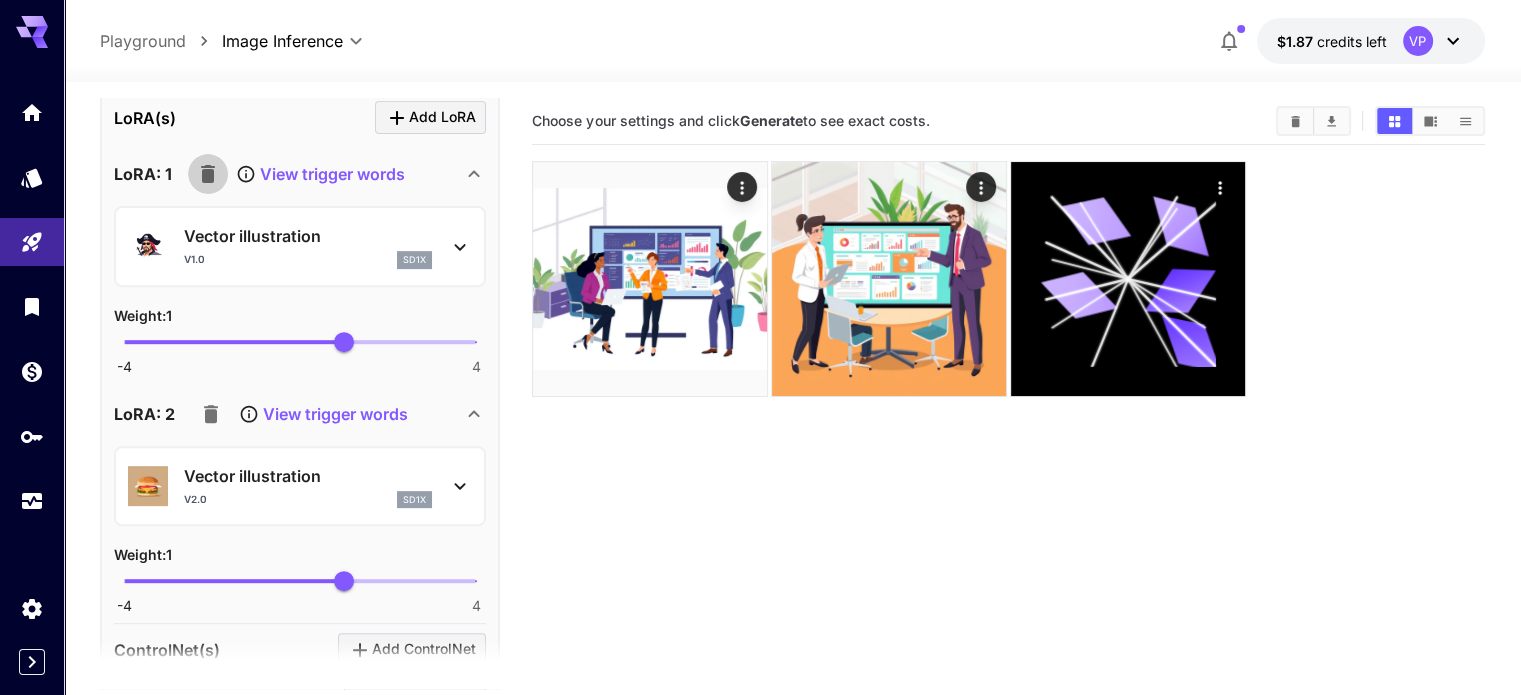 click 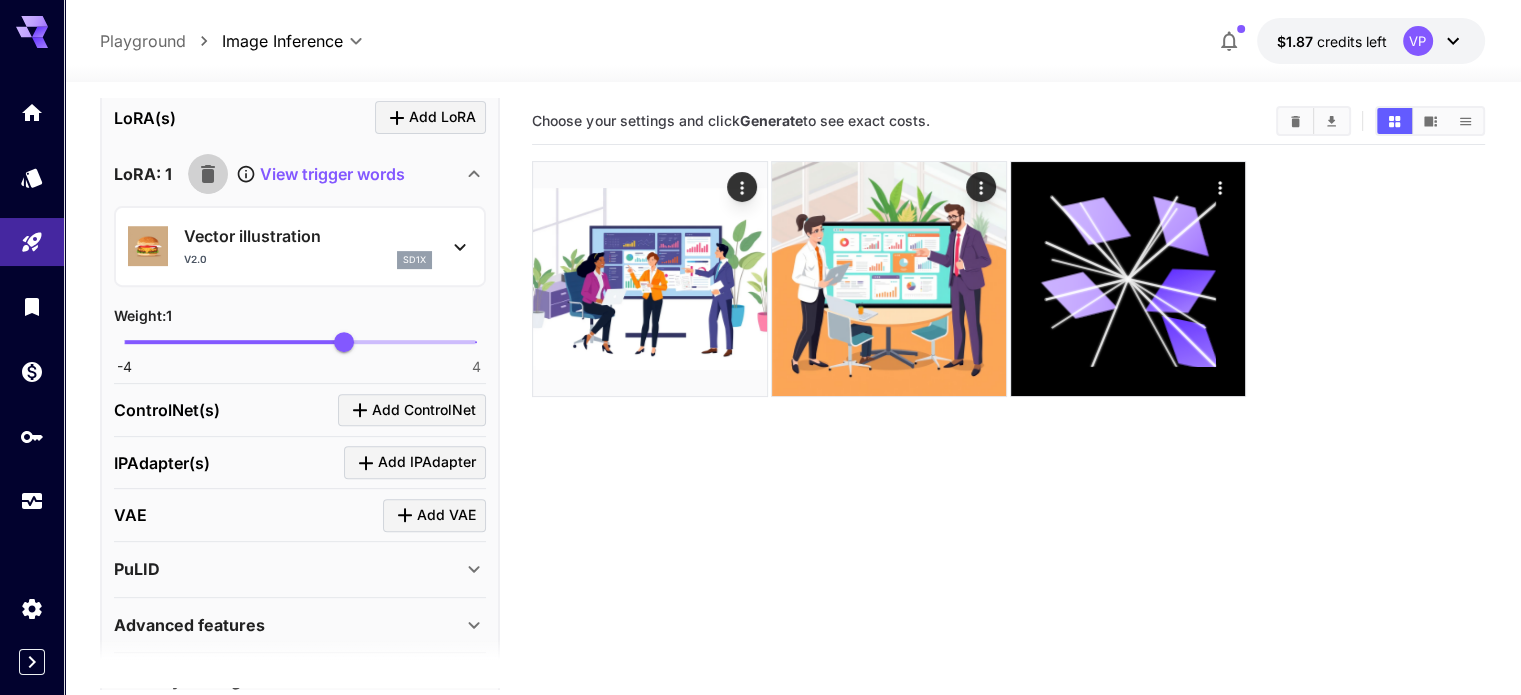 click 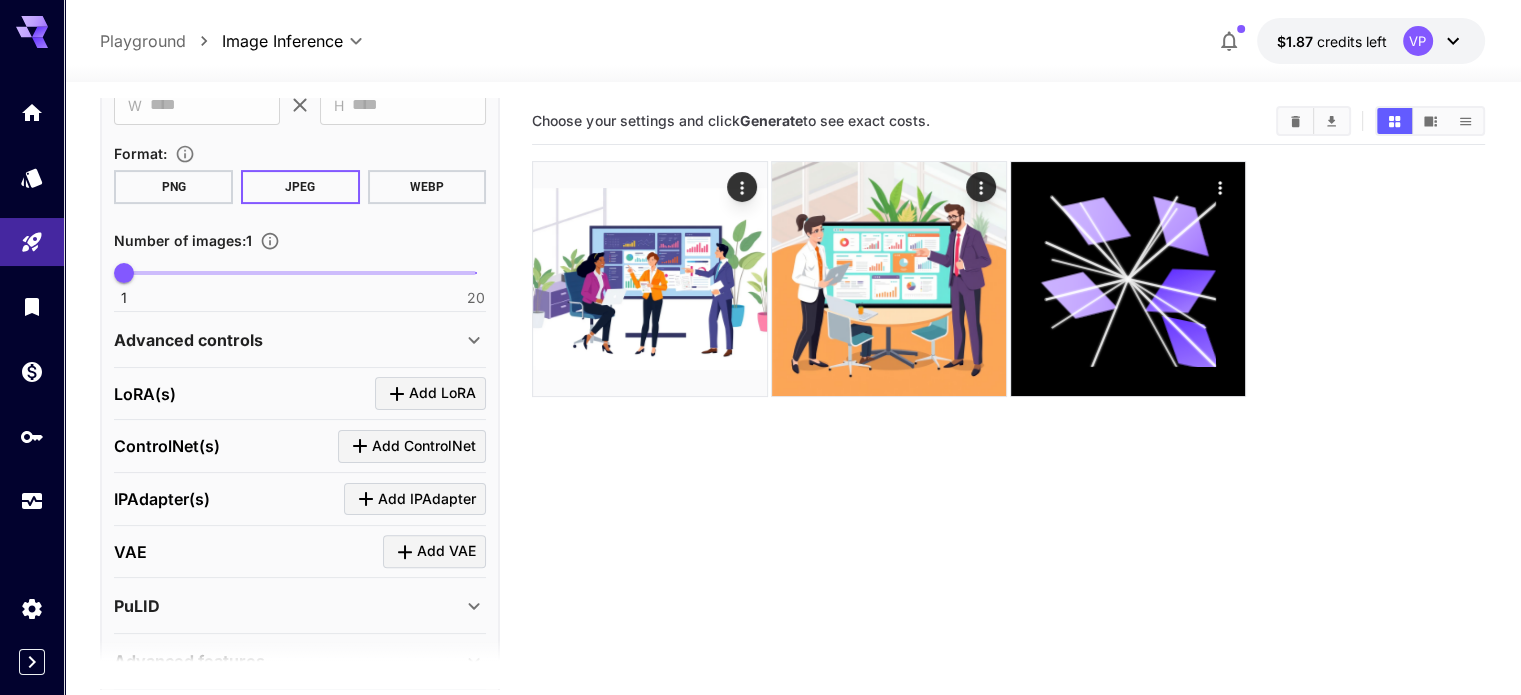 scroll, scrollTop: 524, scrollLeft: 0, axis: vertical 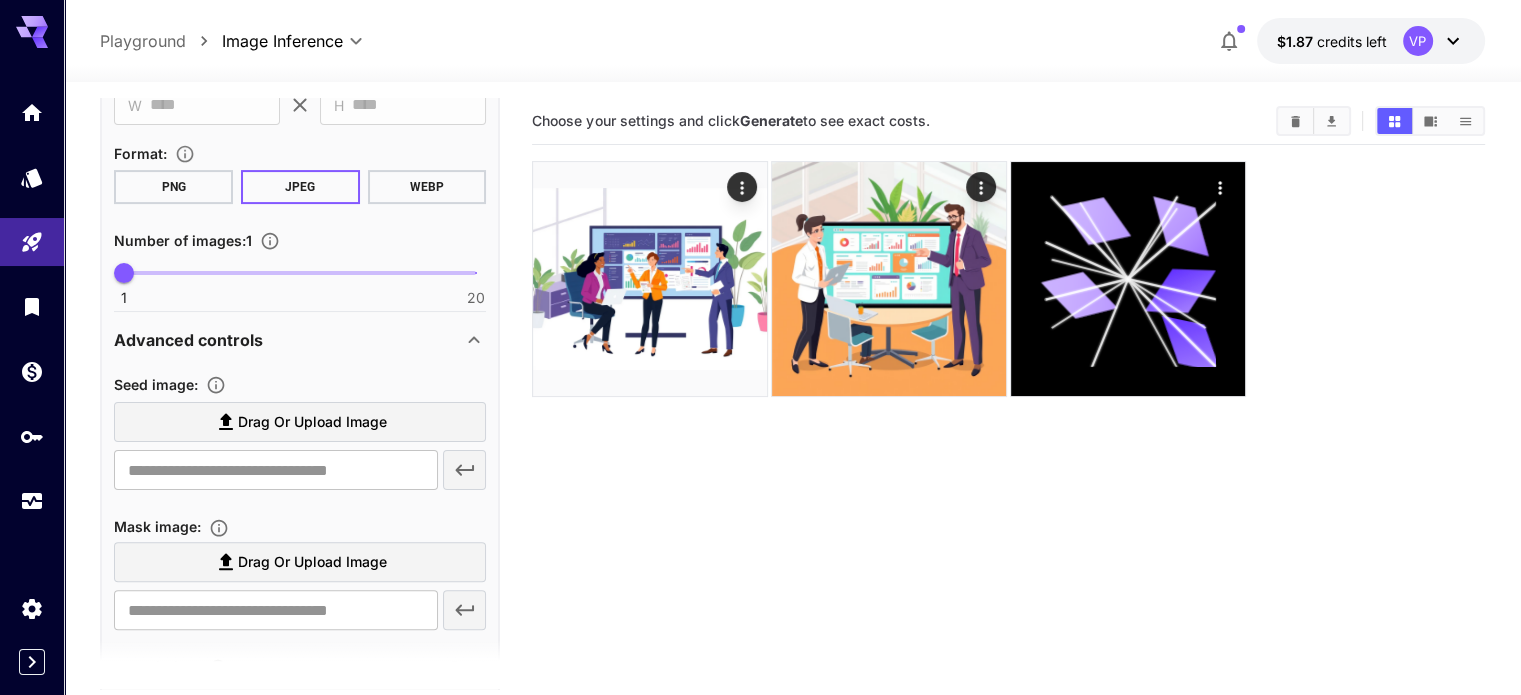 click on "Advanced controls" at bounding box center (300, 340) 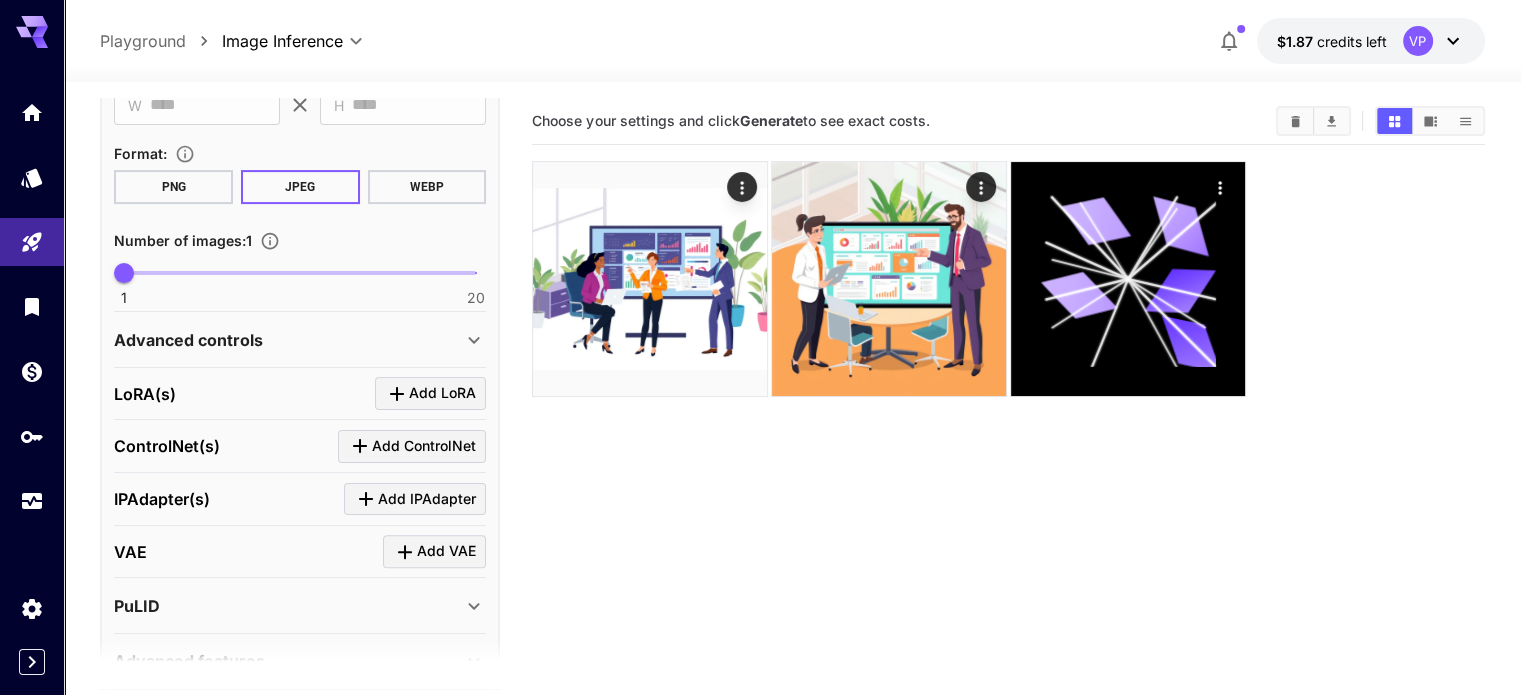 click on "LoRA(s) Add LoRA" at bounding box center (300, 393) 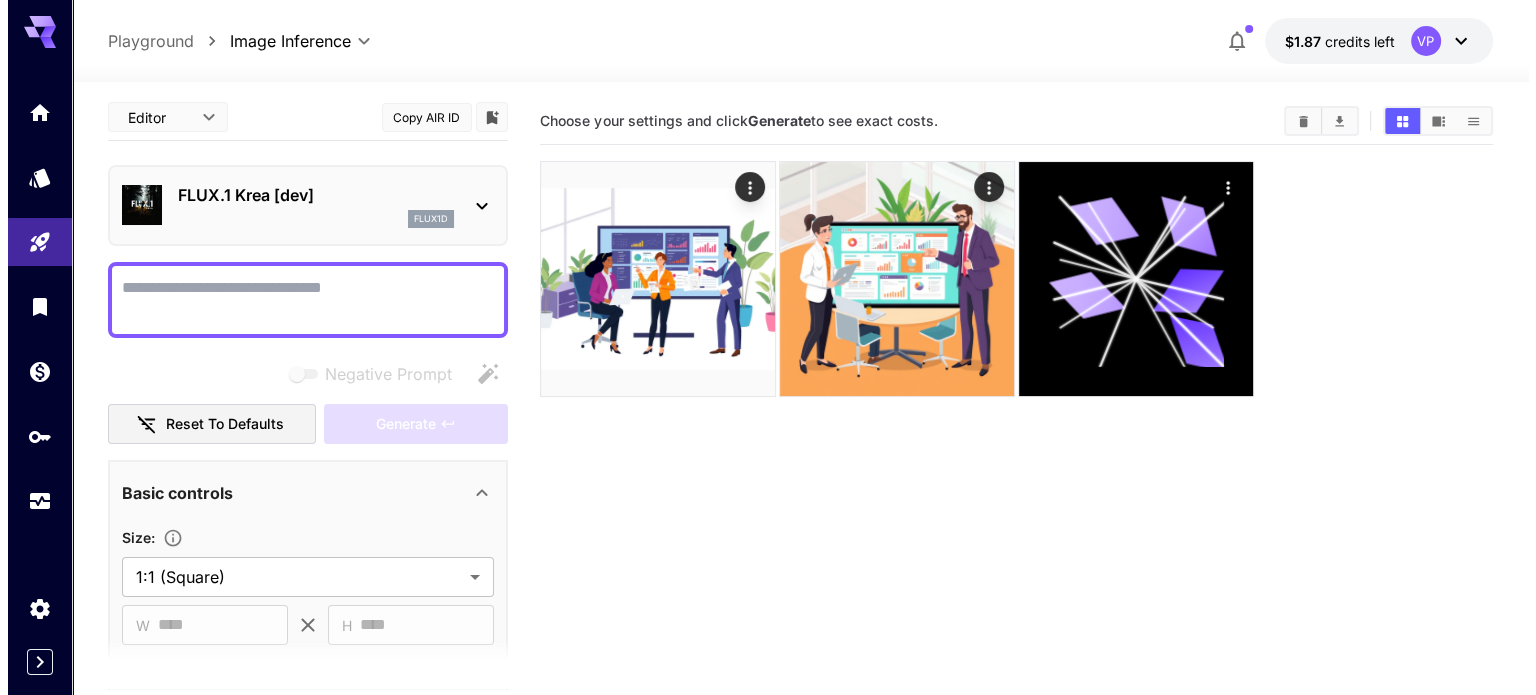 scroll, scrollTop: 0, scrollLeft: 0, axis: both 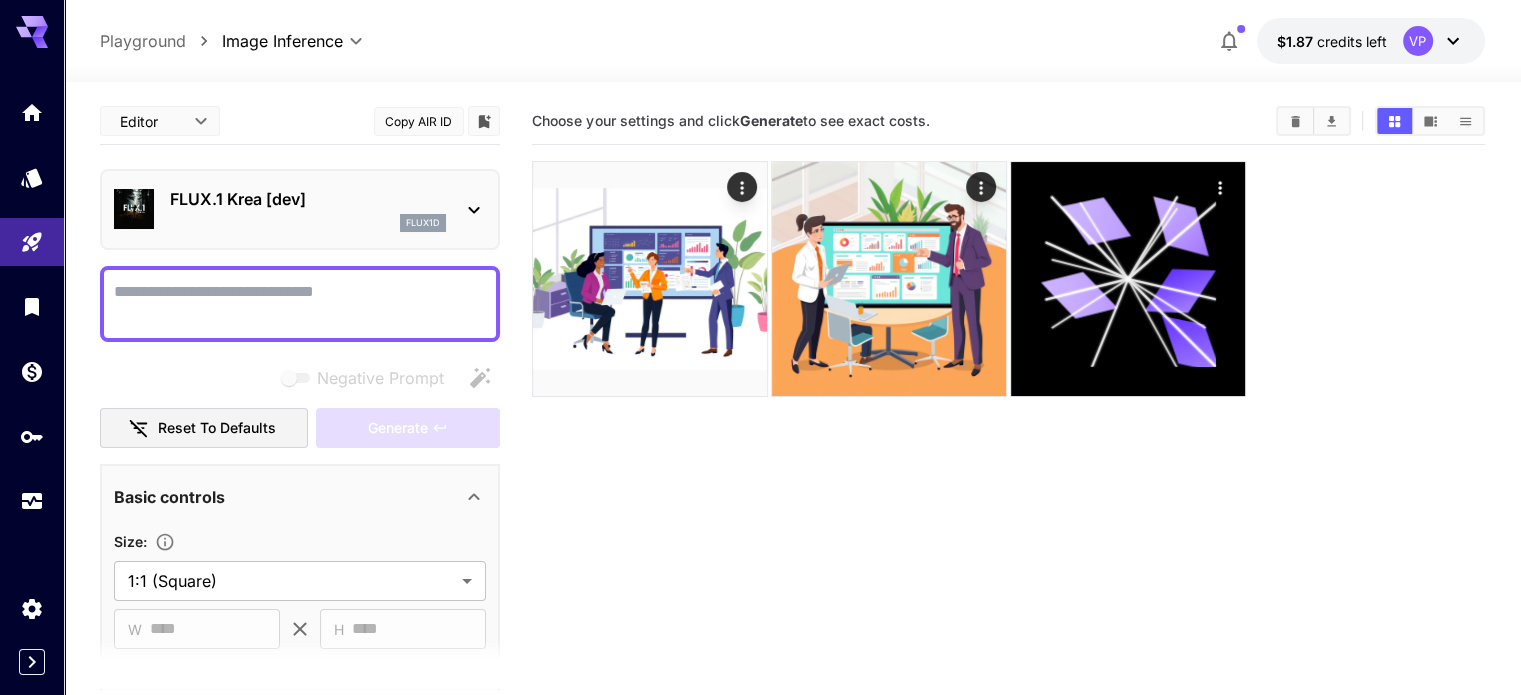 click on "FLUX.1 Krea [dev]" at bounding box center (308, 199) 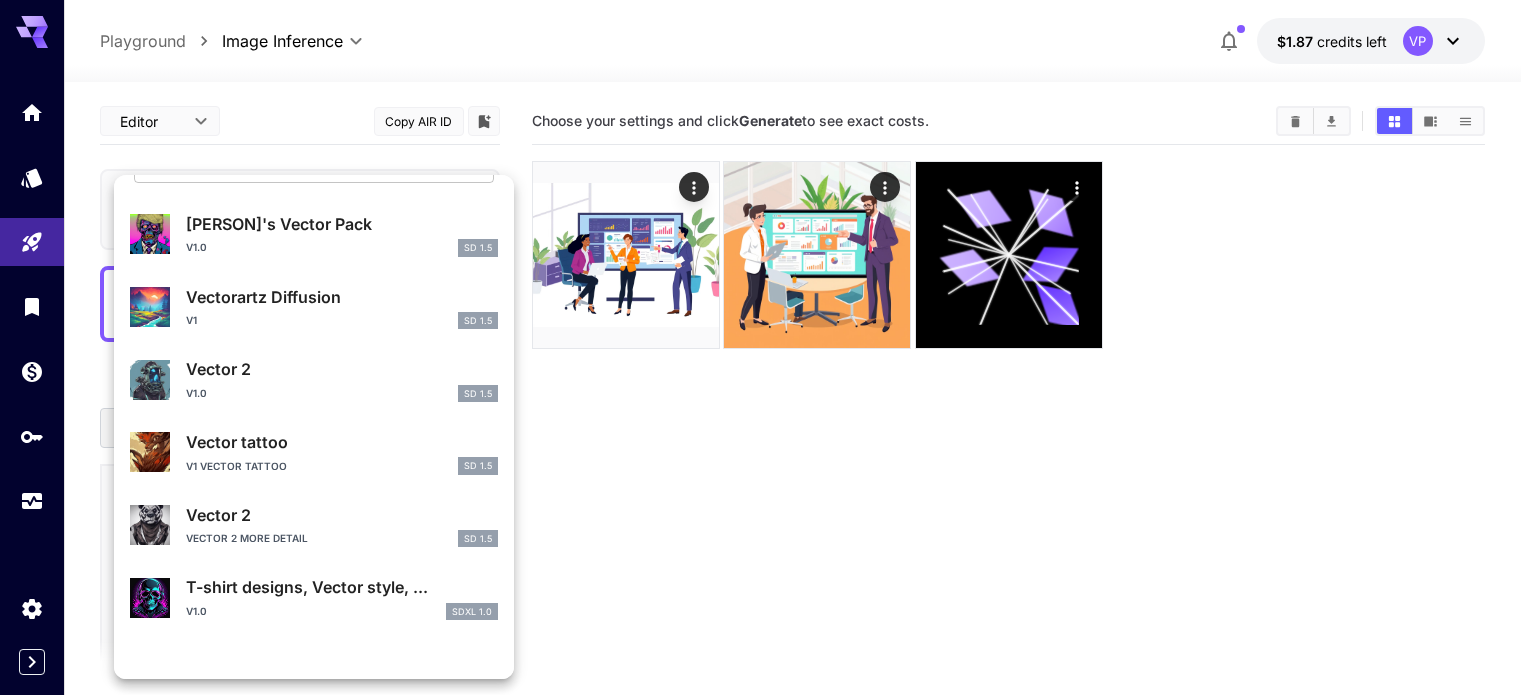 scroll, scrollTop: 0, scrollLeft: 0, axis: both 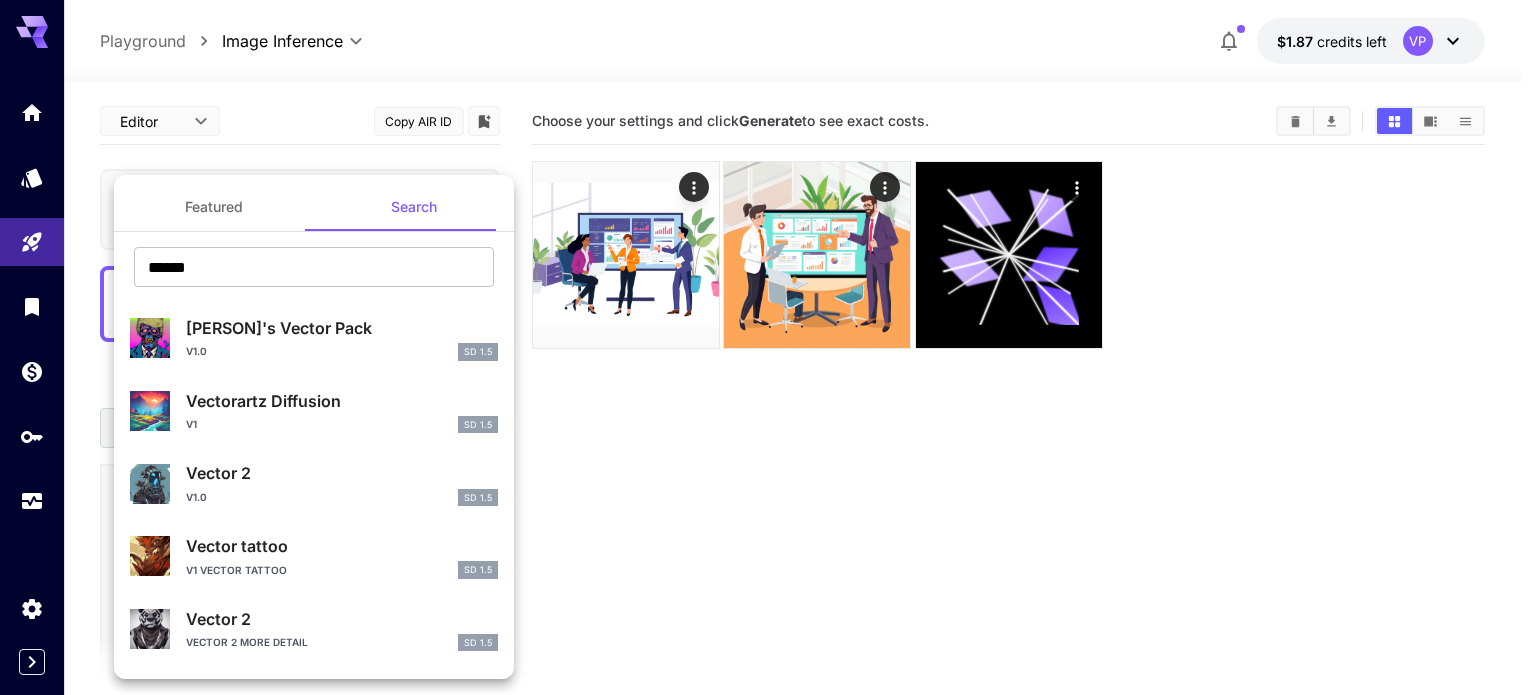 click on "Featured" at bounding box center [214, 207] 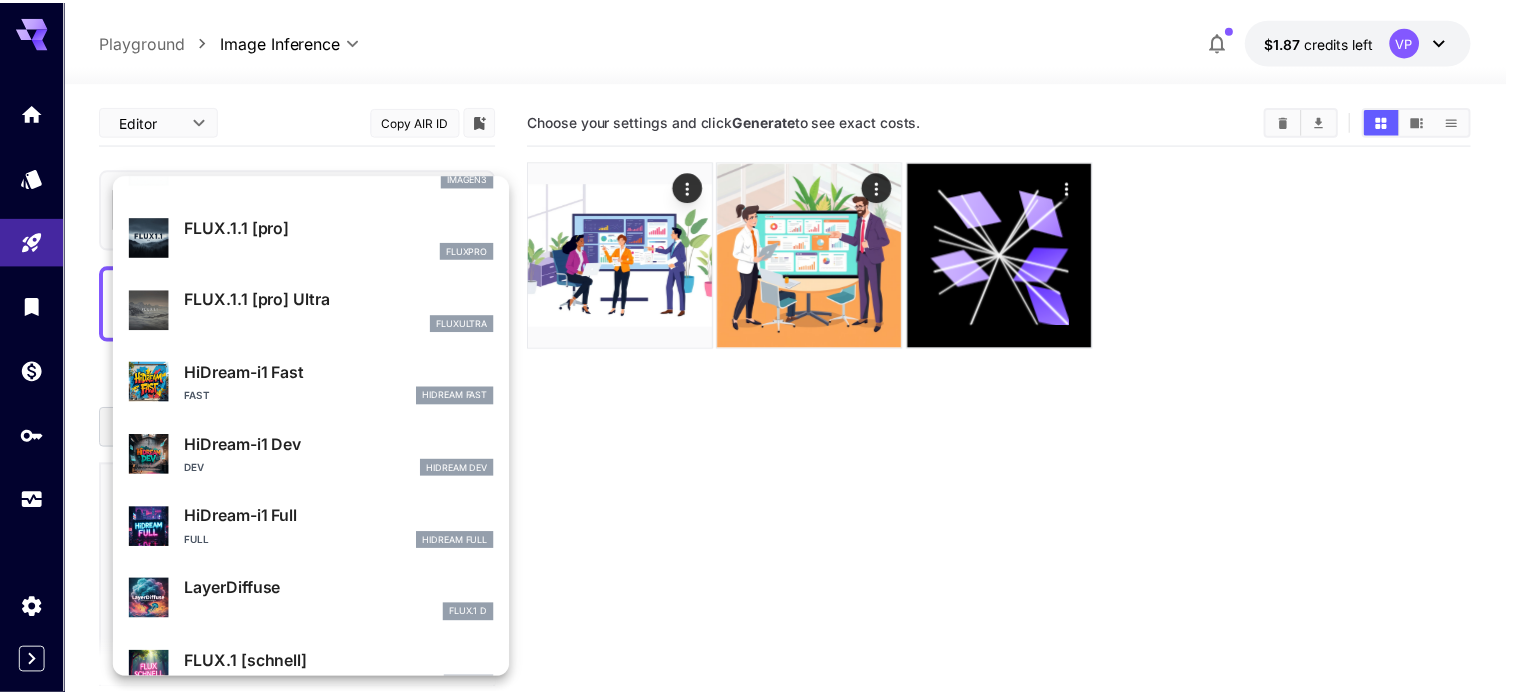 scroll, scrollTop: 1106, scrollLeft: 0, axis: vertical 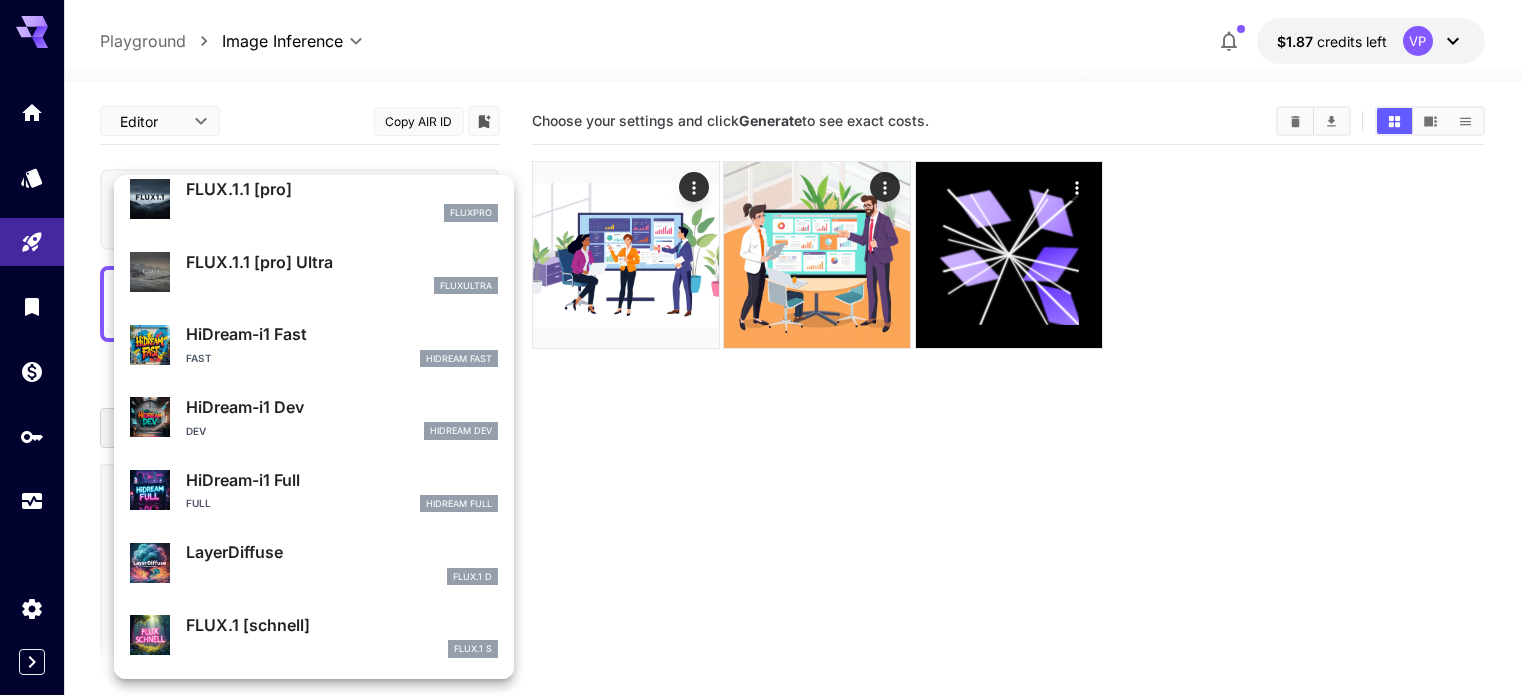 click at bounding box center [768, 347] 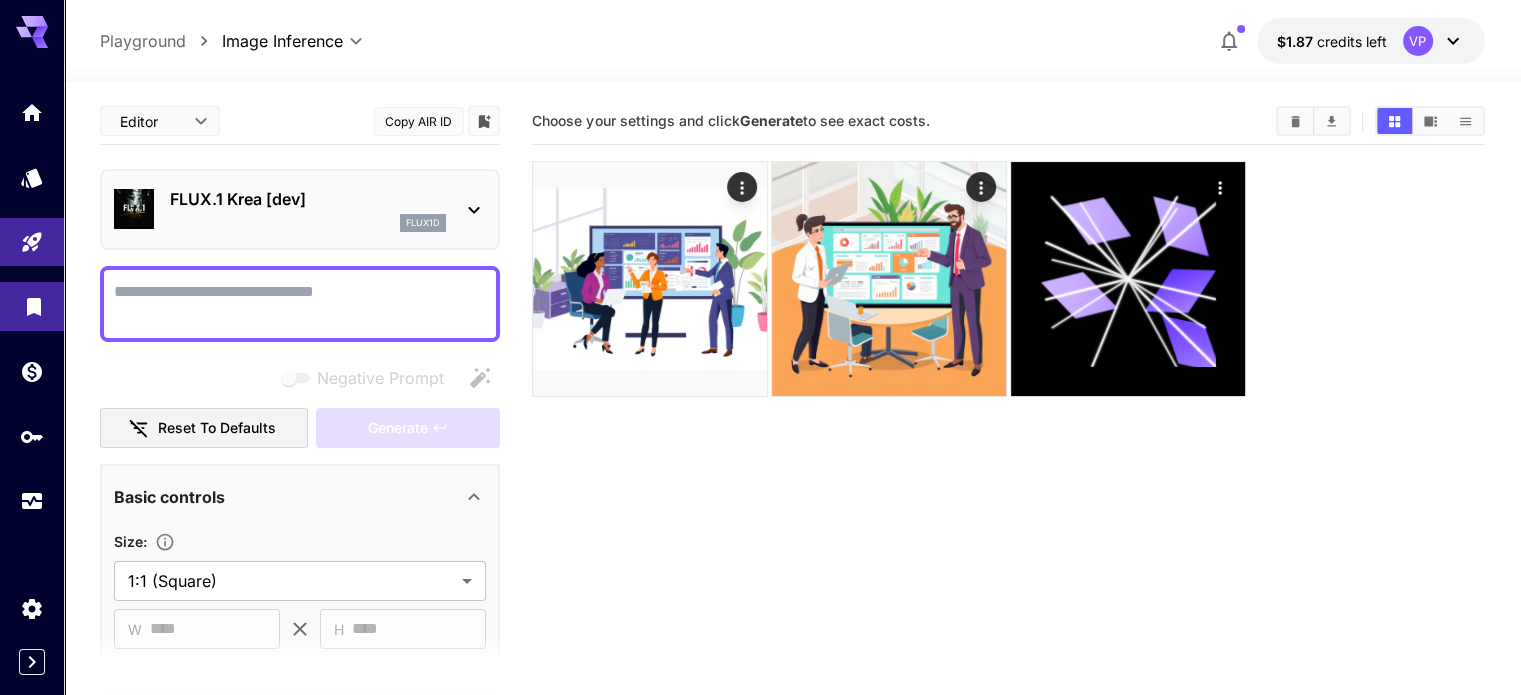 click at bounding box center (32, 306) 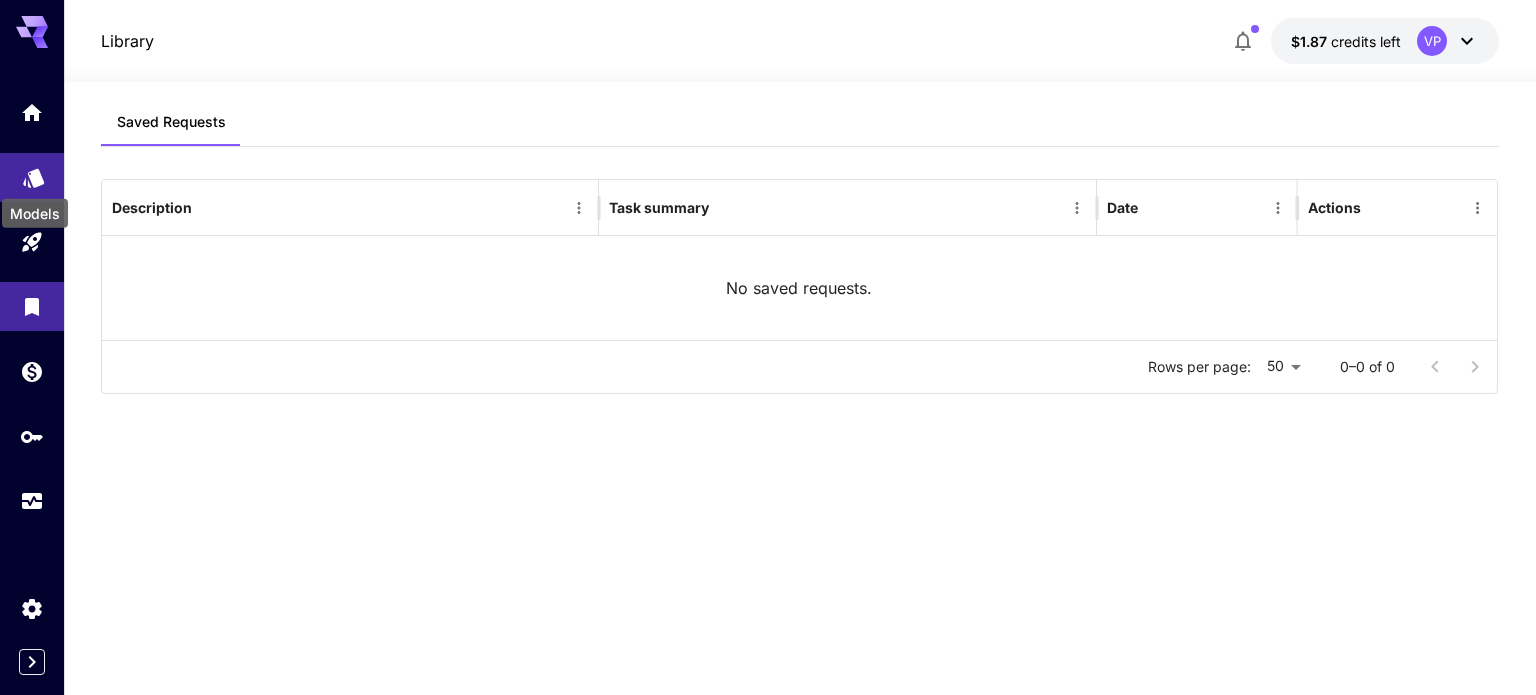 click 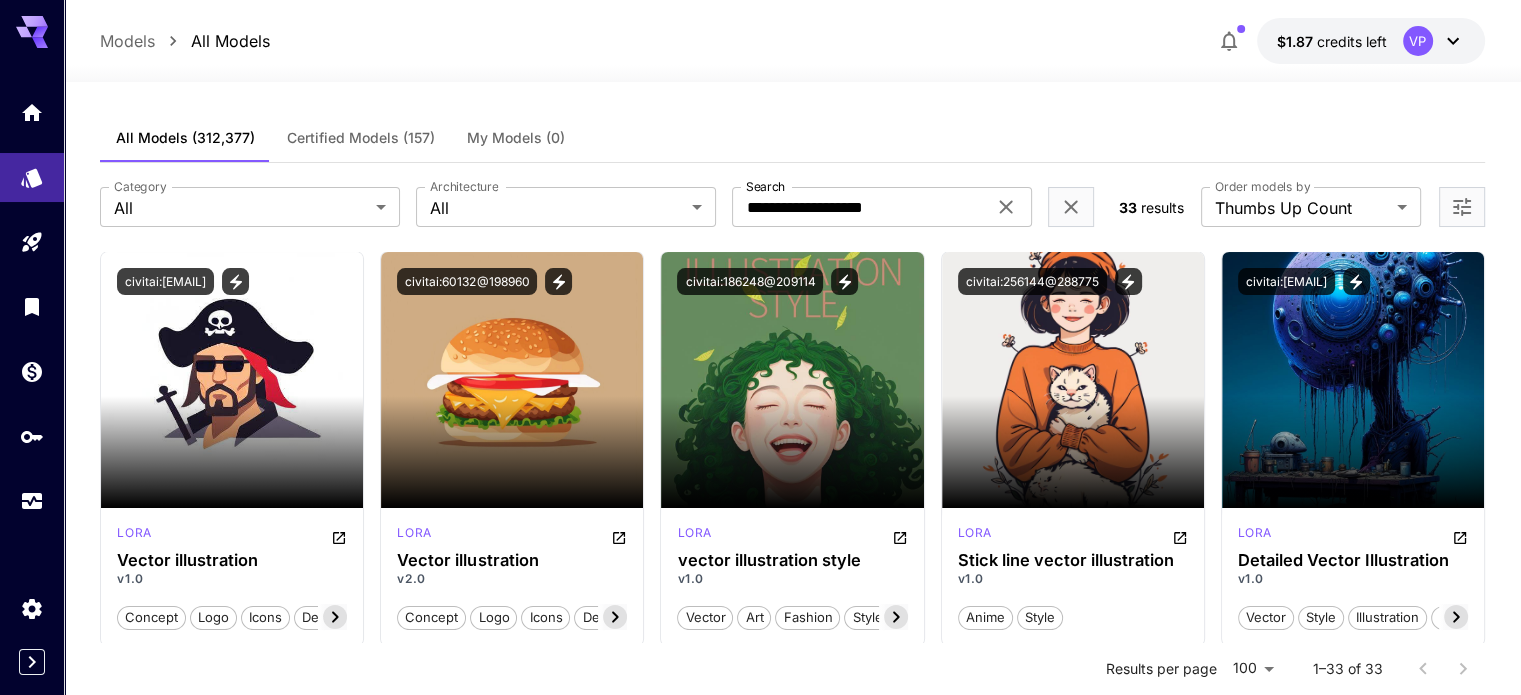 click on "Certified Models (157)" at bounding box center [361, 138] 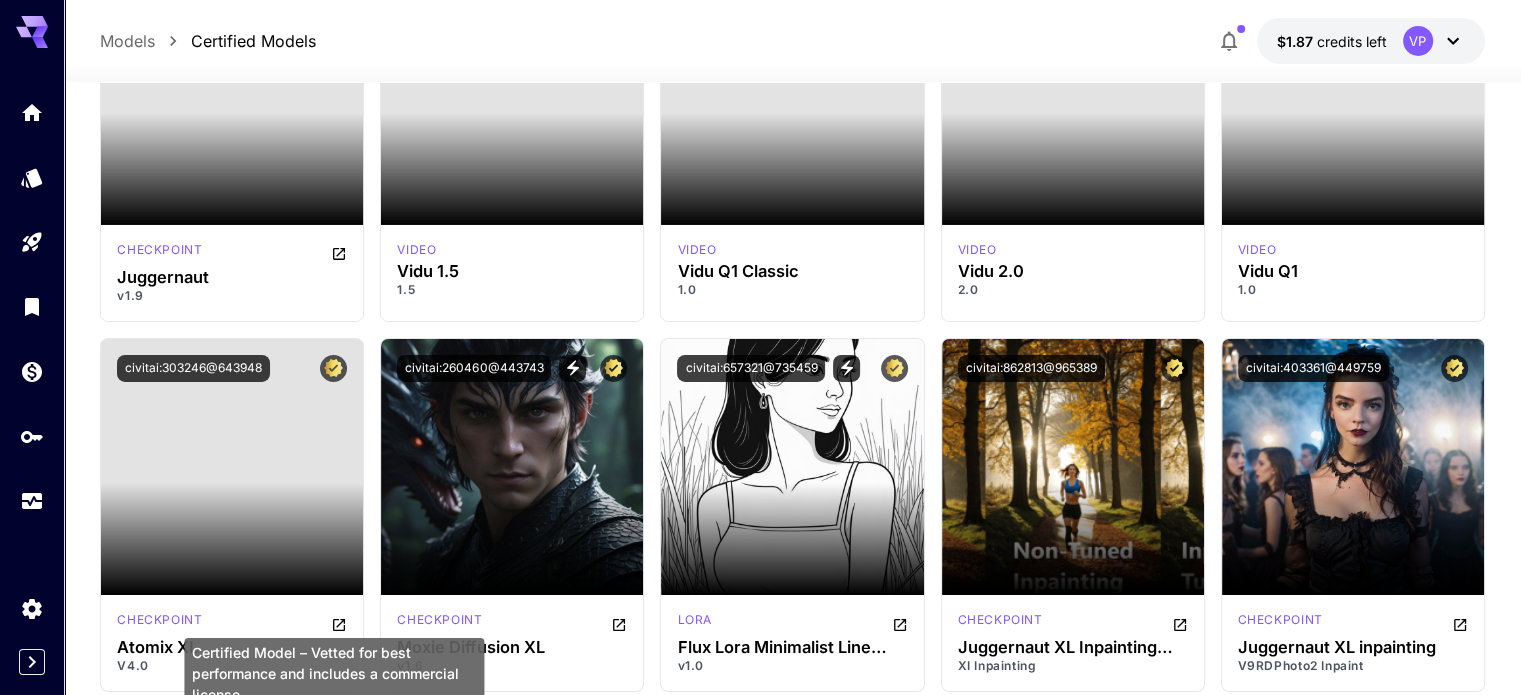scroll, scrollTop: 6245, scrollLeft: 0, axis: vertical 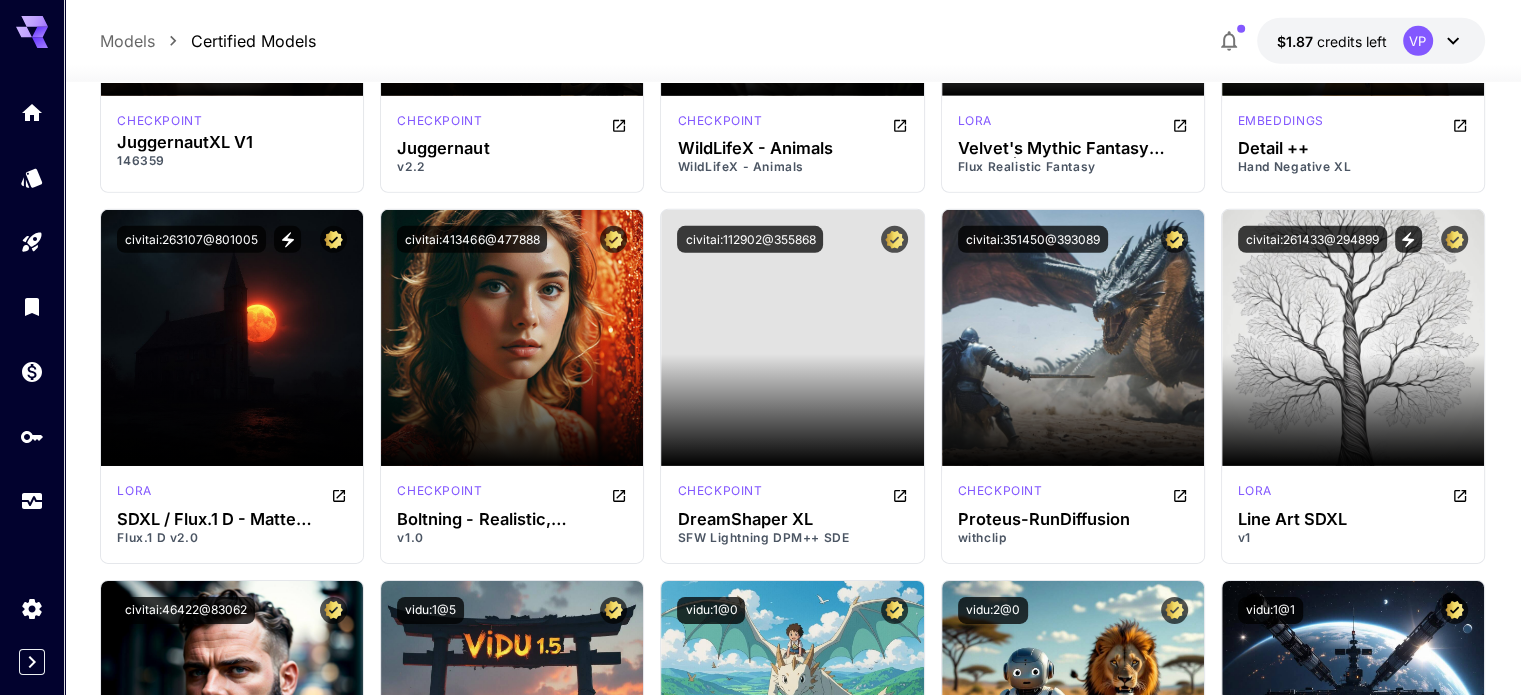 click 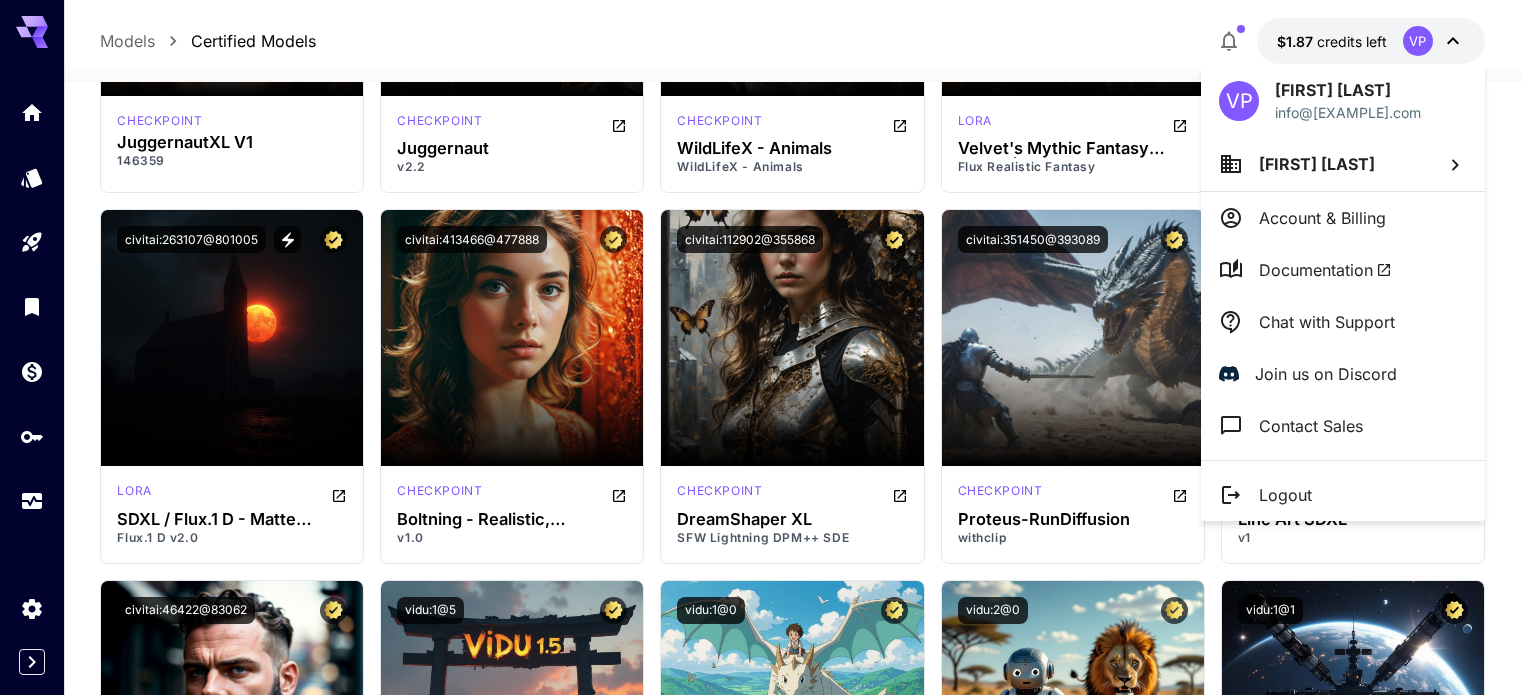 click at bounding box center [768, 347] 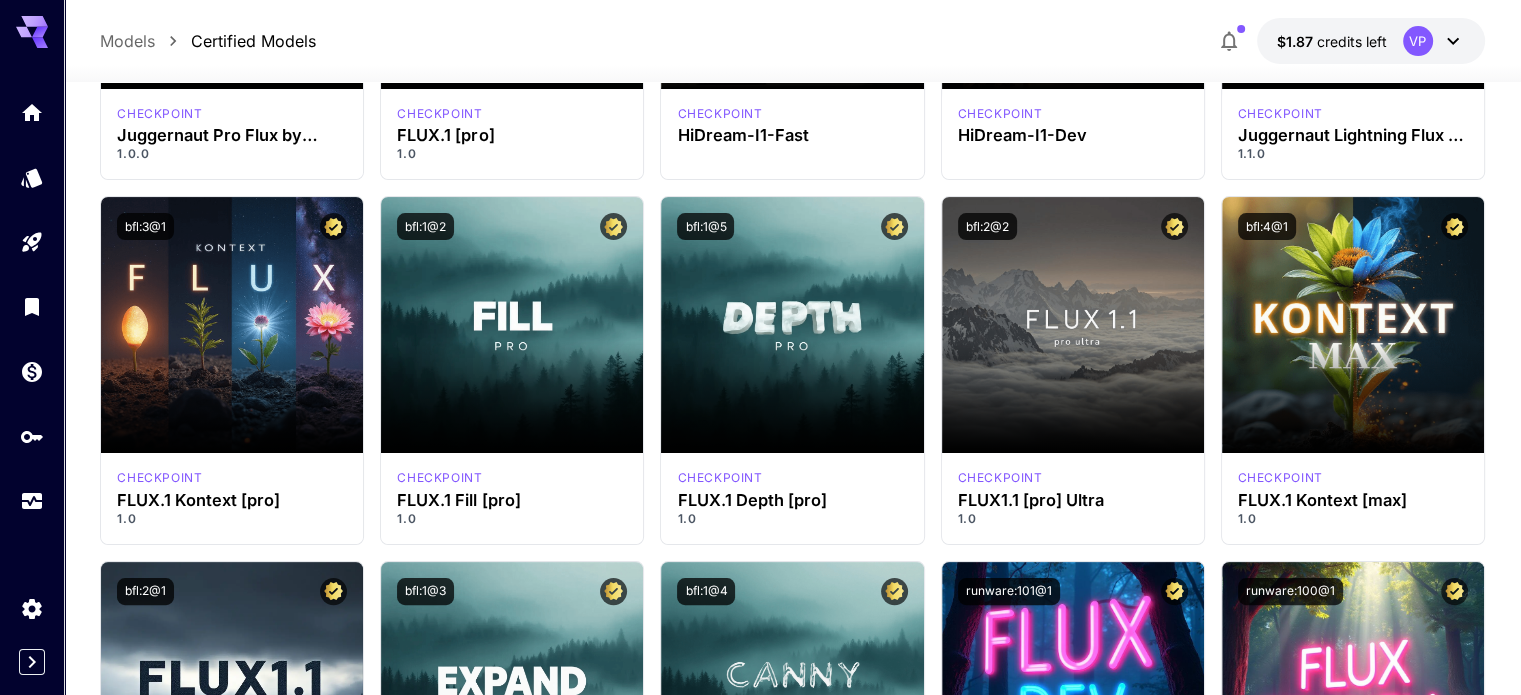 scroll, scrollTop: 0, scrollLeft: 0, axis: both 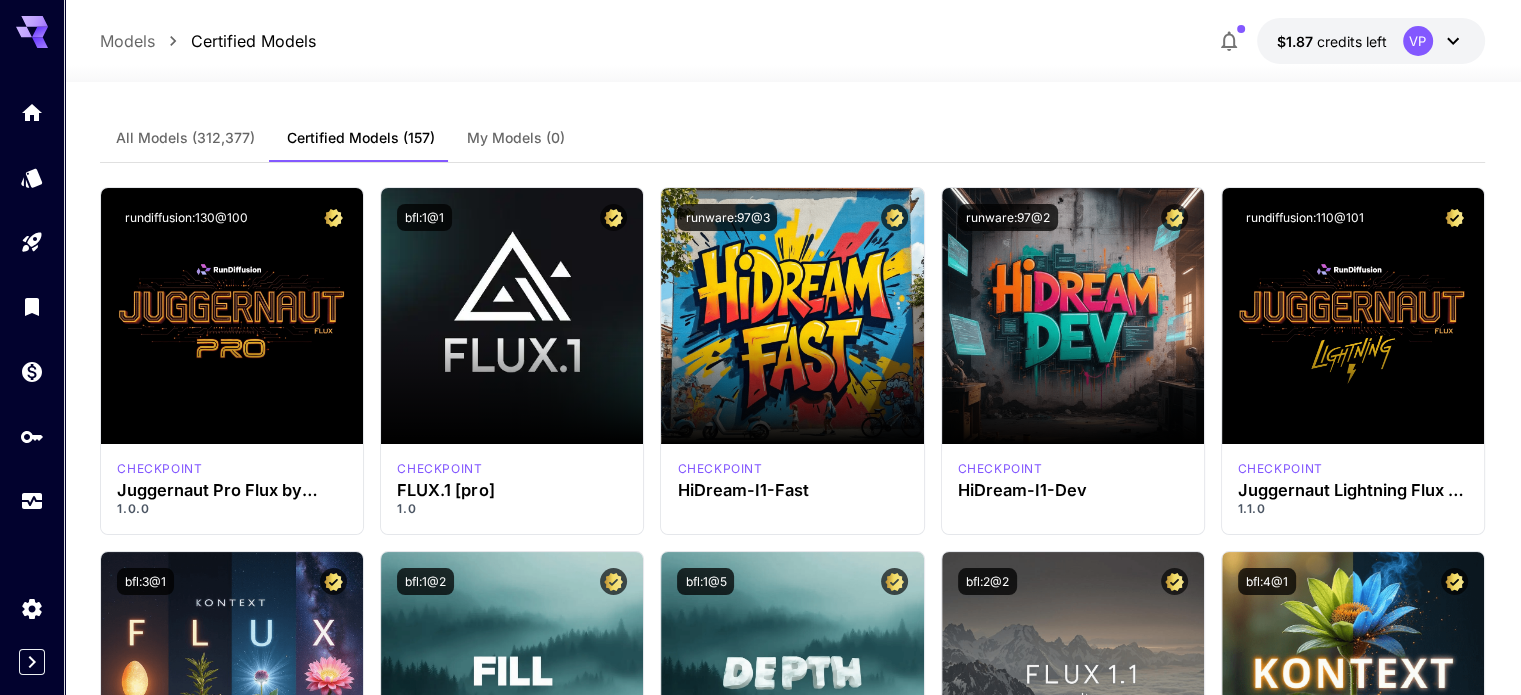type 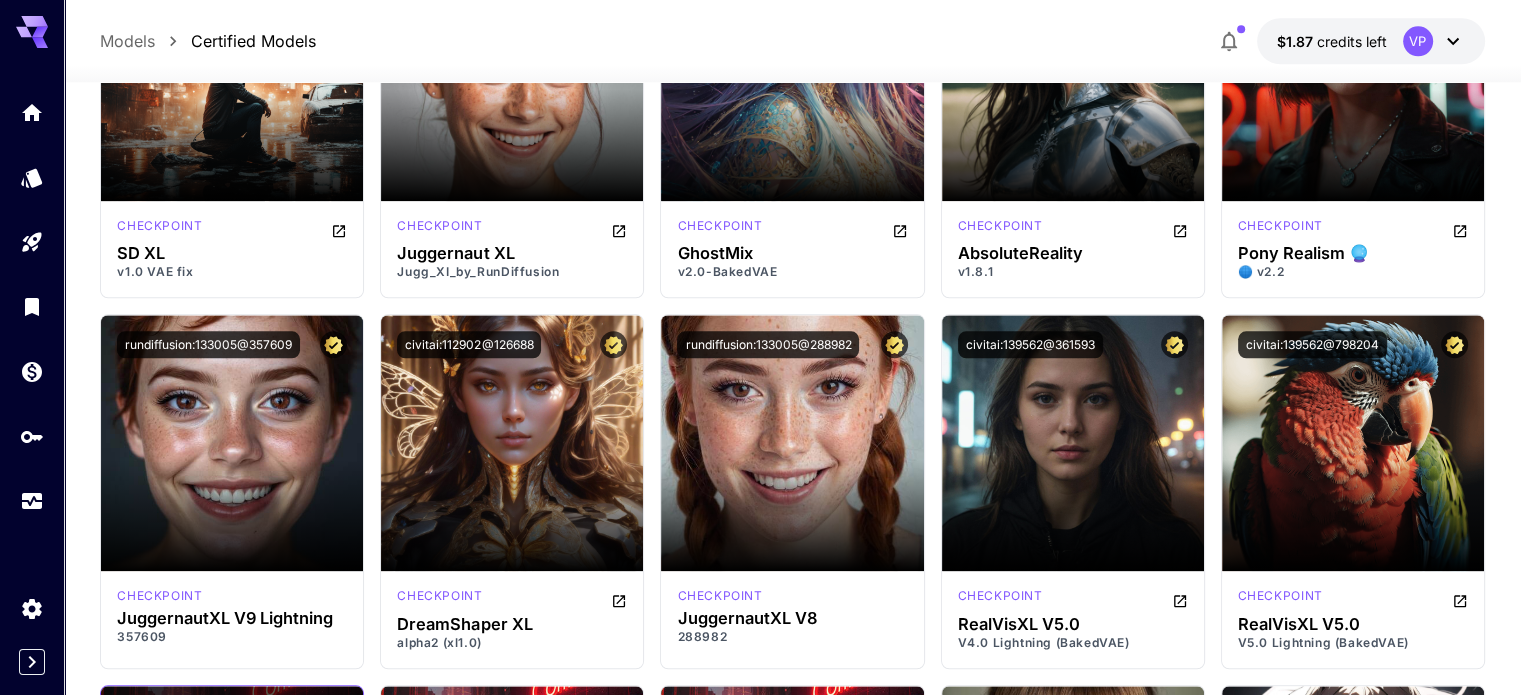 scroll, scrollTop: 1708, scrollLeft: 0, axis: vertical 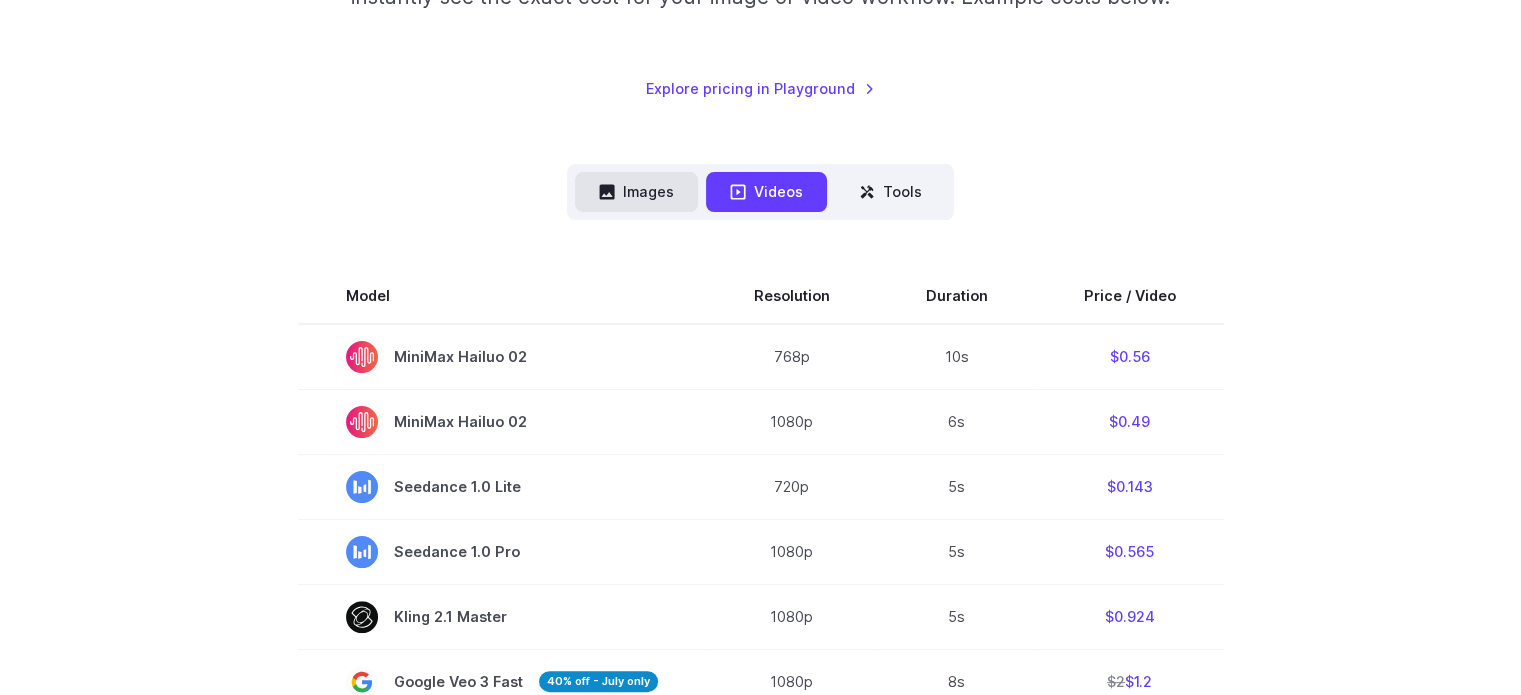 click on "Images" at bounding box center (636, 191) 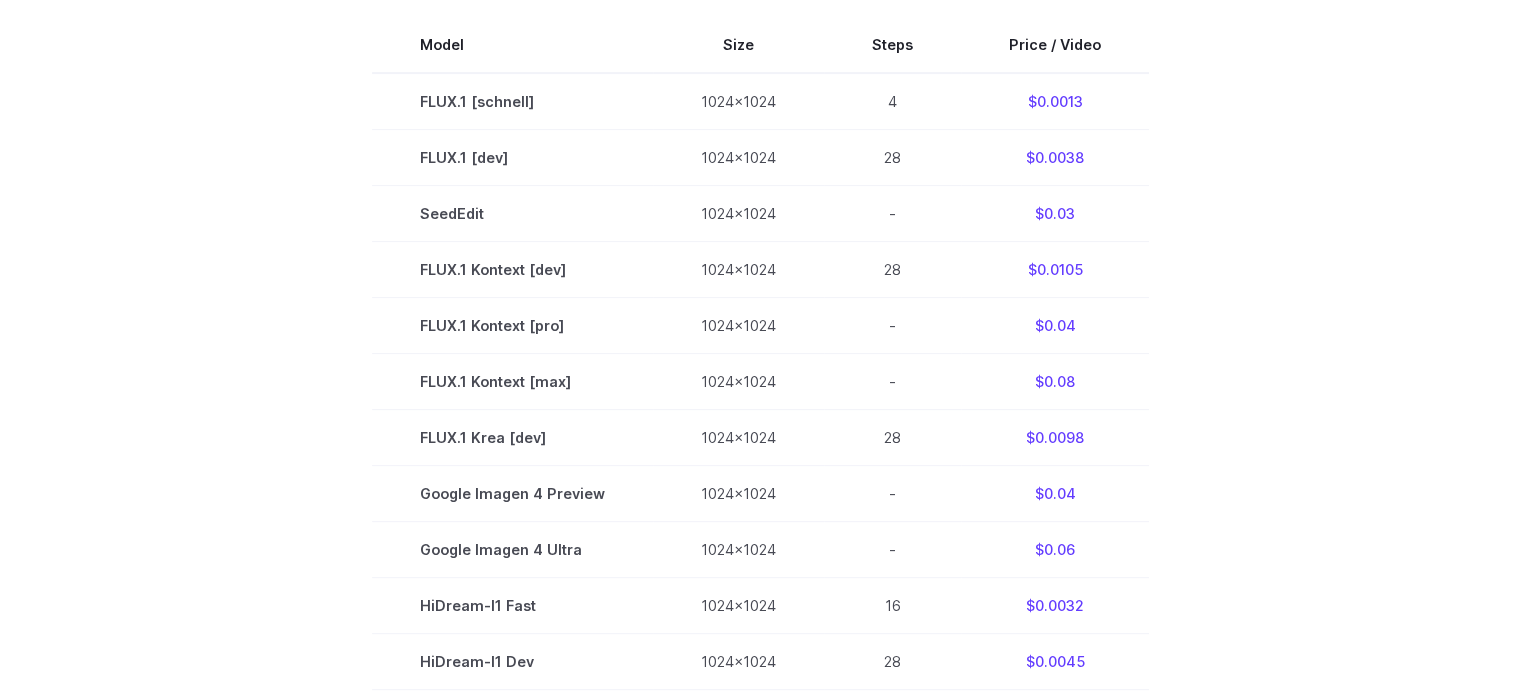 scroll, scrollTop: 600, scrollLeft: 0, axis: vertical 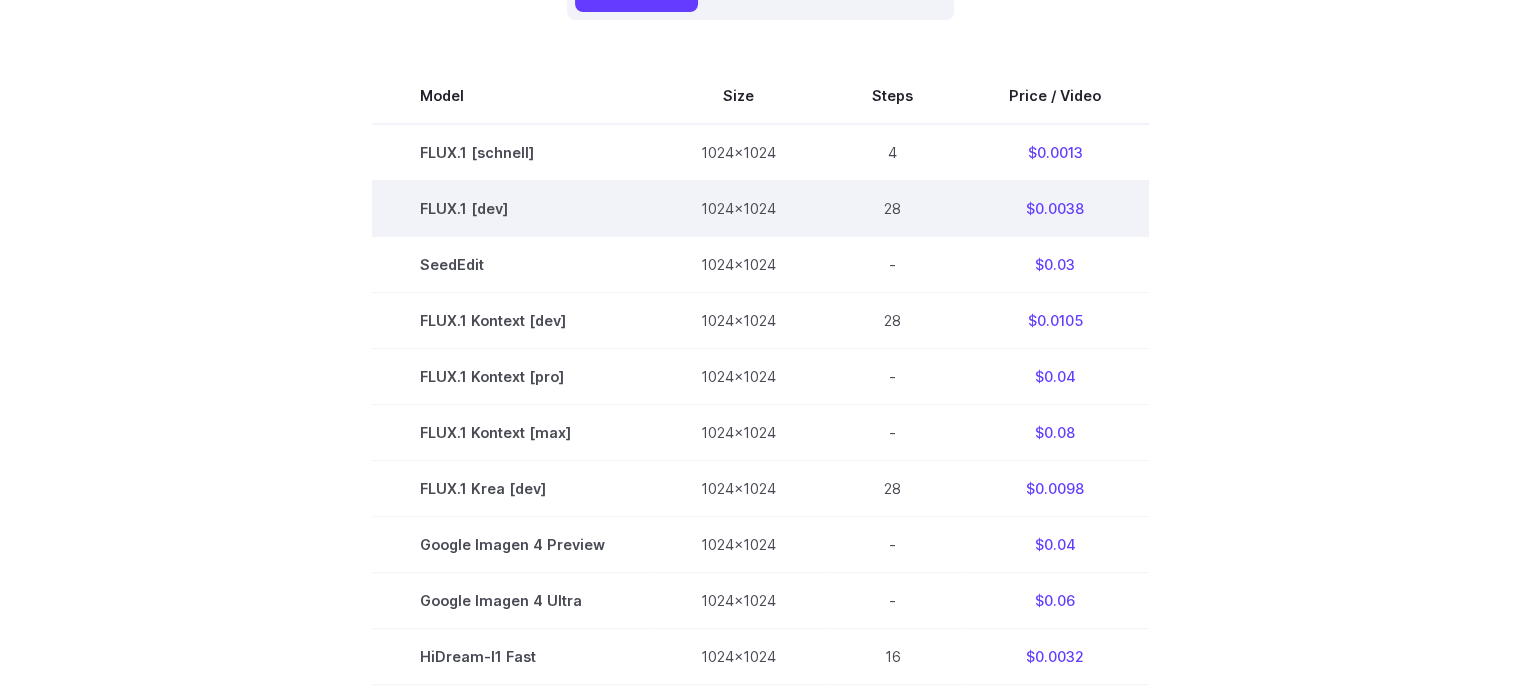 click on "FLUX.1 [dev]" at bounding box center [512, 208] 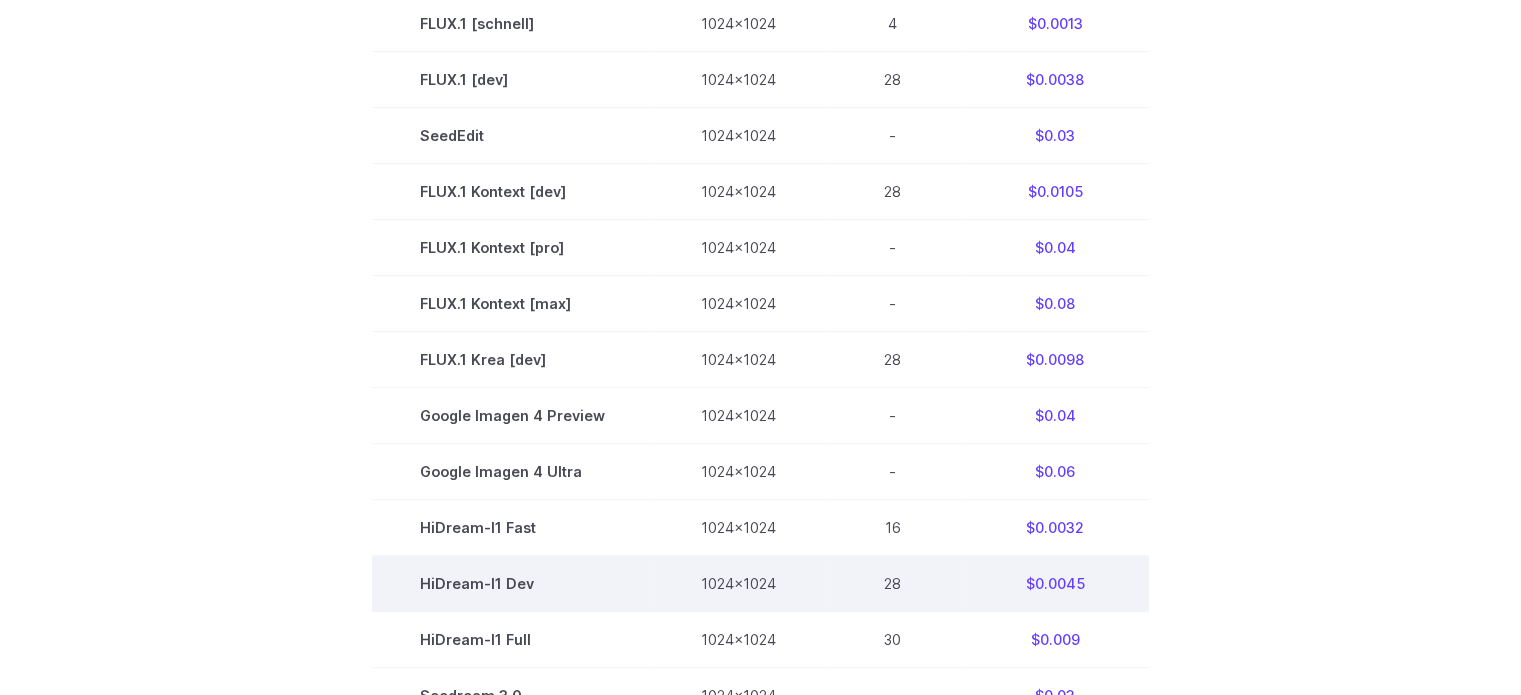 scroll, scrollTop: 700, scrollLeft: 0, axis: vertical 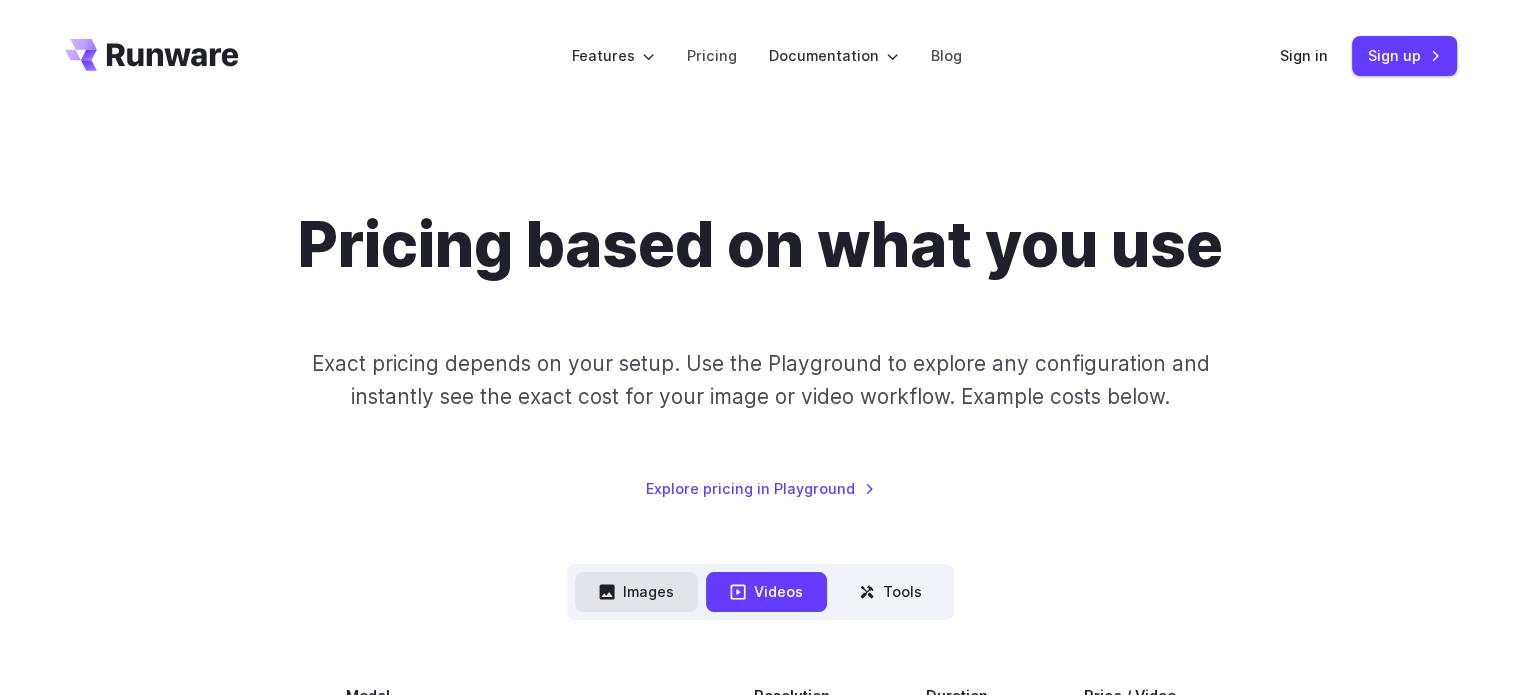click on "Images" at bounding box center [636, 591] 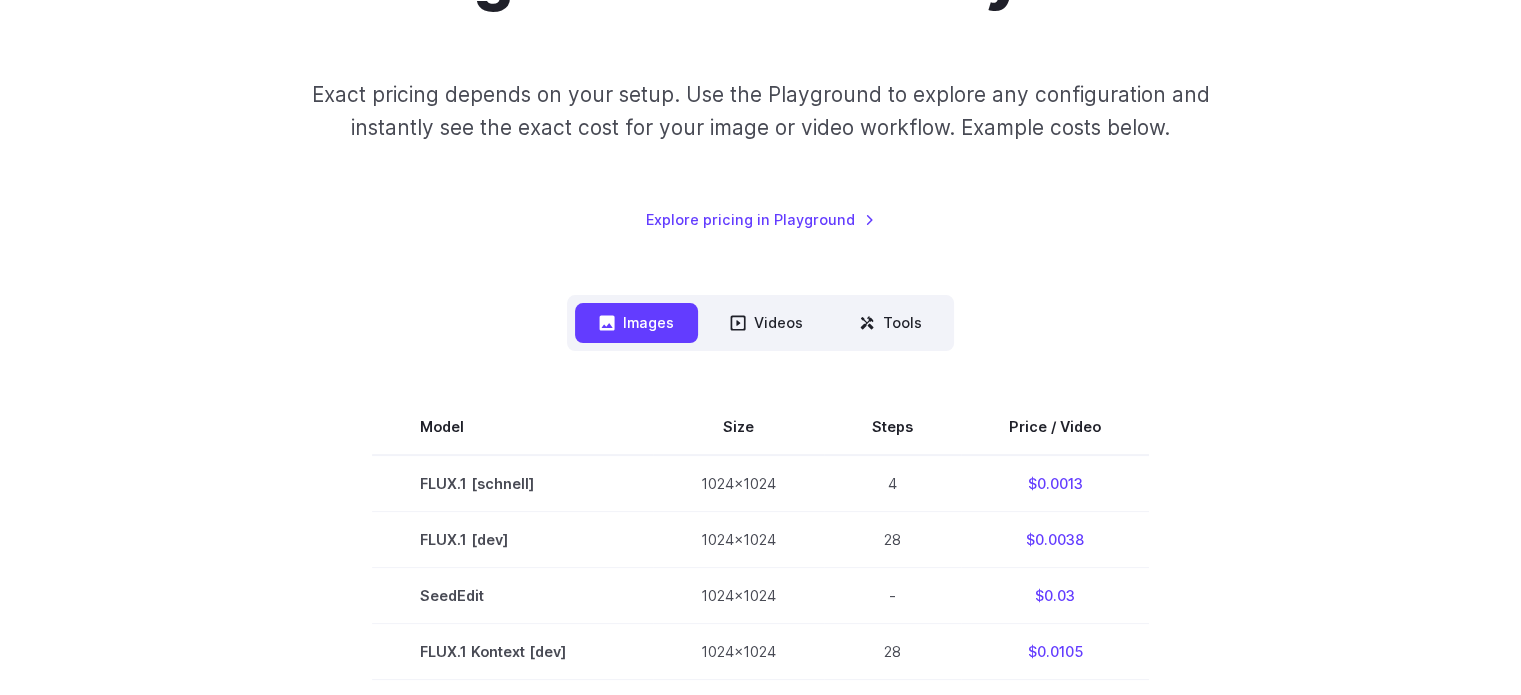scroll, scrollTop: 200, scrollLeft: 0, axis: vertical 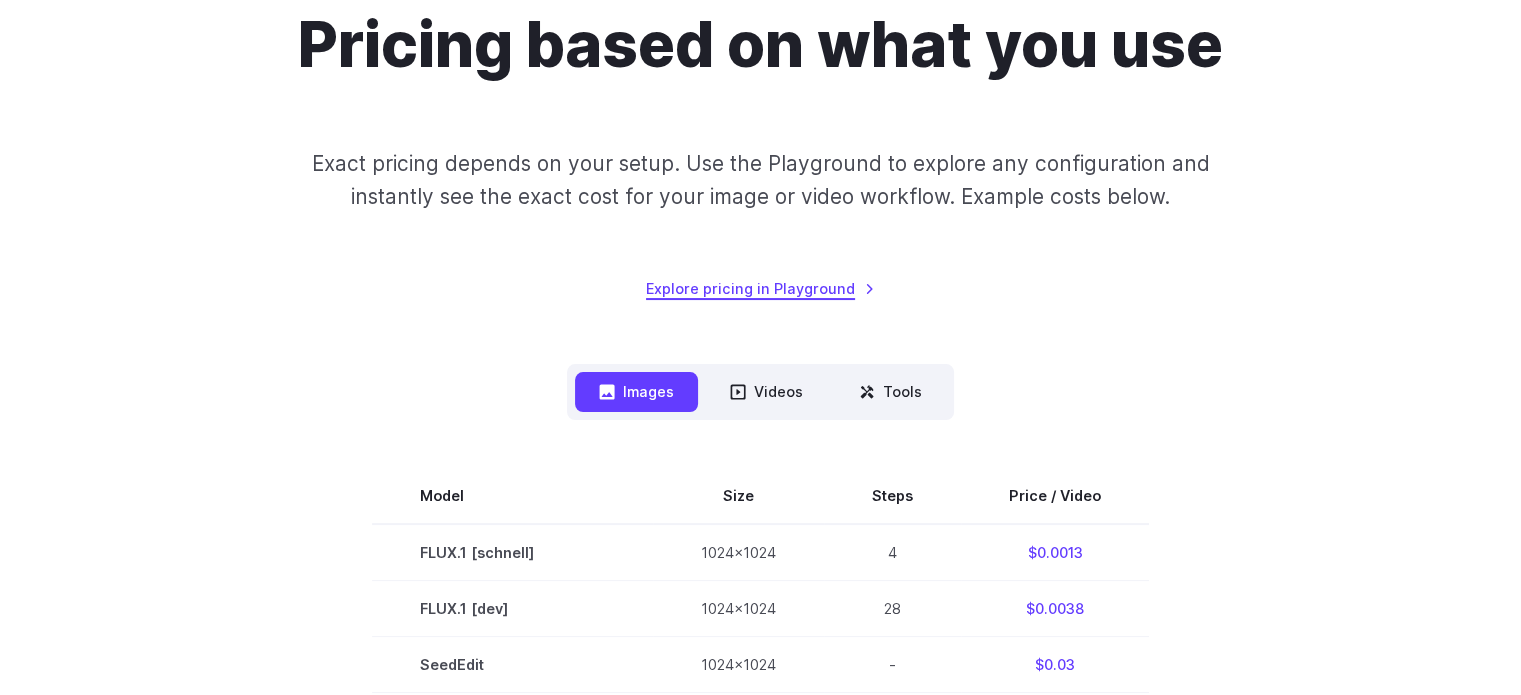 click on "Explore pricing in Playground" at bounding box center (760, 288) 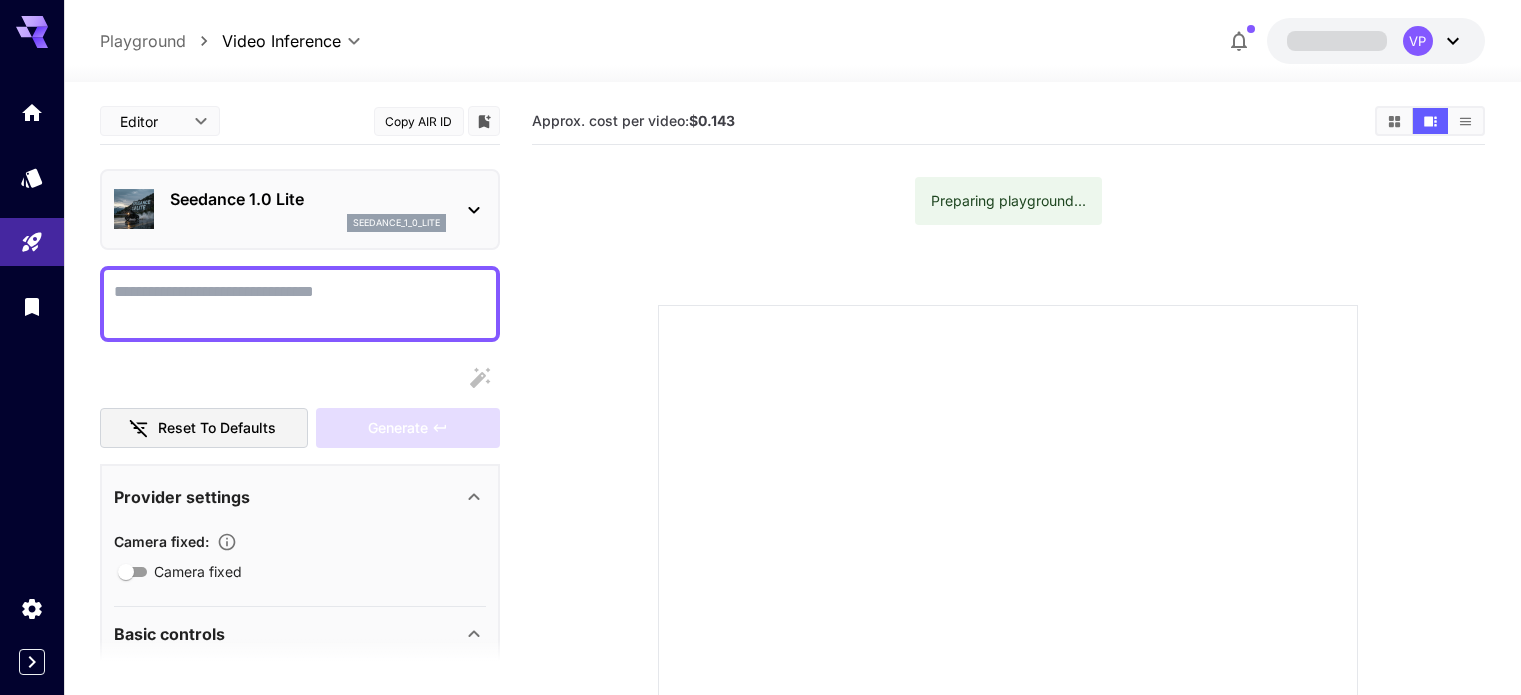 scroll, scrollTop: 0, scrollLeft: 0, axis: both 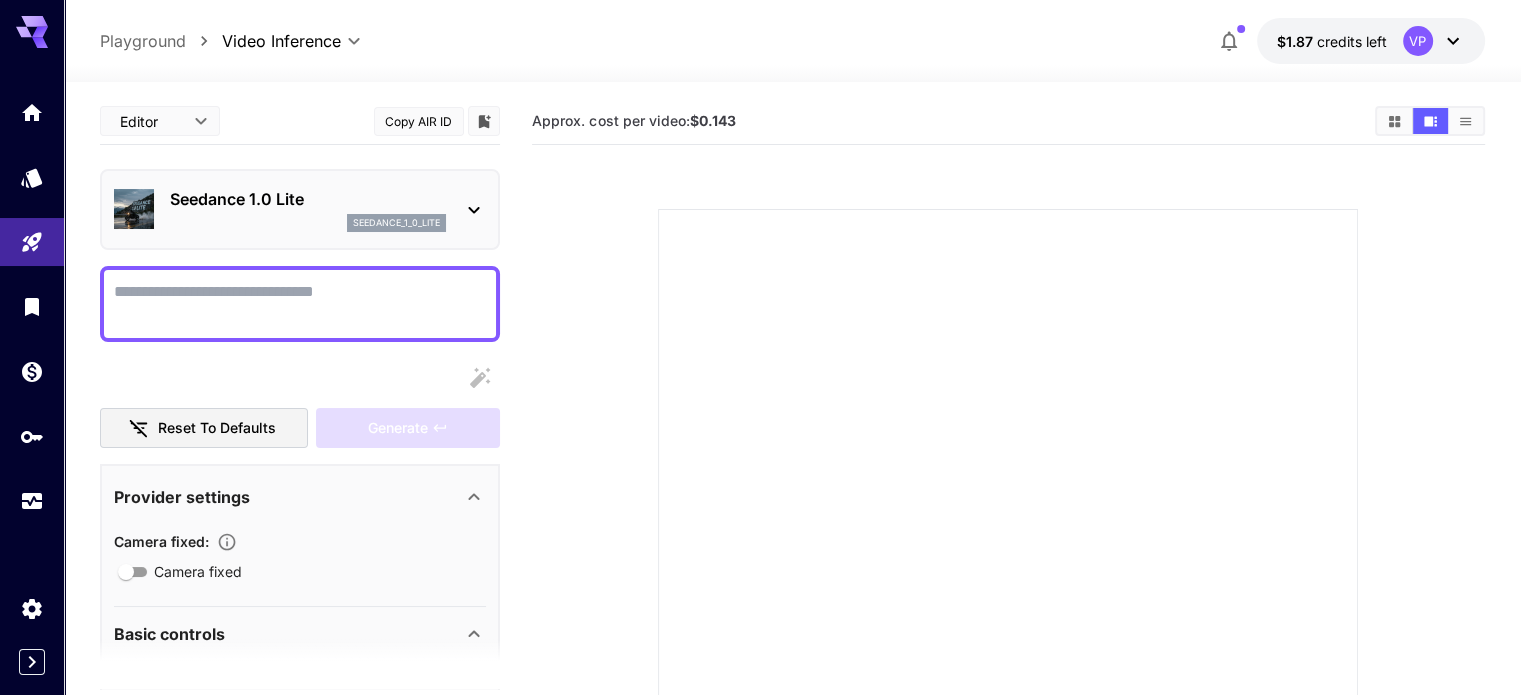 click on "Seedance 1.0 Lite seedance_1_0_lite" at bounding box center (300, 209) 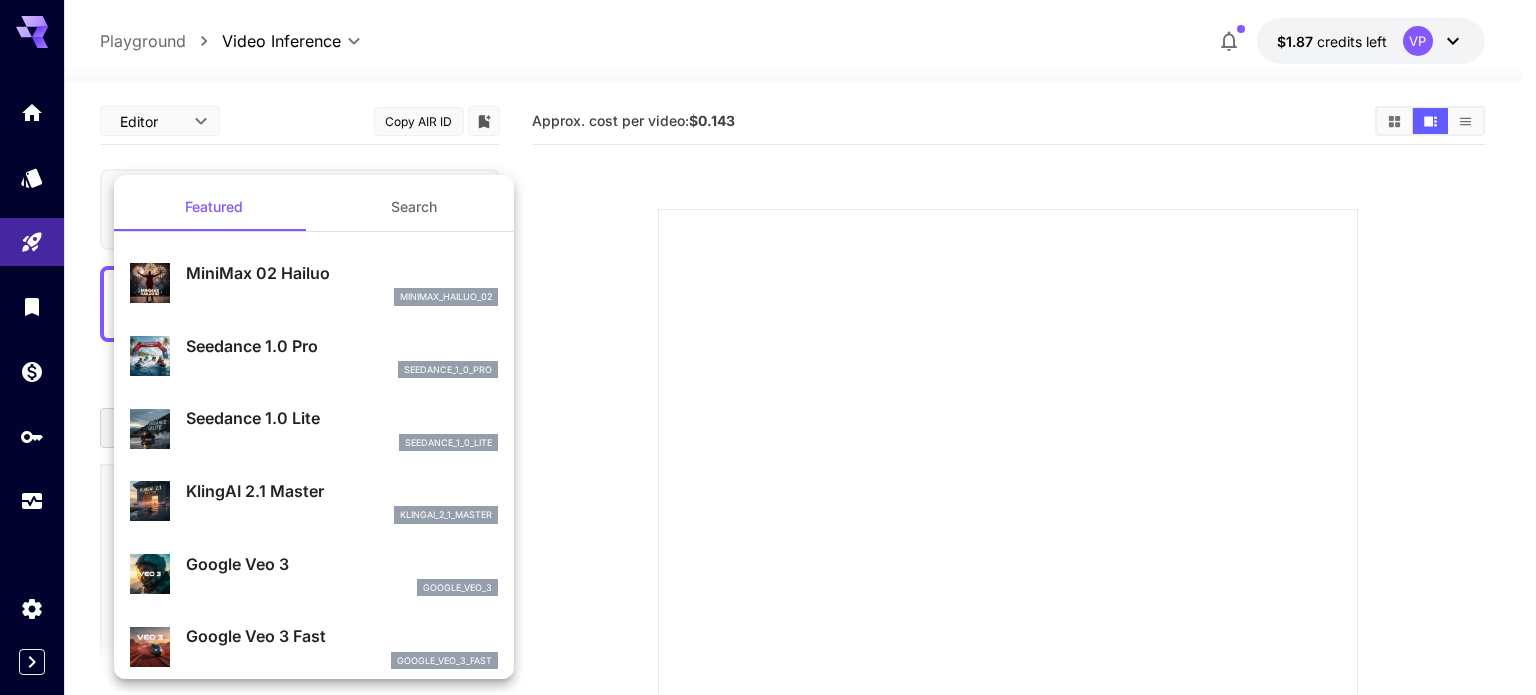 click at bounding box center (768, 347) 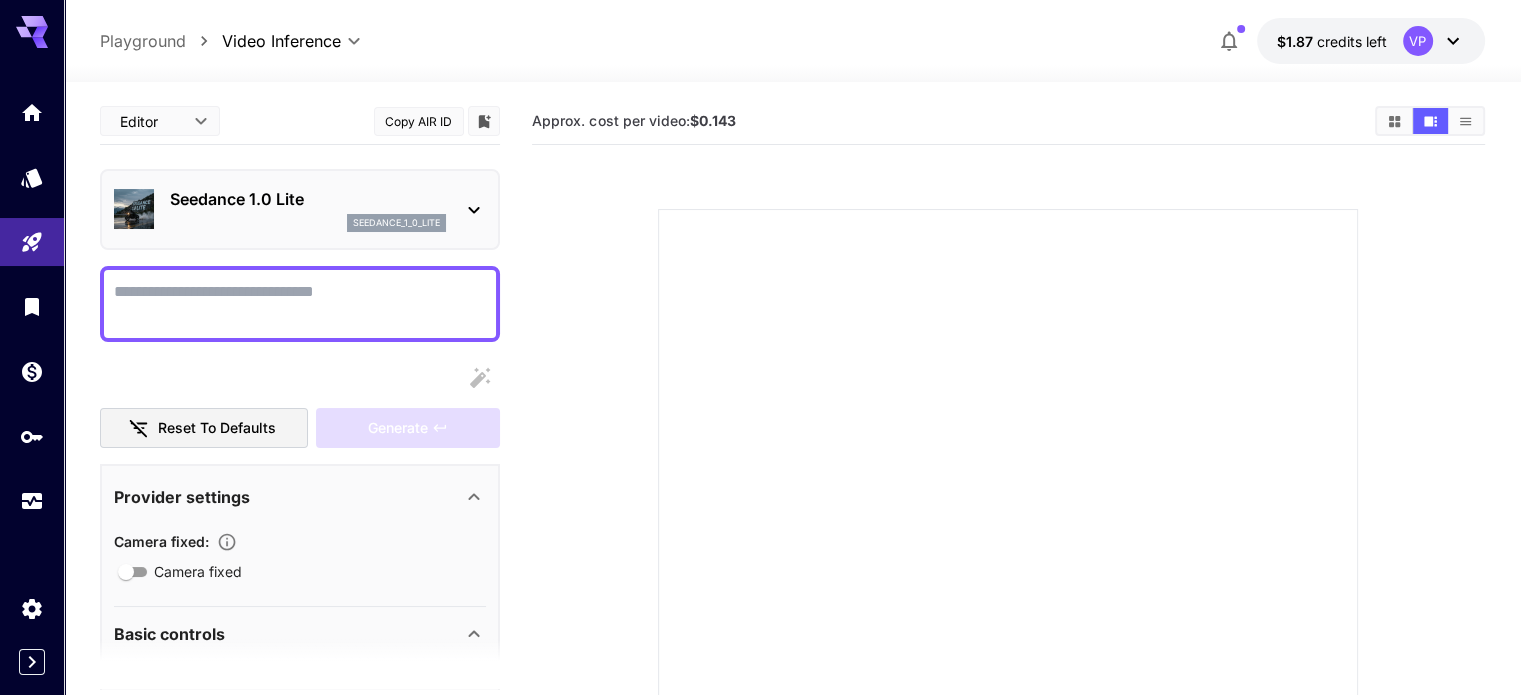 click on "Playground" at bounding box center (143, 41) 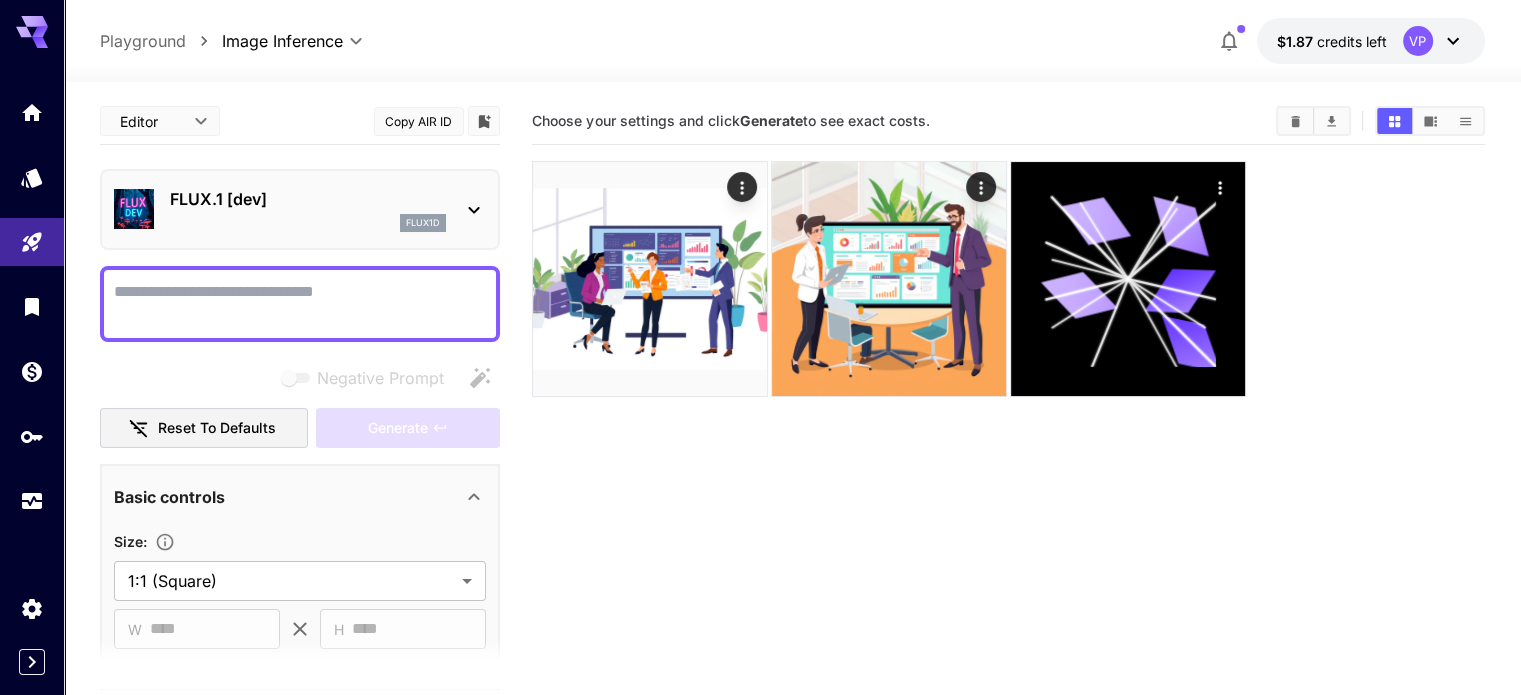click on "Choose your settings and click  Generate  to see exact costs." at bounding box center (1008, 445) 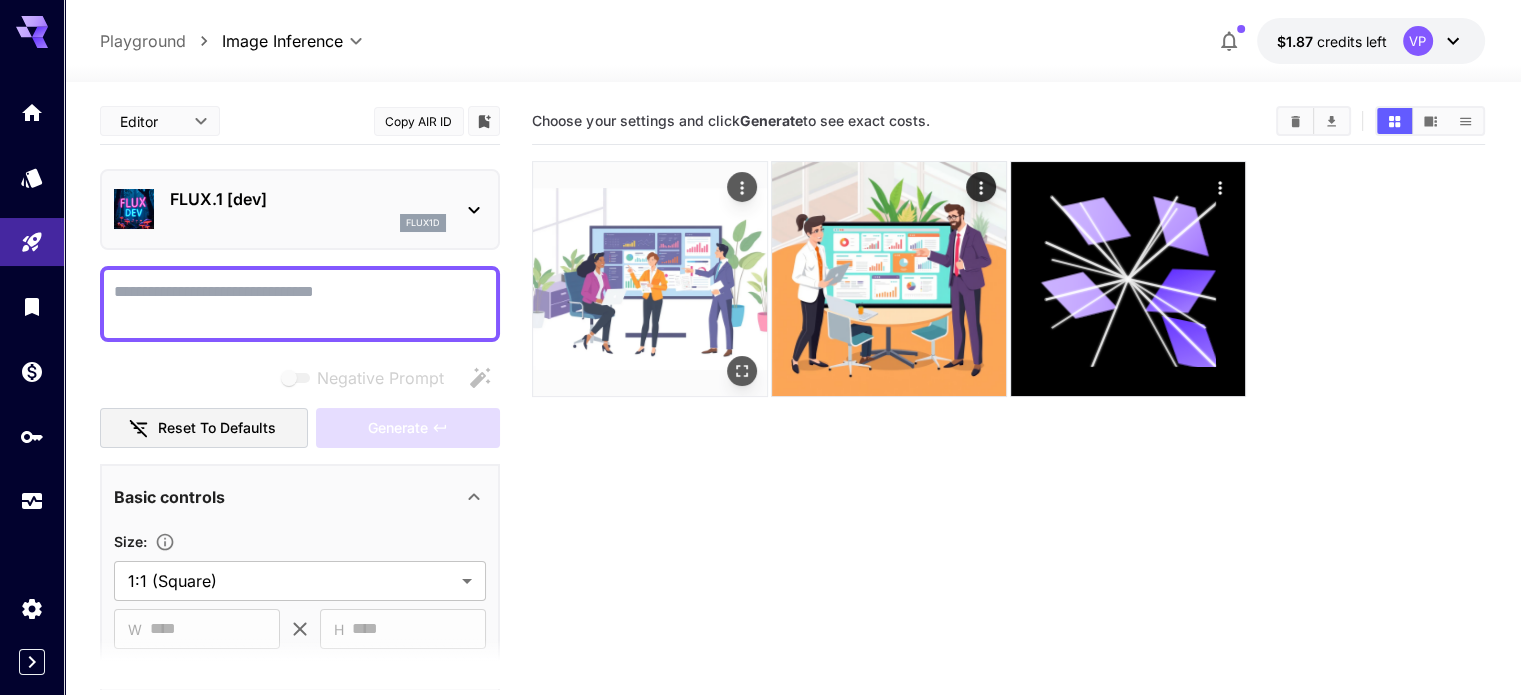 click 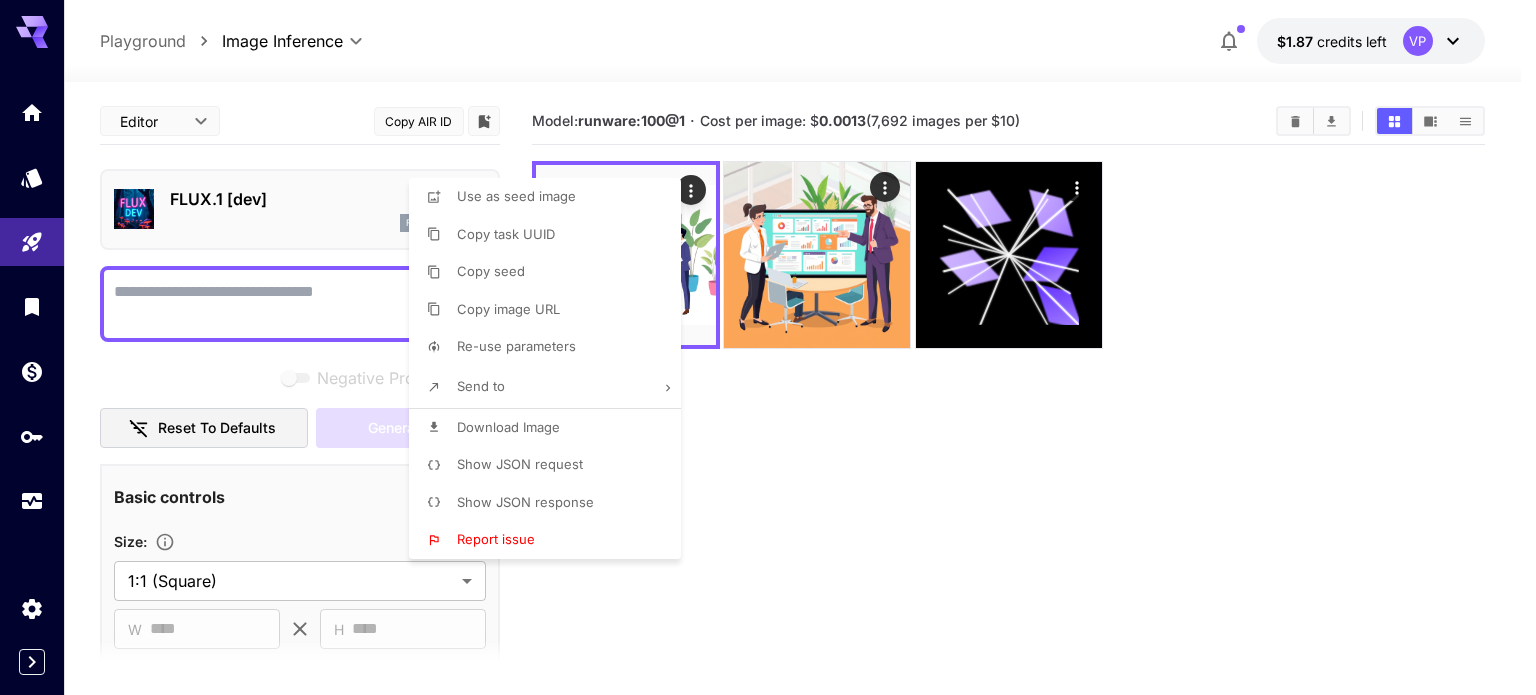 click at bounding box center [768, 347] 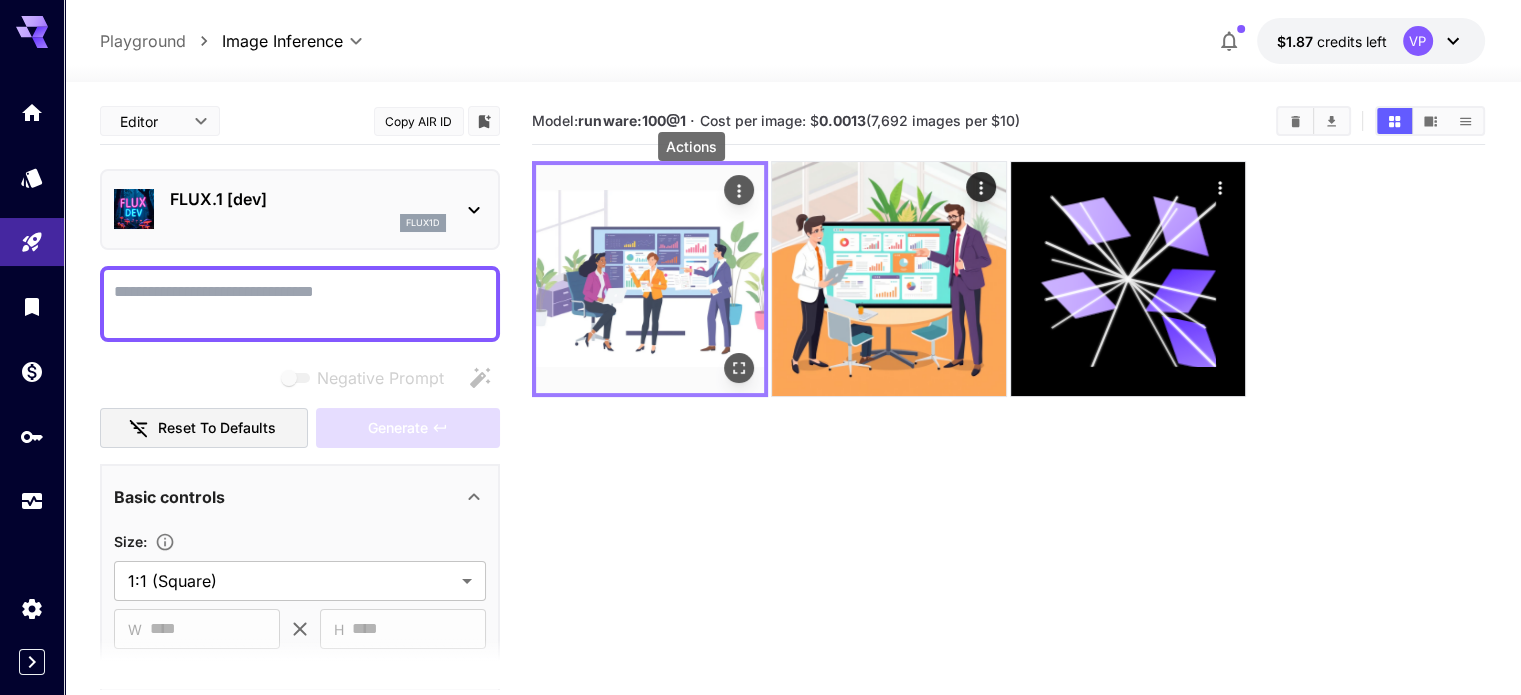click at bounding box center [739, 190] 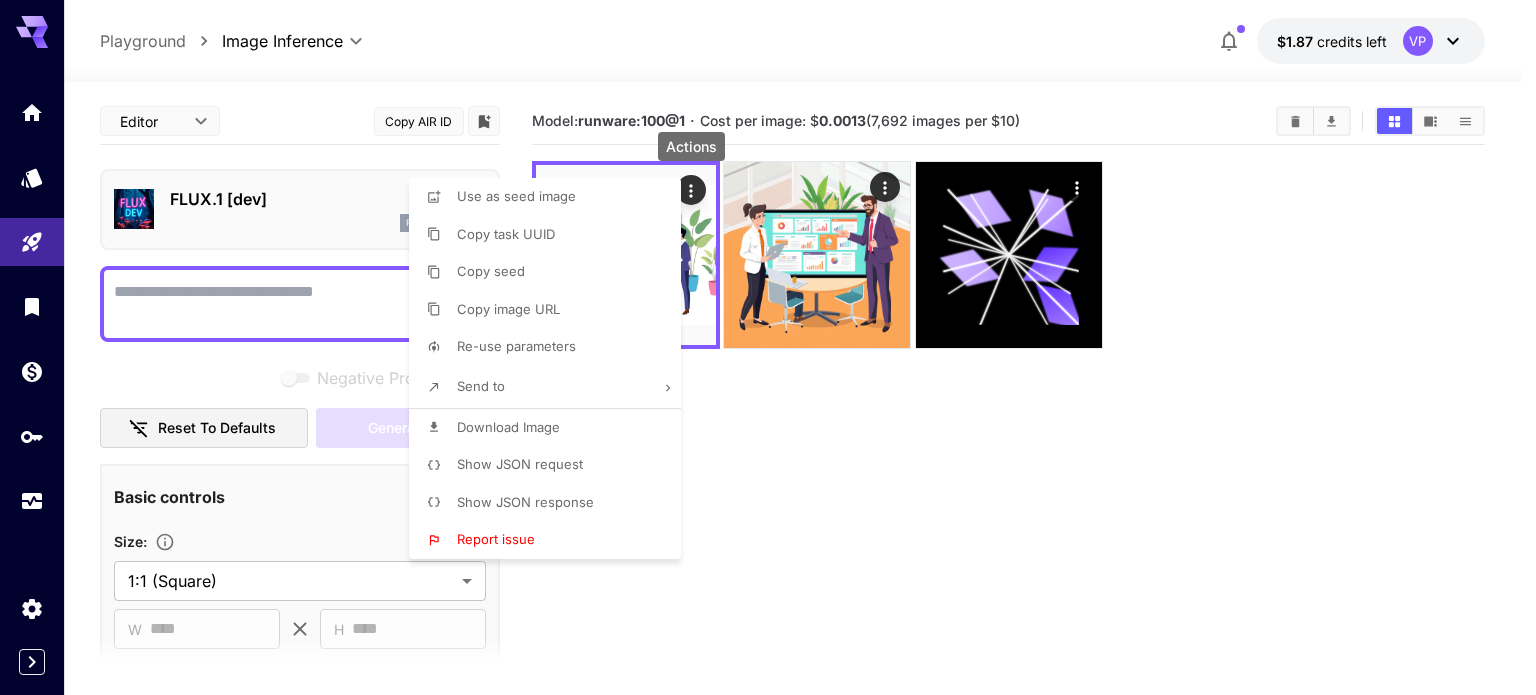 click on "Show JSON request" at bounding box center (551, 465) 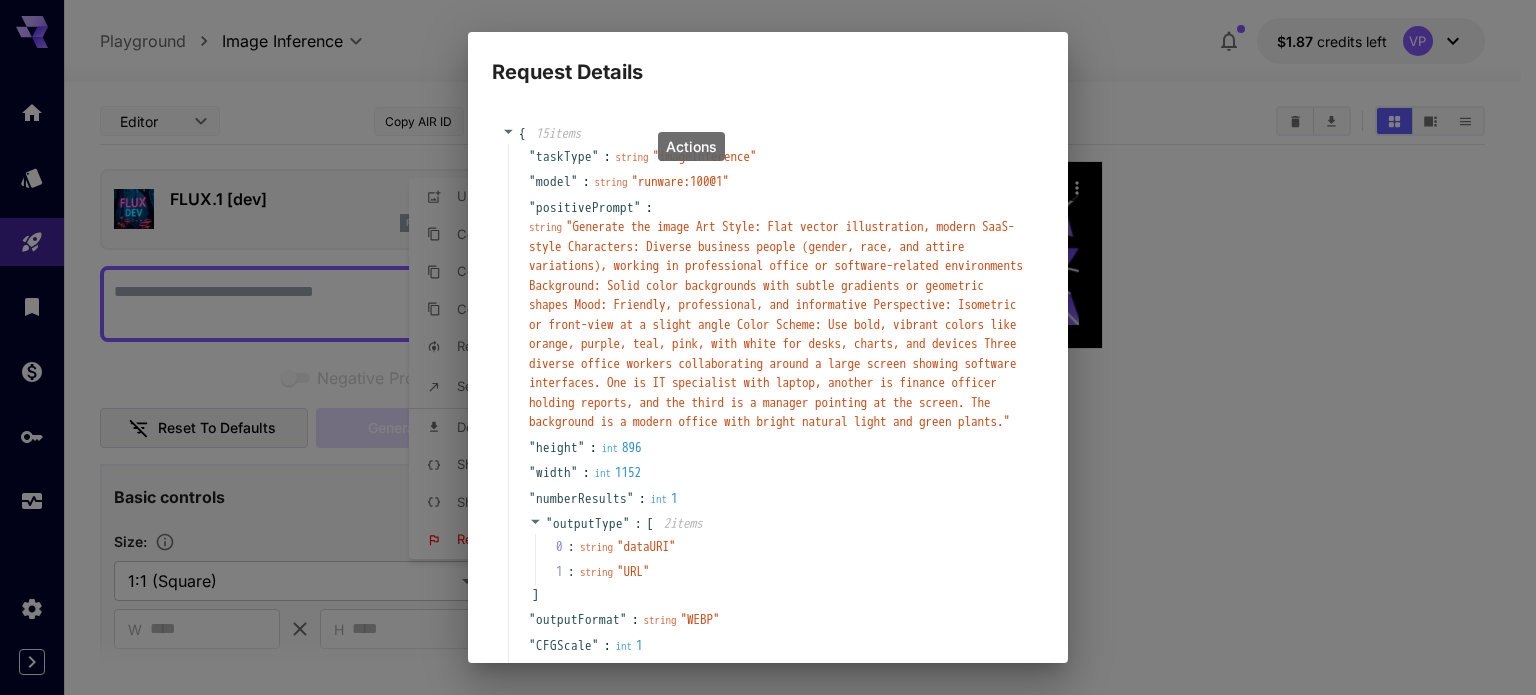 scroll, scrollTop: 0, scrollLeft: 0, axis: both 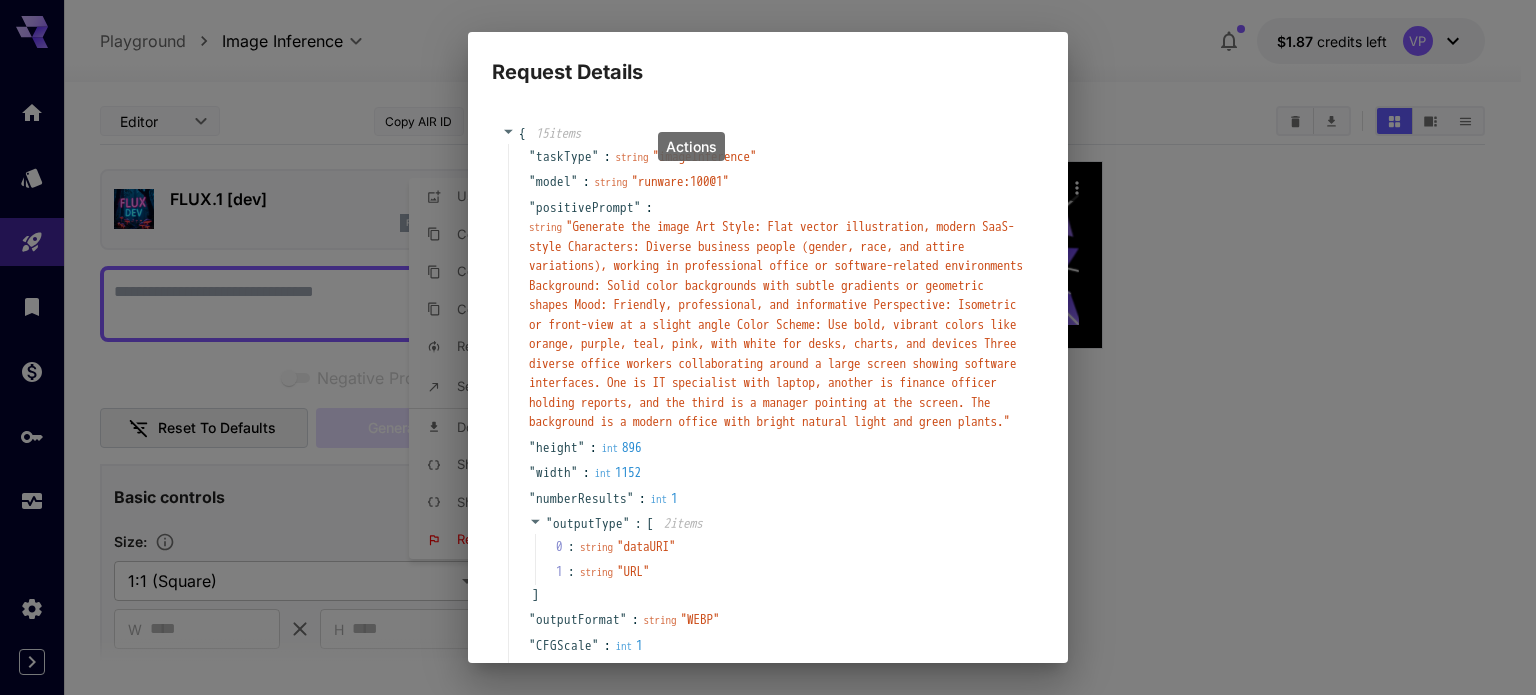click on "Request Details { 15  item s " taskType " : string " imageInference " " model " : string " runware:100@1 " " positivePrompt " : string " Generate the image
Art Style: Flat vector illustration, modern SaaS-style
Characters: Diverse business people (gender, race, and attire variations), working in professional office or software-related environments
Background: Solid color backgrounds with subtle gradients or geometric shapes
Mood: Friendly, professional, and informative
Perspective: Isometric or front-view at a slight angle
Color Scheme: Use bold, vibrant colors like orange, purple, teal, pink, with white for desks, charts, and devices
Three diverse office workers collaborating around a large screen showing software interfaces. One is IT specialist with laptop, another is finance officer holding reports, and the third is a manager pointing at the screen. The background is a modern office with bright natural light and green plants.
" " height " : int 896 " width " : int 1152 " numberResults " : int 1 "" at bounding box center (768, 347) 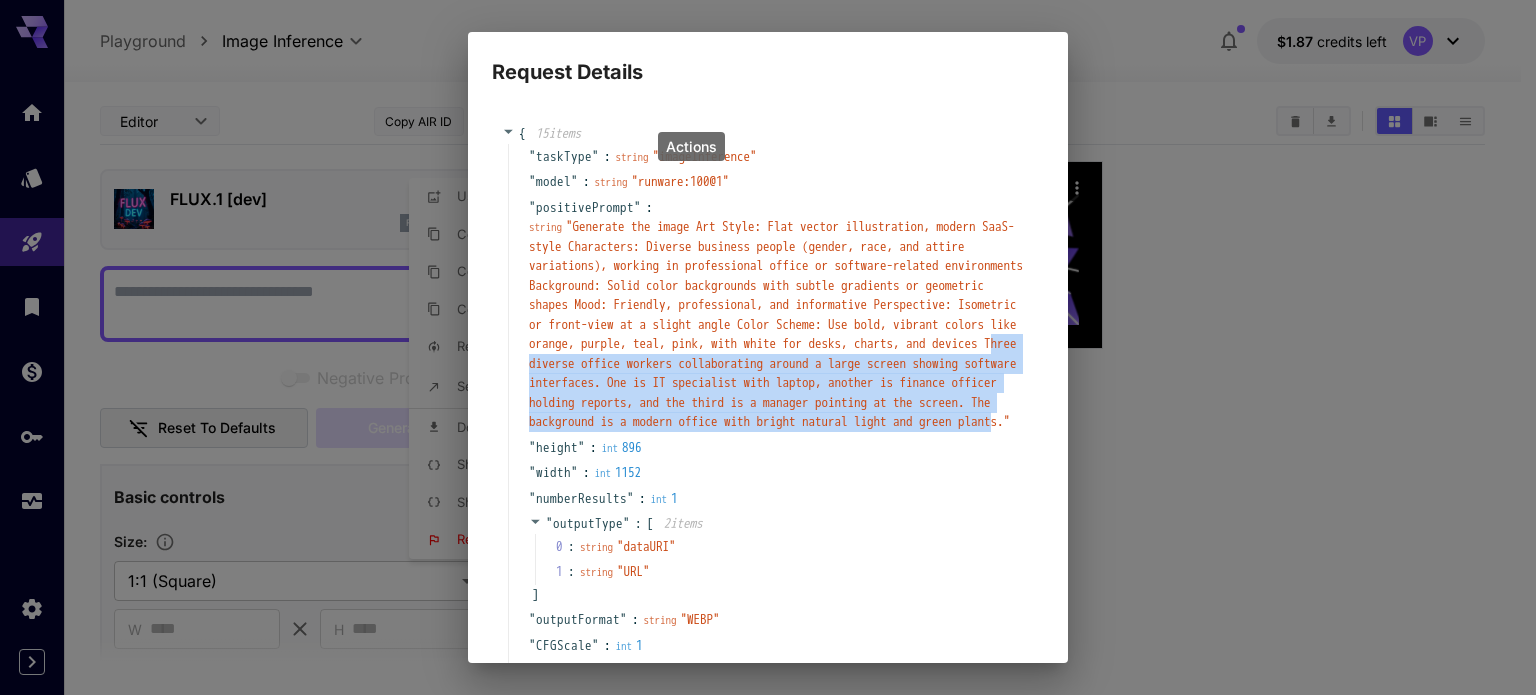 drag, startPoint x: 590, startPoint y: 380, endPoint x: 872, endPoint y: 470, distance: 296.01352 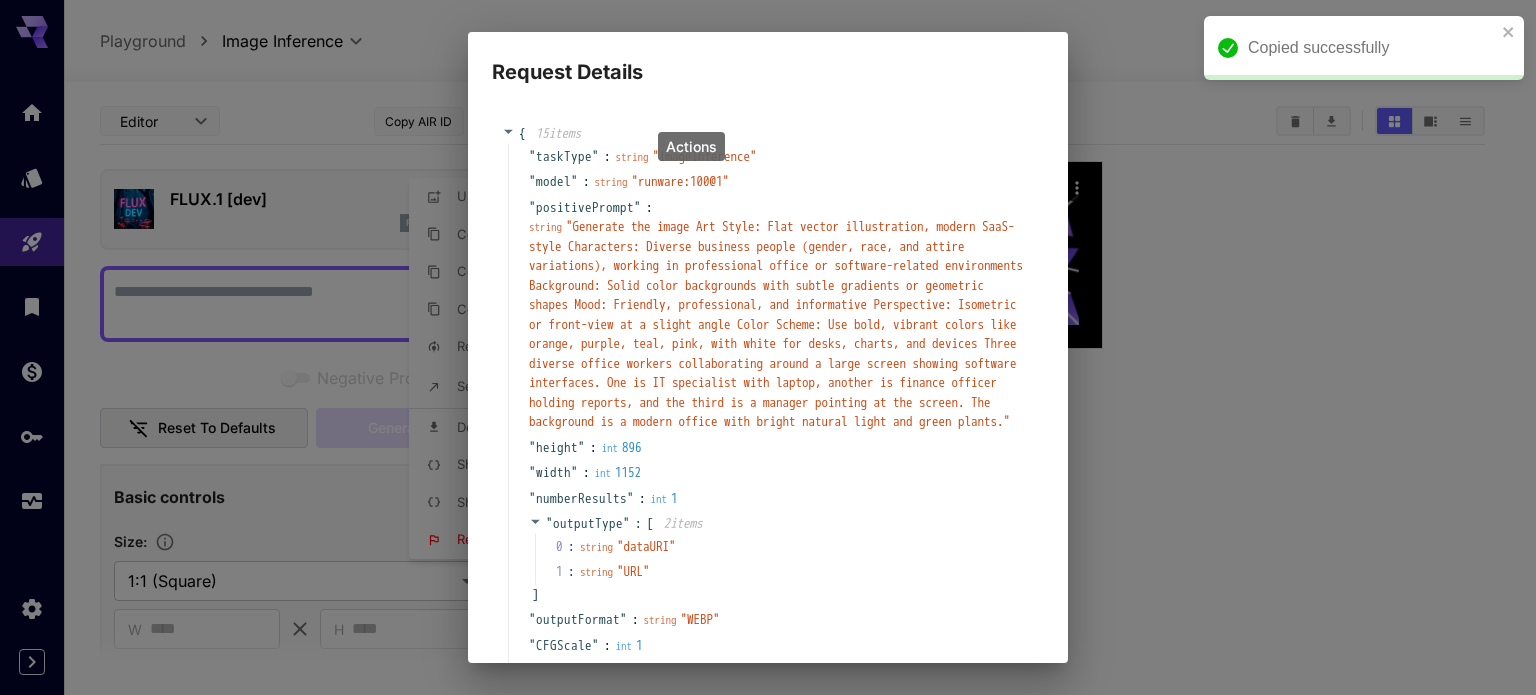 click on "Request Details { 15  item s " taskType " : string " imageInference " " model " : string " runware:100@1 " " positivePrompt " : string " Generate the image
Art Style: Flat vector illustration, modern SaaS-style
Characters: Diverse business people (gender, race, and attire variations), working in professional office or software-related environments
Background: Solid color backgrounds with subtle gradients or geometric shapes
Mood: Friendly, professional, and informative
Perspective: Isometric or front-view at a slight angle
Color Scheme: Use bold, vibrant colors like orange, purple, teal, pink, with white for desks, charts, and devices
Three diverse office workers collaborating around a large screen showing software interfaces. One is IT specialist with laptop, another is finance officer holding reports, and the third is a manager pointing at the screen. The background is a modern office with bright natural light and green plants.
" " height " : int 896 " width " : int 1152 " numberResults " : int 1 "" at bounding box center (768, 347) 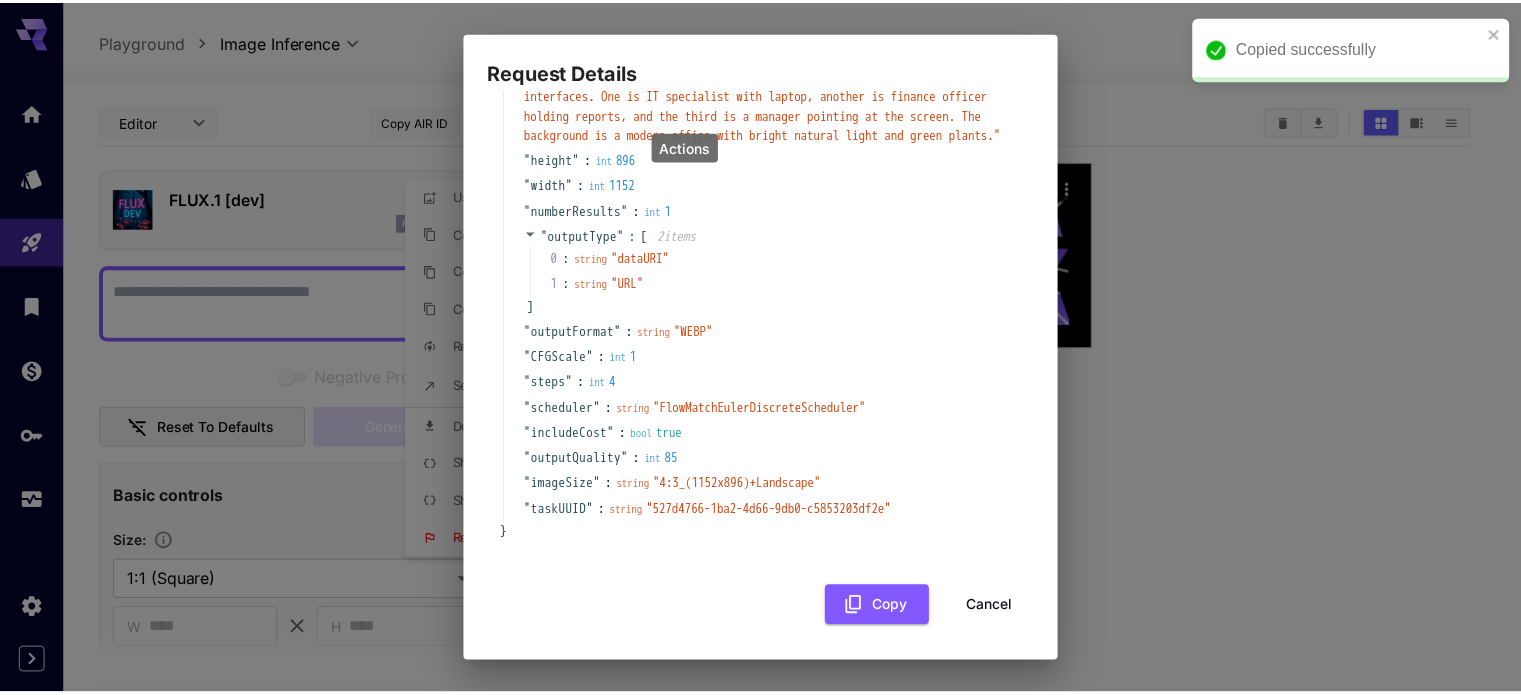 scroll, scrollTop: 327, scrollLeft: 0, axis: vertical 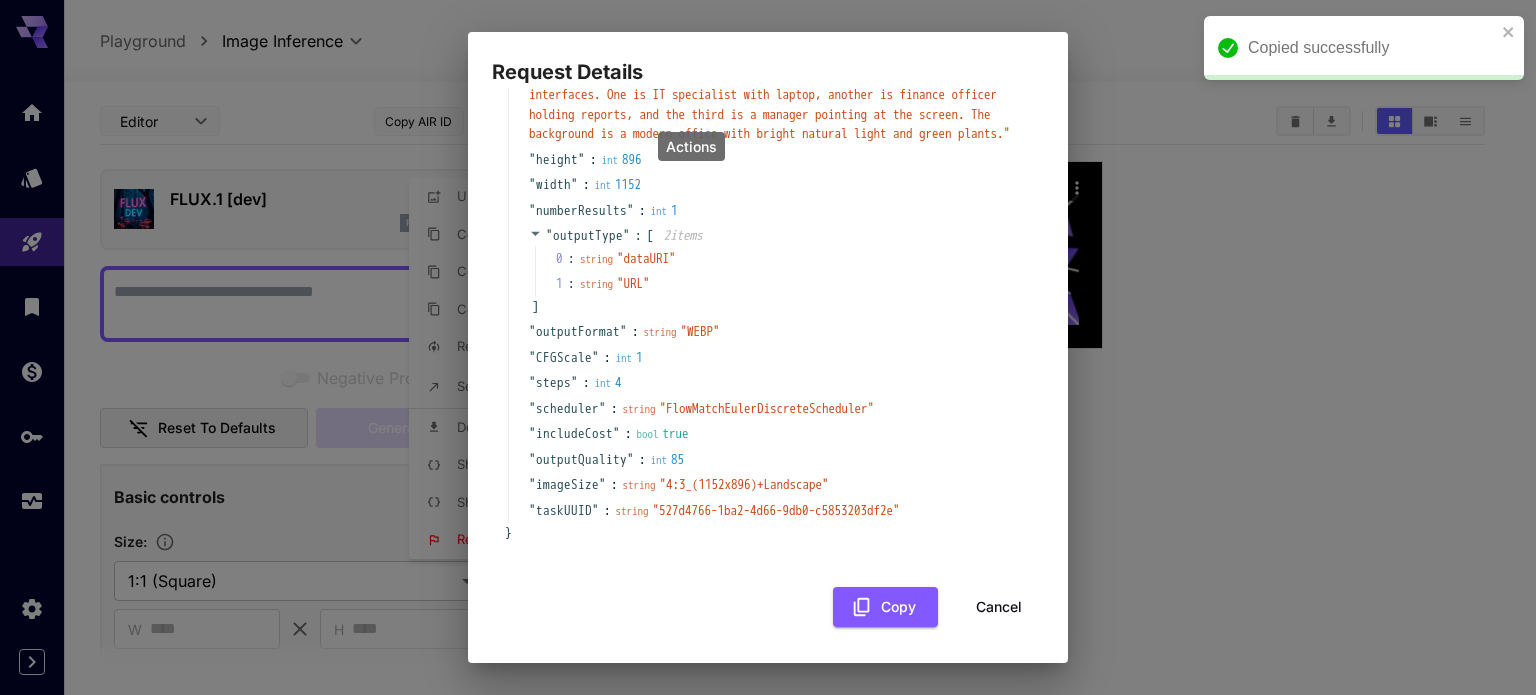click on "Request Details { 15  item s " taskType " : string " imageInference " " model " : string " runware:100@1 " " positivePrompt " : string " Generate the image
Art Style: Flat vector illustration, modern SaaS-style
Characters: Diverse business people (gender, race, and attire variations), working in professional office or software-related environments
Background: Solid color backgrounds with subtle gradients or geometric shapes
Mood: Friendly, professional, and informative
Perspective: Isometric or front-view at a slight angle
Color Scheme: Use bold, vibrant colors like orange, purple, teal, pink, with white for desks, charts, and devices
Three diverse office workers collaborating around a large screen showing software interfaces. One is IT specialist with laptop, another is finance officer holding reports, and the third is a manager pointing at the screen. The background is a modern office with bright natural light and green plants.
" " height " : int 896 " width " : int 1152 " numberResults " : int 1 "" at bounding box center [768, 347] 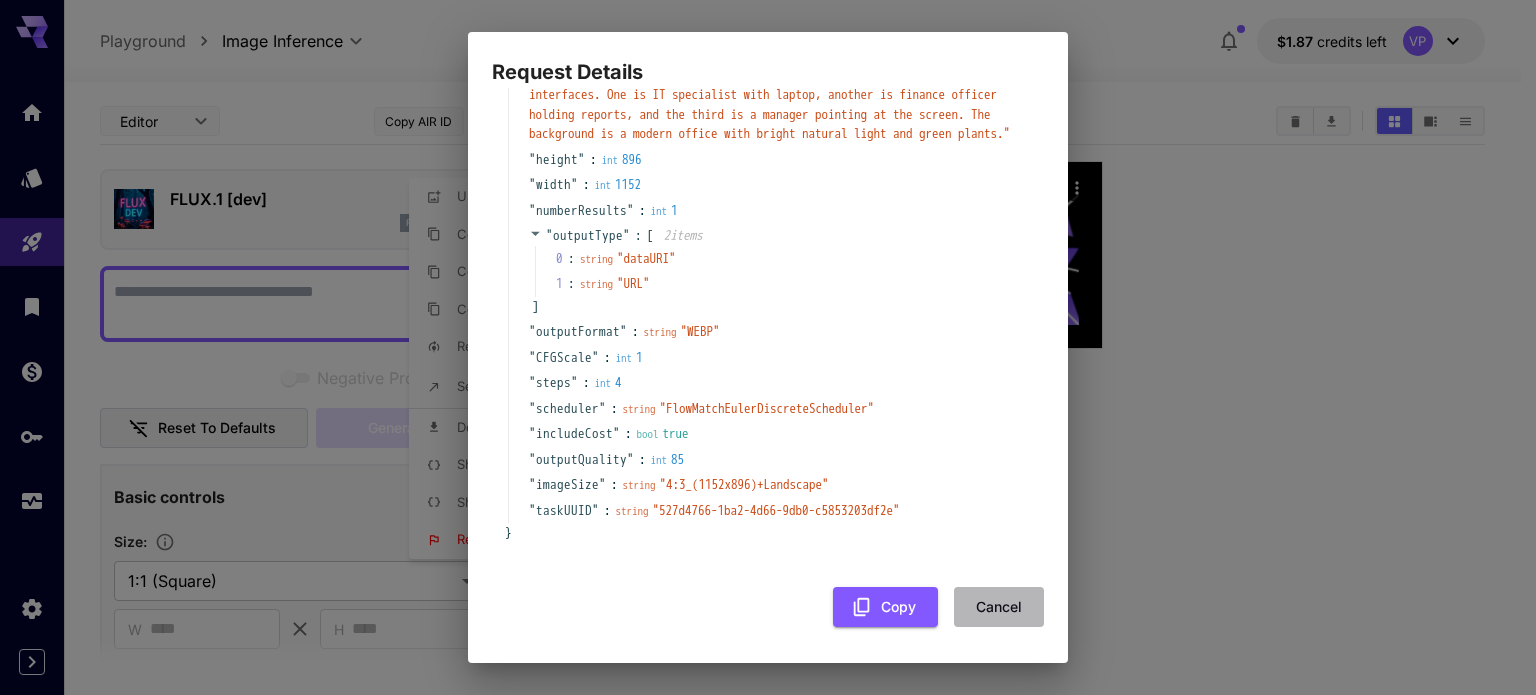 click on "Cancel" at bounding box center (999, 607) 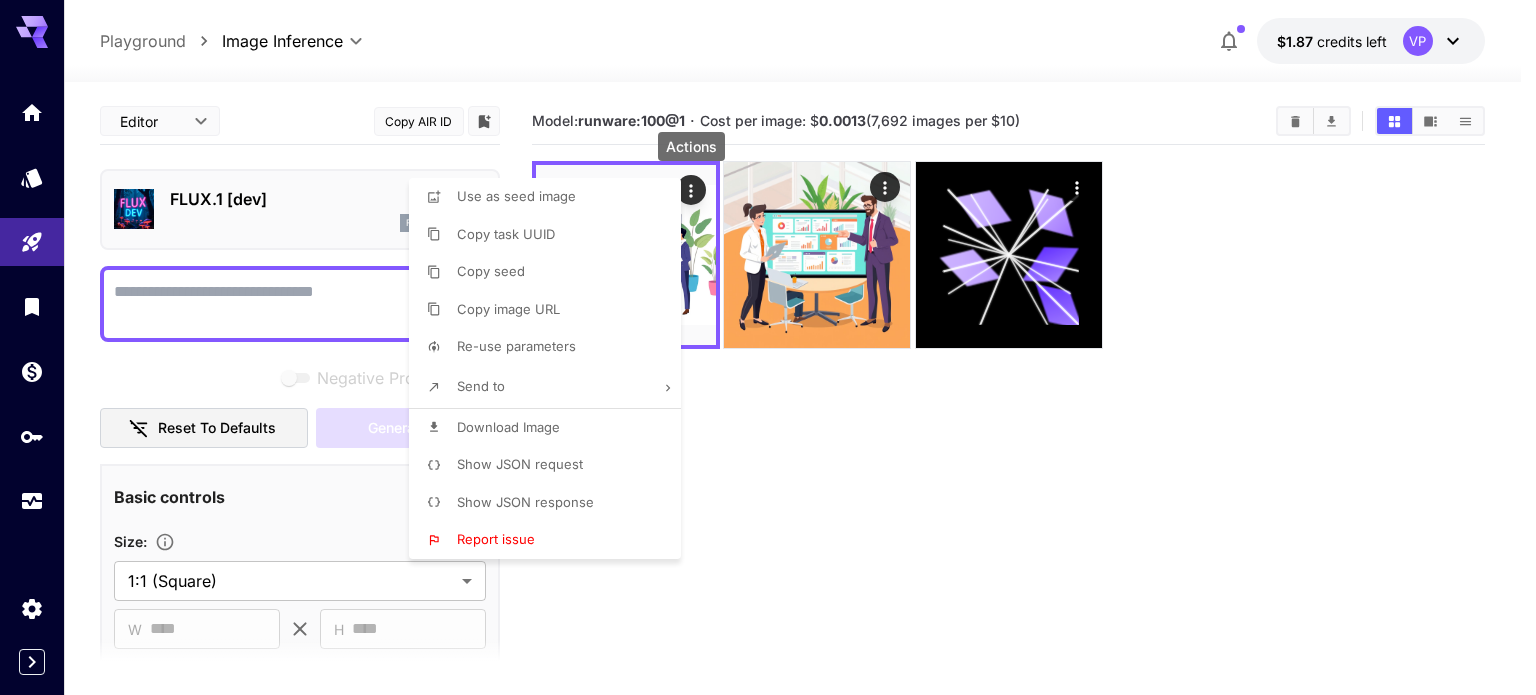 click at bounding box center (768, 347) 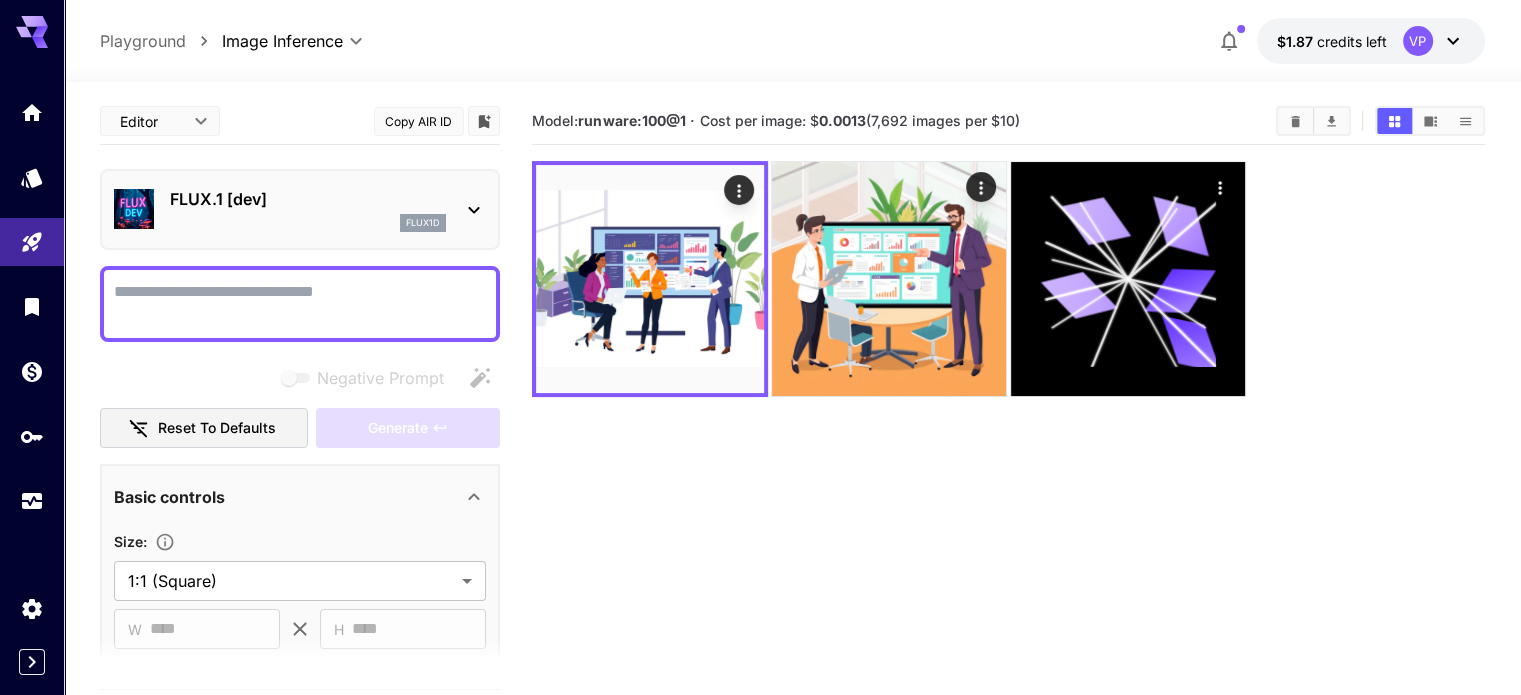 type 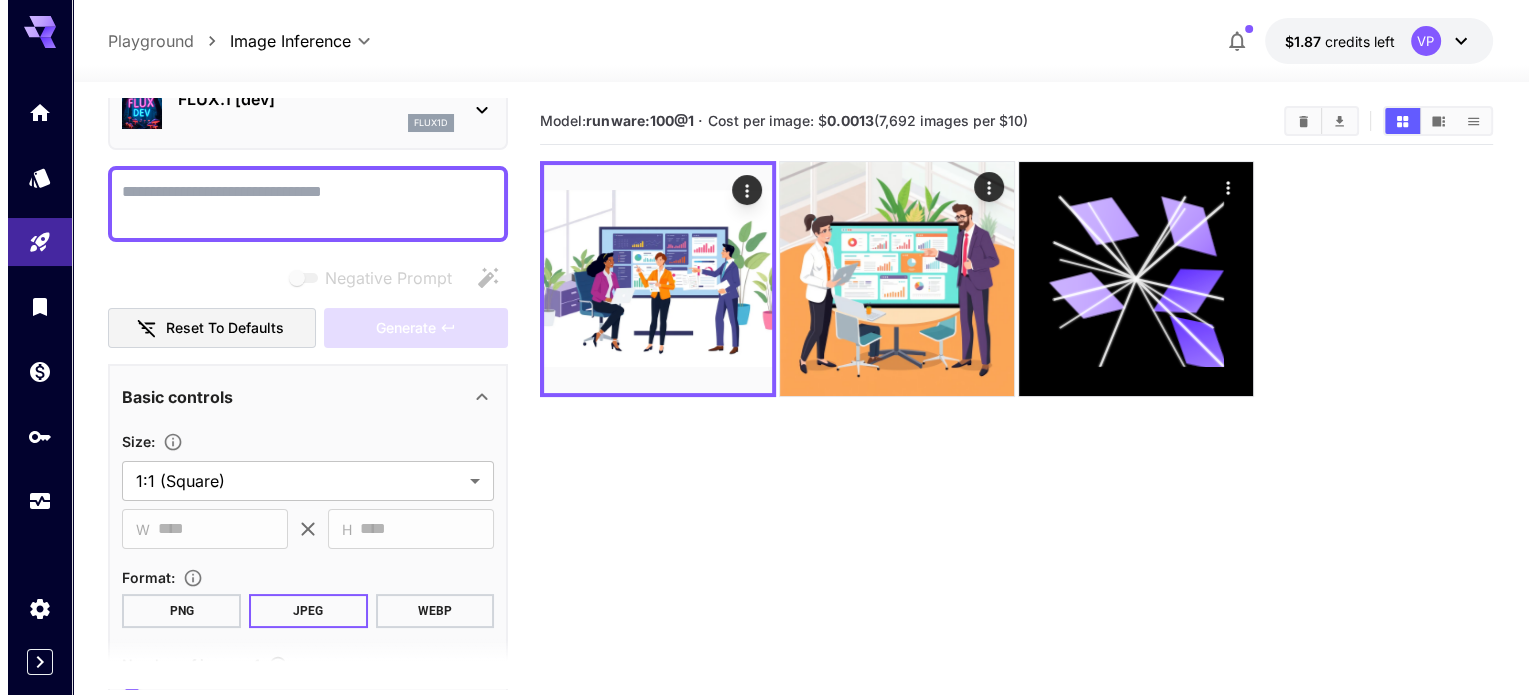 scroll, scrollTop: 0, scrollLeft: 0, axis: both 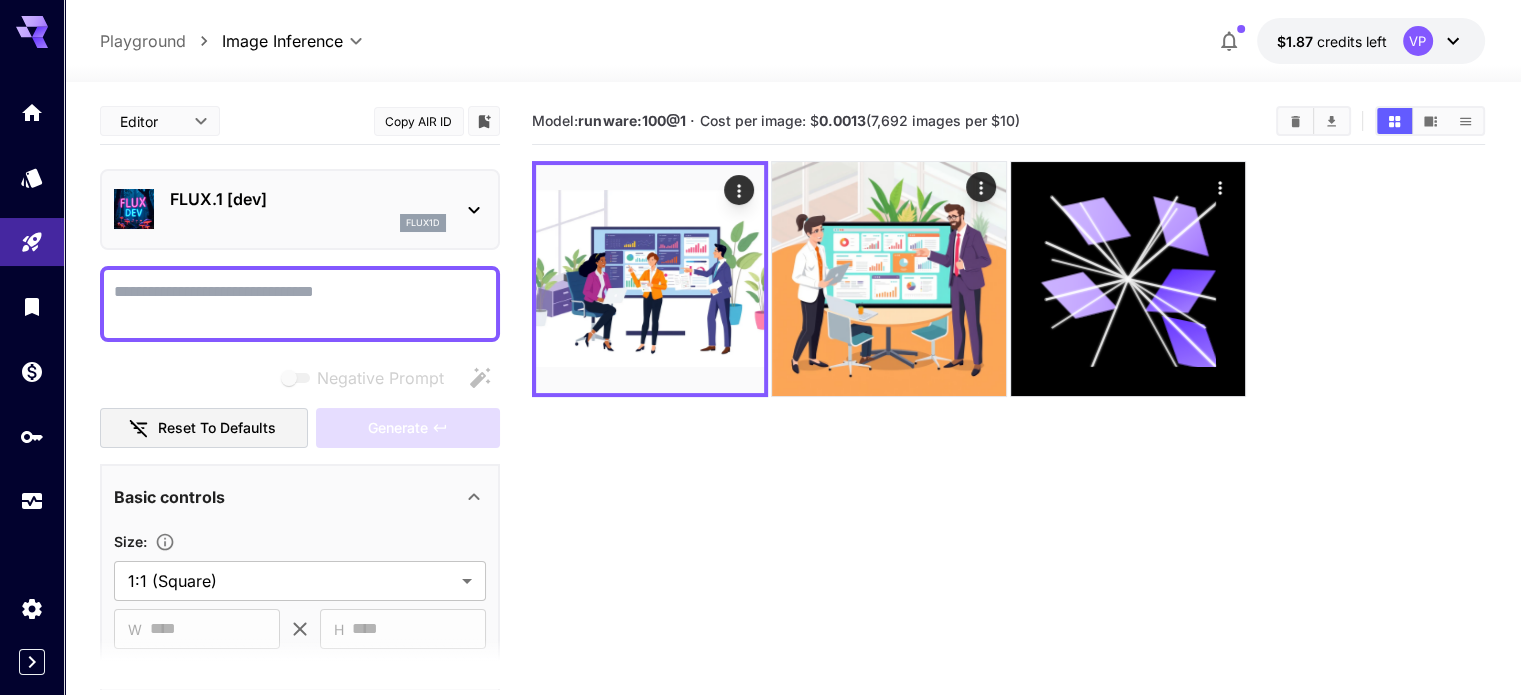 click on "Negative Prompt" at bounding box center (300, 304) 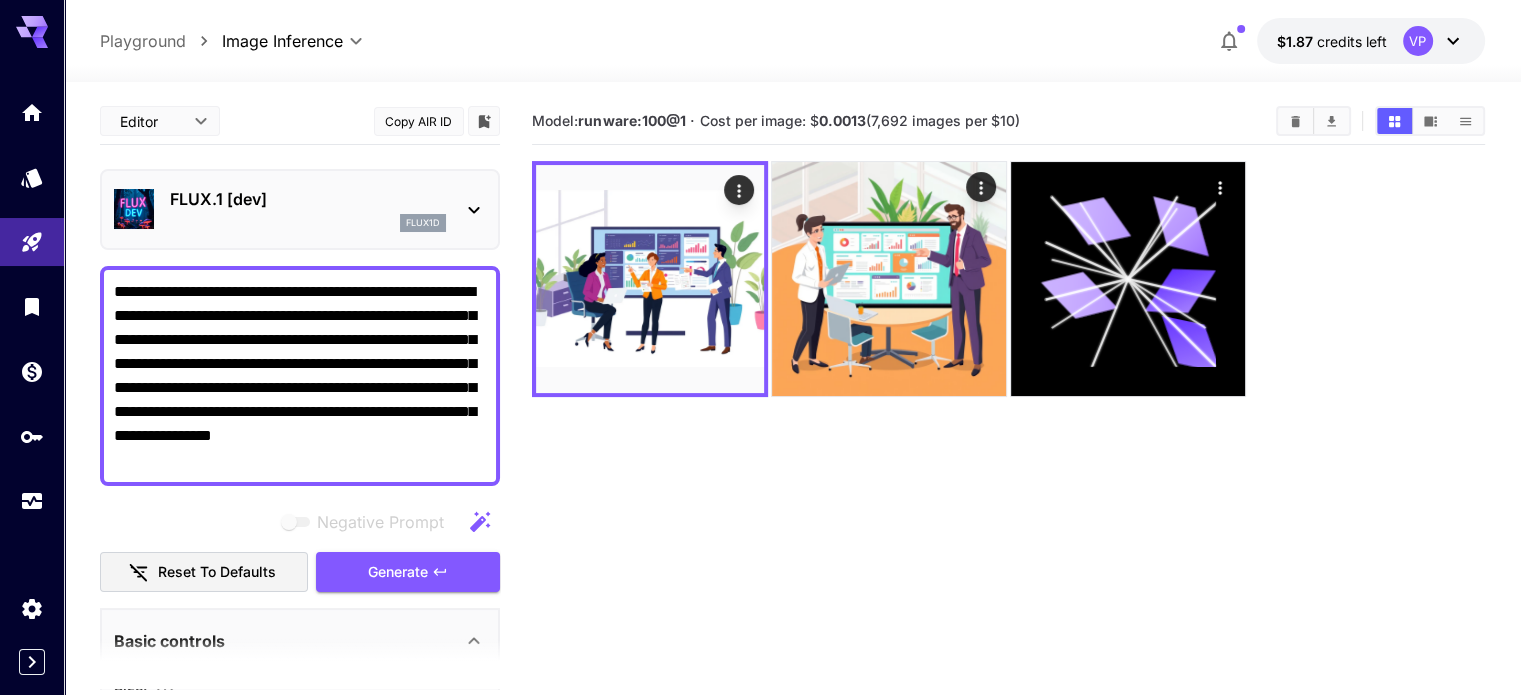 click on "**********" at bounding box center (300, 376) 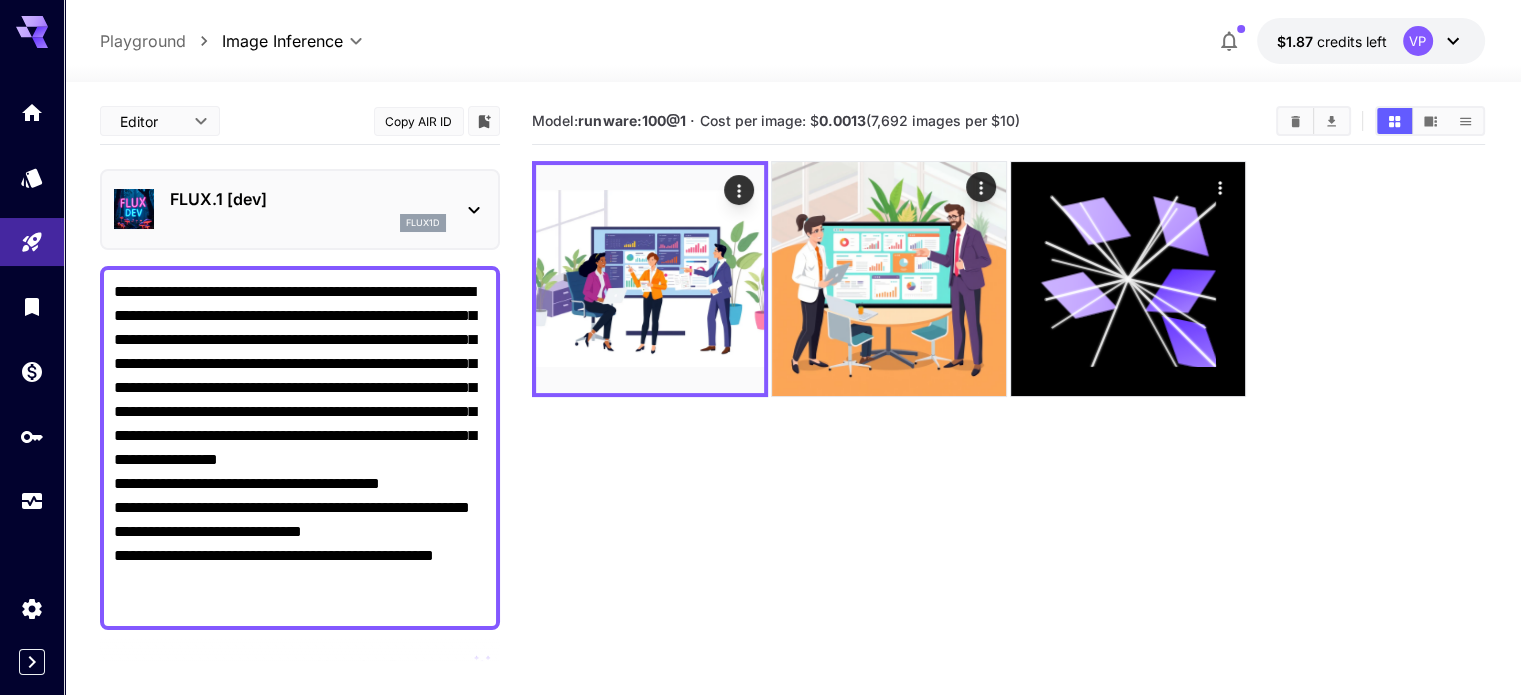 type on "**********" 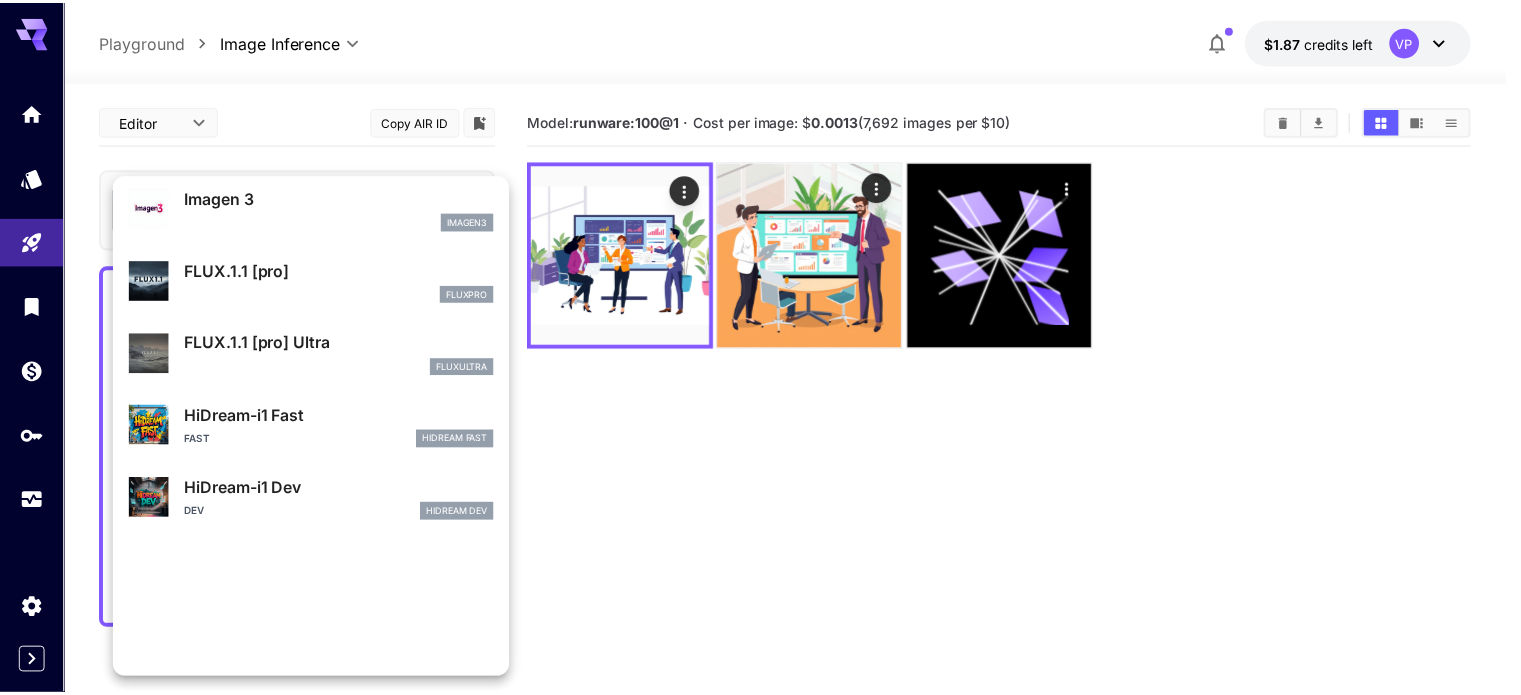 scroll, scrollTop: 1106, scrollLeft: 0, axis: vertical 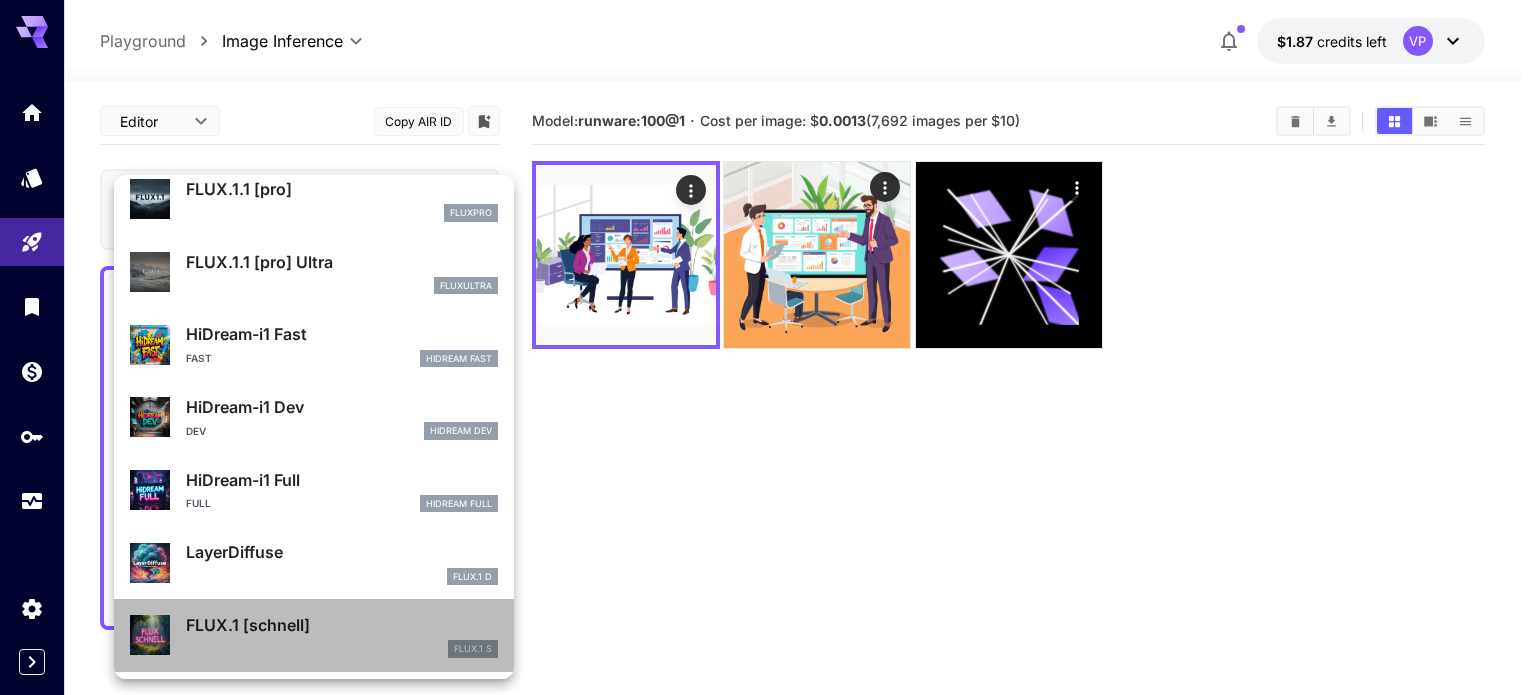 click on "FLUX.1 [schnell]" at bounding box center [342, 625] 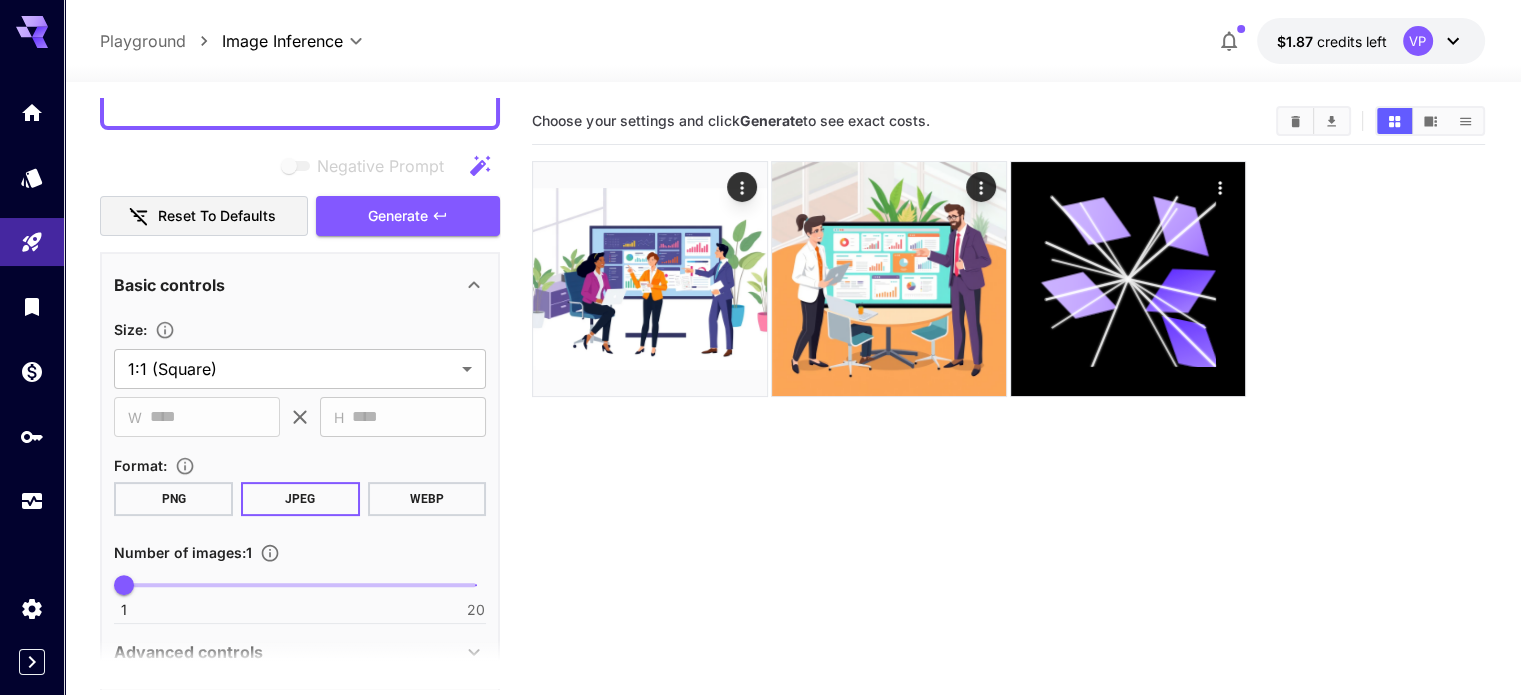 scroll, scrollTop: 700, scrollLeft: 0, axis: vertical 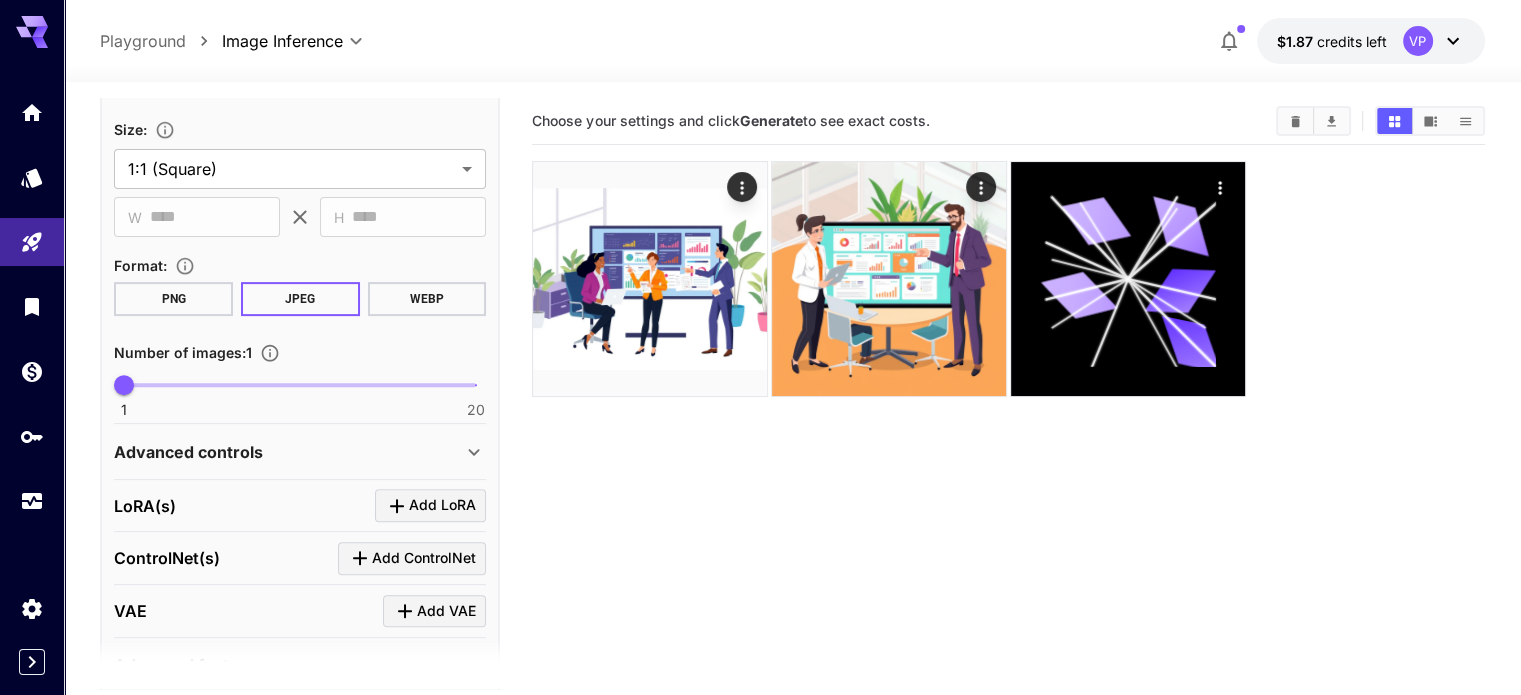 click on "WEBP" at bounding box center [427, 299] 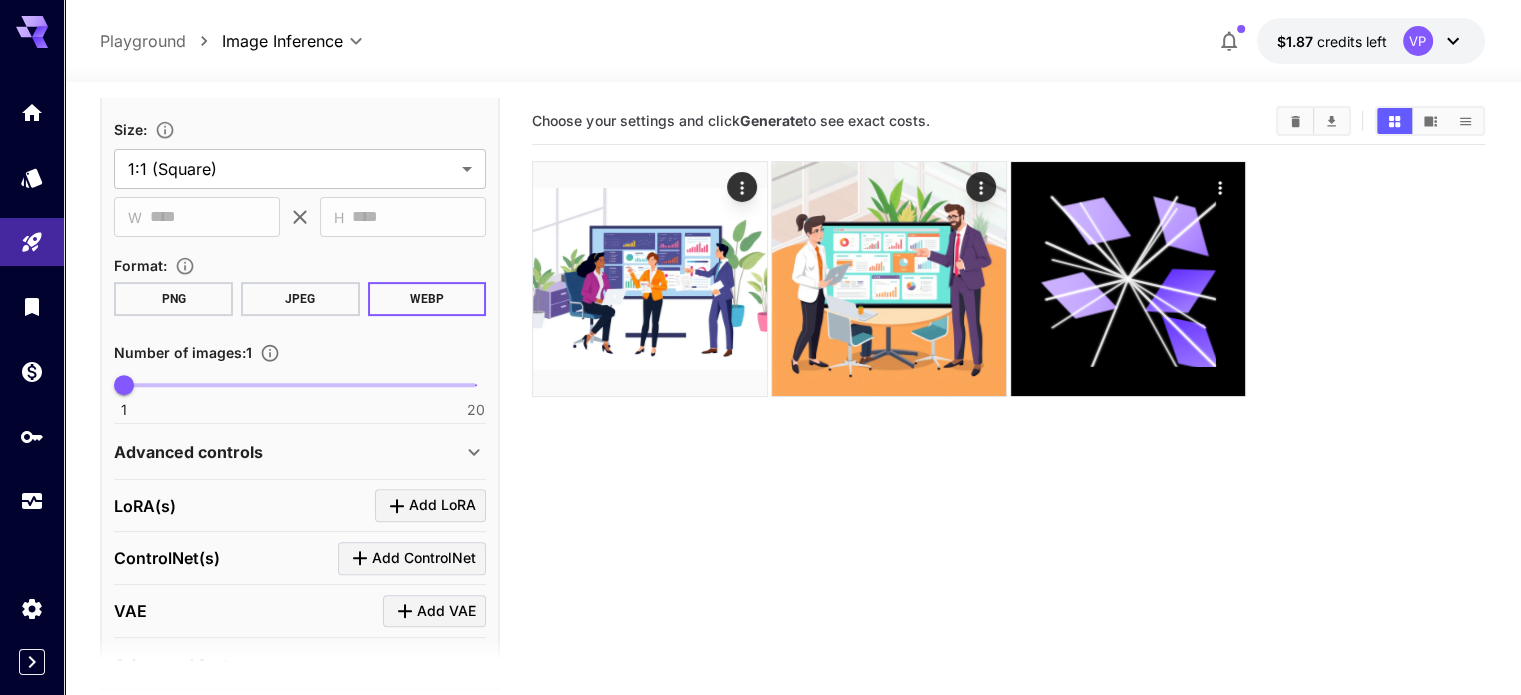 scroll, scrollTop: 600, scrollLeft: 0, axis: vertical 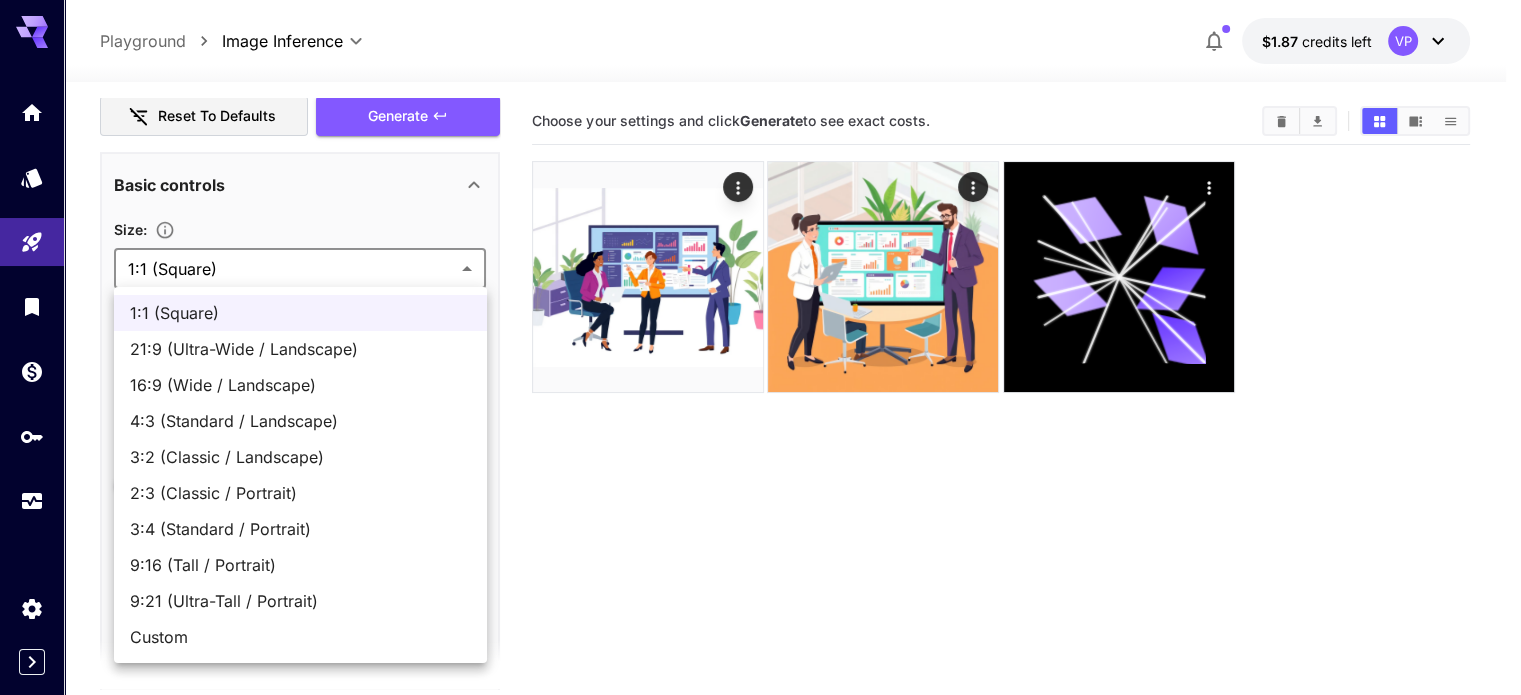 click on "**********" at bounding box center [760, 426] 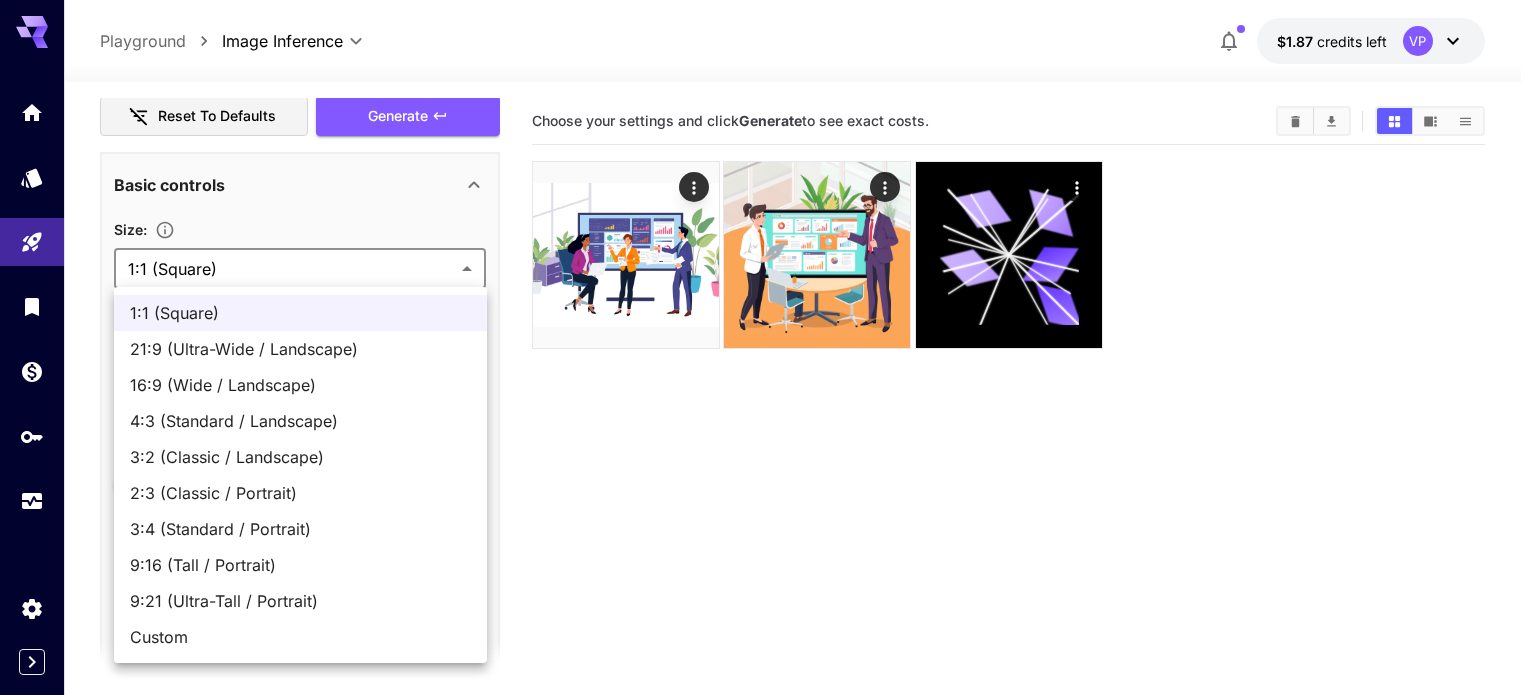 click on "4:3 (Standard / Landscape)" at bounding box center [300, 421] 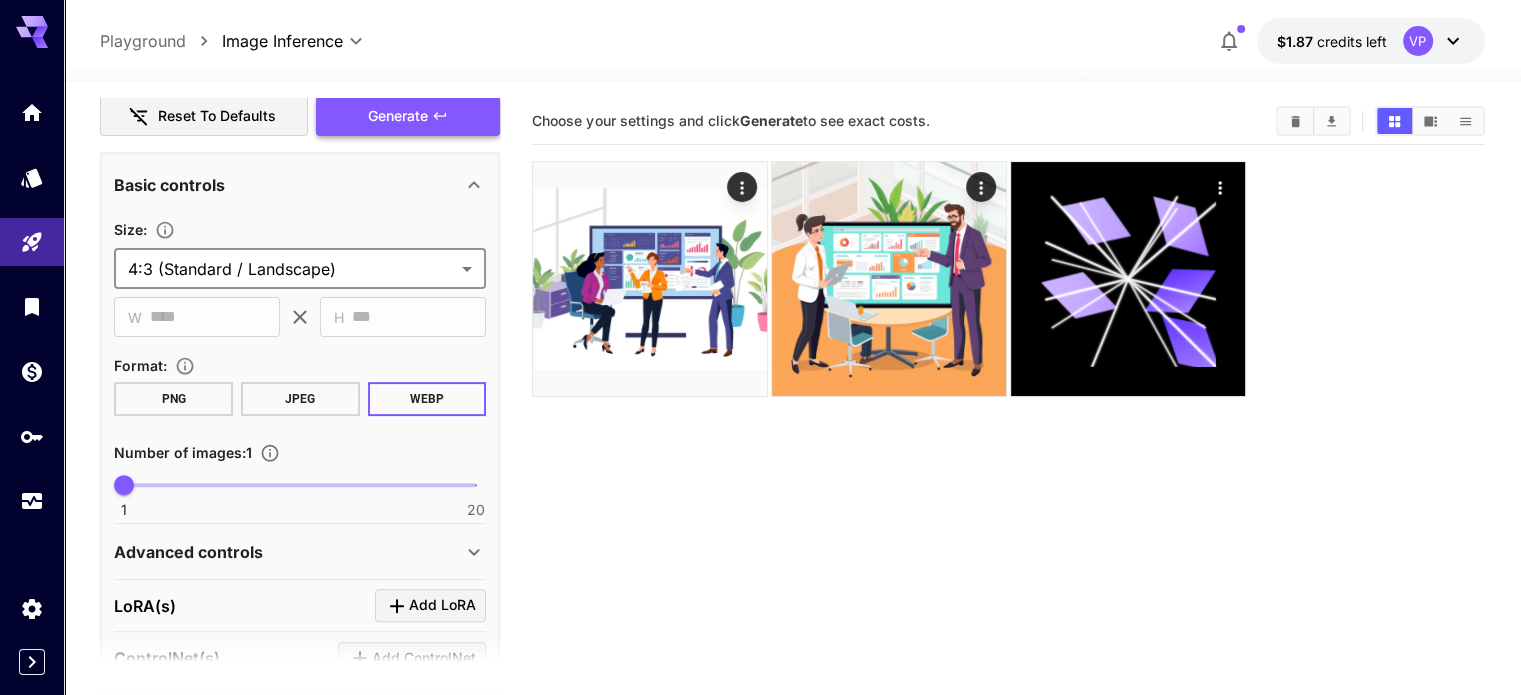 click on "Generate" at bounding box center [398, 116] 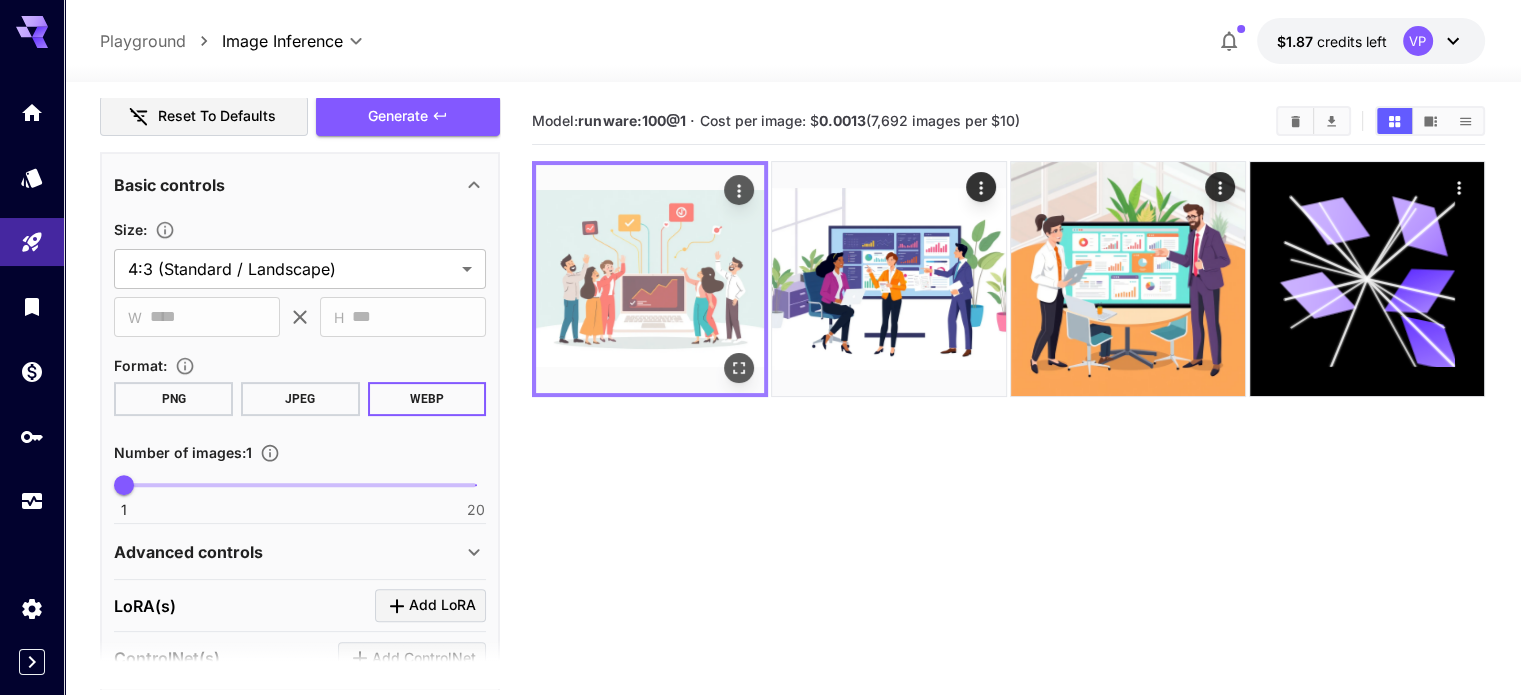 click at bounding box center [650, 279] 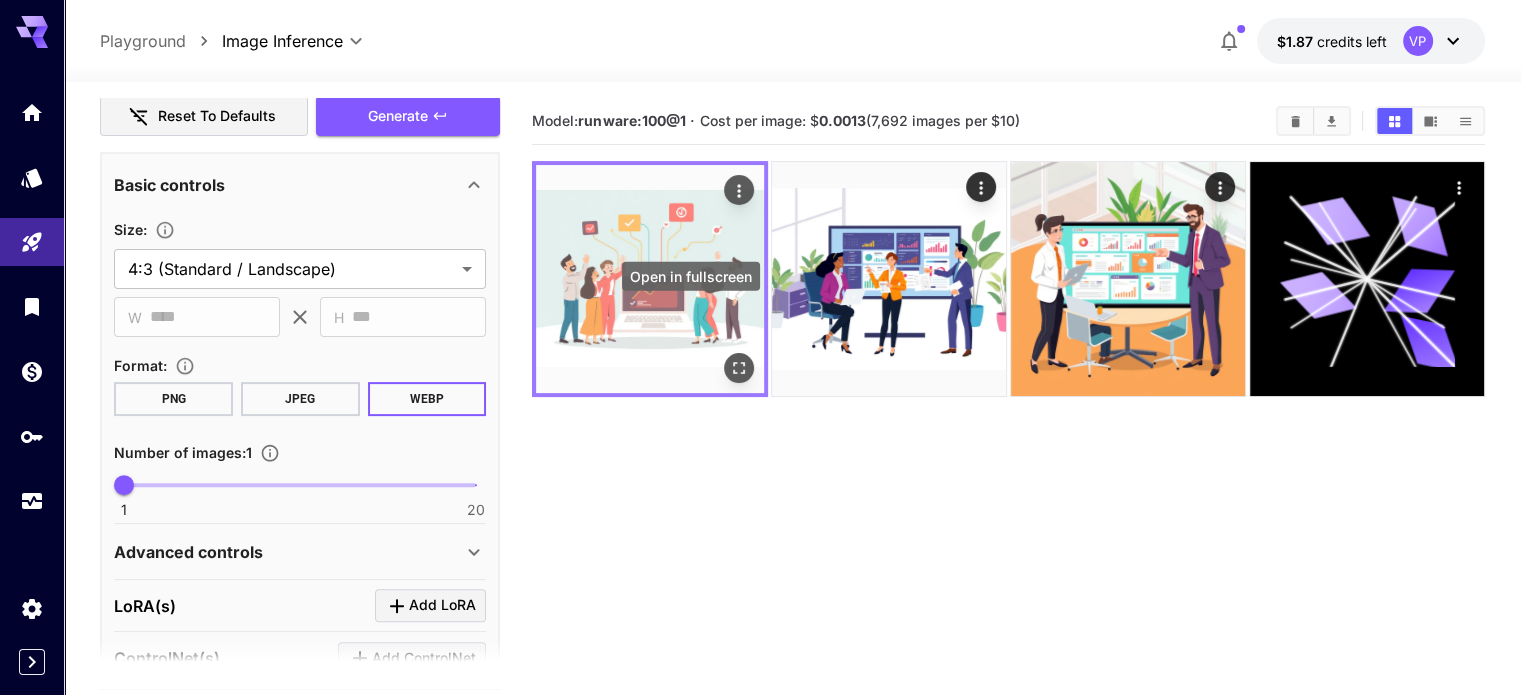 click 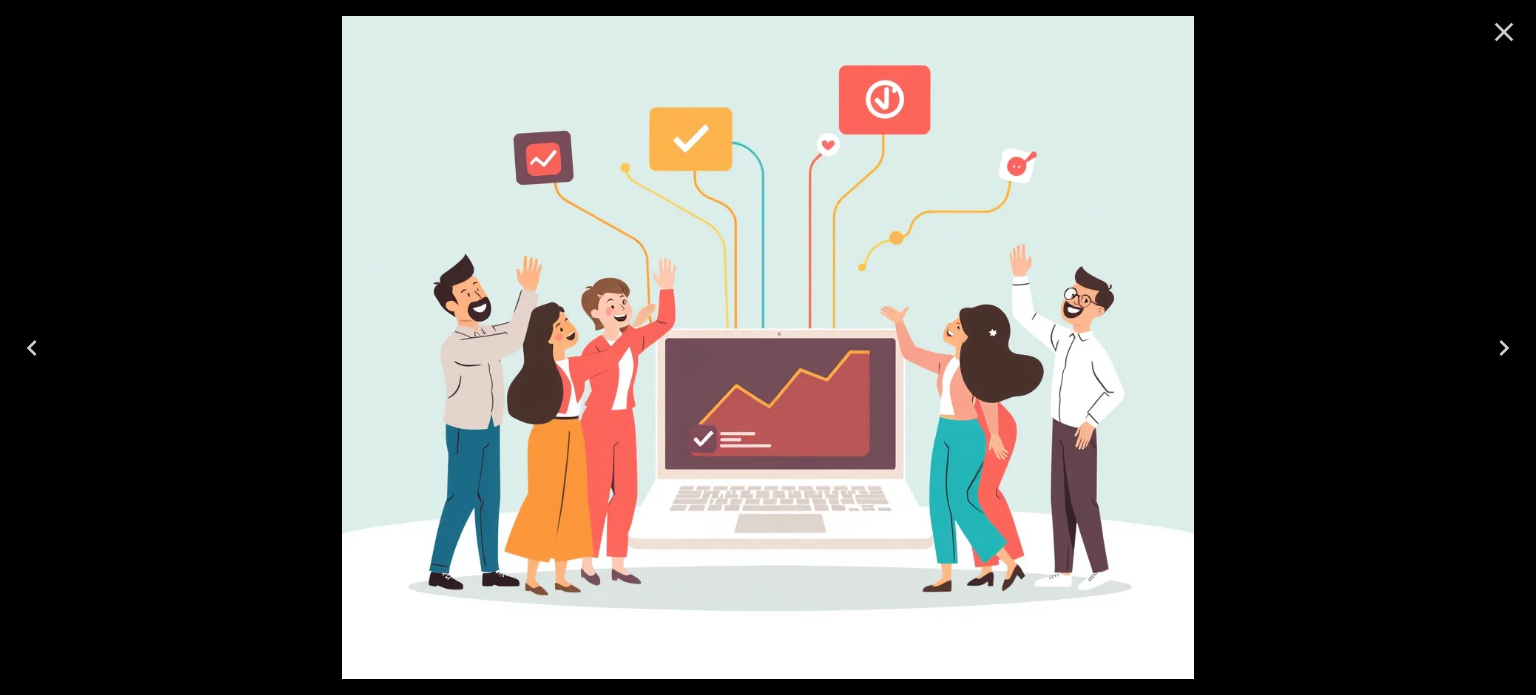 click 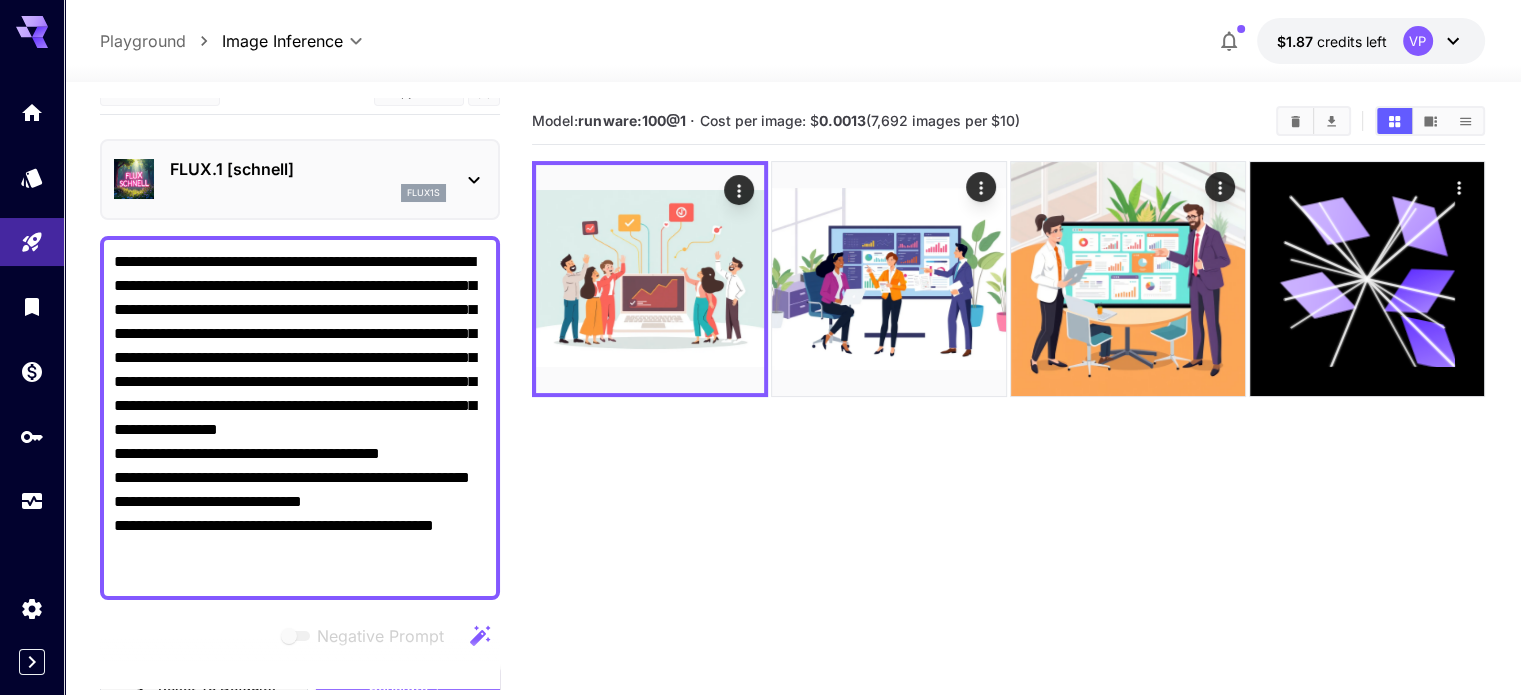 scroll, scrollTop: 0, scrollLeft: 0, axis: both 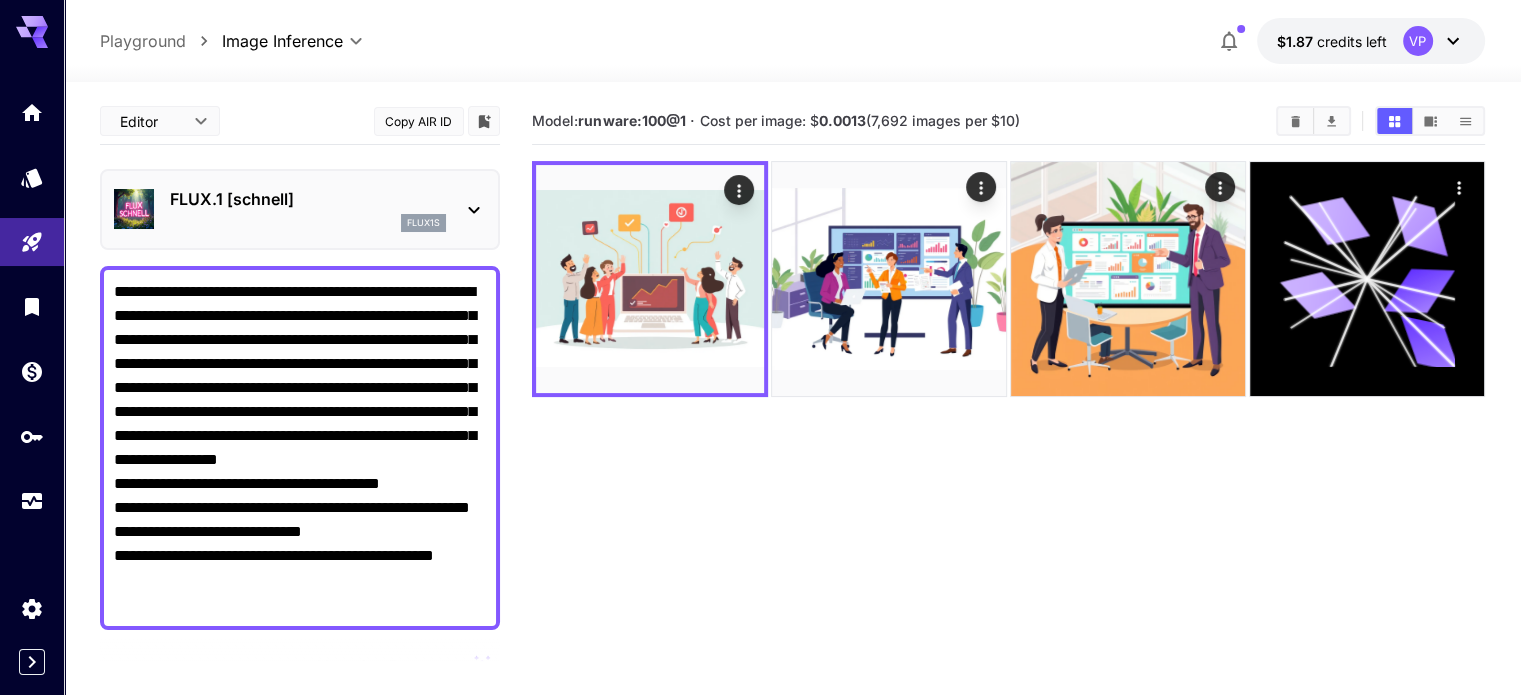 click on "FLUX.1 [schnell]" at bounding box center [308, 199] 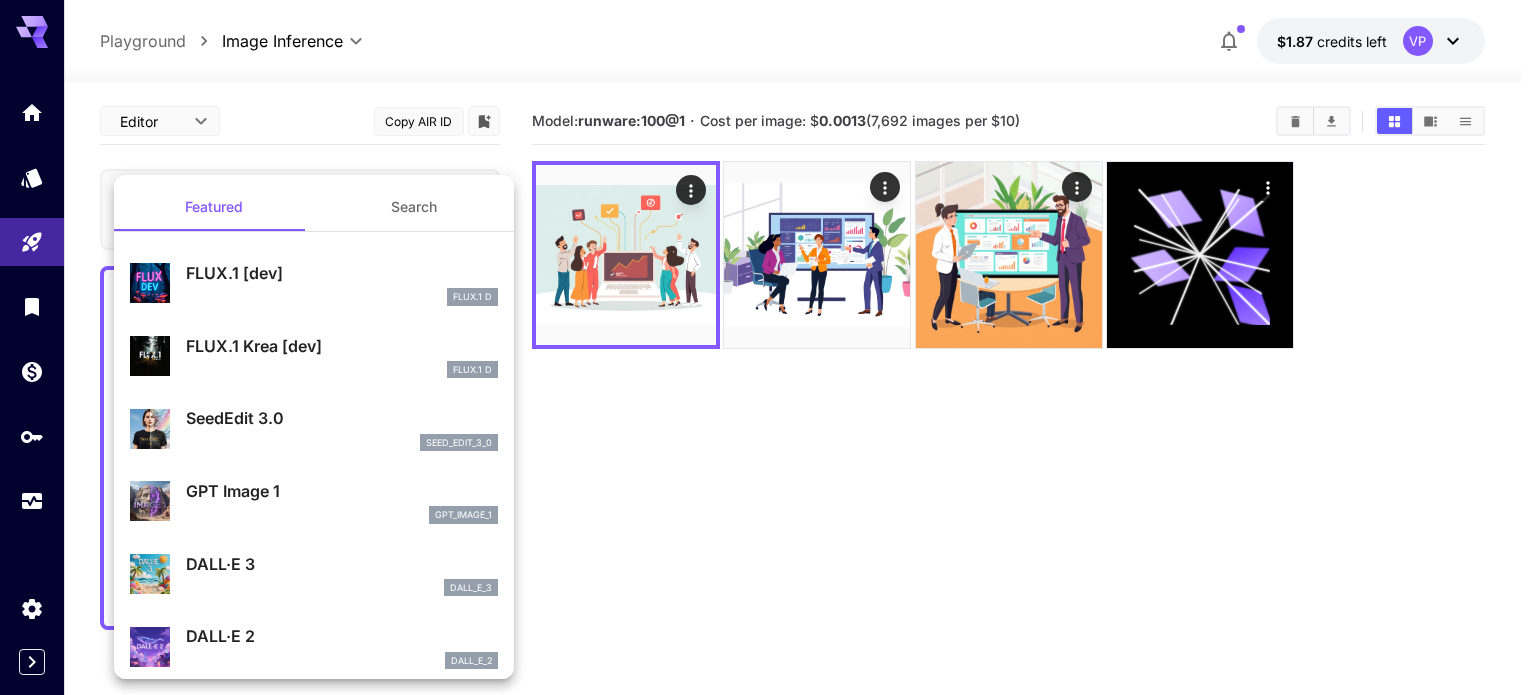 click on "FLUX.1 [dev] FLUX.1 D" at bounding box center [314, 283] 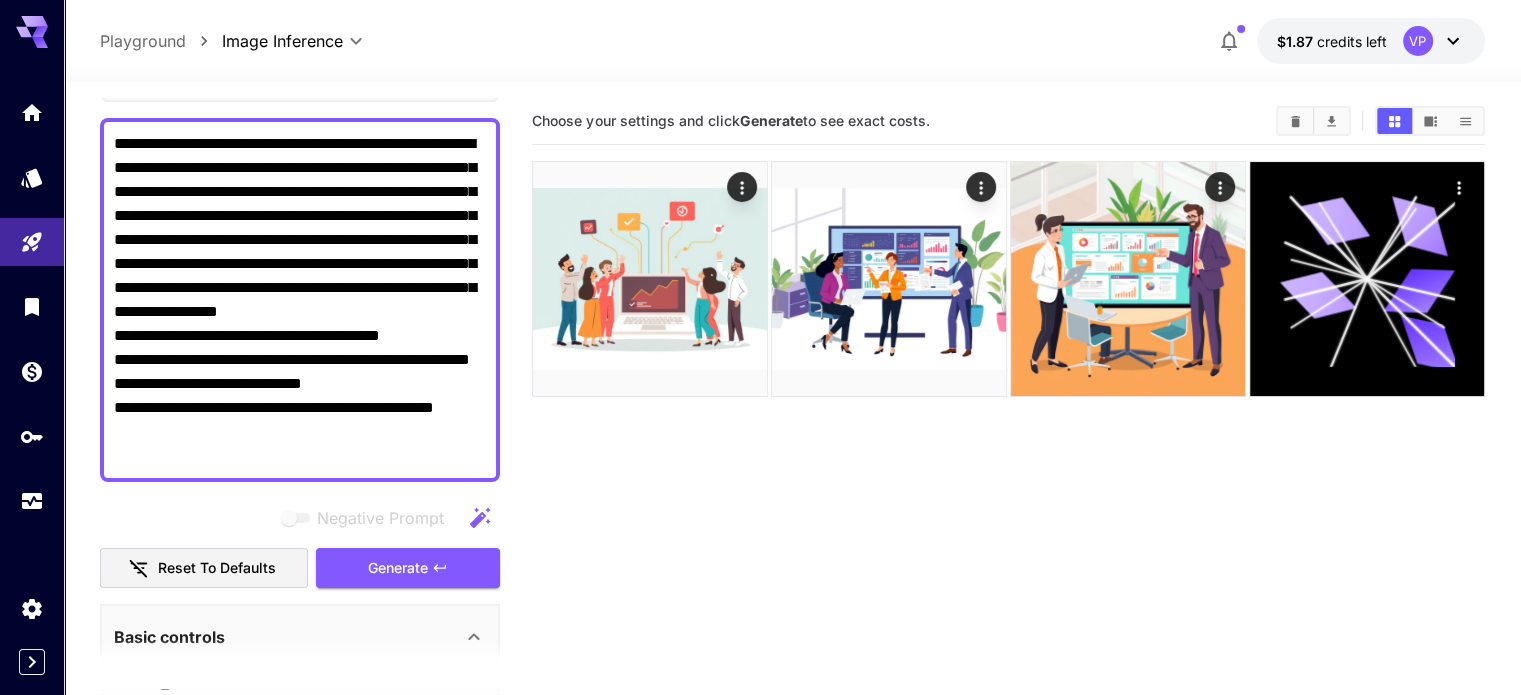 scroll, scrollTop: 400, scrollLeft: 0, axis: vertical 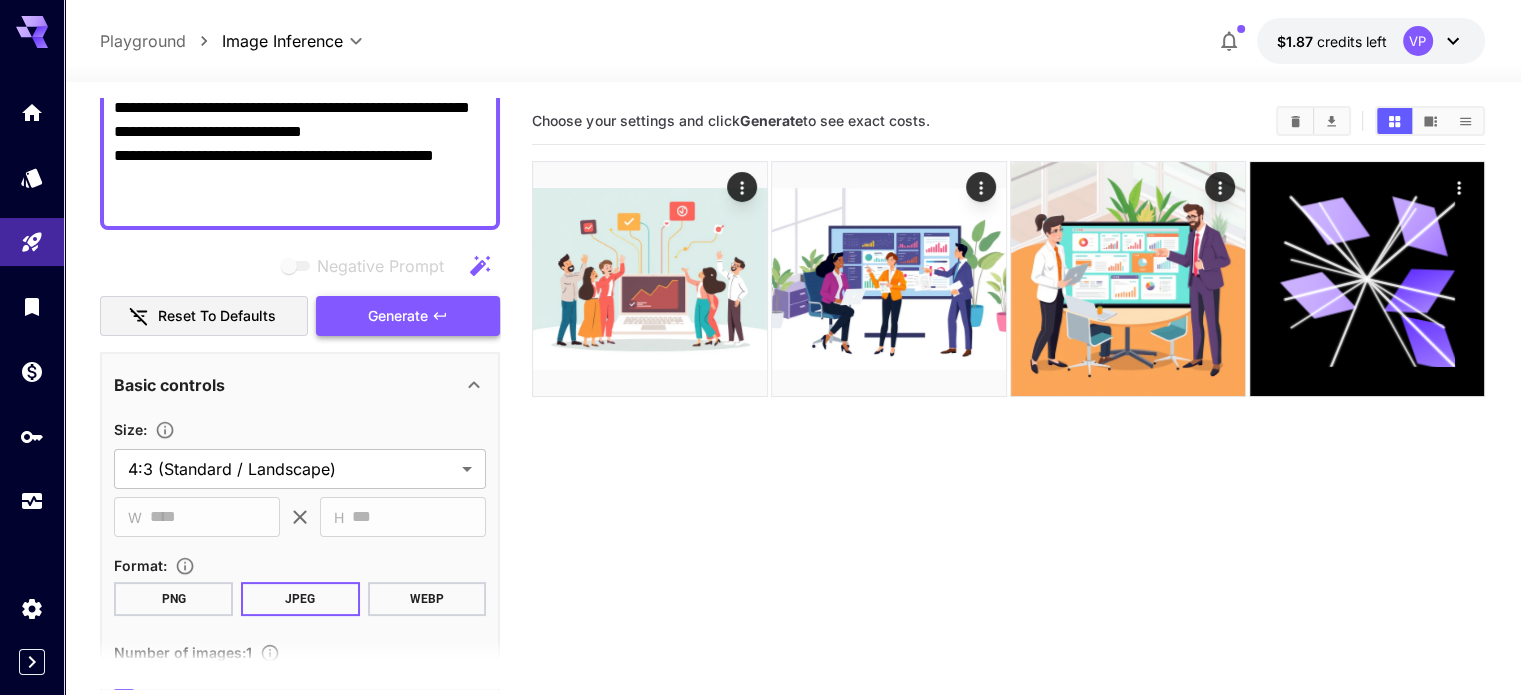 click on "Generate" at bounding box center [398, 316] 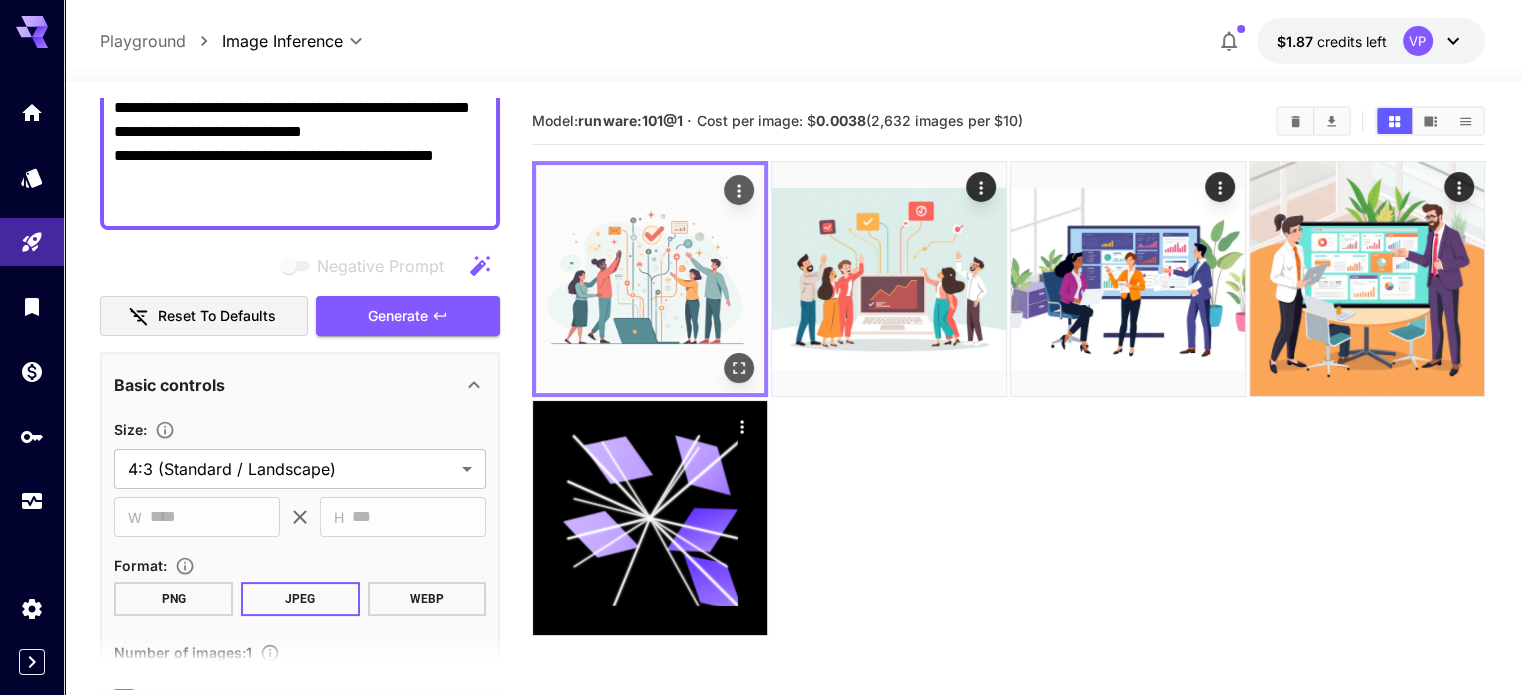 click at bounding box center (650, 279) 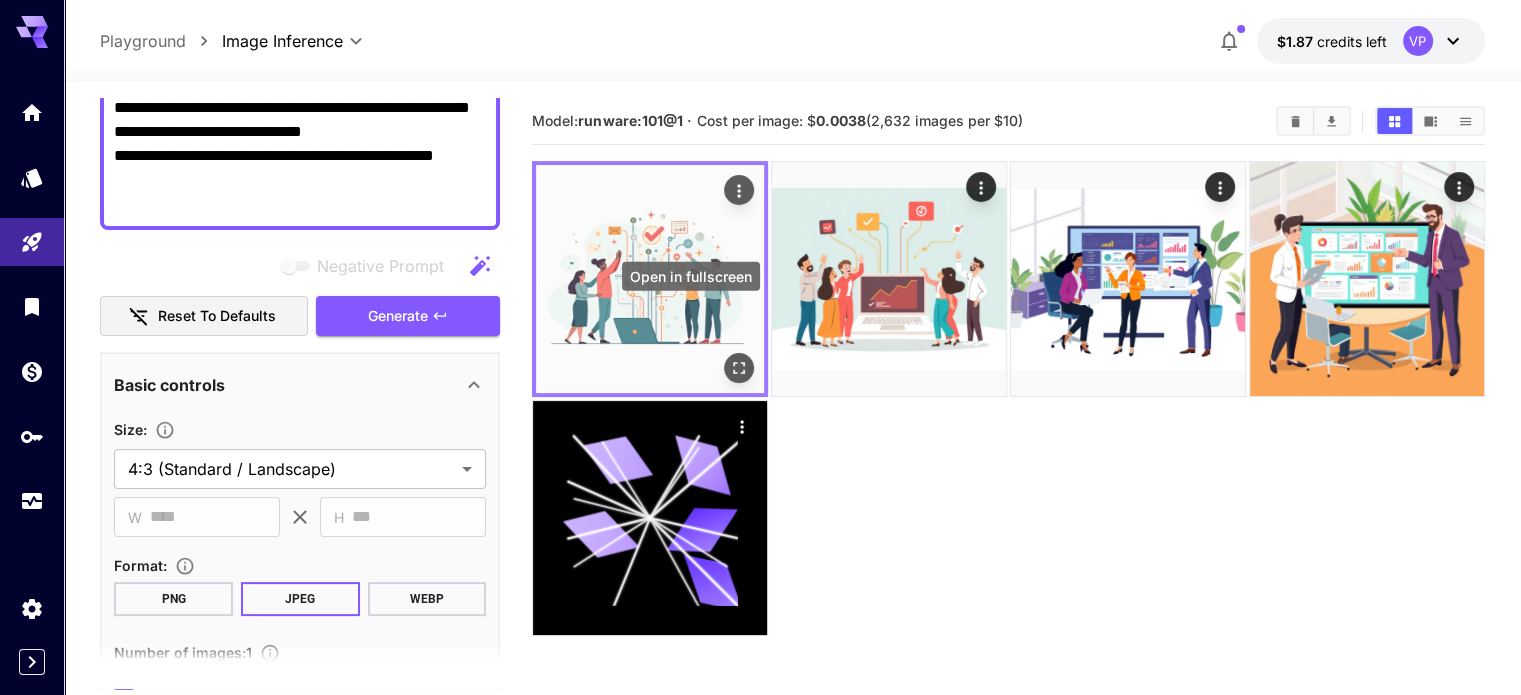 click 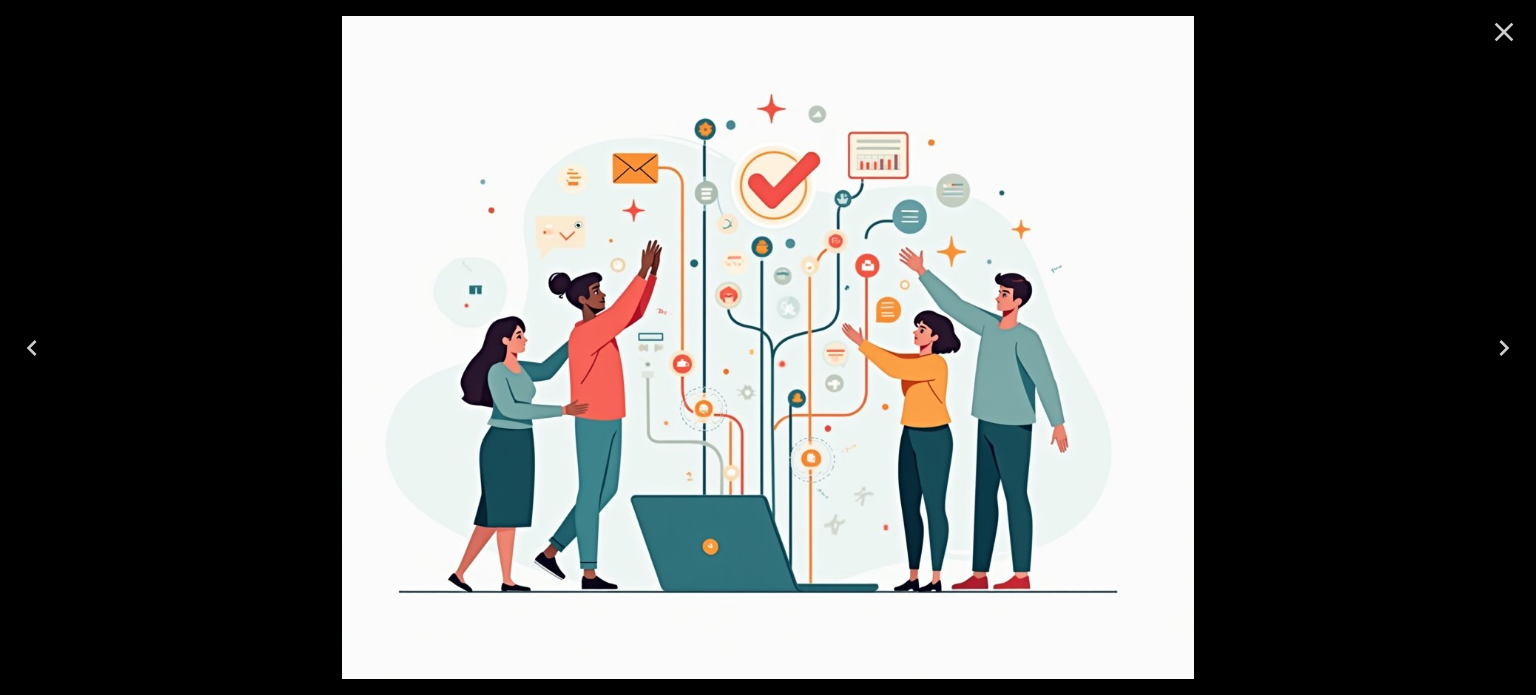 click 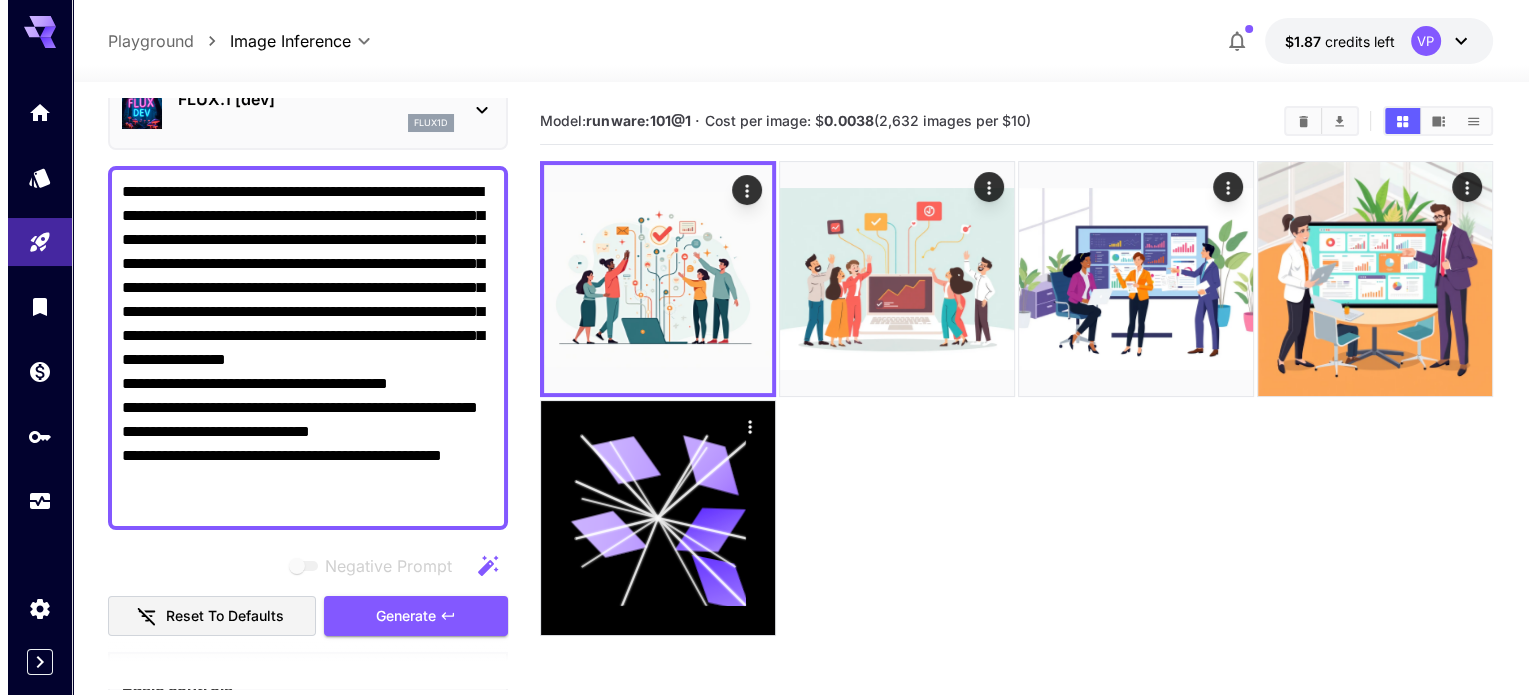 scroll, scrollTop: 0, scrollLeft: 0, axis: both 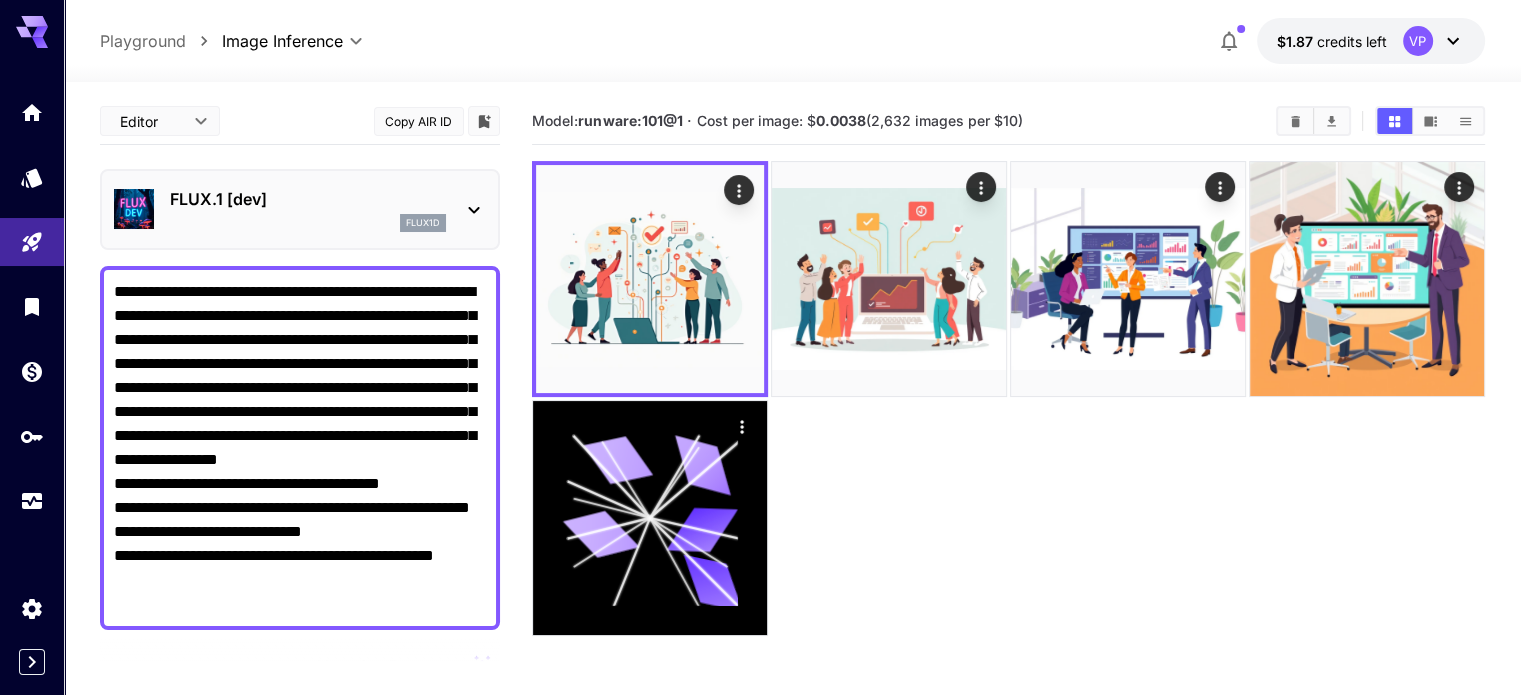 click 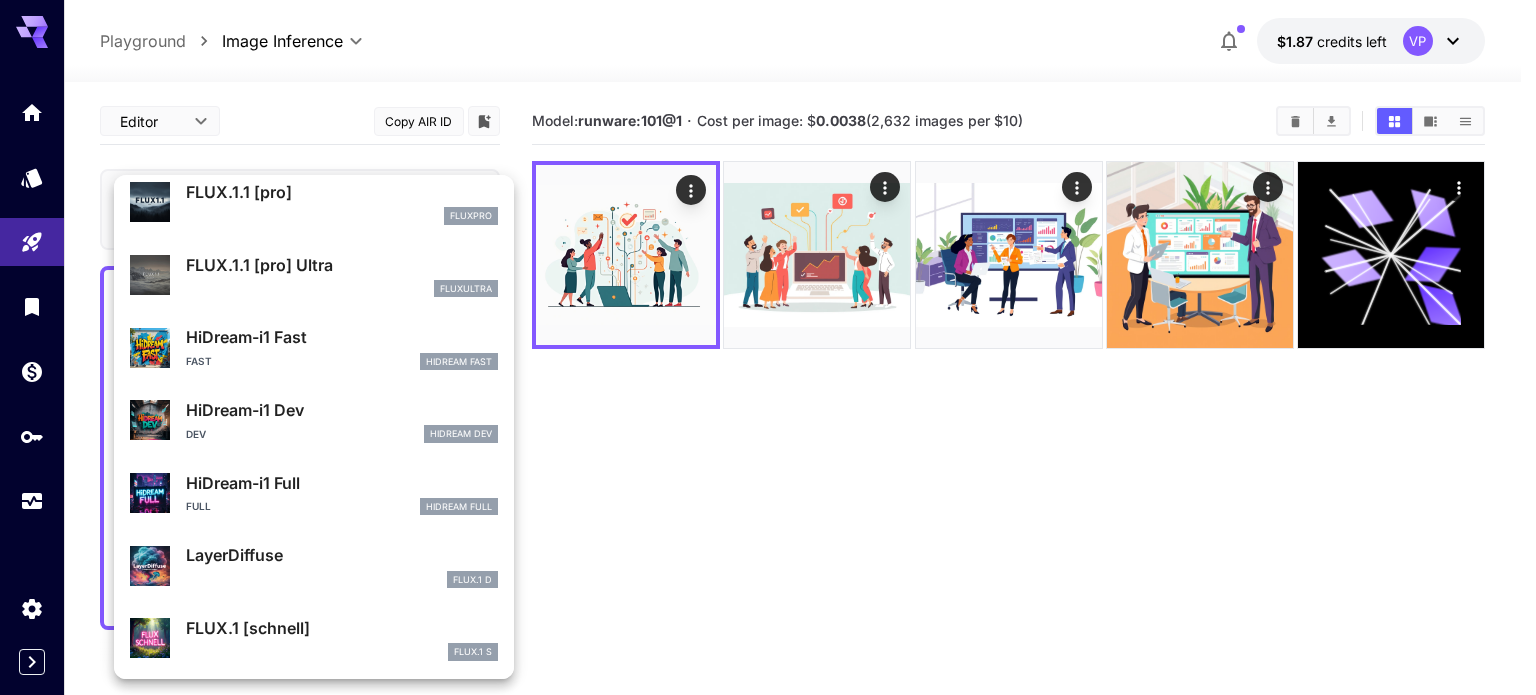 scroll, scrollTop: 1106, scrollLeft: 0, axis: vertical 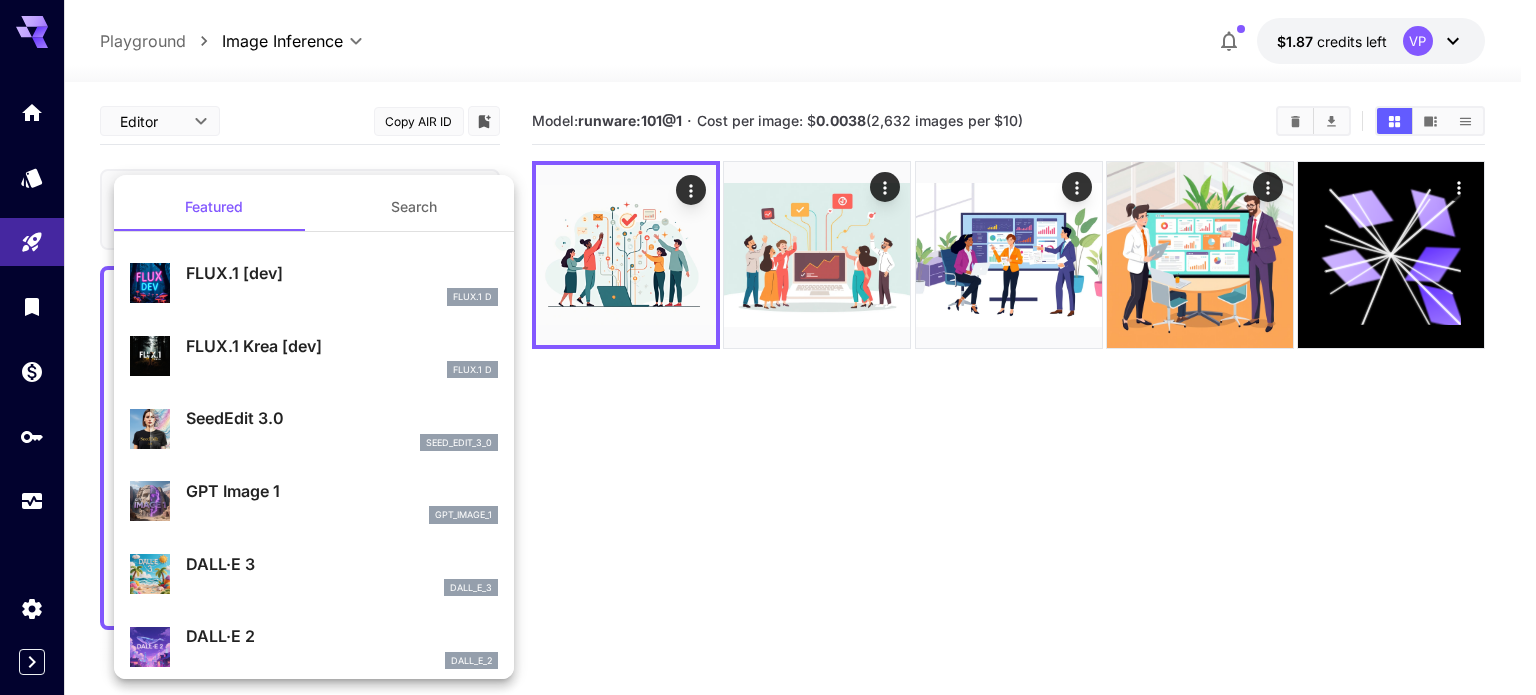 click on "FLUX.1 [dev] FLUX.1 D FLUX.1 Krea [dev] FLUX.1 D SeedEdit 3.0 seed_edit_3_0 GPT Image 1 gpt_image_1 DALL·E 3 dall_e_3 DALL·E 2 dall_e_2" at bounding box center (314, 1005) 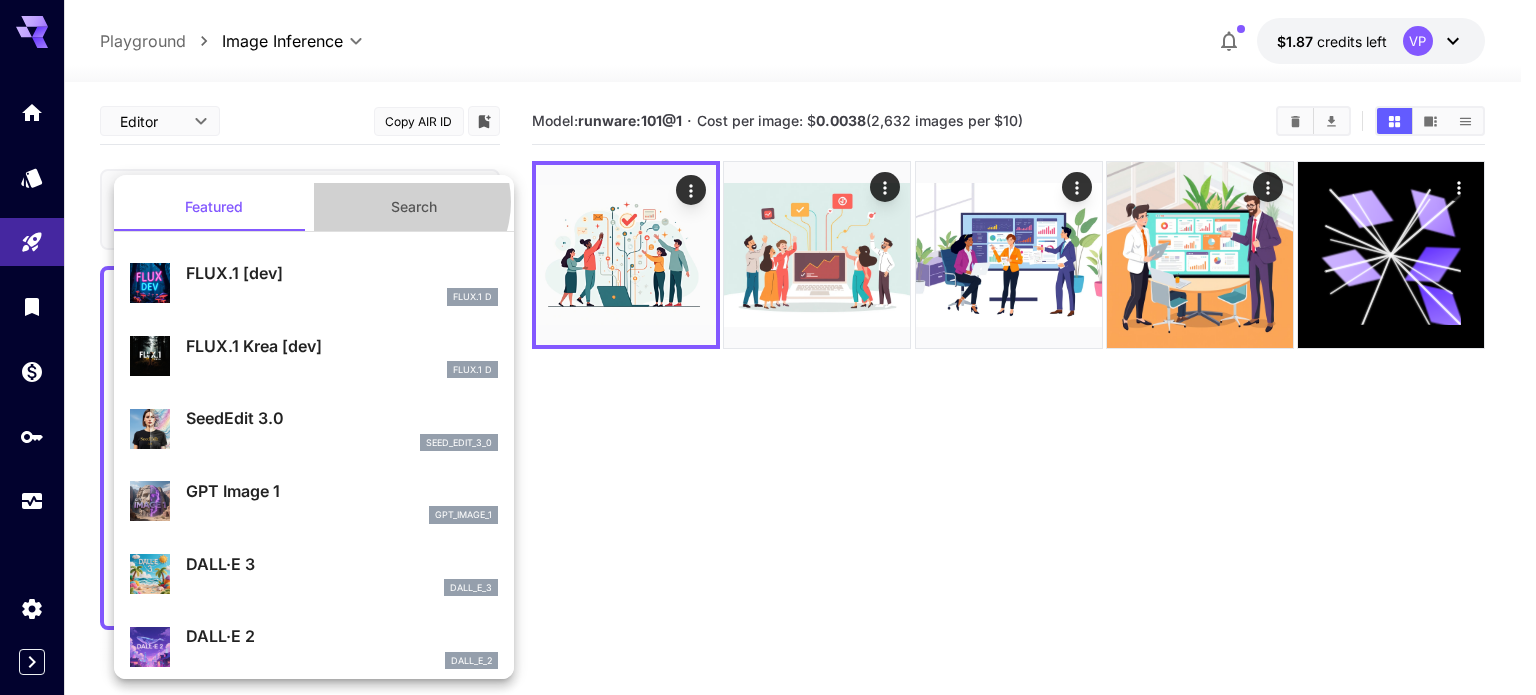 click on "Search" at bounding box center [414, 207] 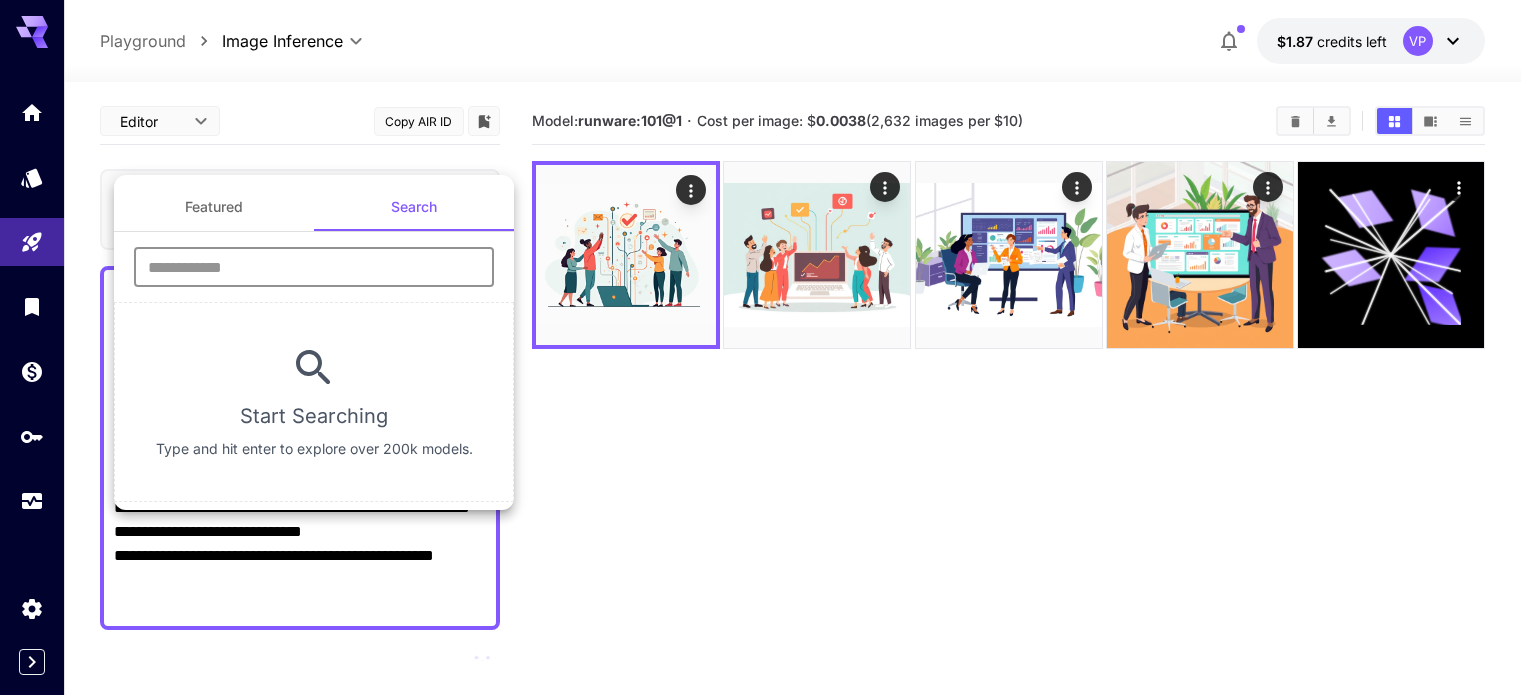 click at bounding box center (314, 267) 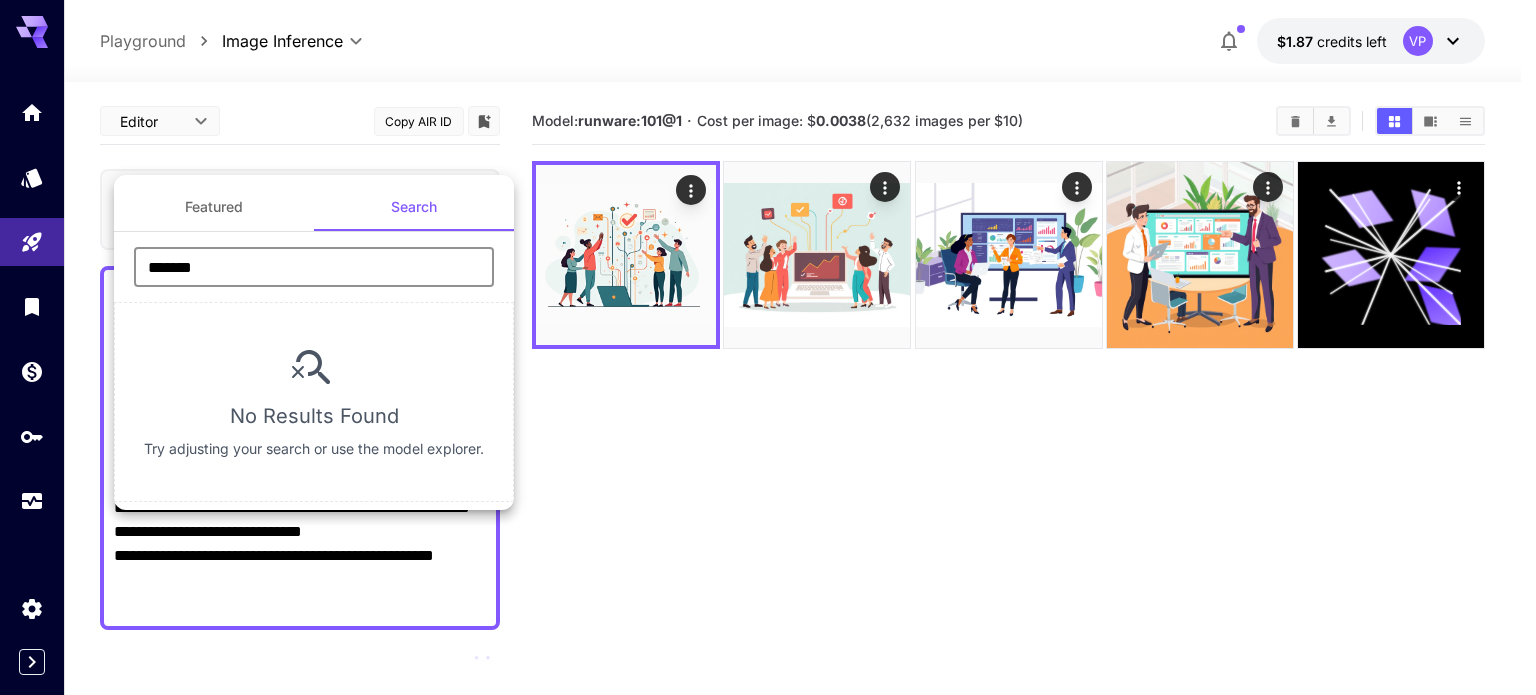 type on "******" 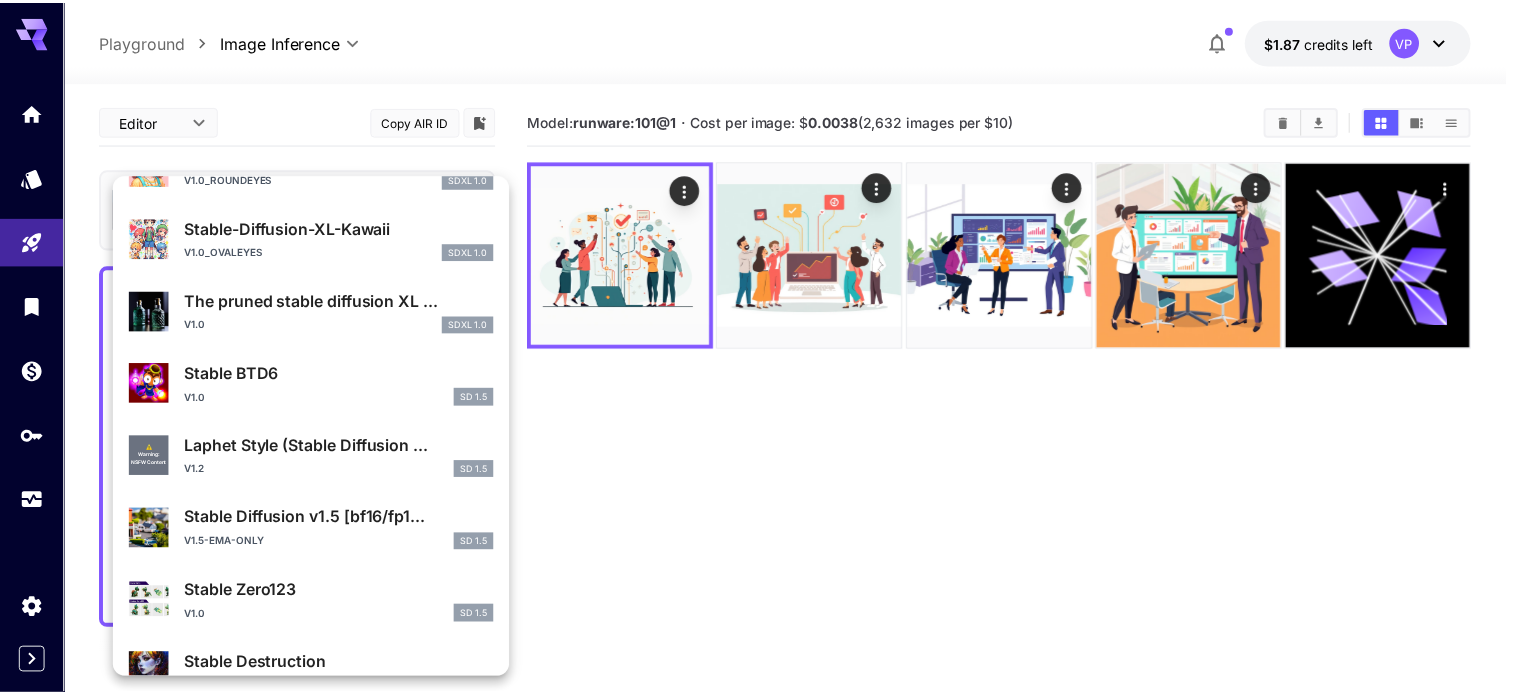 scroll, scrollTop: 0, scrollLeft: 0, axis: both 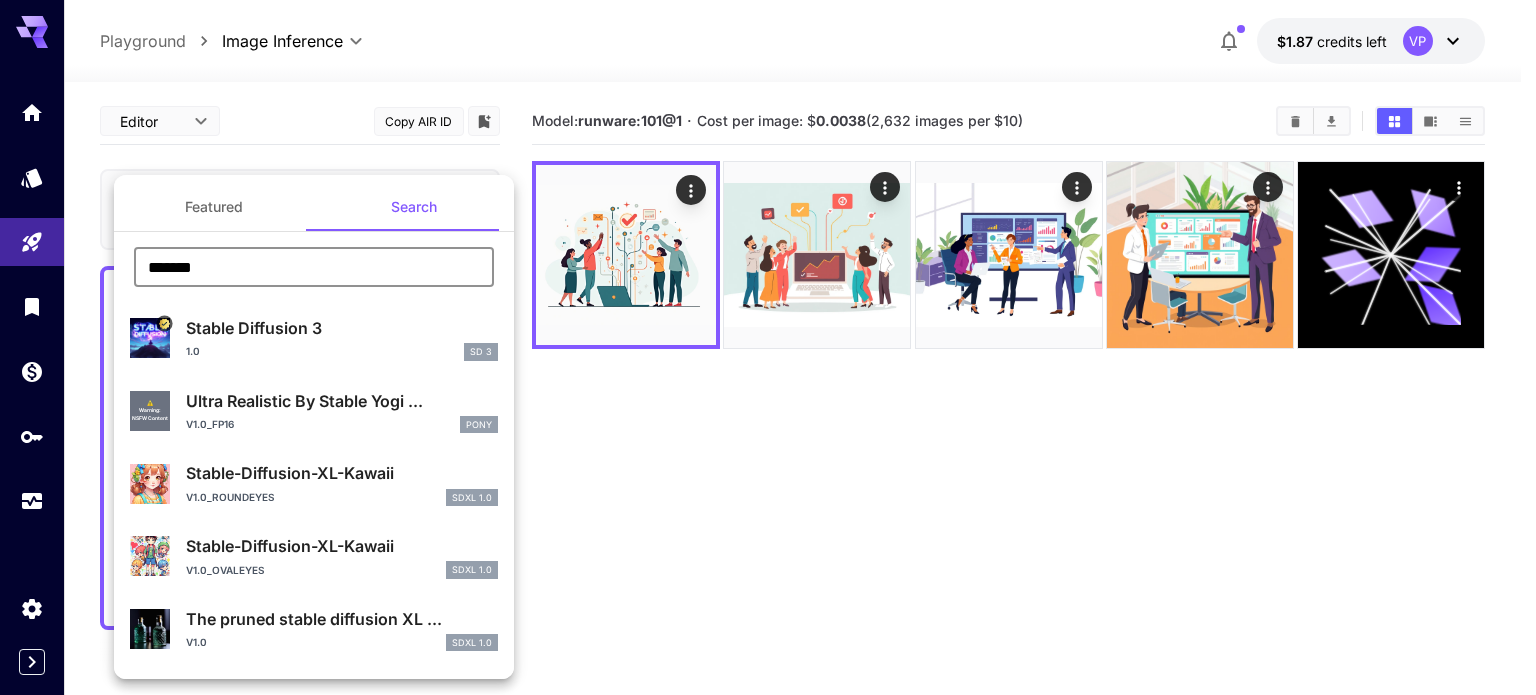 click on "Stable Diffusion 3" at bounding box center [342, 328] 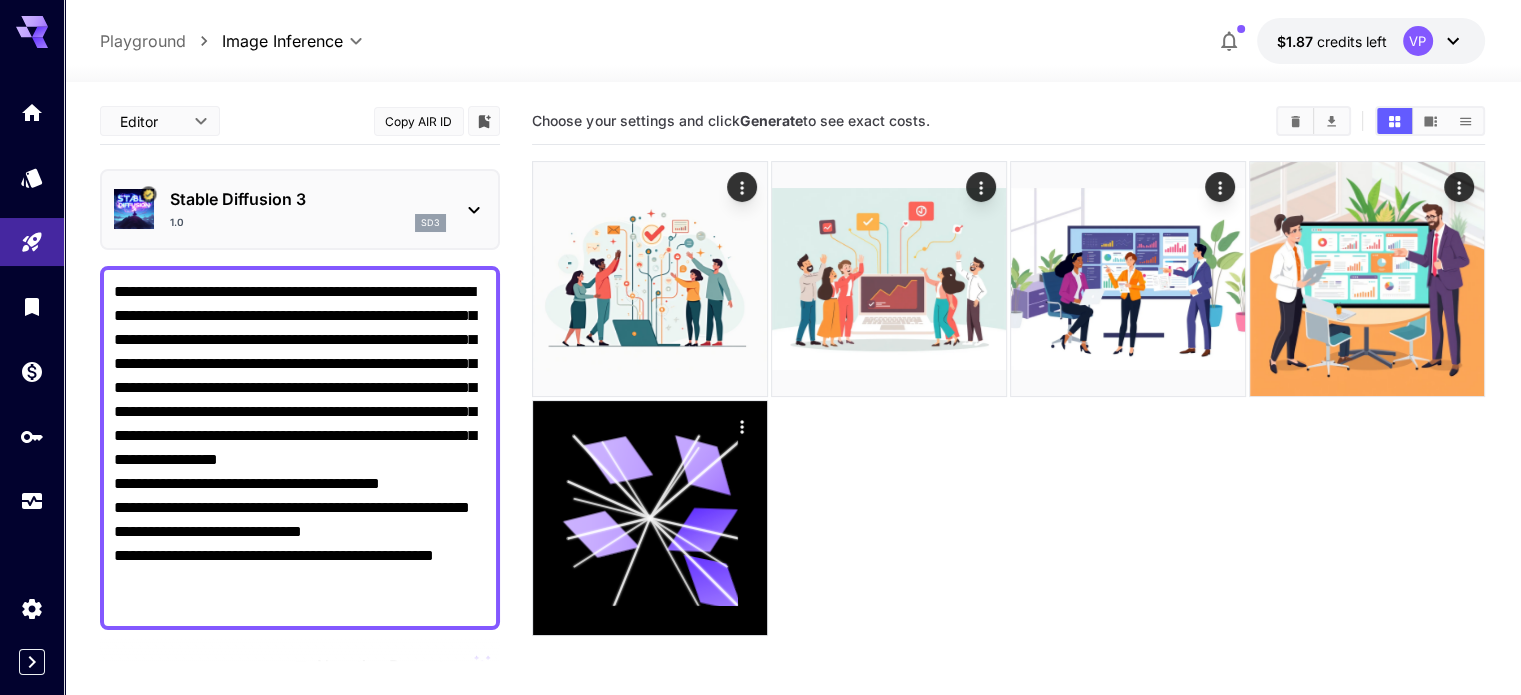 scroll, scrollTop: 200, scrollLeft: 0, axis: vertical 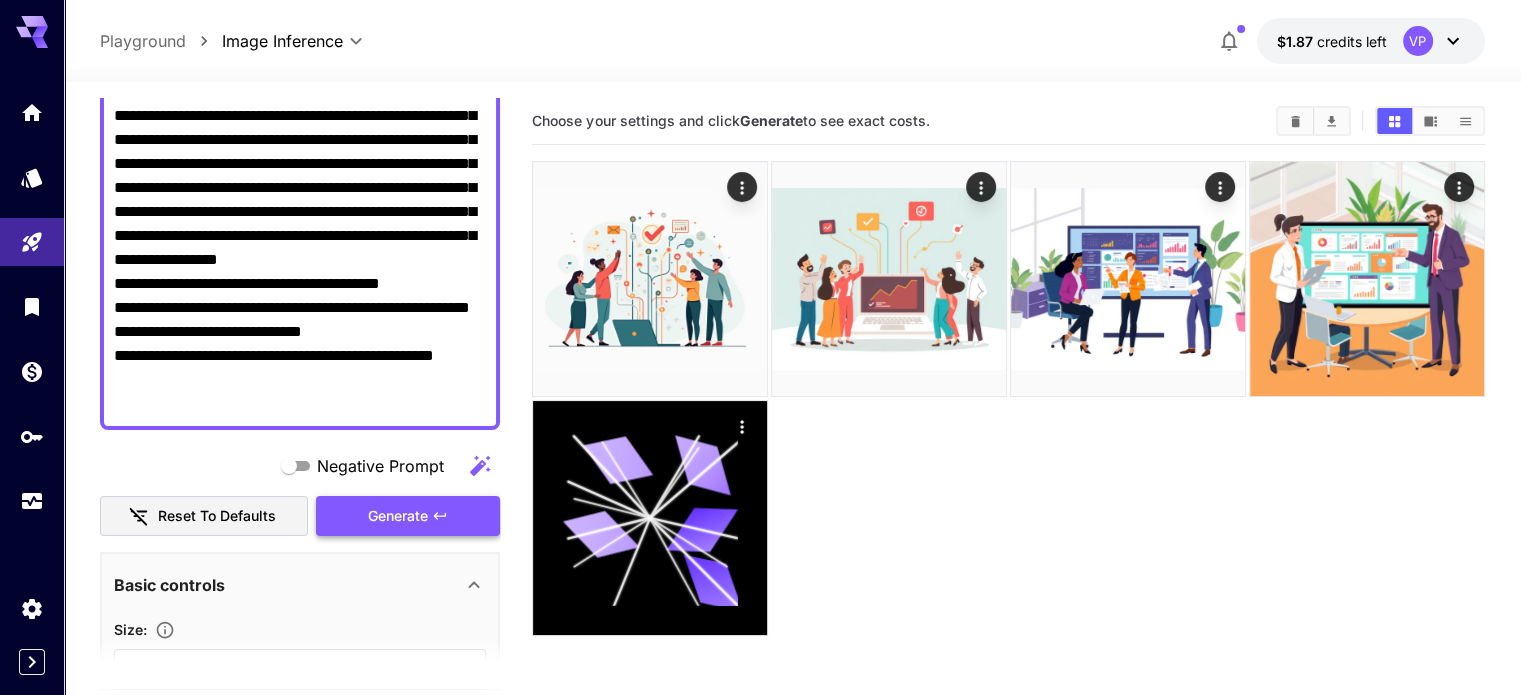 click on "Generate" at bounding box center [398, 516] 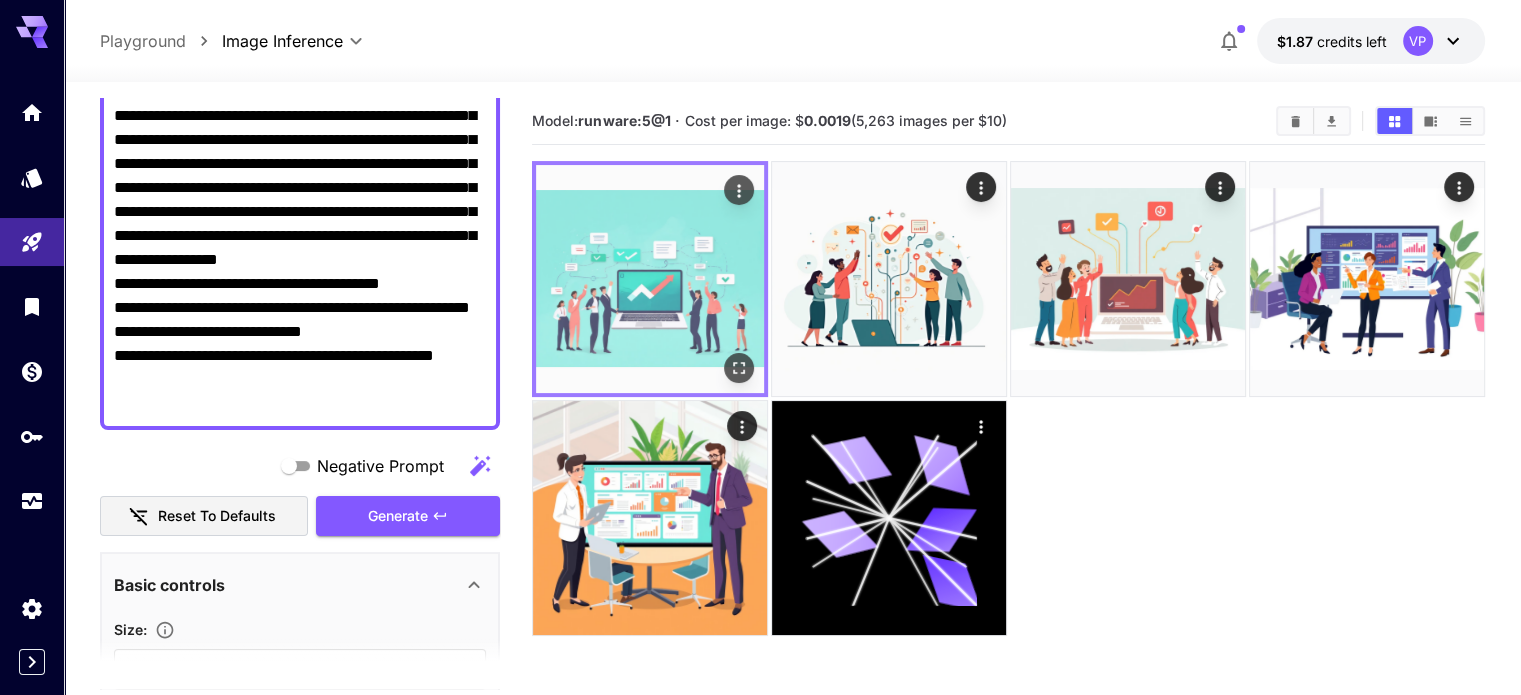 click at bounding box center (650, 279) 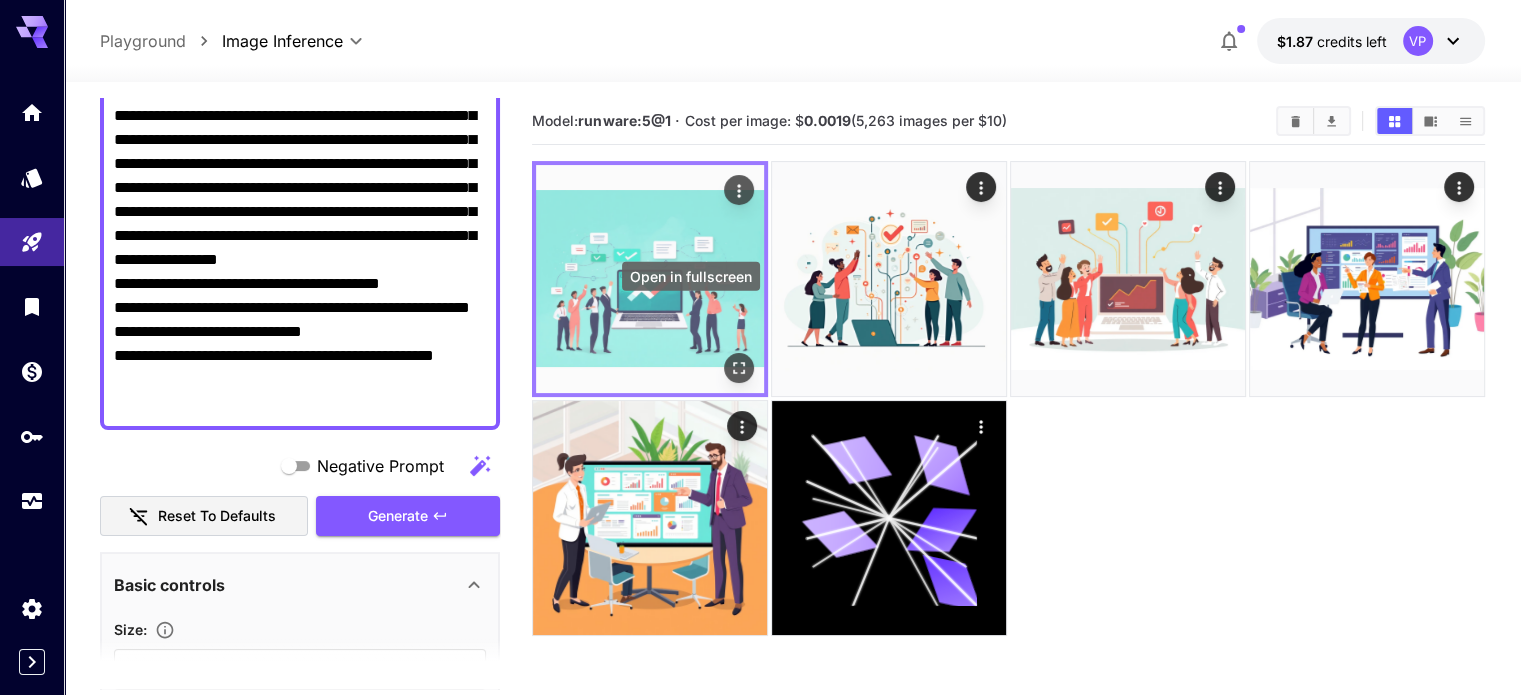 click 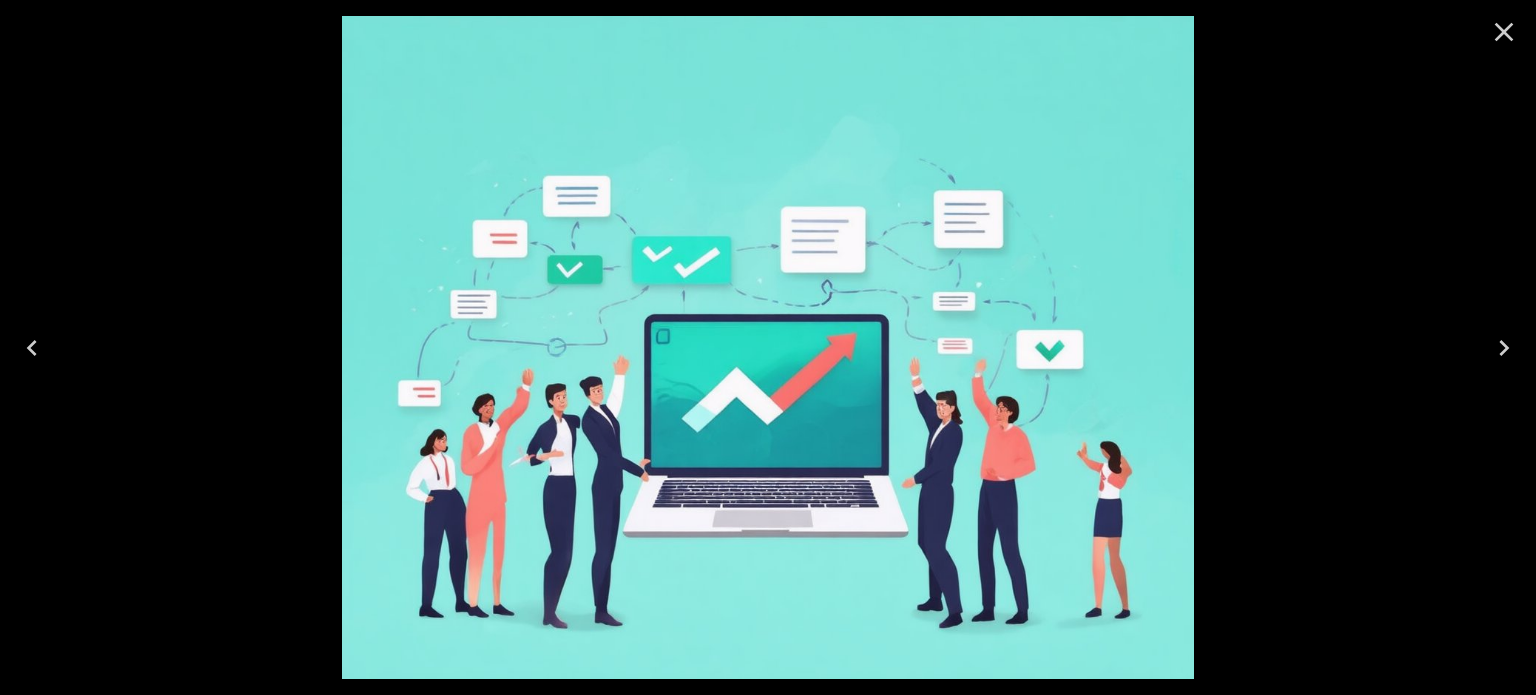 click 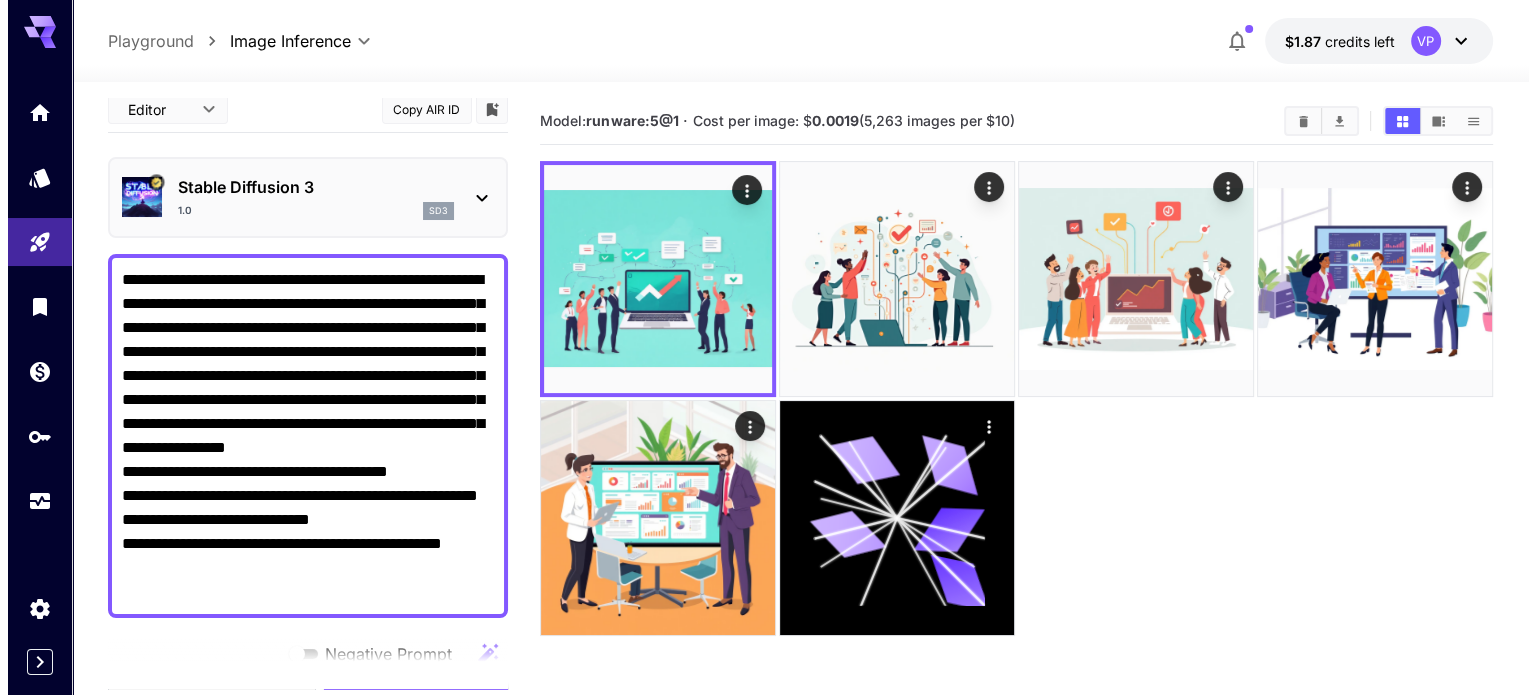scroll, scrollTop: 0, scrollLeft: 0, axis: both 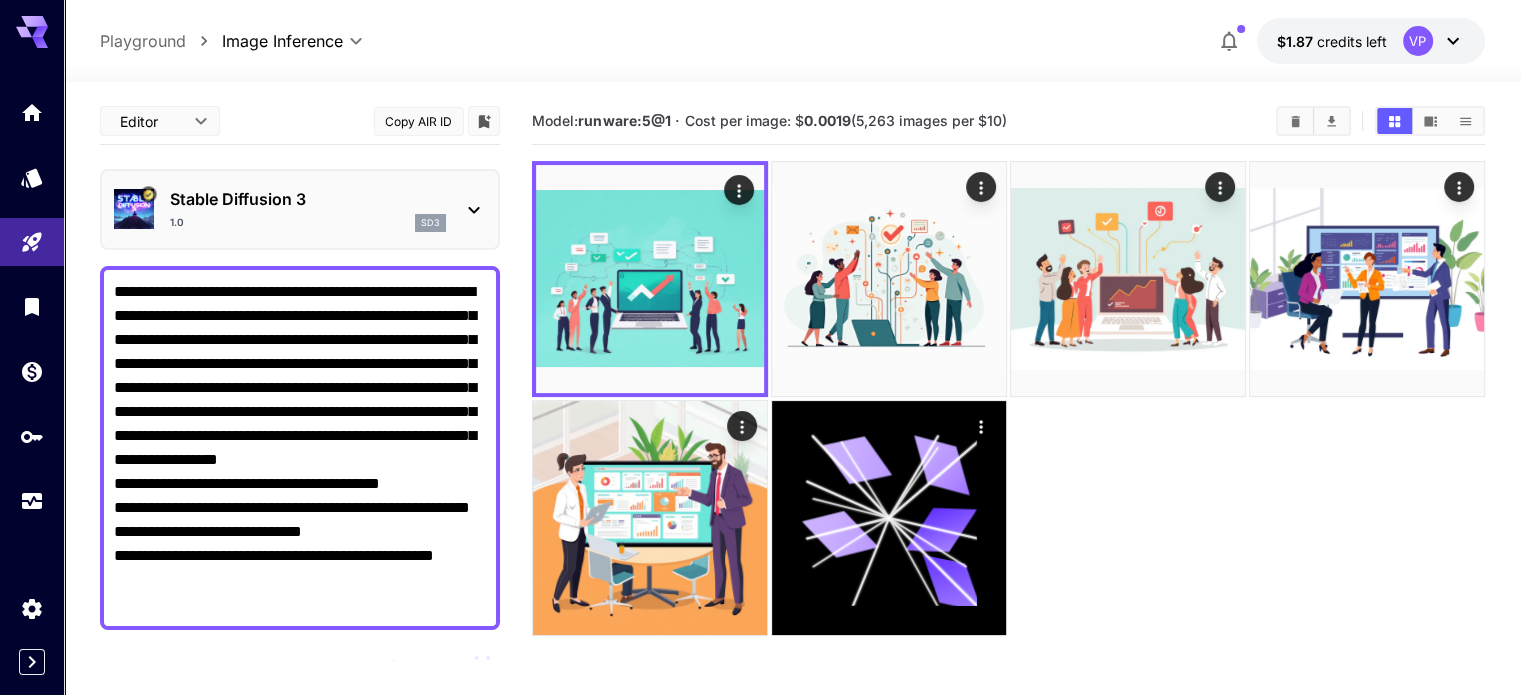 click on "Stable Diffusion 3 1.0 sd3" at bounding box center [300, 209] 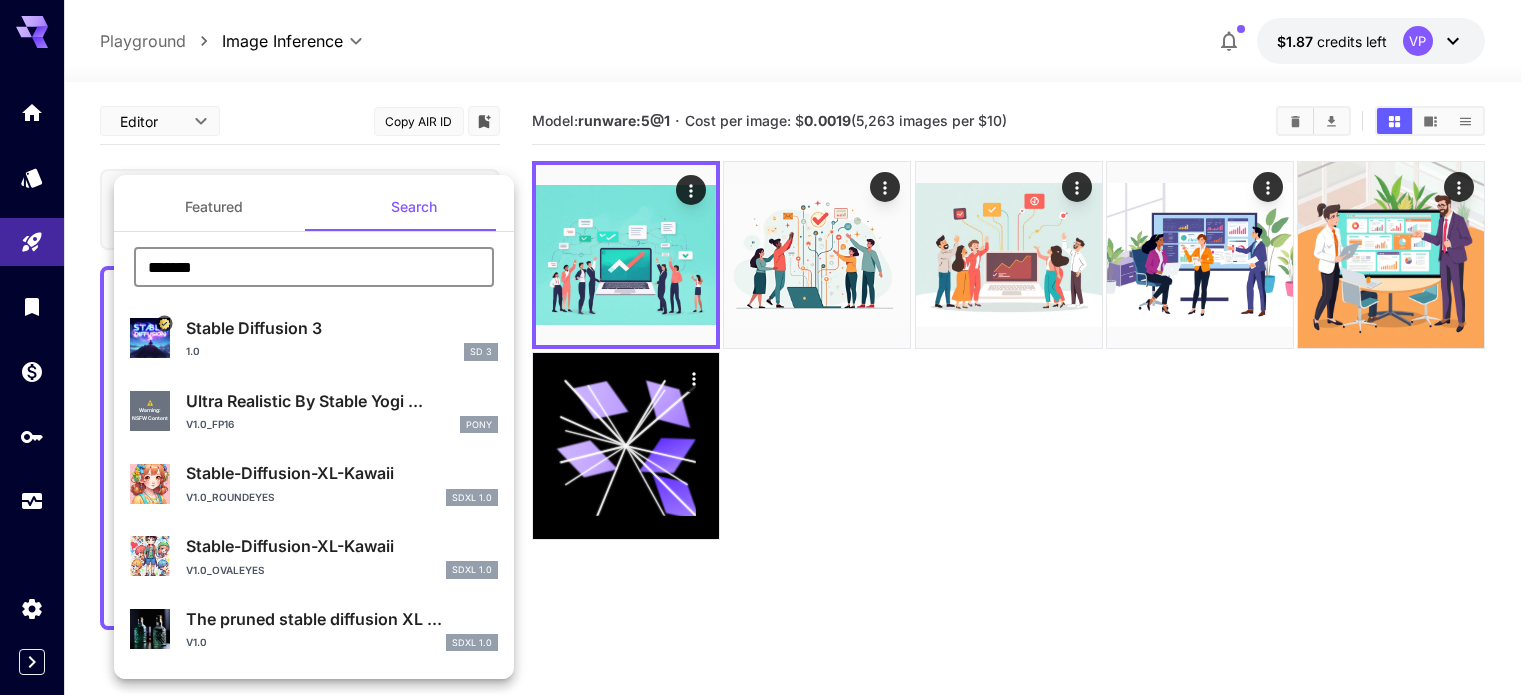 drag, startPoint x: 289, startPoint y: 273, endPoint x: 125, endPoint y: 260, distance: 164.51443 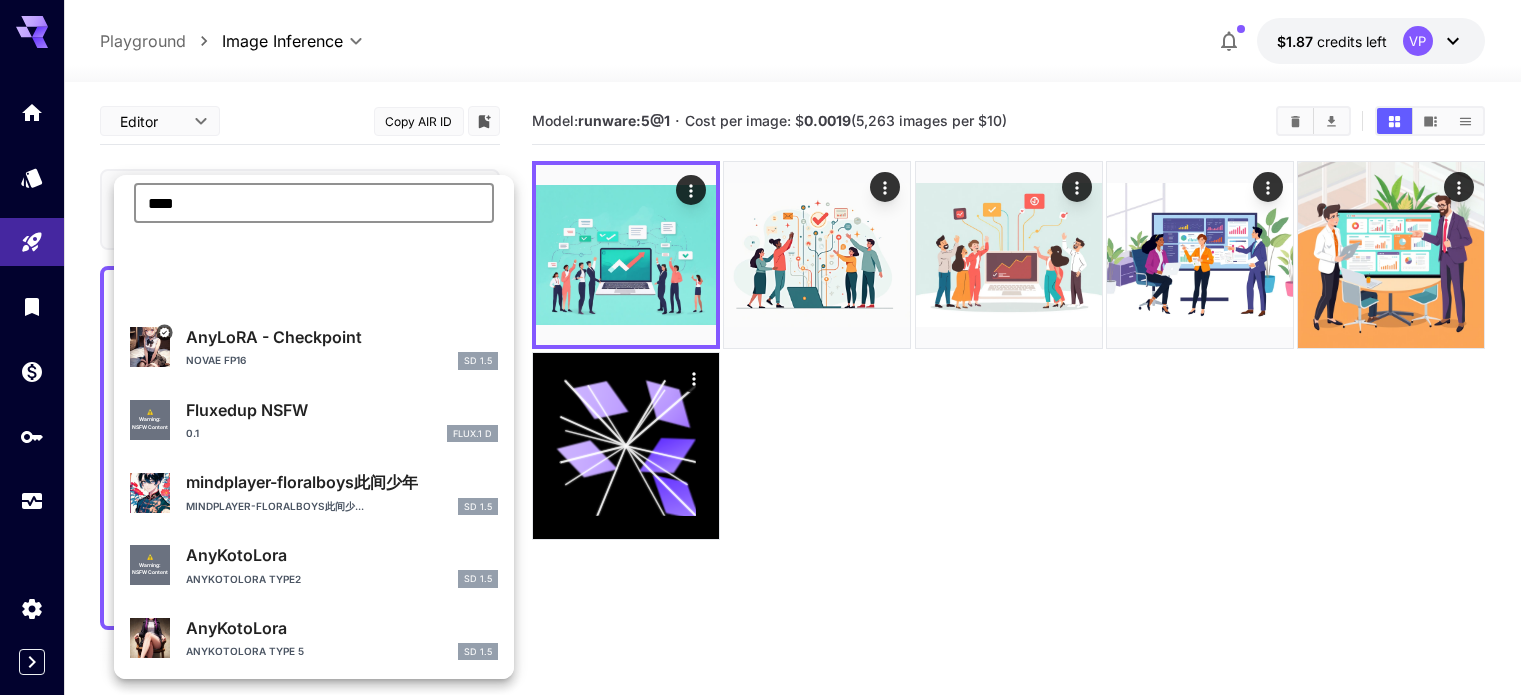 scroll, scrollTop: 0, scrollLeft: 0, axis: both 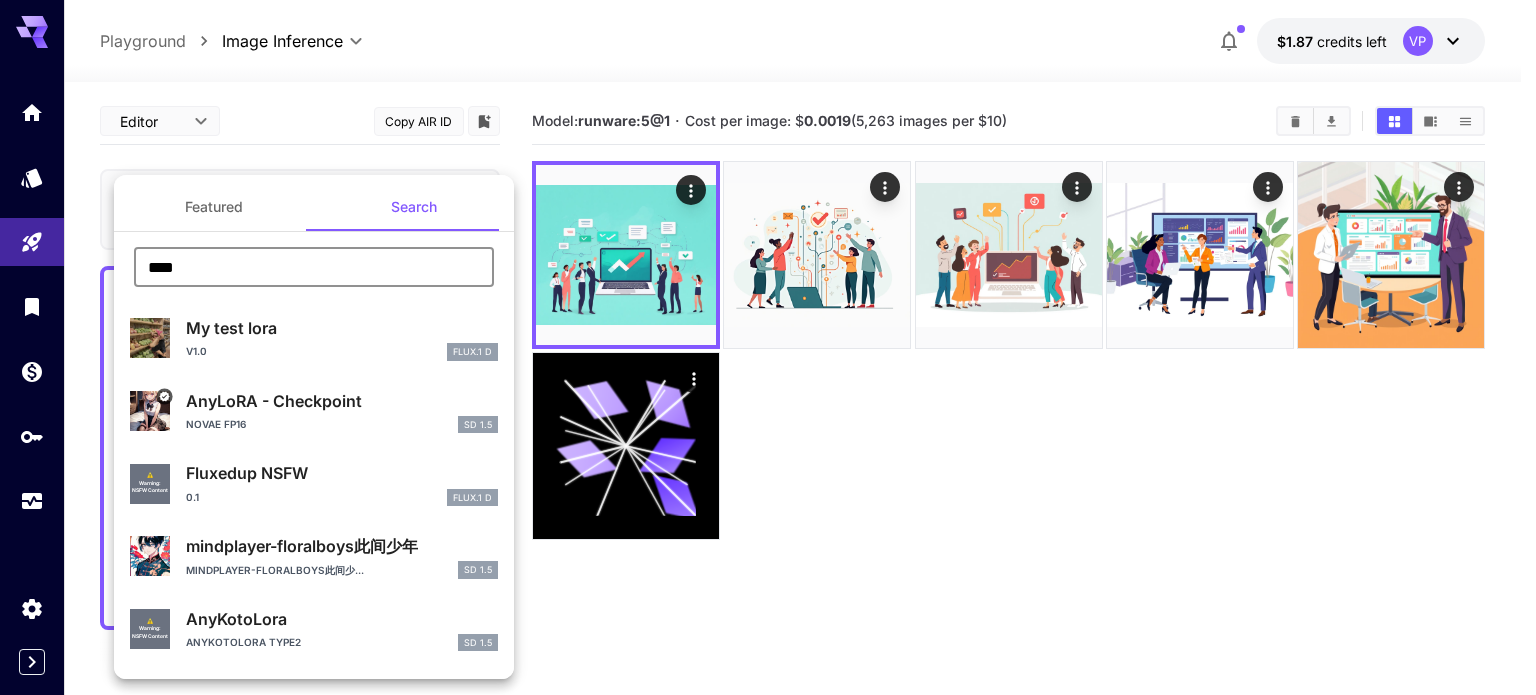 drag, startPoint x: 193, startPoint y: 261, endPoint x: 143, endPoint y: 259, distance: 50.039986 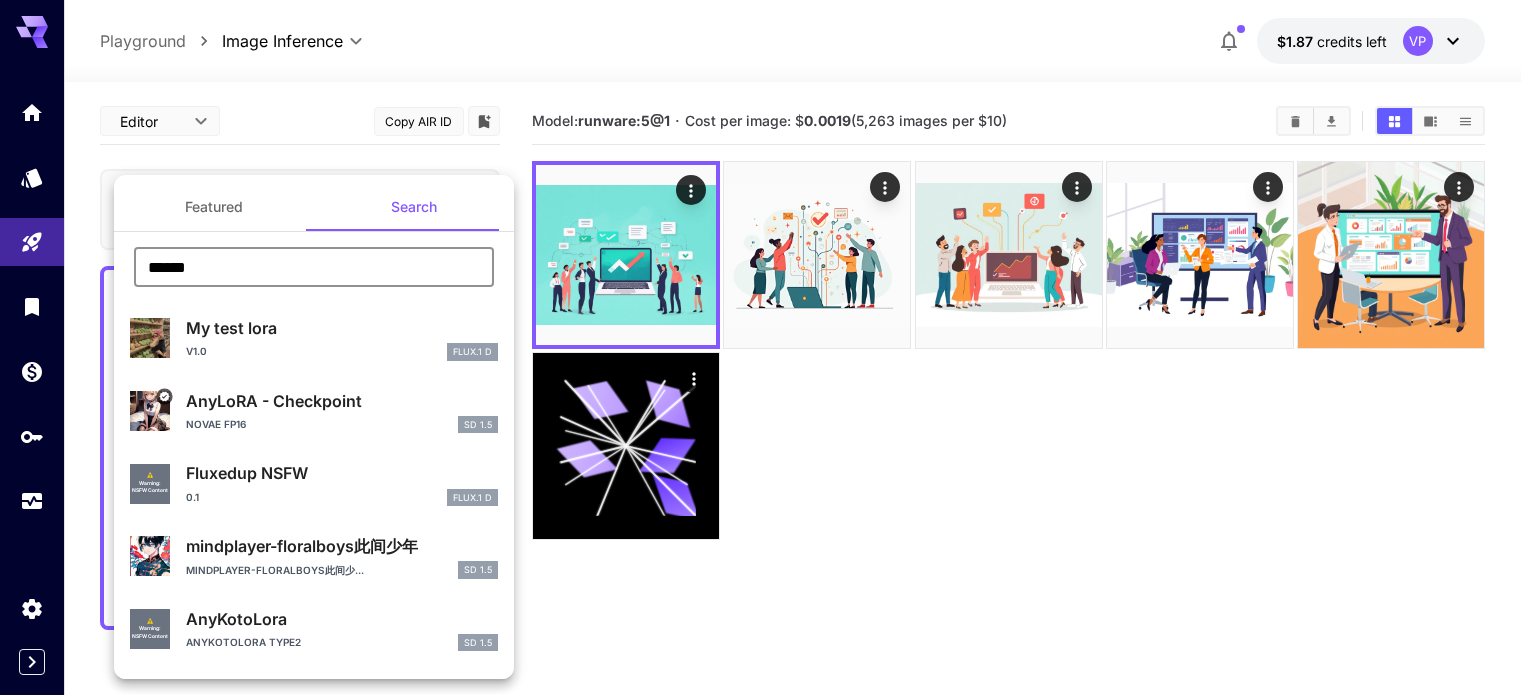 type on "******" 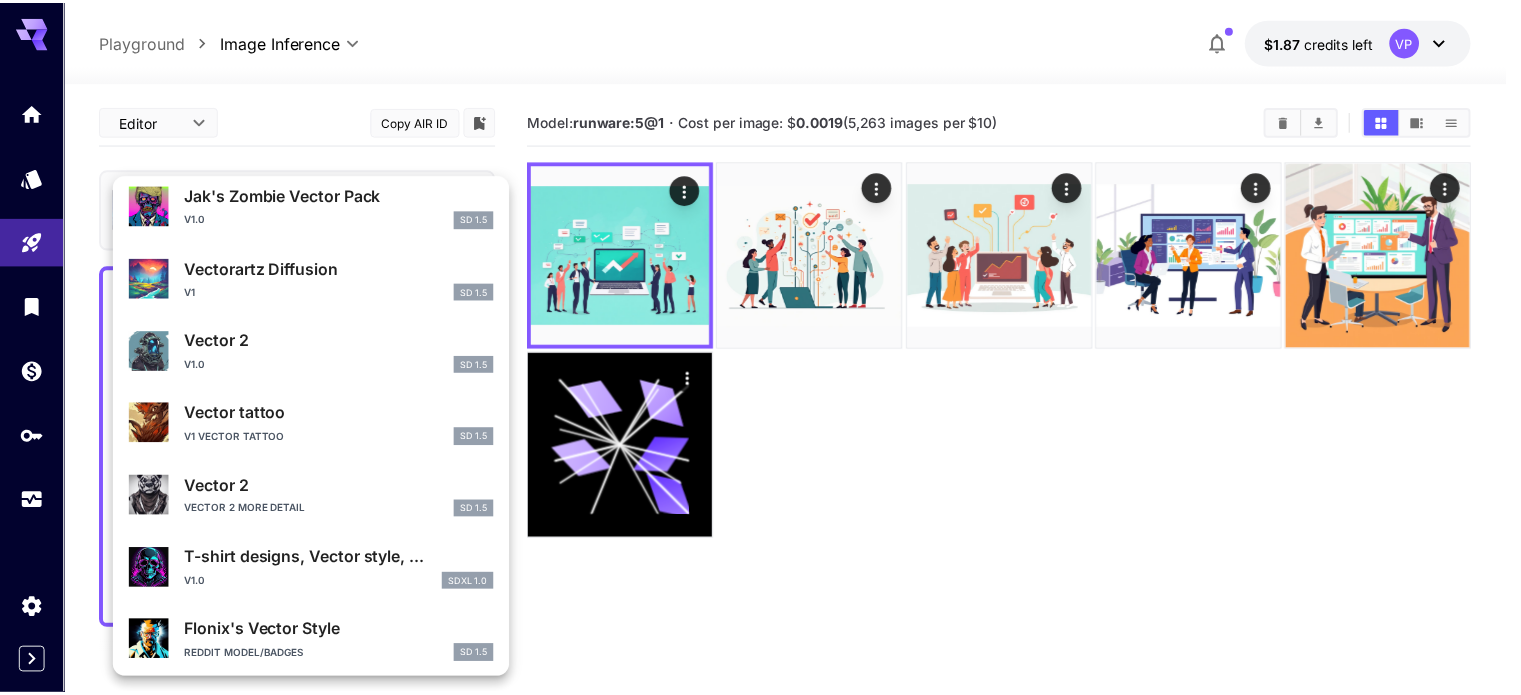 scroll, scrollTop: 0, scrollLeft: 0, axis: both 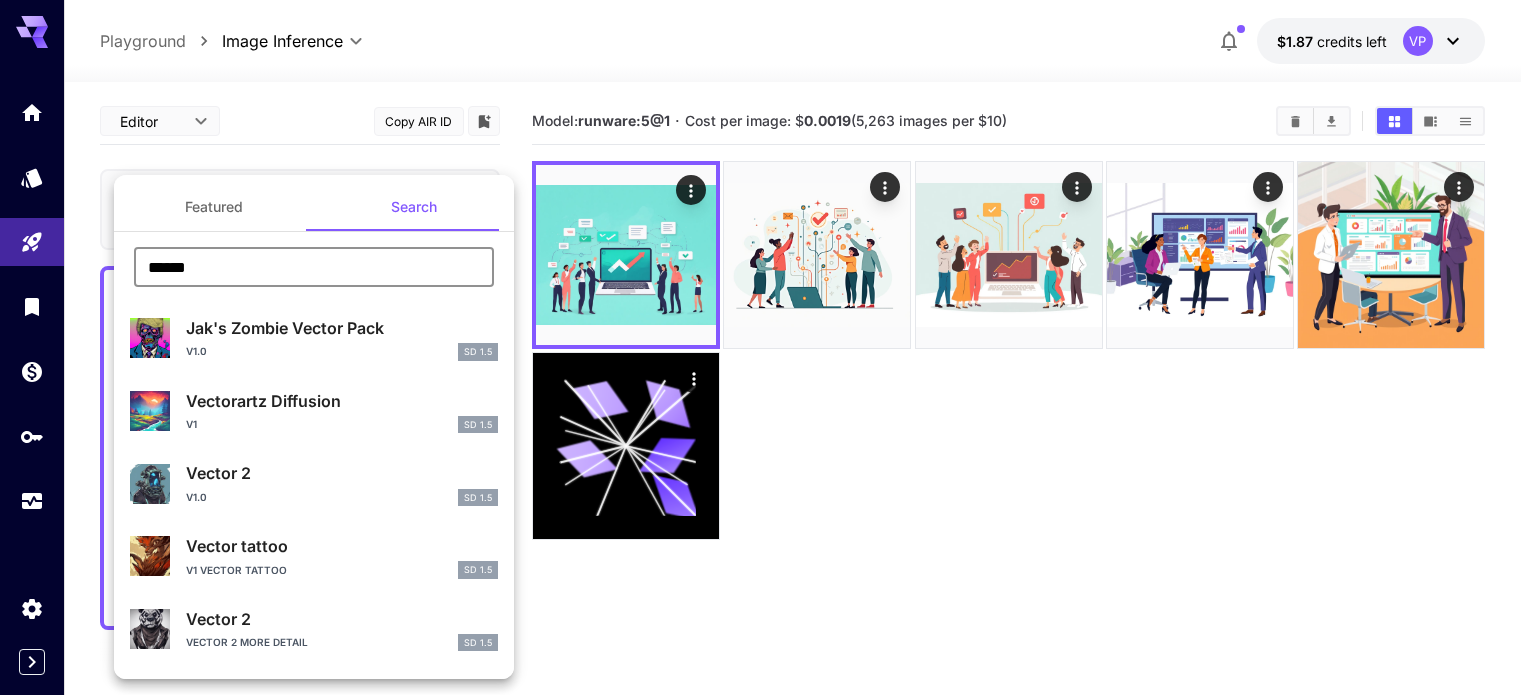 drag, startPoint x: 221, startPoint y: 266, endPoint x: 114, endPoint y: 261, distance: 107.11676 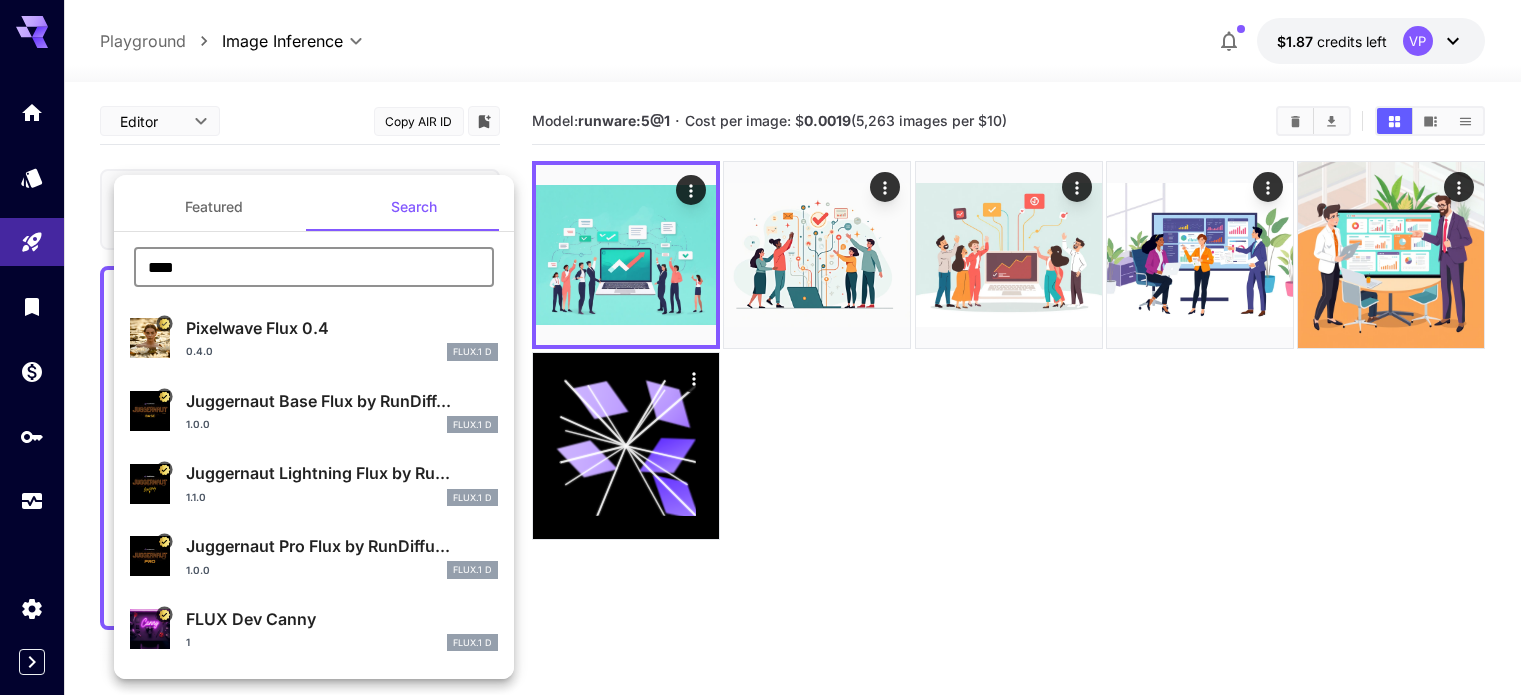 type on "****" 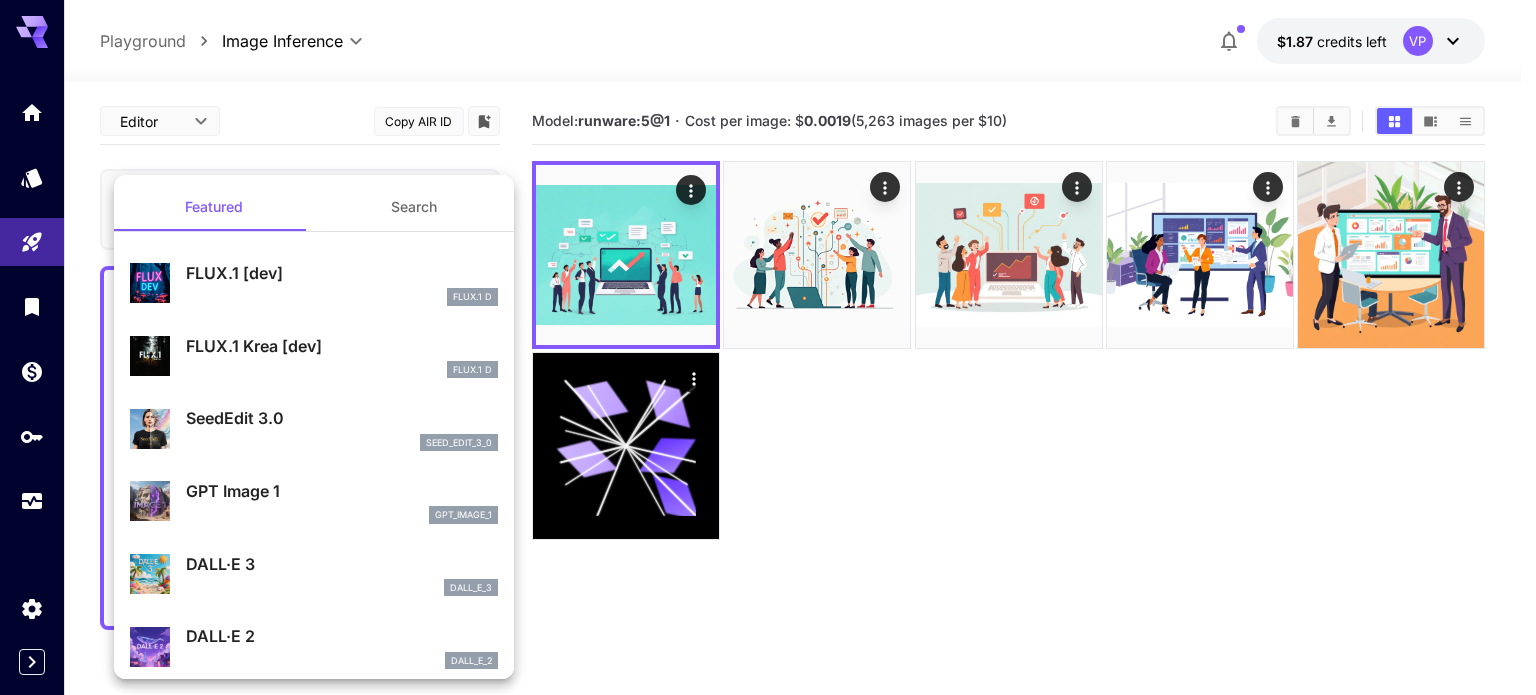 click at bounding box center [768, 347] 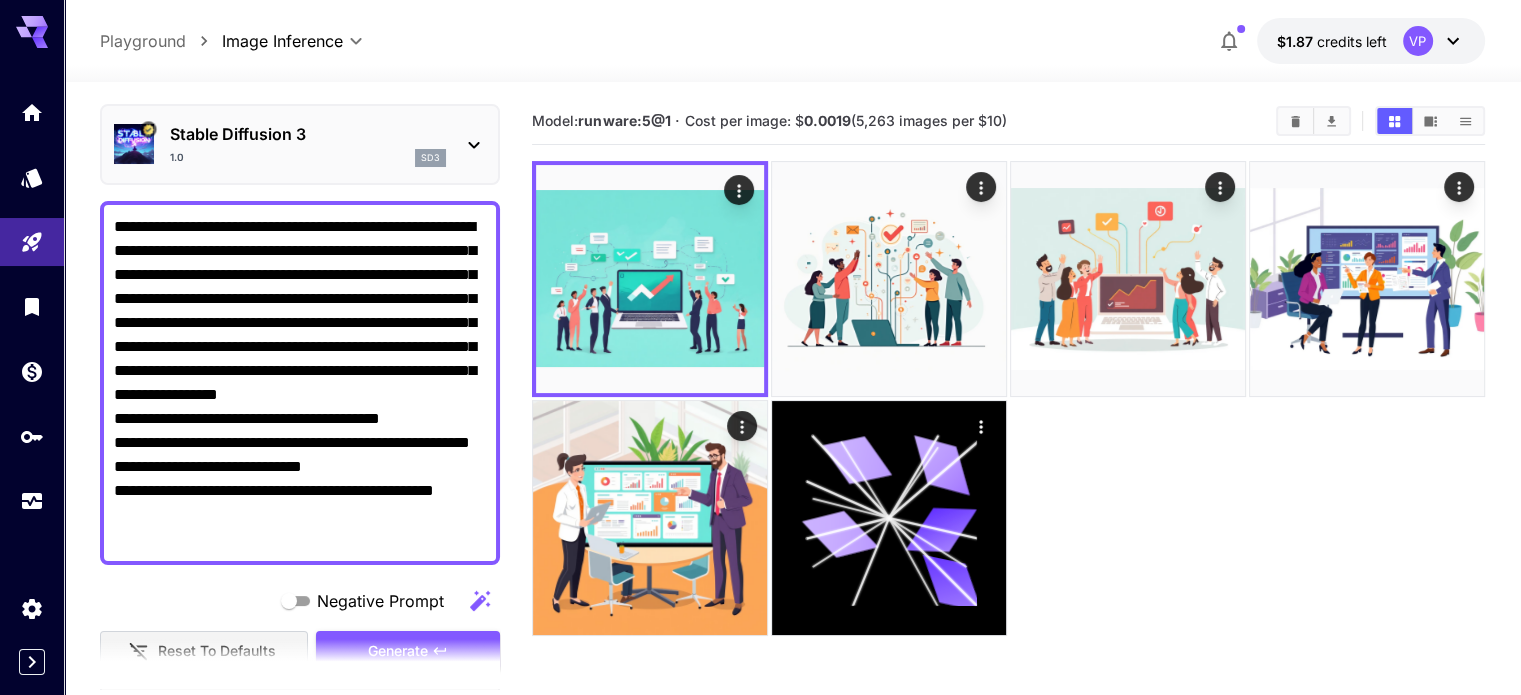 scroll, scrollTop: 100, scrollLeft: 0, axis: vertical 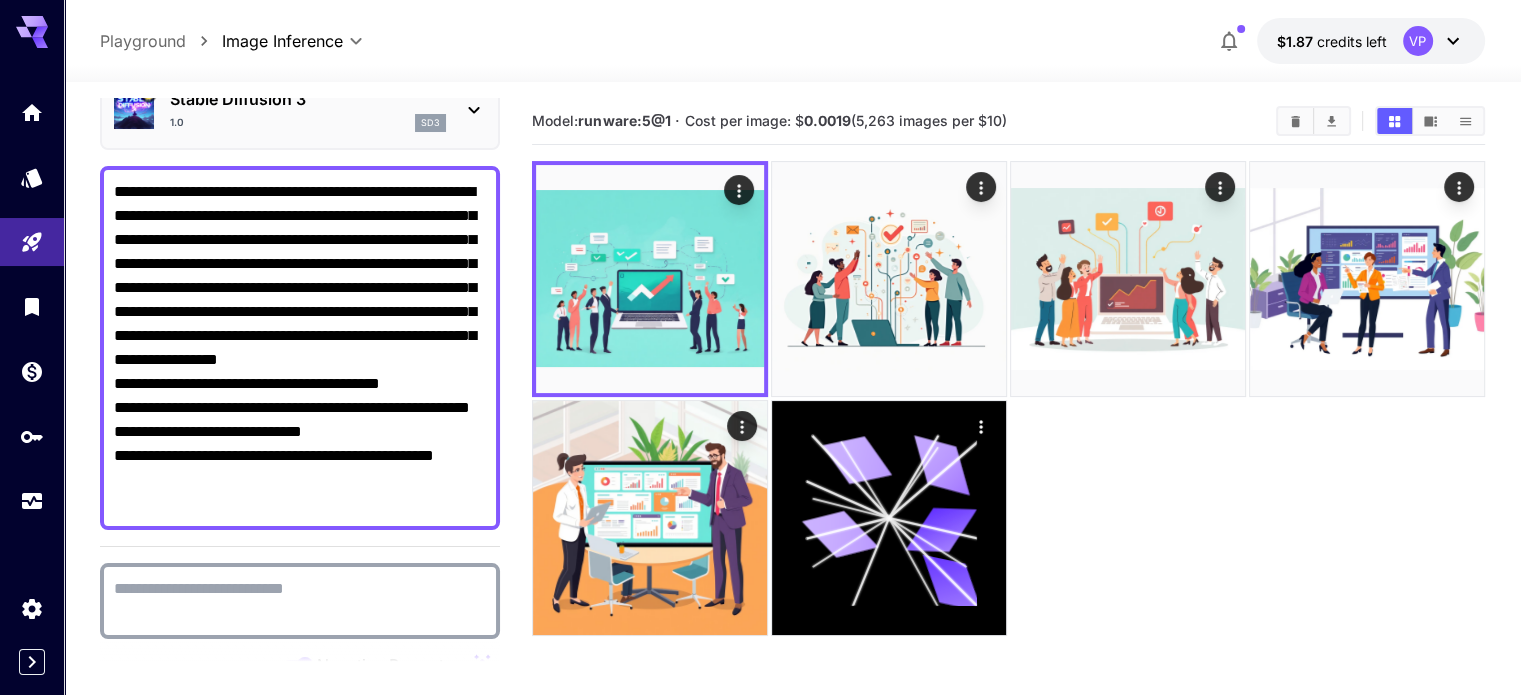 click on "Model:  runware:5@1 · Cost per image: $ 0.0019  (5,263 images per $10)" at bounding box center (1008, 445) 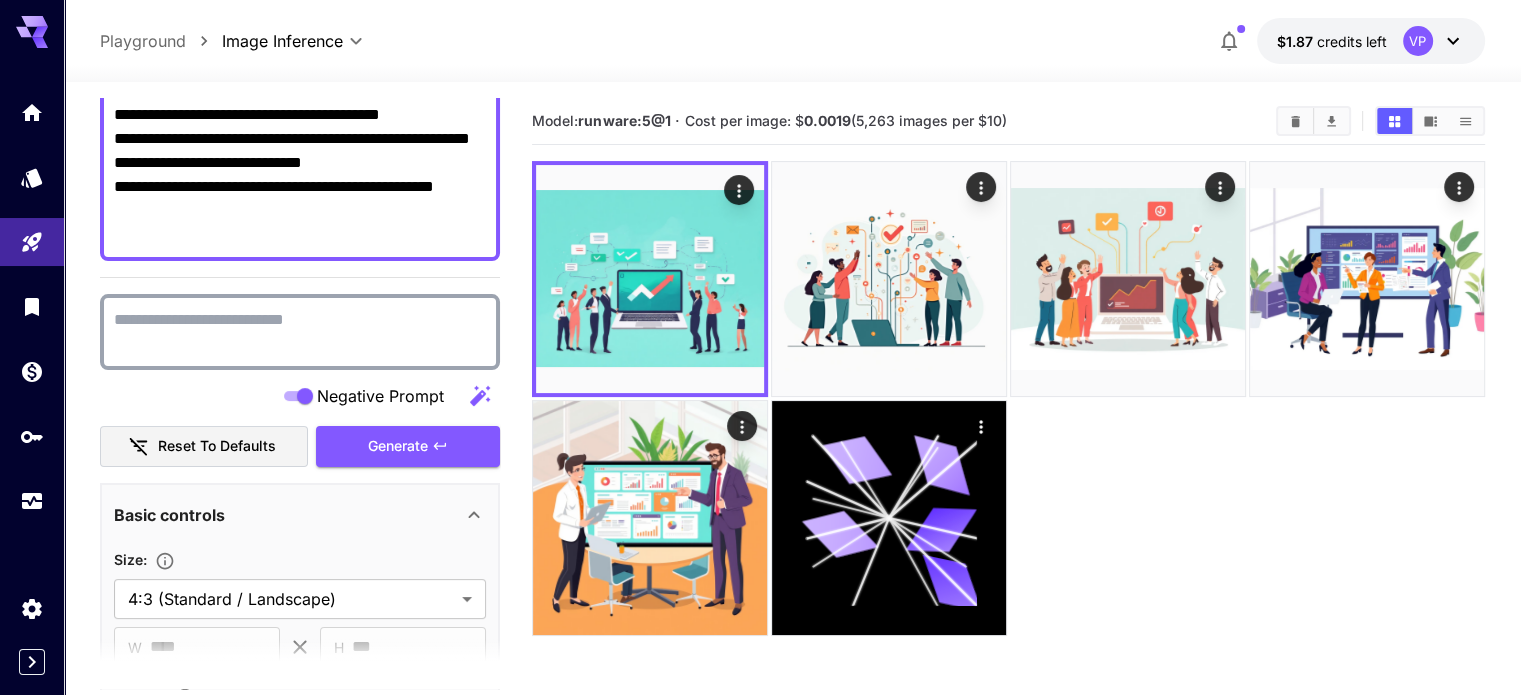 scroll, scrollTop: 400, scrollLeft: 0, axis: vertical 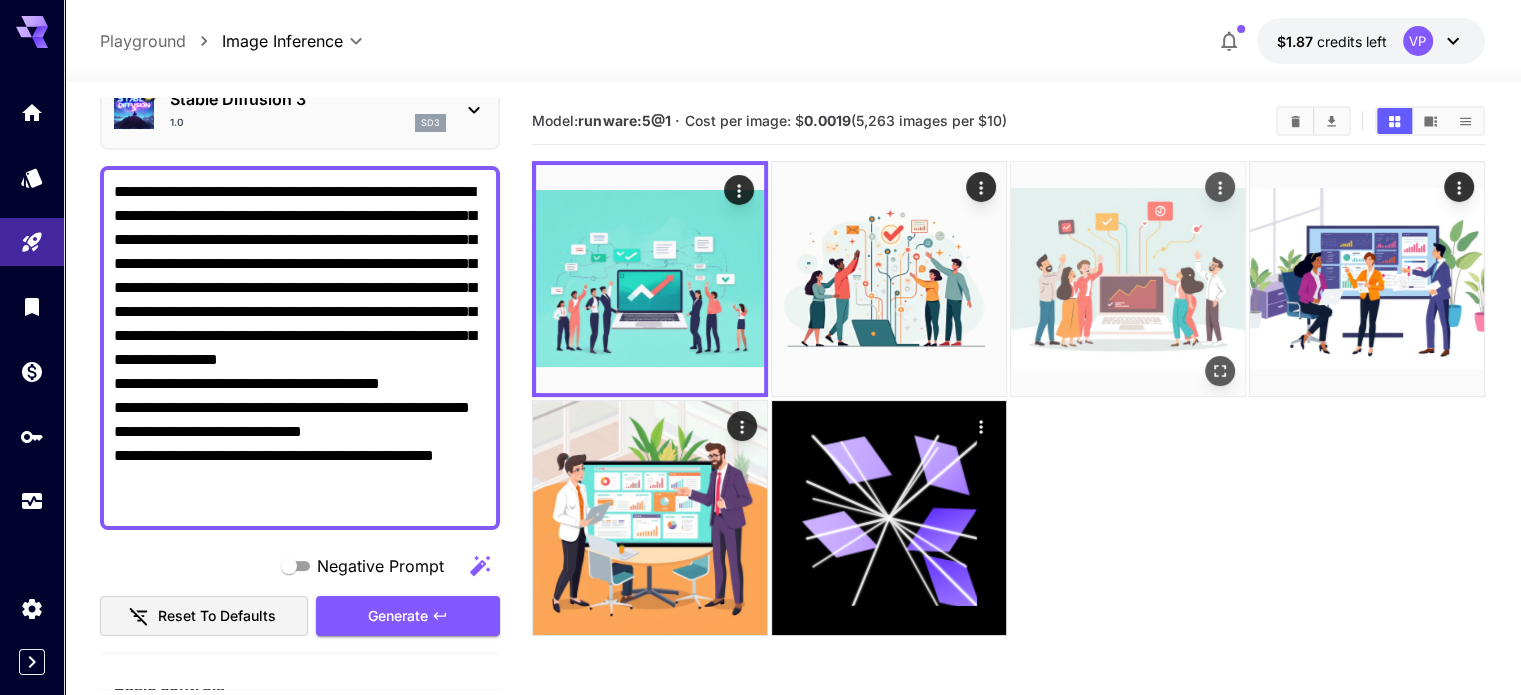 click at bounding box center [1128, 279] 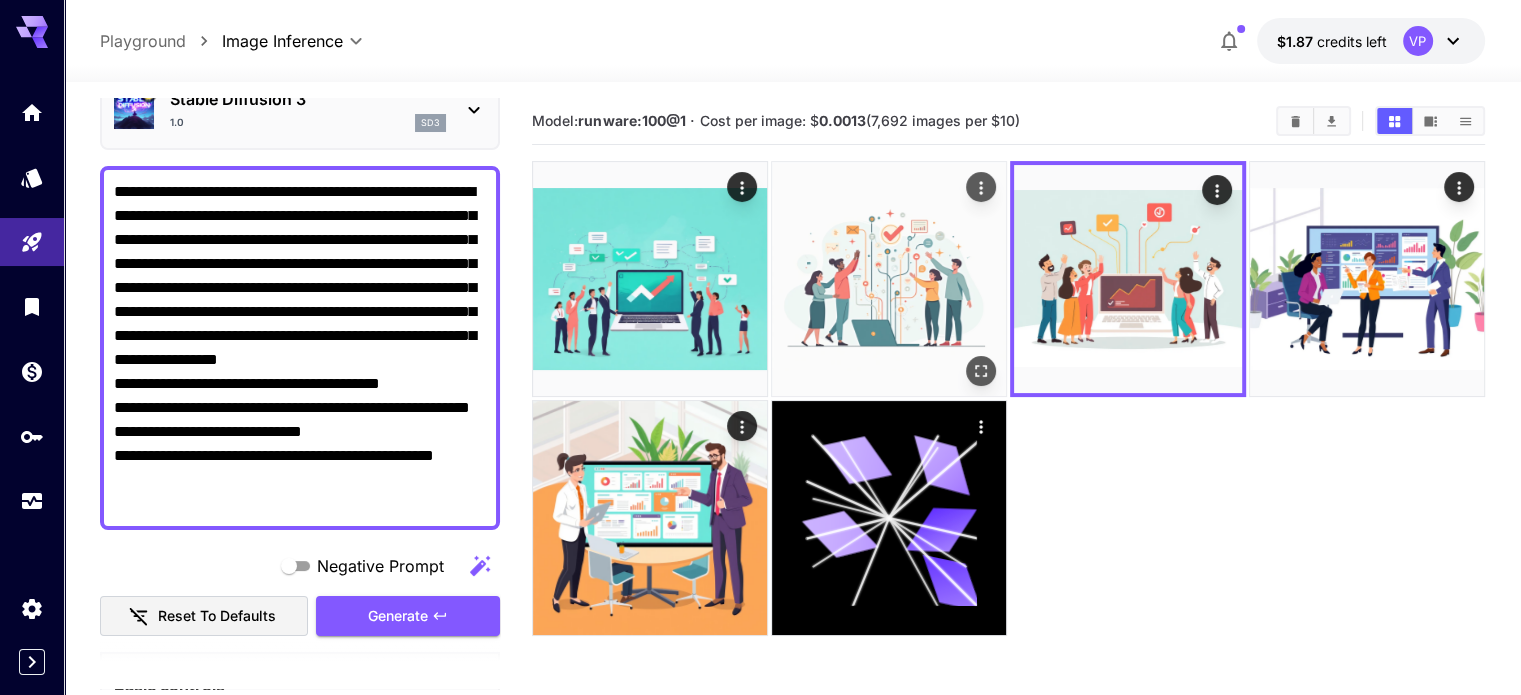 click at bounding box center [889, 279] 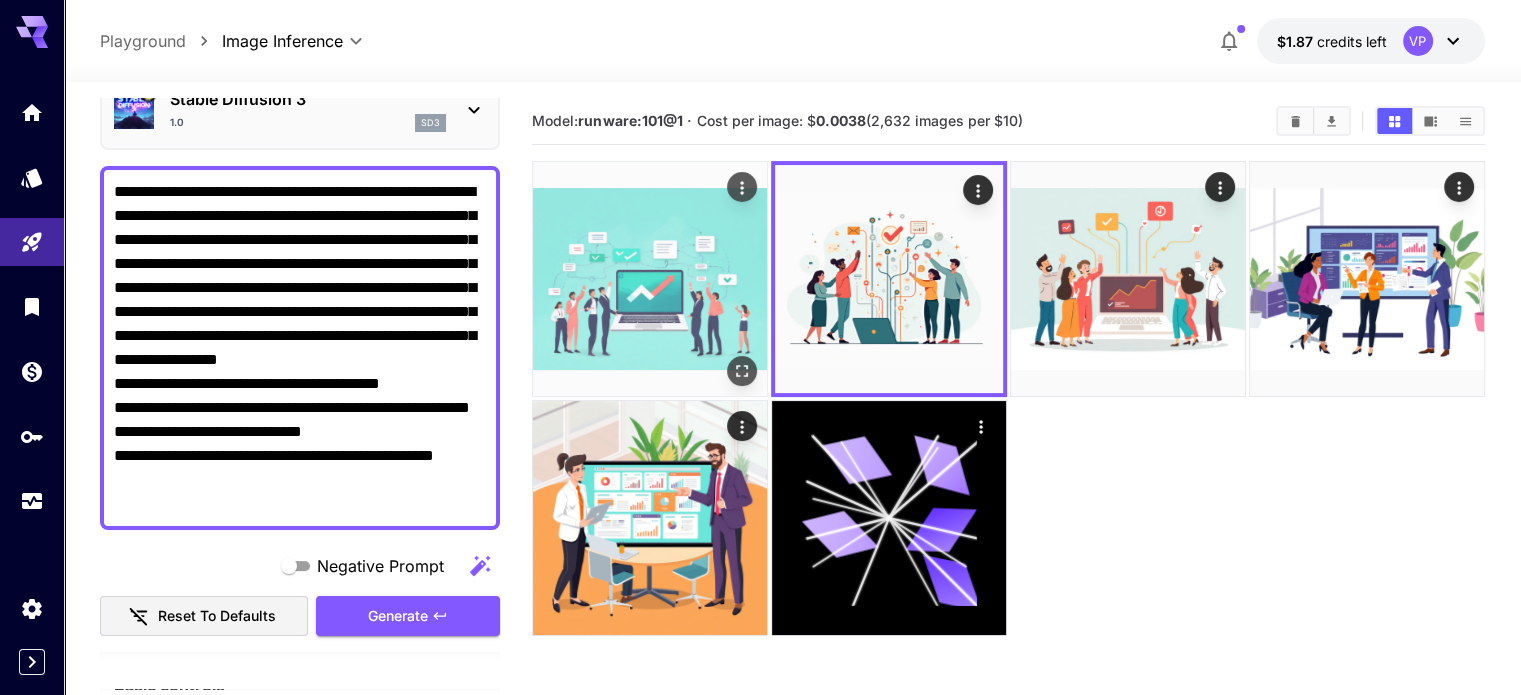 click at bounding box center [650, 279] 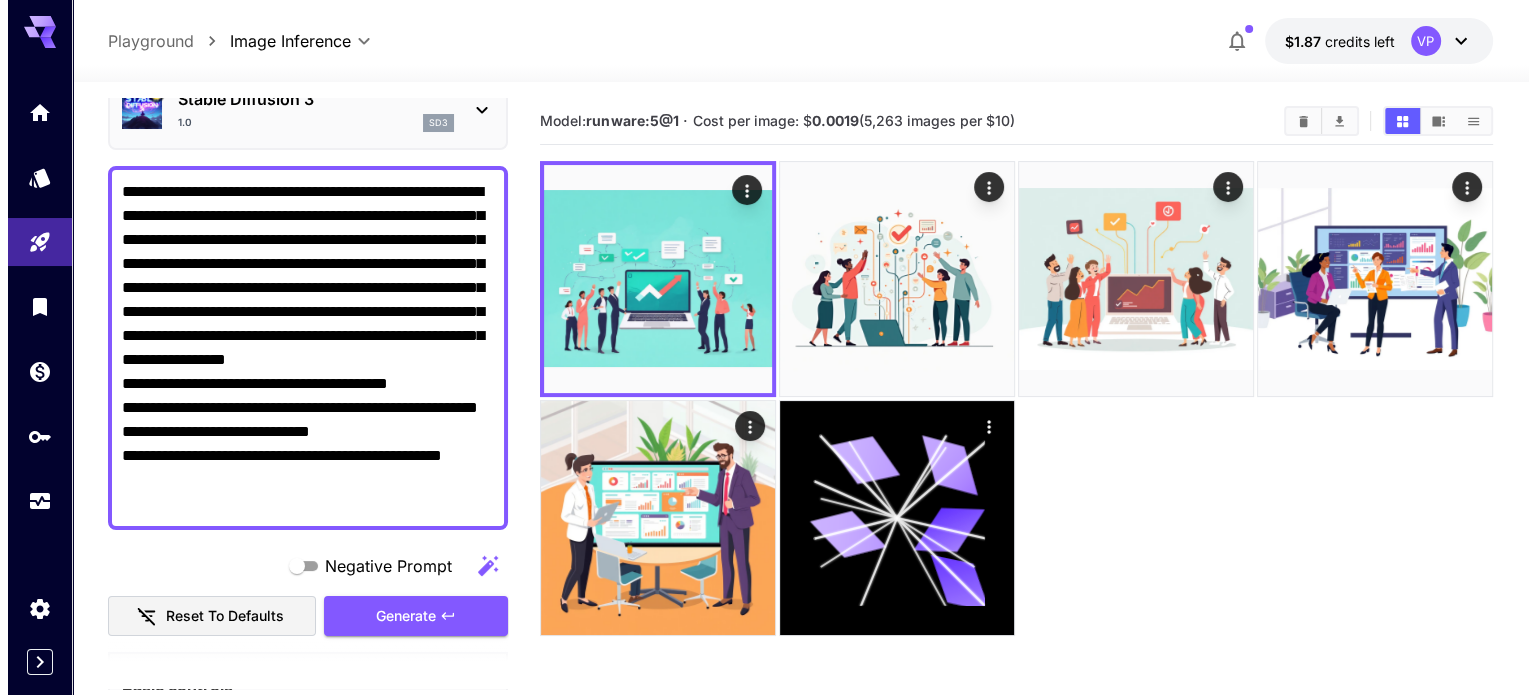 scroll, scrollTop: 0, scrollLeft: 0, axis: both 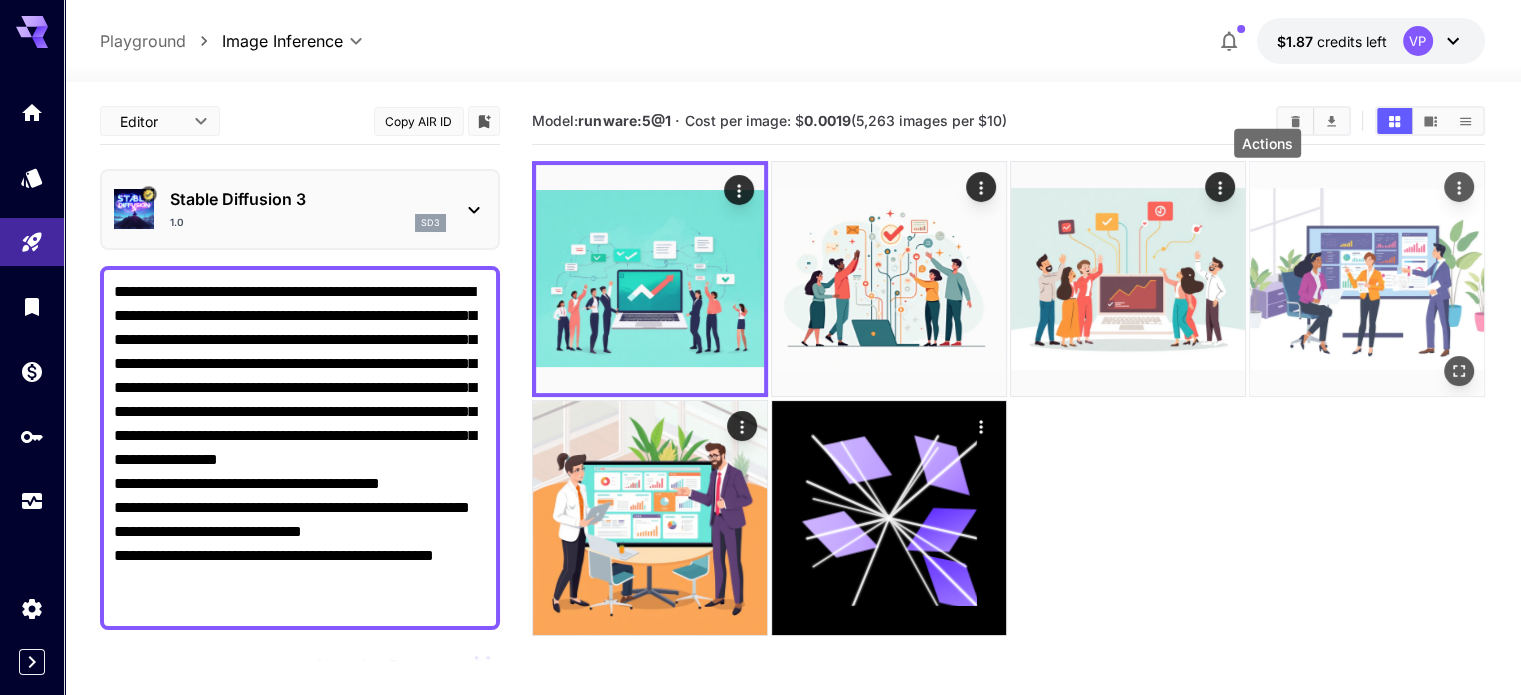 click 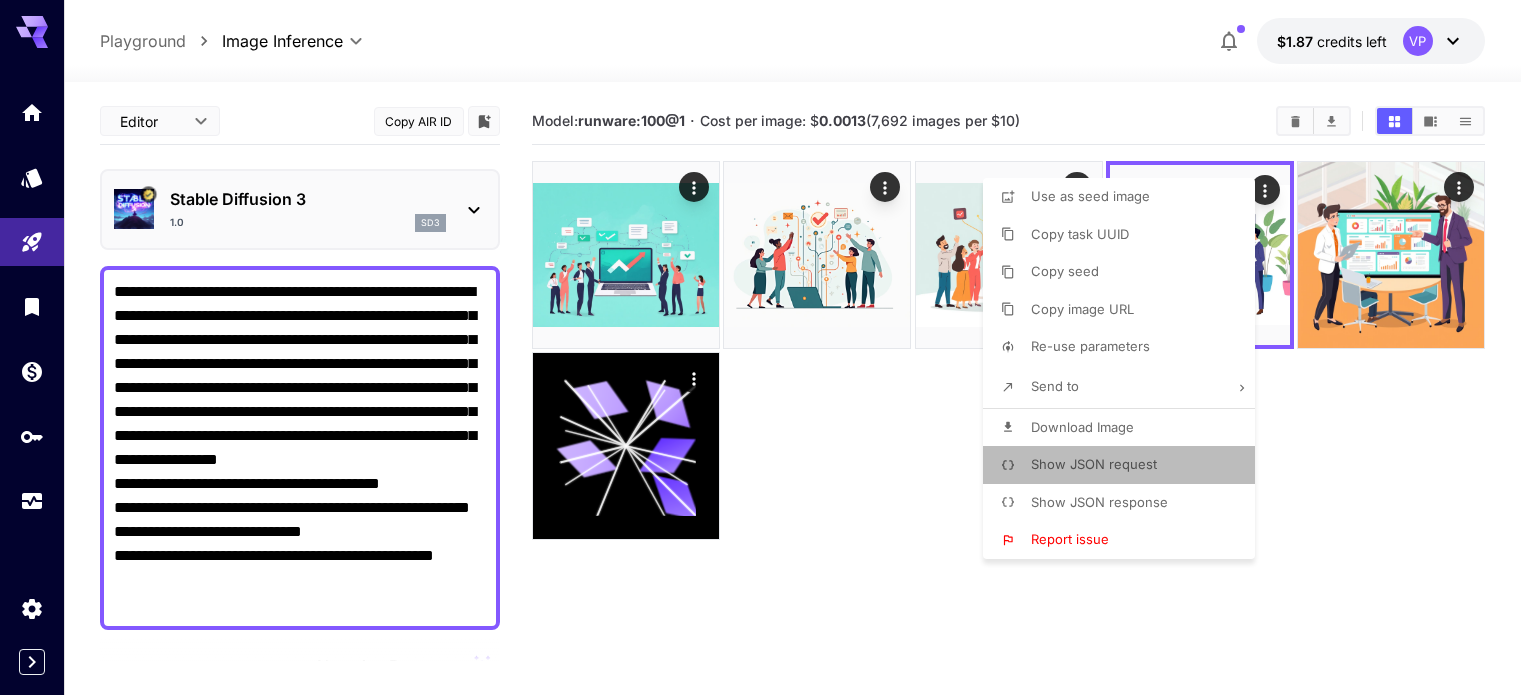 click on "Show JSON request" at bounding box center (1094, 464) 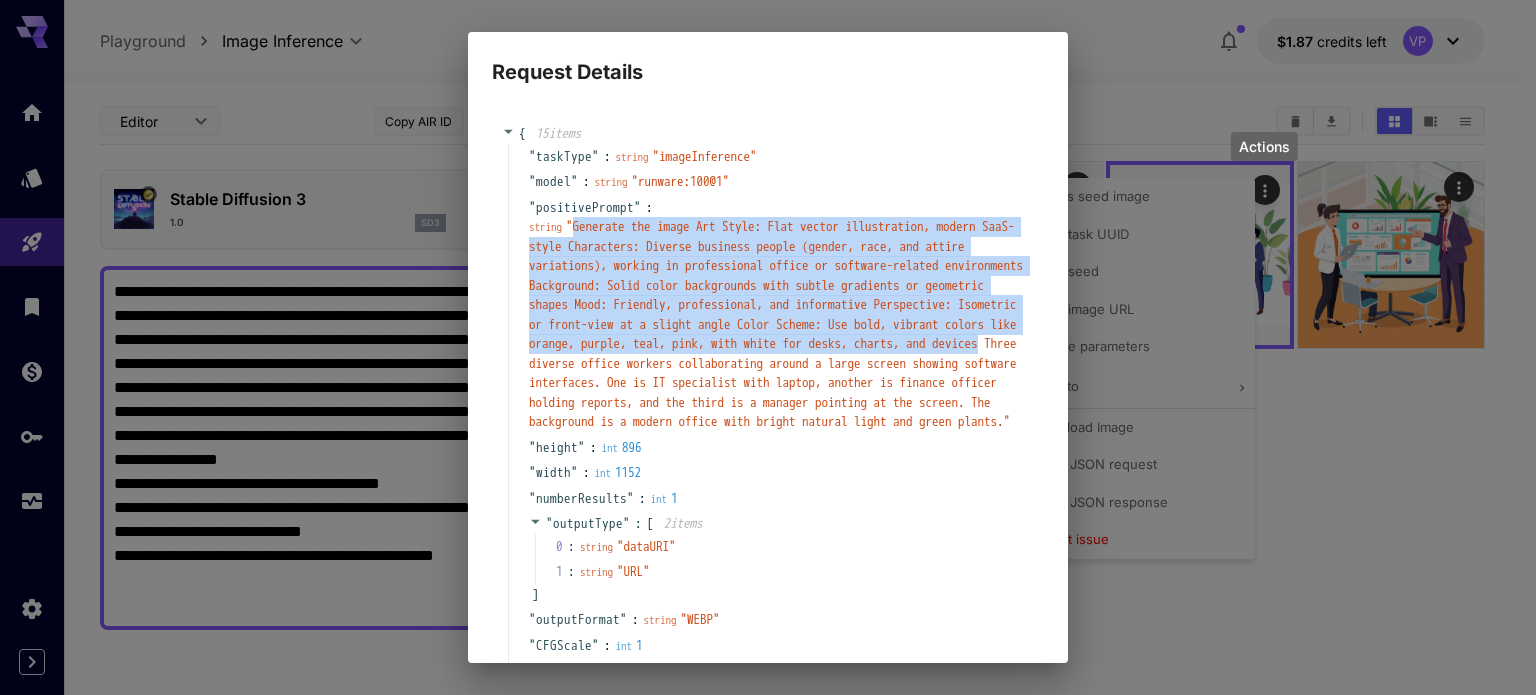 drag, startPoint x: 575, startPoint y: 222, endPoint x: 582, endPoint y: 385, distance: 163.15024 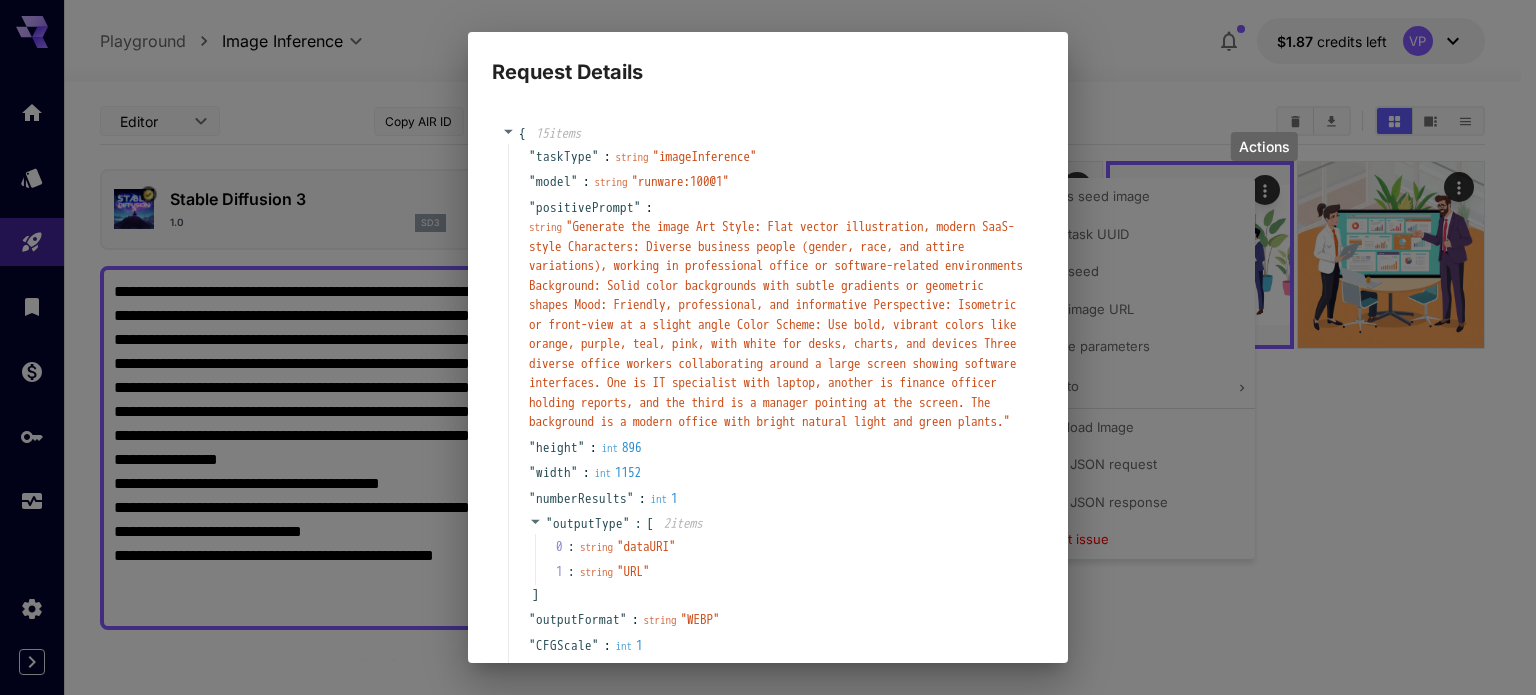 click on "Request Details { 15  item s " taskType " : string " imageInference " " model " : string " runware:100@1 " " positivePrompt " : string " Generate the image
Art Style: Flat vector illustration, modern SaaS-style
Characters: Diverse business people (gender, race, and attire variations), working in professional office or software-related environments
Background: Solid color backgrounds with subtle gradients or geometric shapes
Mood: Friendly, professional, and informative
Perspective: Isometric or front-view at a slight angle
Color Scheme: Use bold, vibrant colors like orange, purple, teal, pink, with white for desks, charts, and devices
Three diverse office workers collaborating around a large screen showing software interfaces. One is IT specialist with laptop, another is finance officer holding reports, and the third is a manager pointing at the screen. The background is a modern office with bright natural light and green plants.
" " height " : int 896 " width " : int 1152 " numberResults " : int 1 "" at bounding box center [768, 347] 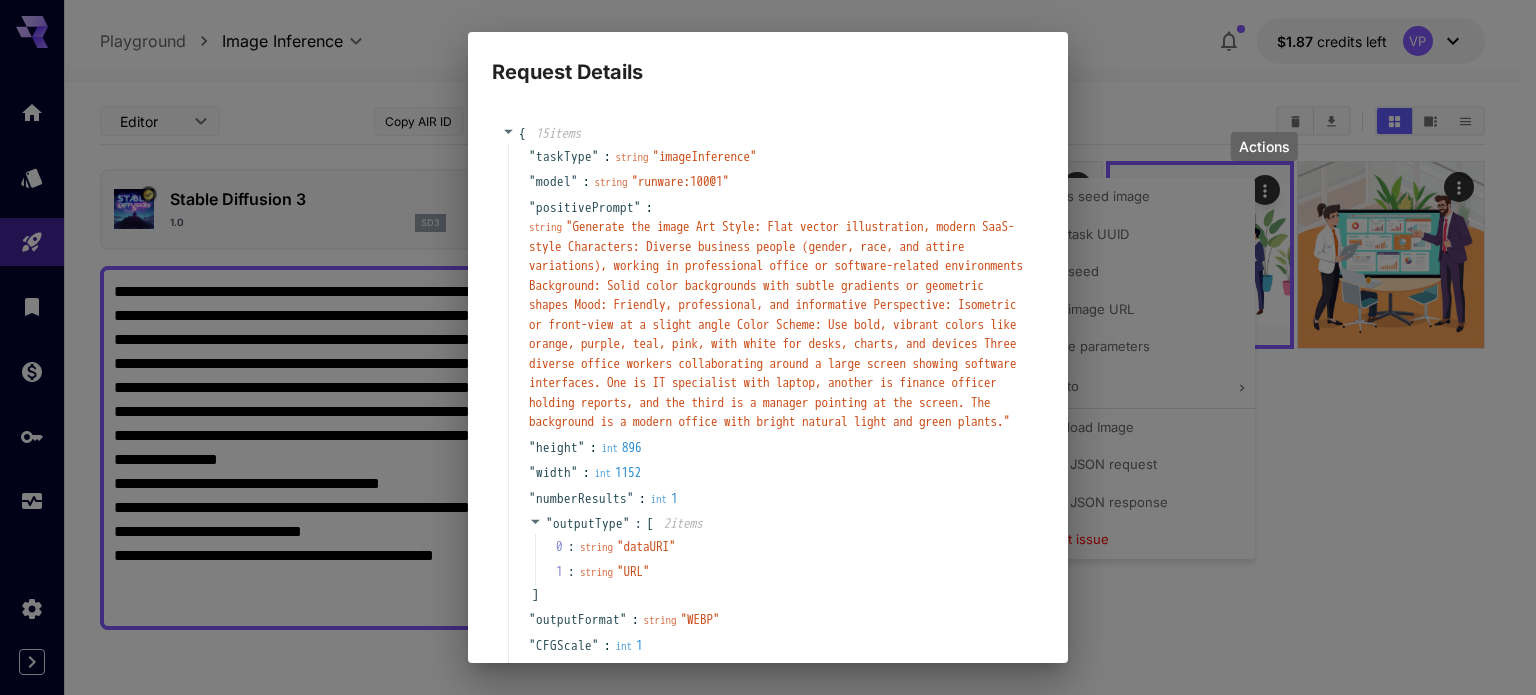 click on "Request Details { 15  item s " taskType " : string " imageInference " " model " : string " runware:100@1 " " positivePrompt " : string " Generate the image
Art Style: Flat vector illustration, modern SaaS-style
Characters: Diverse business people (gender, race, and attire variations), working in professional office or software-related environments
Background: Solid color backgrounds with subtle gradients or geometric shapes
Mood: Friendly, professional, and informative
Perspective: Isometric or front-view at a slight angle
Color Scheme: Use bold, vibrant colors like orange, purple, teal, pink, with white for desks, charts, and devices
Three diverse office workers collaborating around a large screen showing software interfaces. One is IT specialist with laptop, another is finance officer holding reports, and the third is a manager pointing at the screen. The background is a modern office with bright natural light and green plants.
" " height " : int 896 " width " : int 1152 " numberResults " : int 1 "" at bounding box center [768, 347] 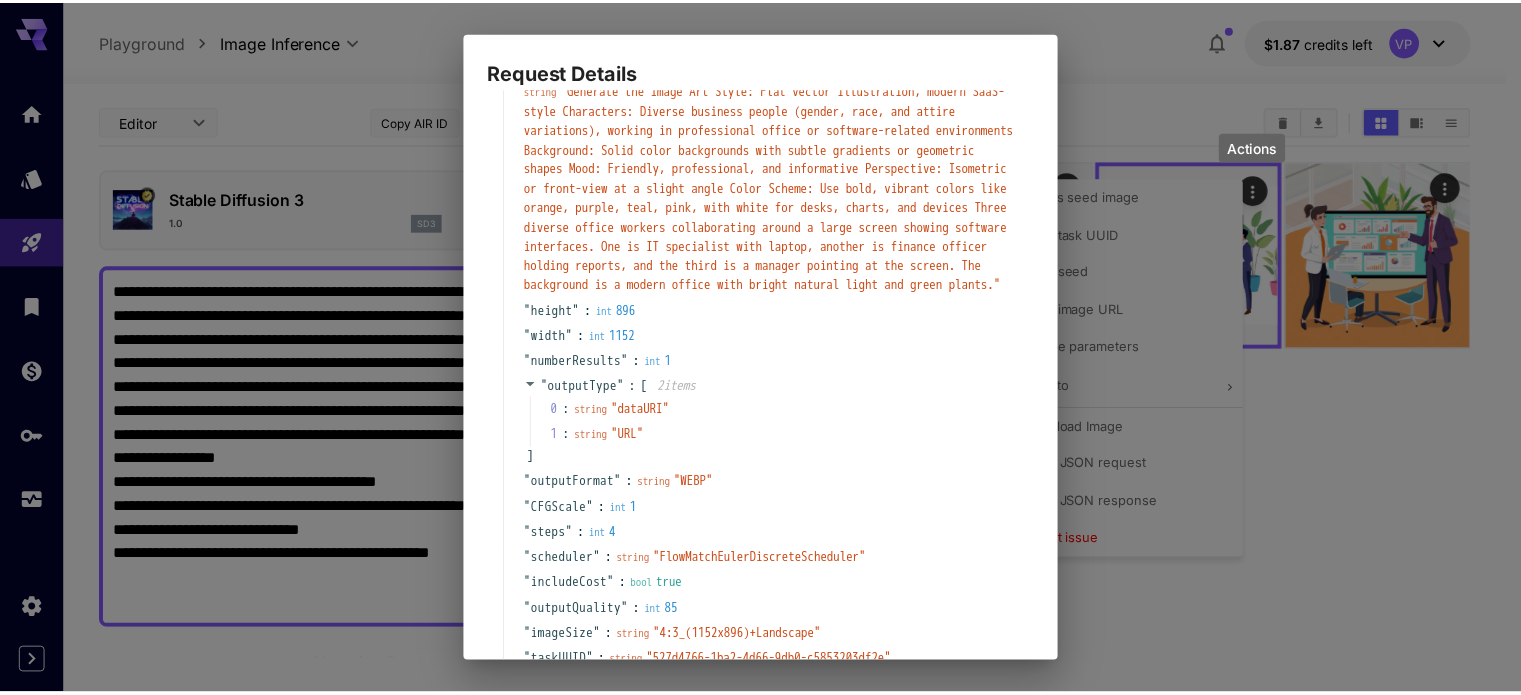 scroll, scrollTop: 327, scrollLeft: 0, axis: vertical 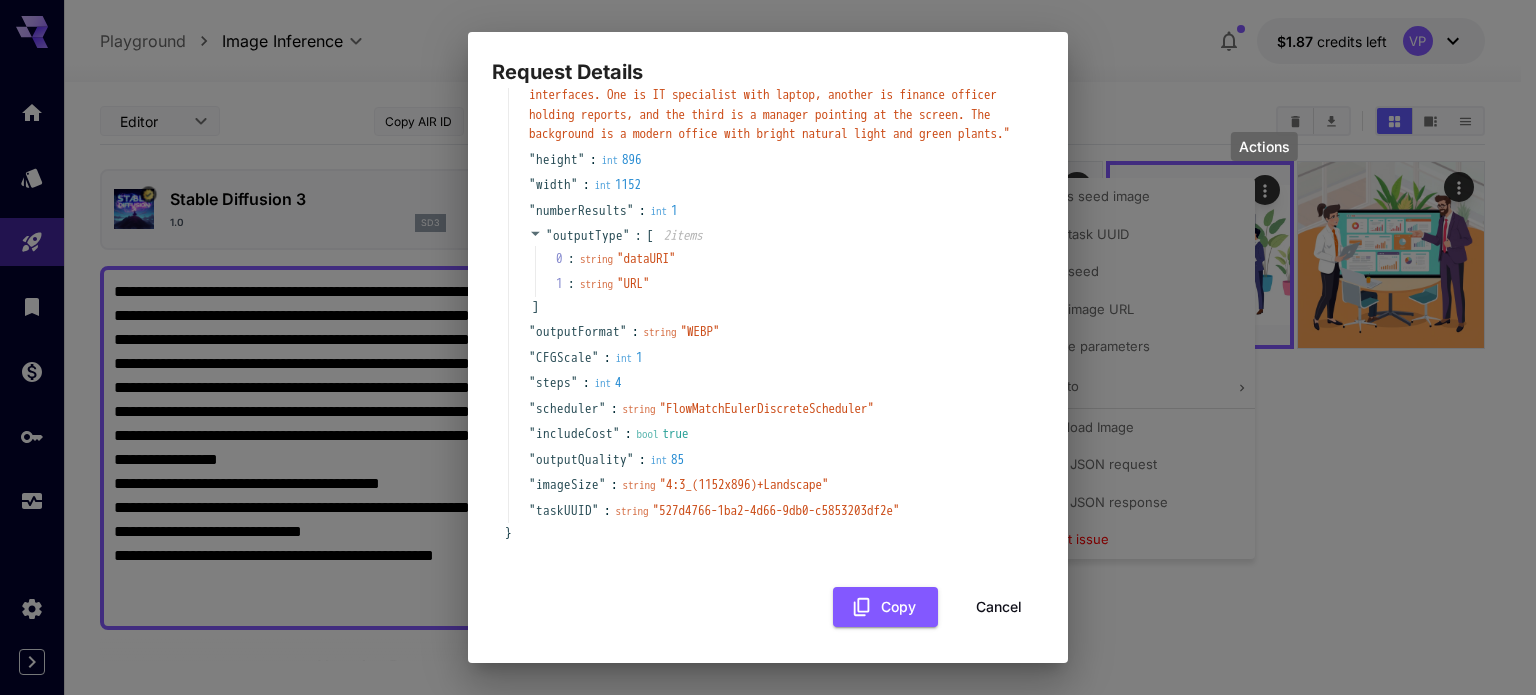 click on "Cancel" at bounding box center (999, 607) 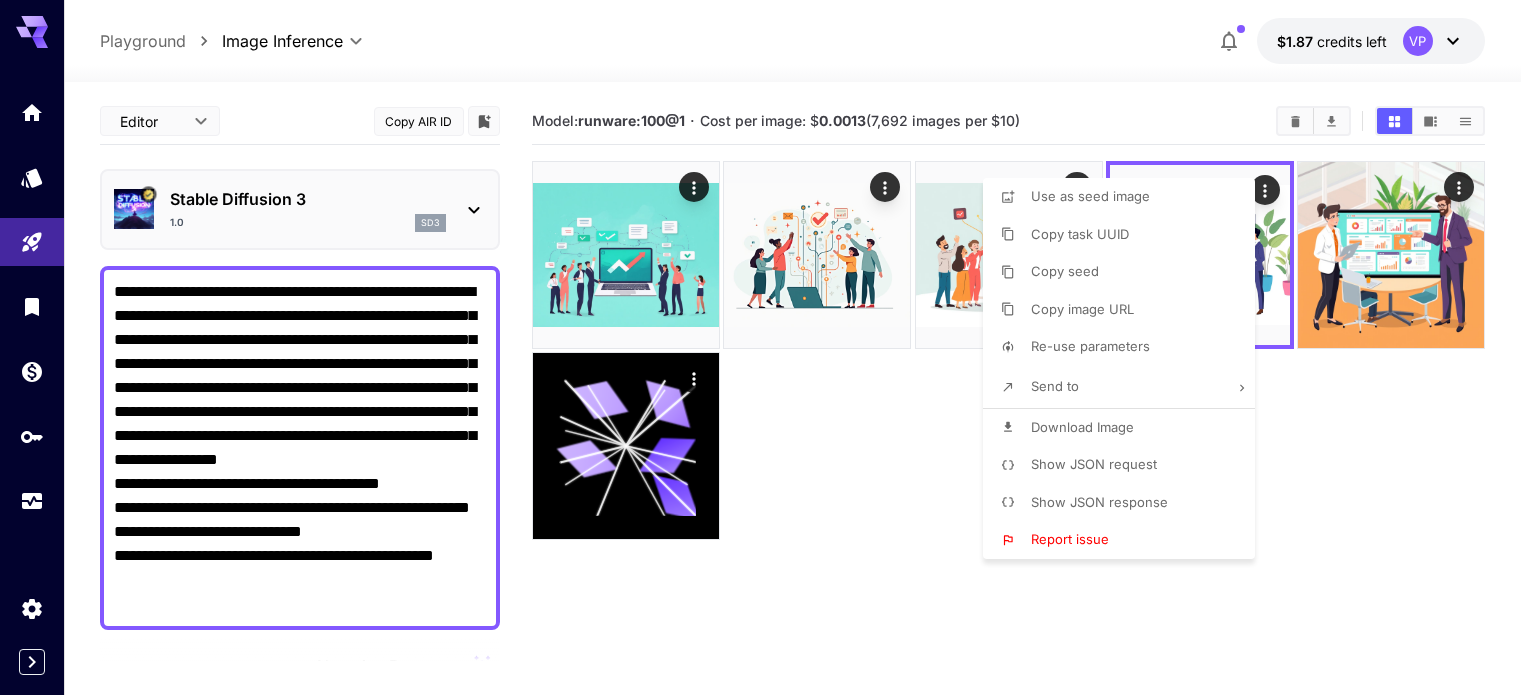 drag, startPoint x: 466, startPoint y: 608, endPoint x: 248, endPoint y: 564, distance: 222.39604 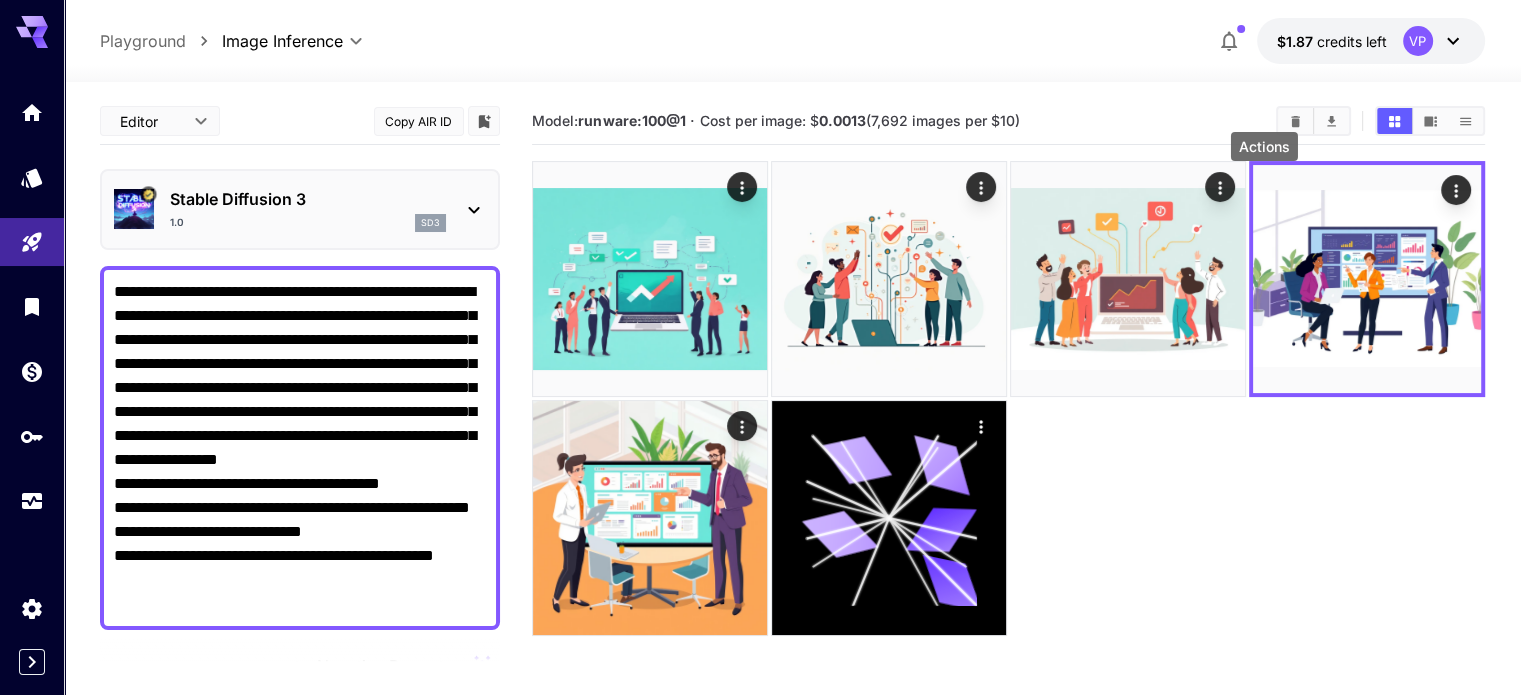 click on "**********" at bounding box center [300, 448] 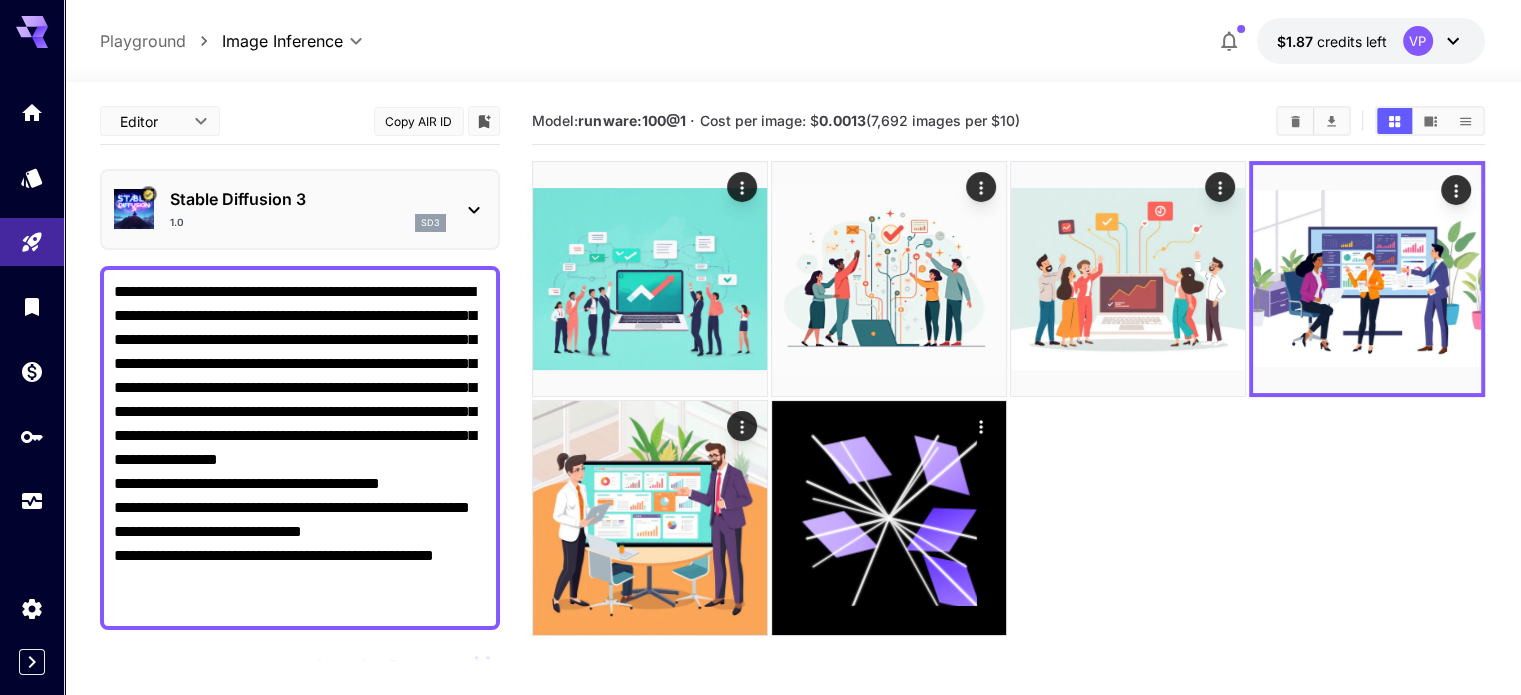 paste on "**********" 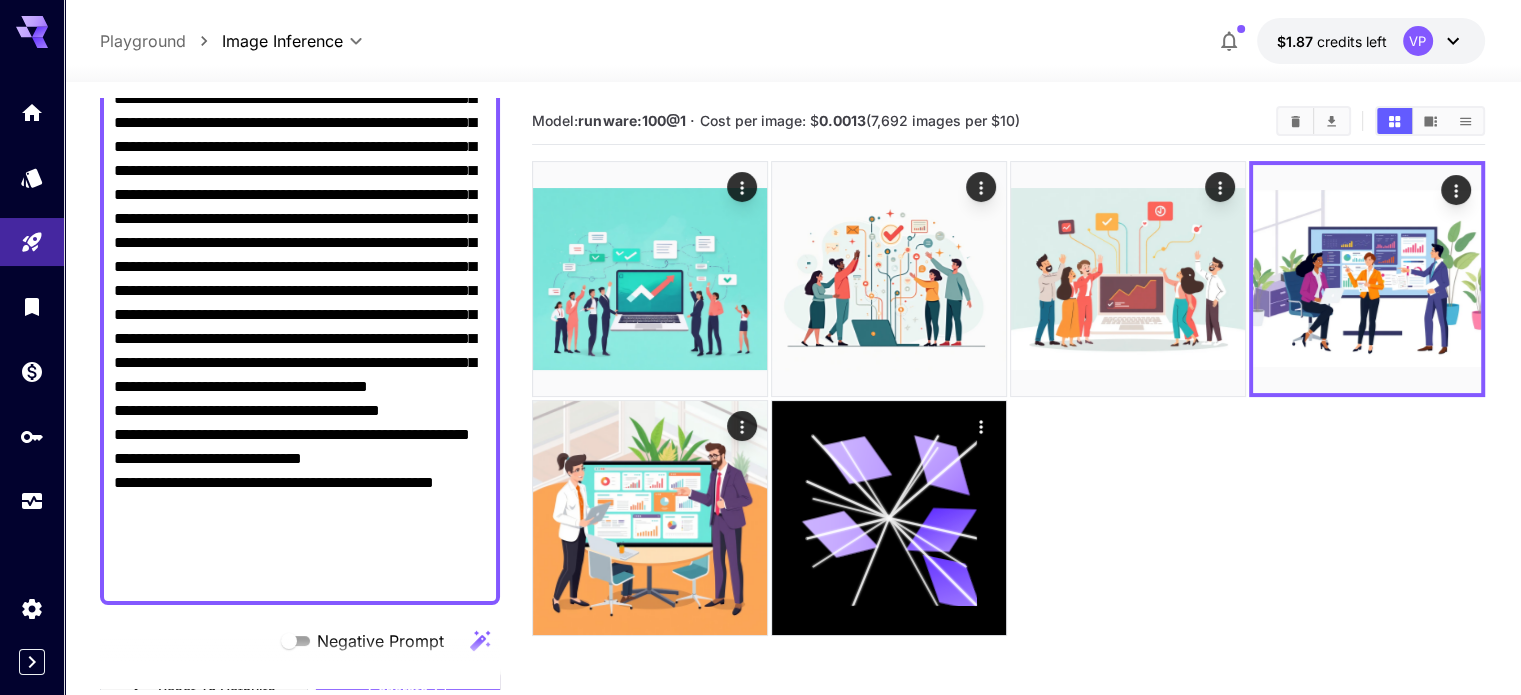 scroll, scrollTop: 300, scrollLeft: 0, axis: vertical 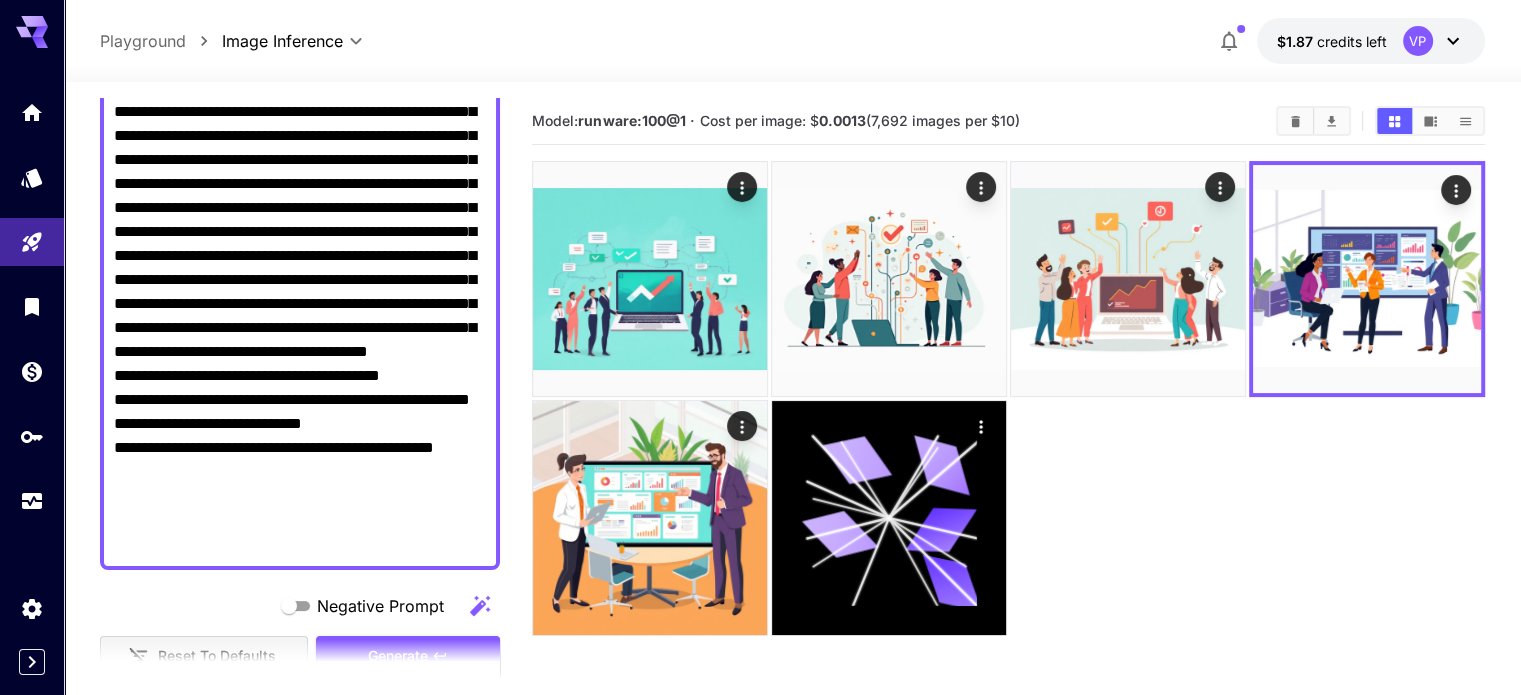 drag, startPoint x: 271, startPoint y: 398, endPoint x: 499, endPoint y: 569, distance: 285 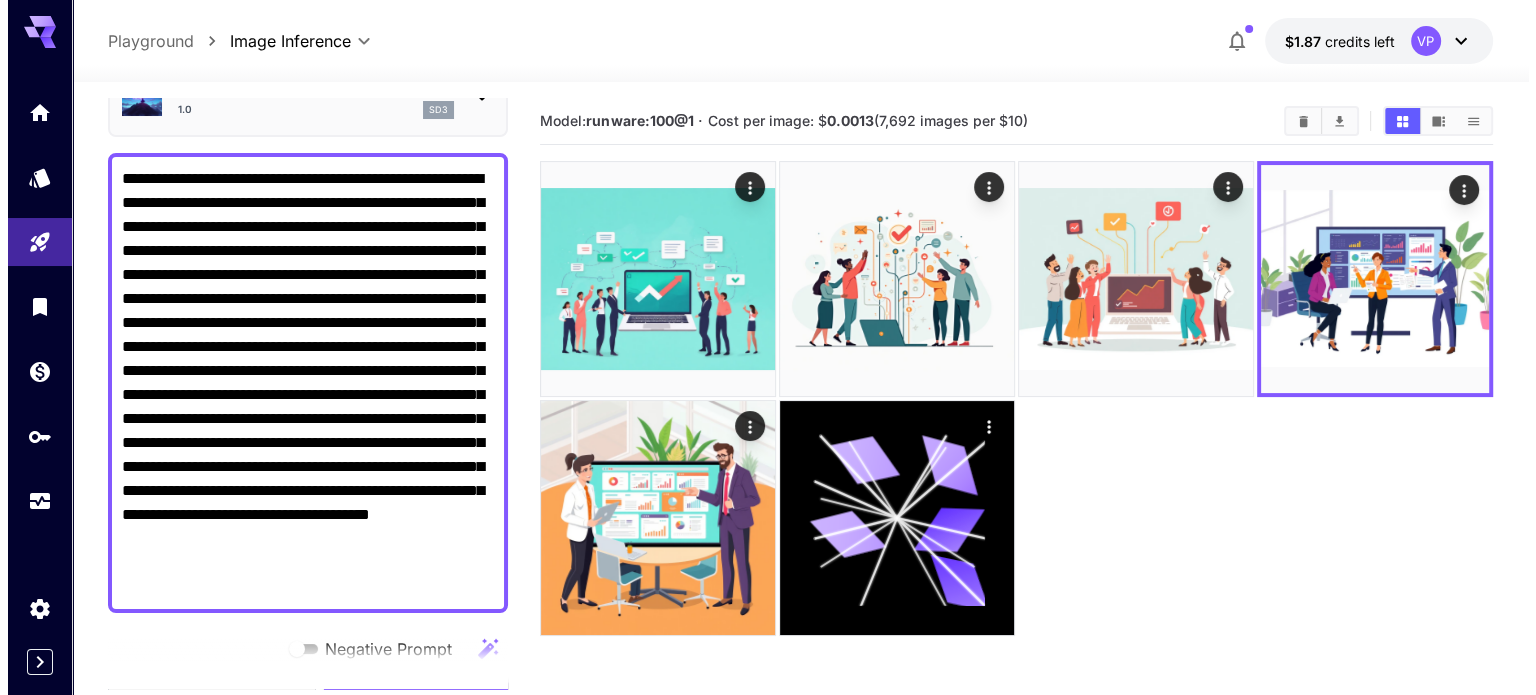 scroll, scrollTop: 80, scrollLeft: 0, axis: vertical 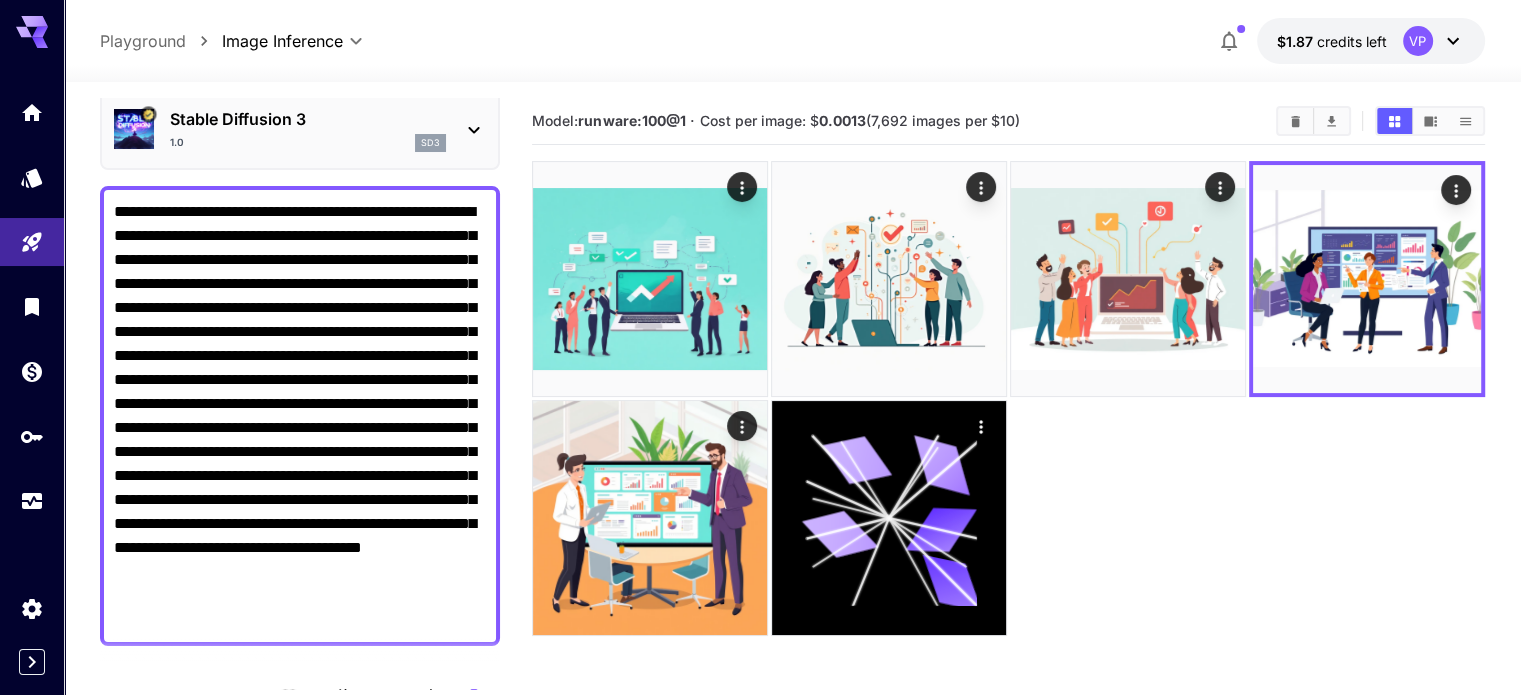 type on "**********" 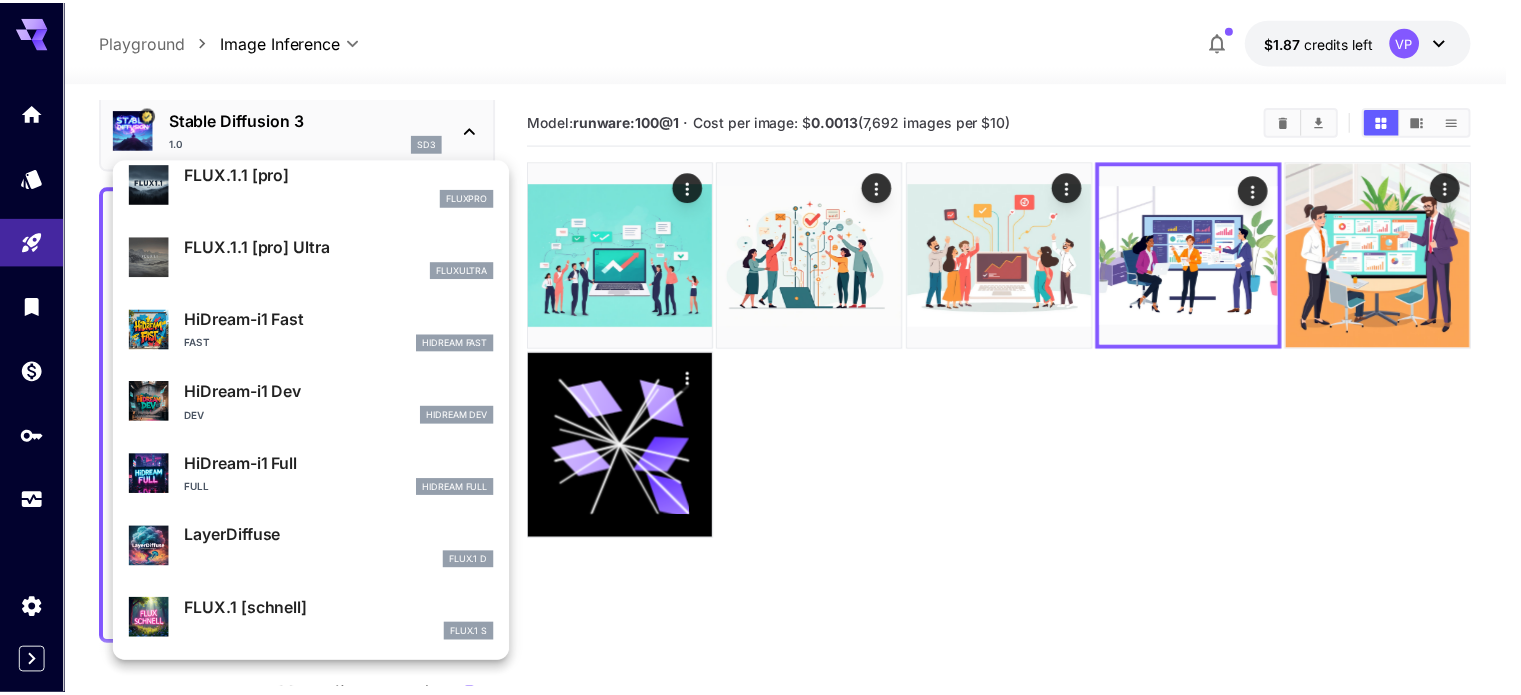 scroll, scrollTop: 1106, scrollLeft: 0, axis: vertical 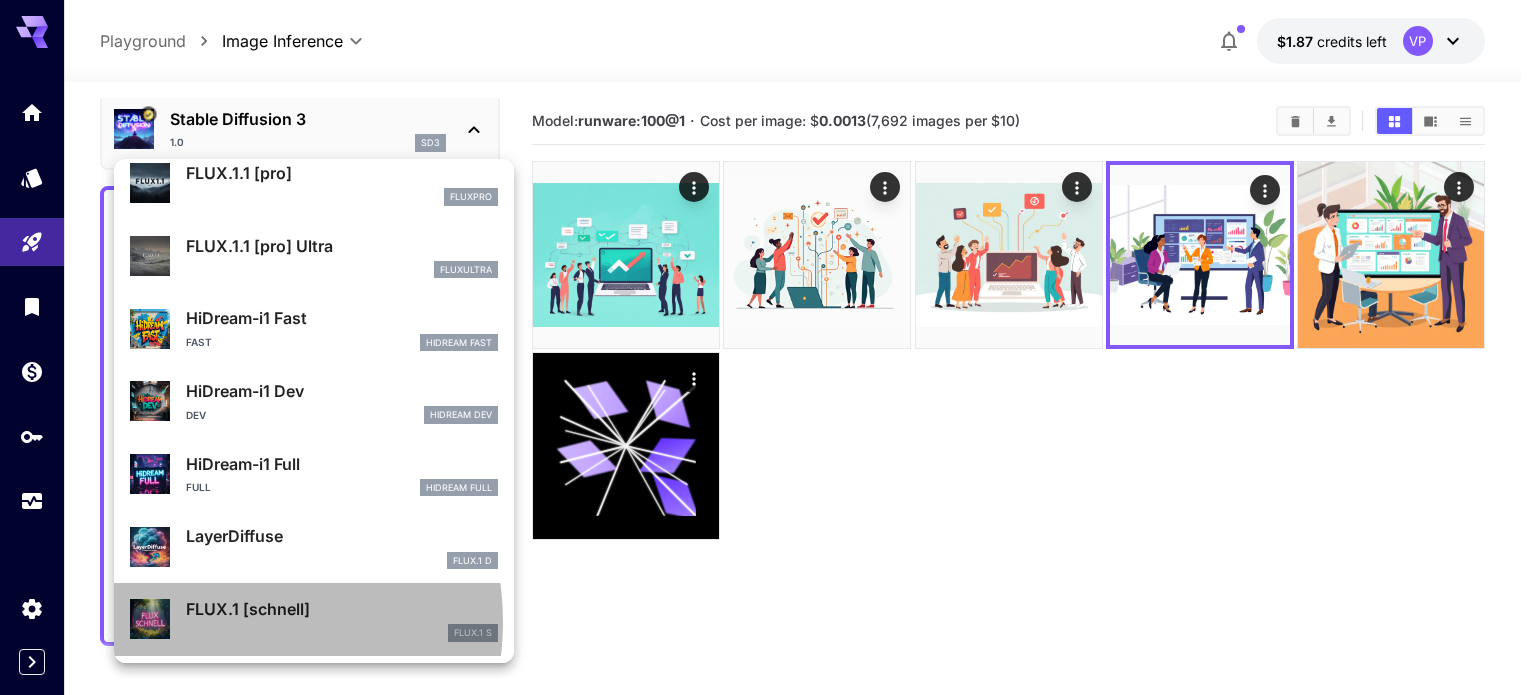 click on "FLUX.1 [schnell] FLUX.1 S" at bounding box center (342, 619) 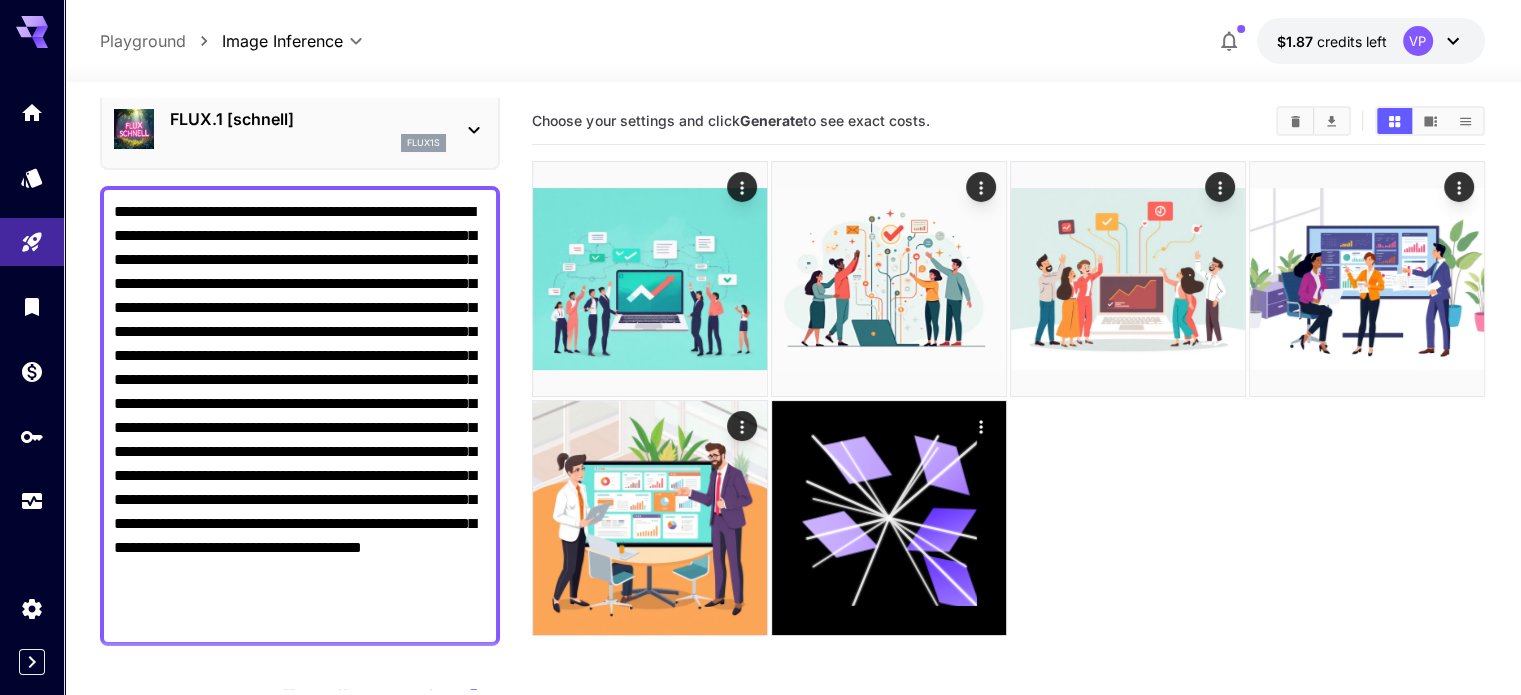 scroll, scrollTop: 180, scrollLeft: 0, axis: vertical 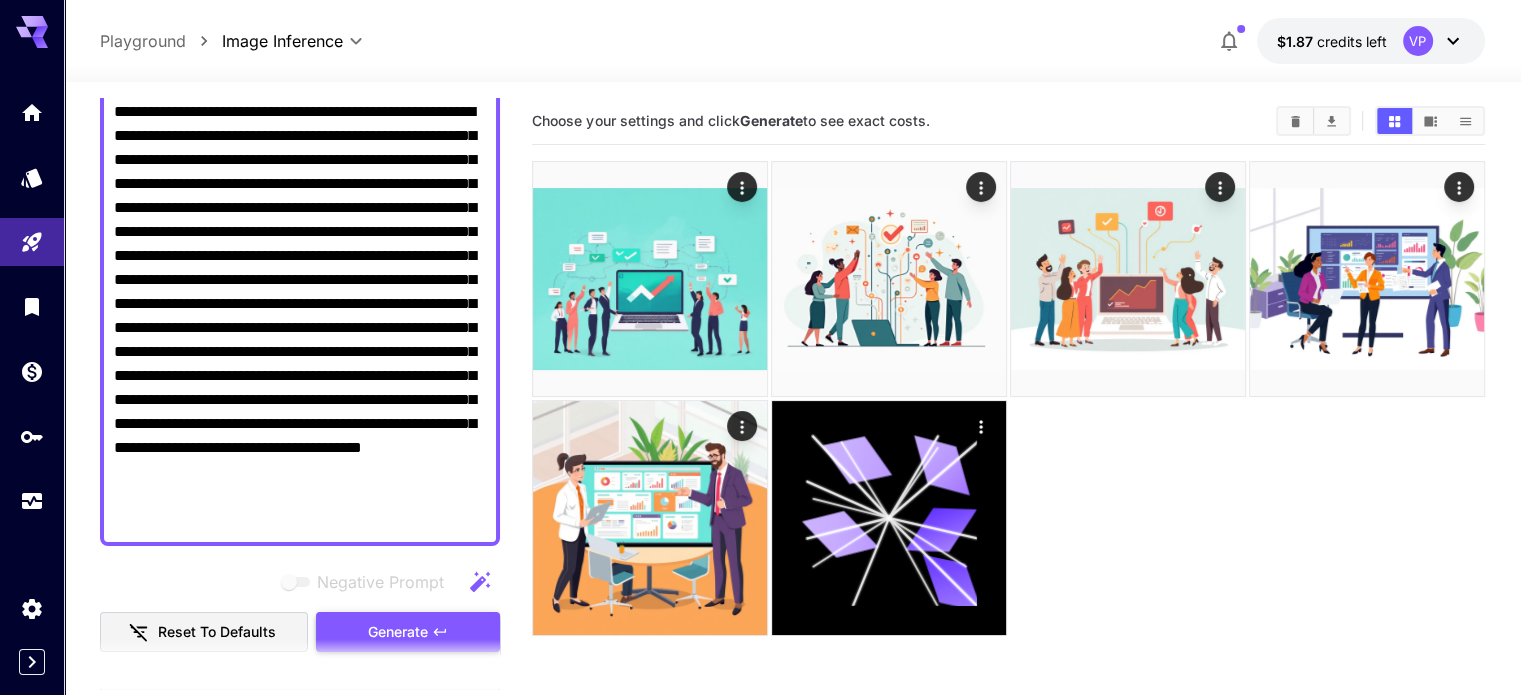 click on "Generate" at bounding box center (398, 632) 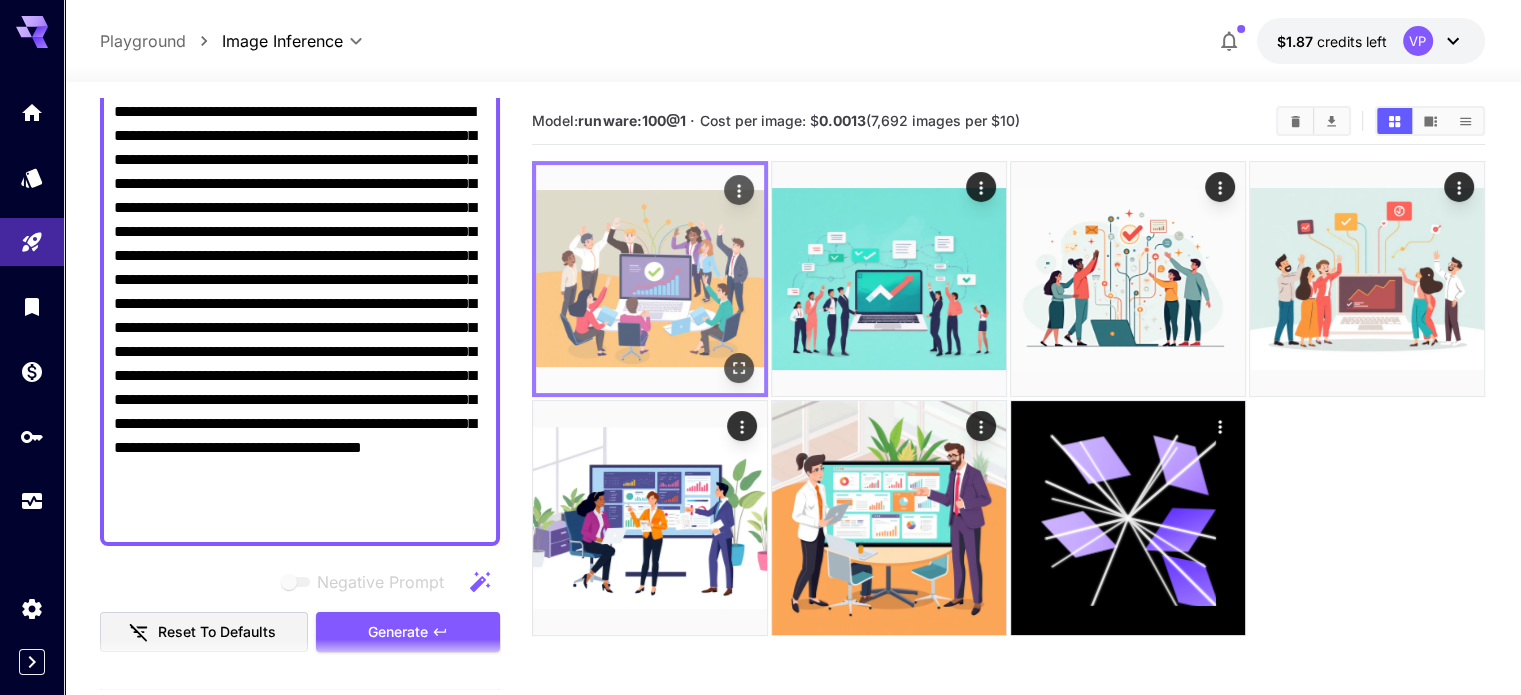 click at bounding box center [650, 279] 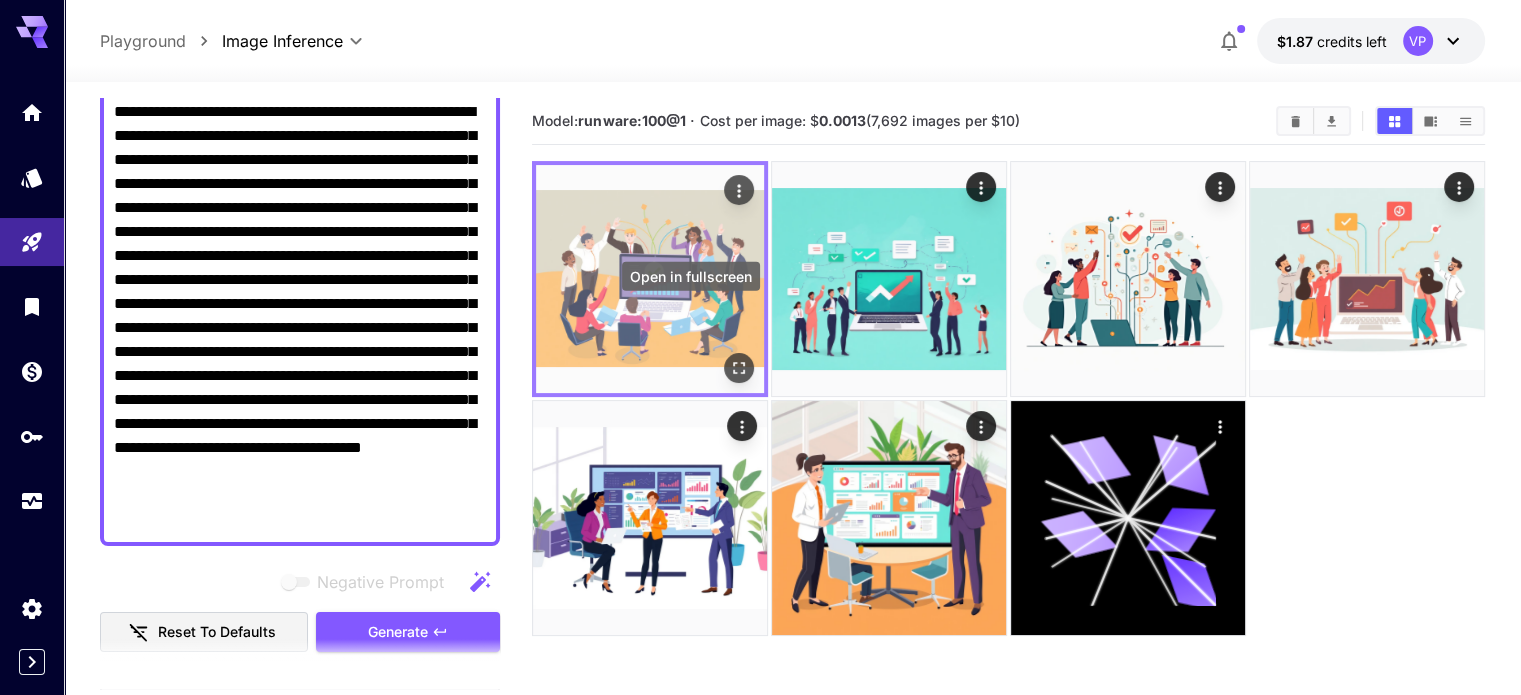 click at bounding box center [739, 368] 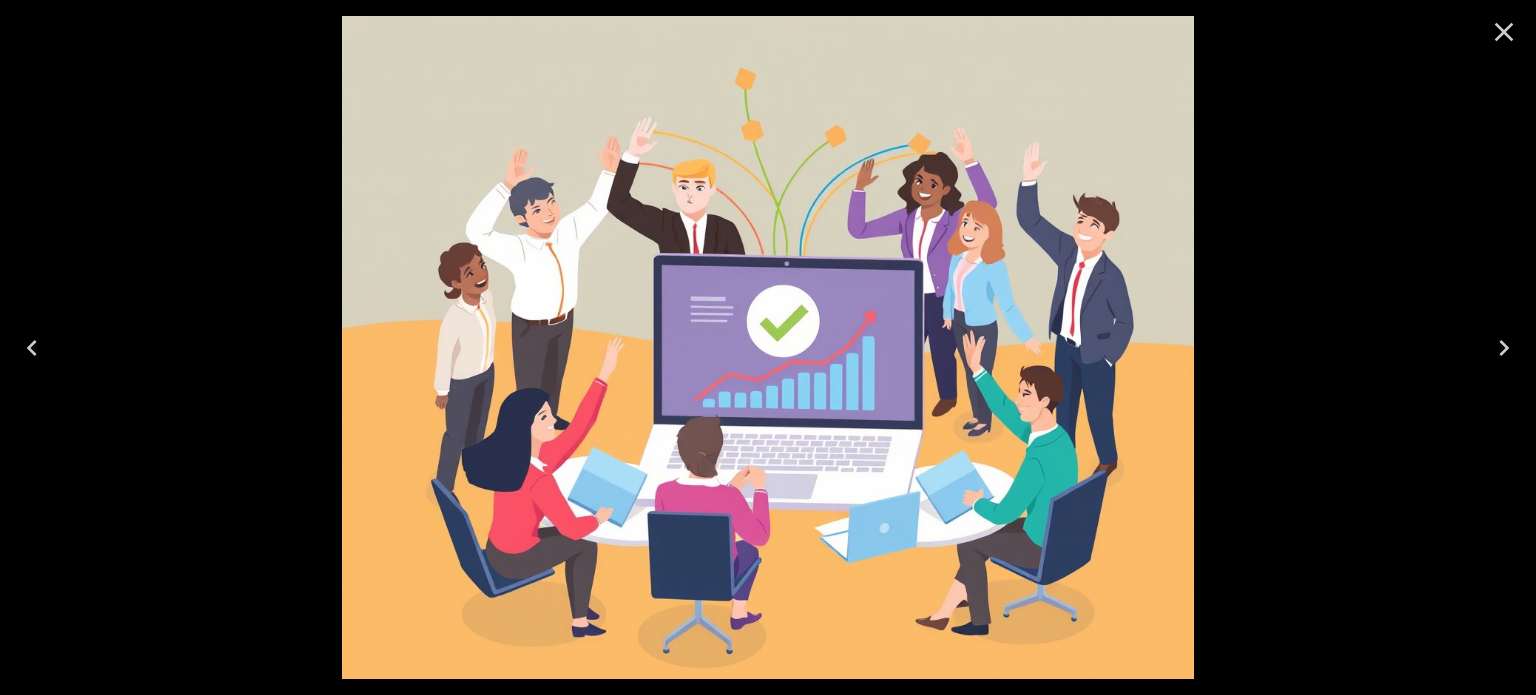 click 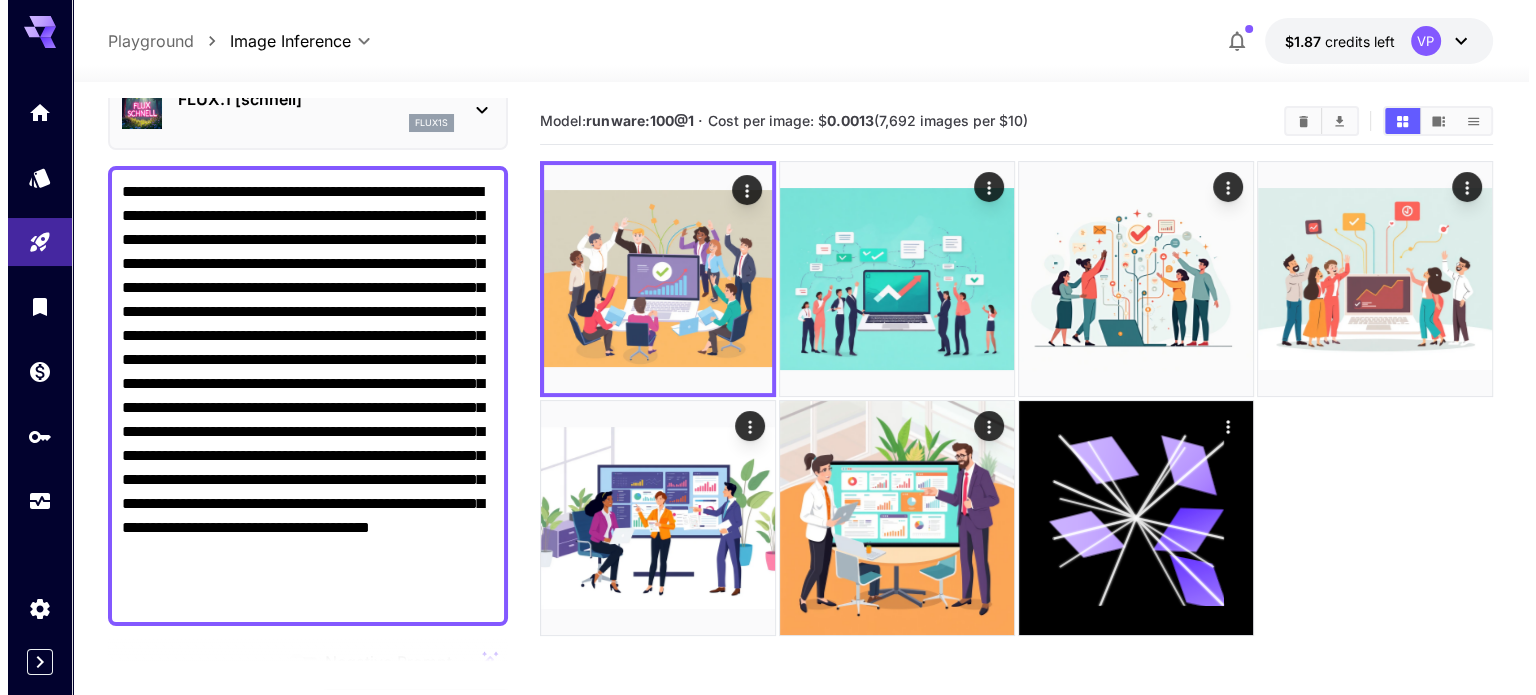 scroll, scrollTop: 0, scrollLeft: 0, axis: both 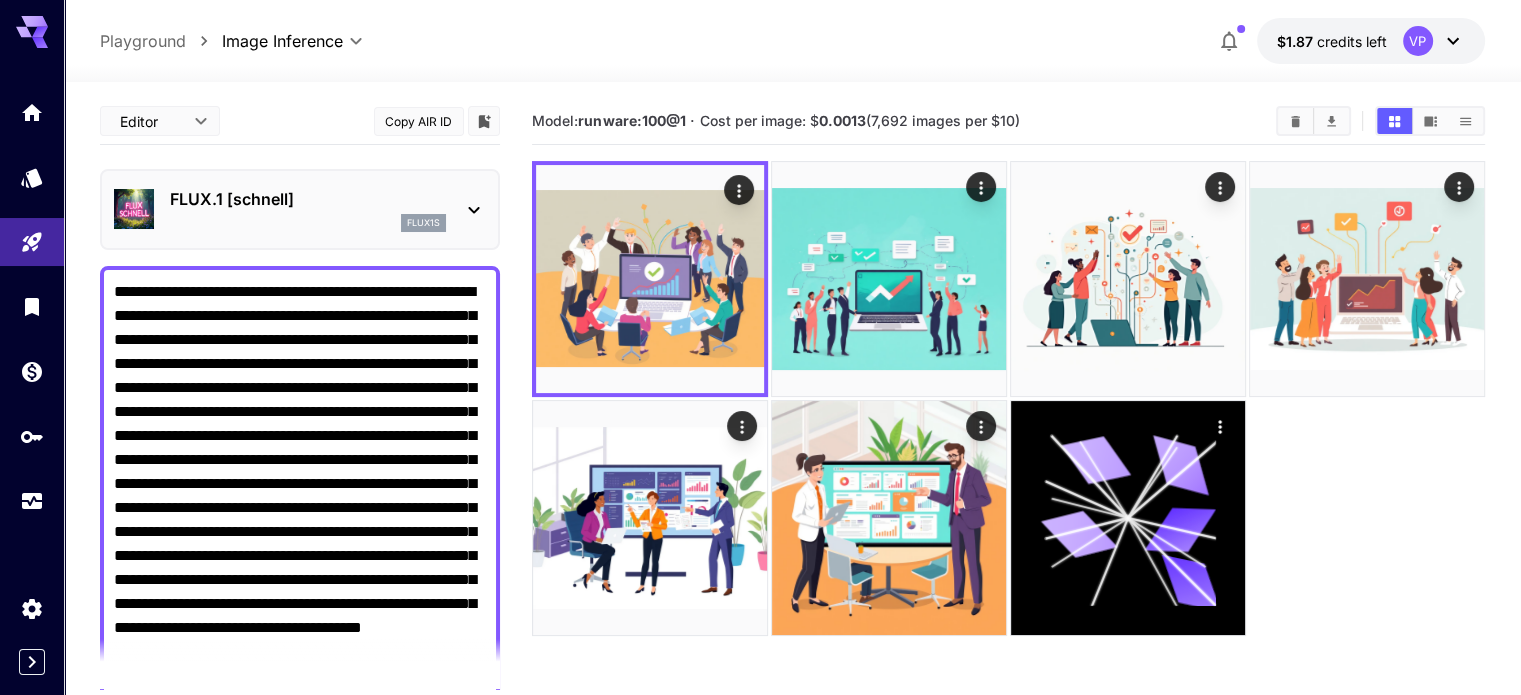click on "FLUX.1 [schnell] flux1s" at bounding box center (300, 209) 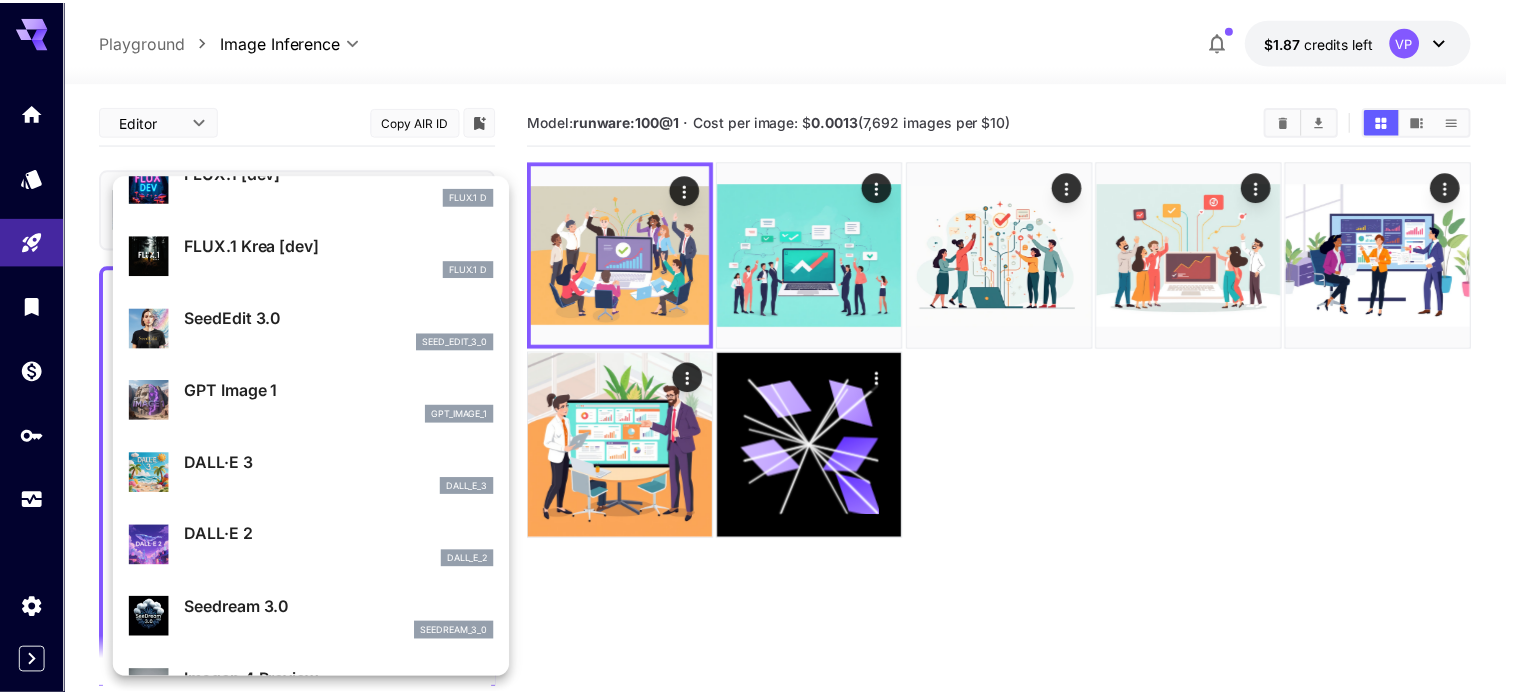 scroll, scrollTop: 0, scrollLeft: 0, axis: both 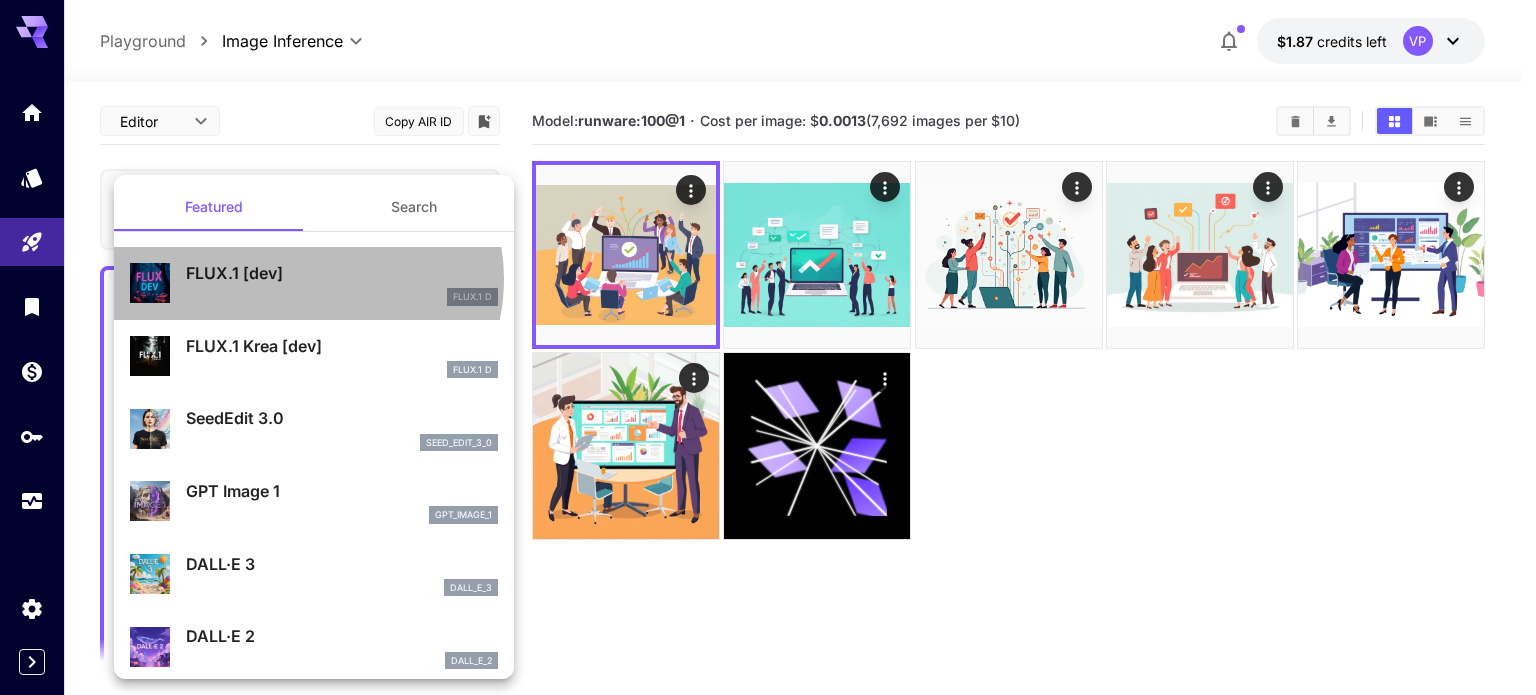 click on "FLUX.1 [dev]" at bounding box center (342, 273) 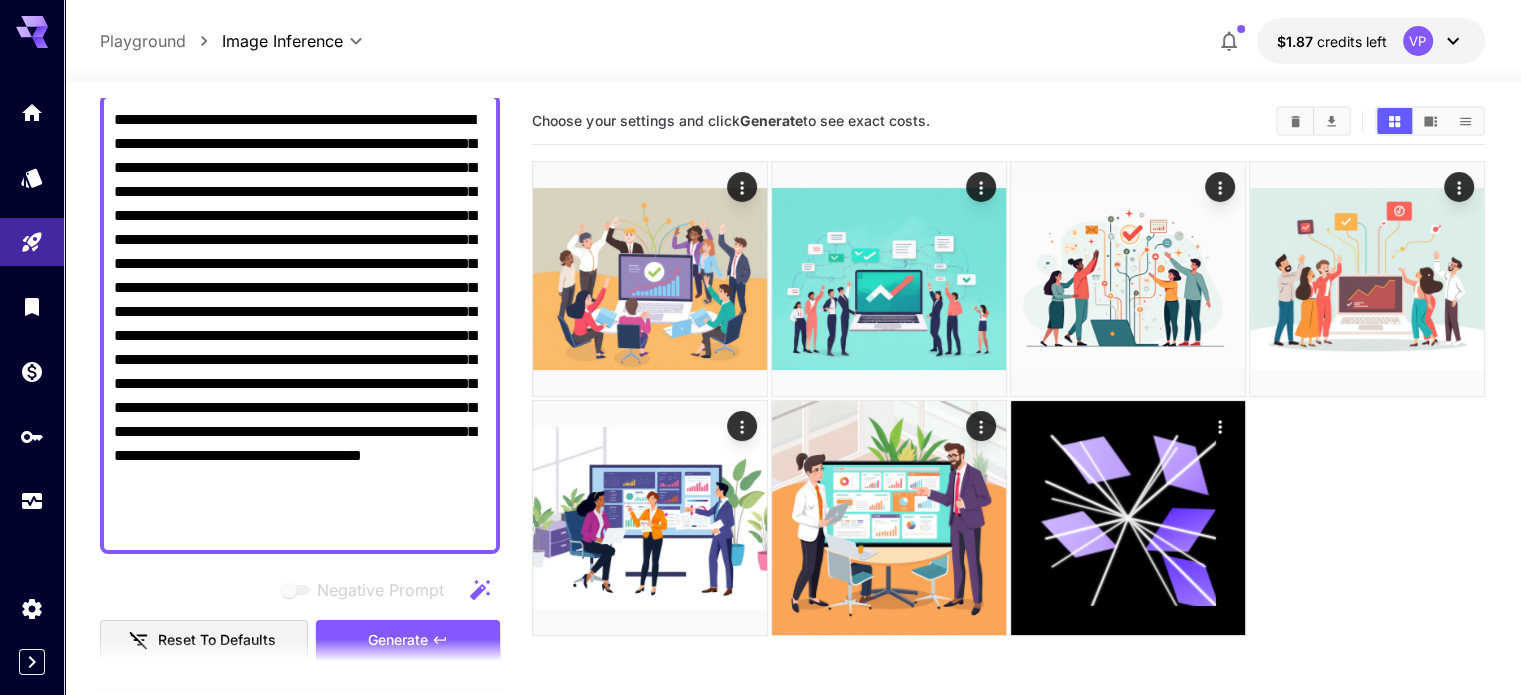 scroll, scrollTop: 300, scrollLeft: 0, axis: vertical 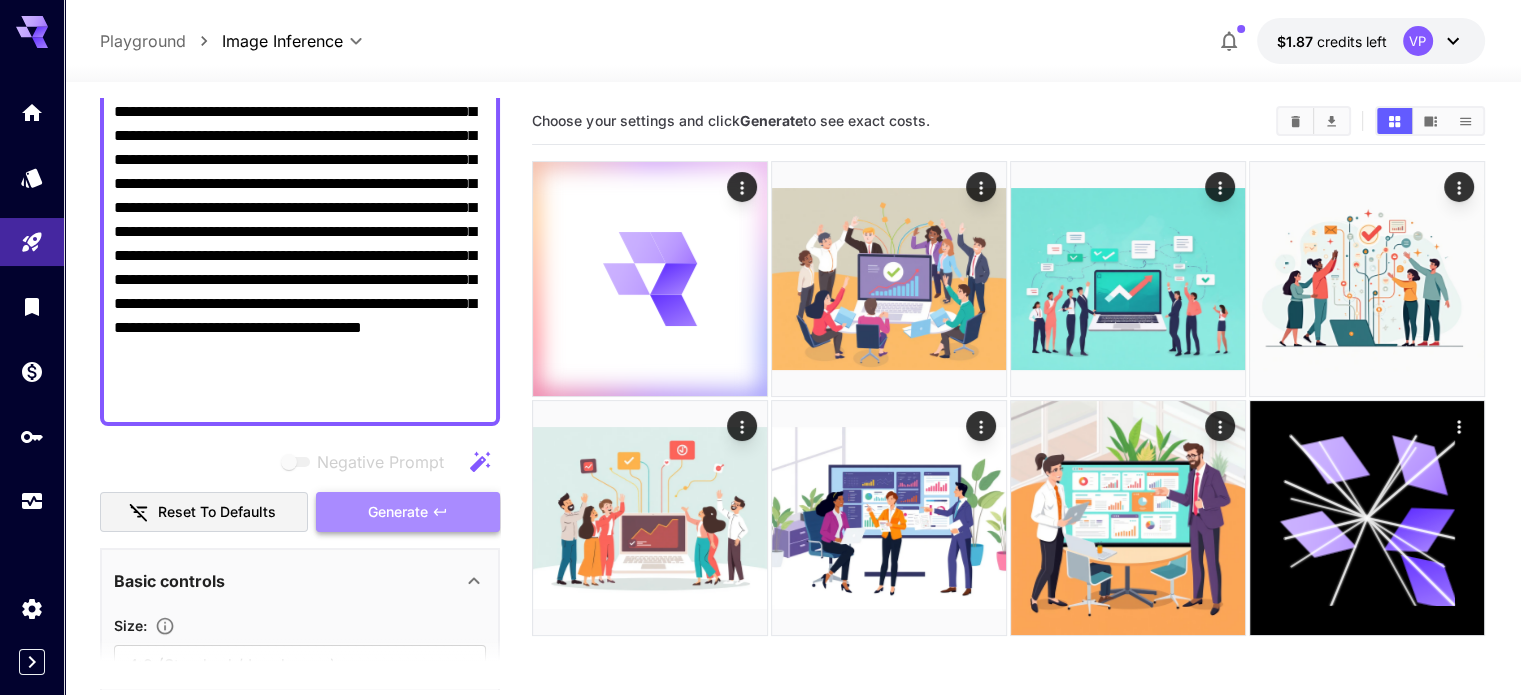click on "Generate" at bounding box center [408, 512] 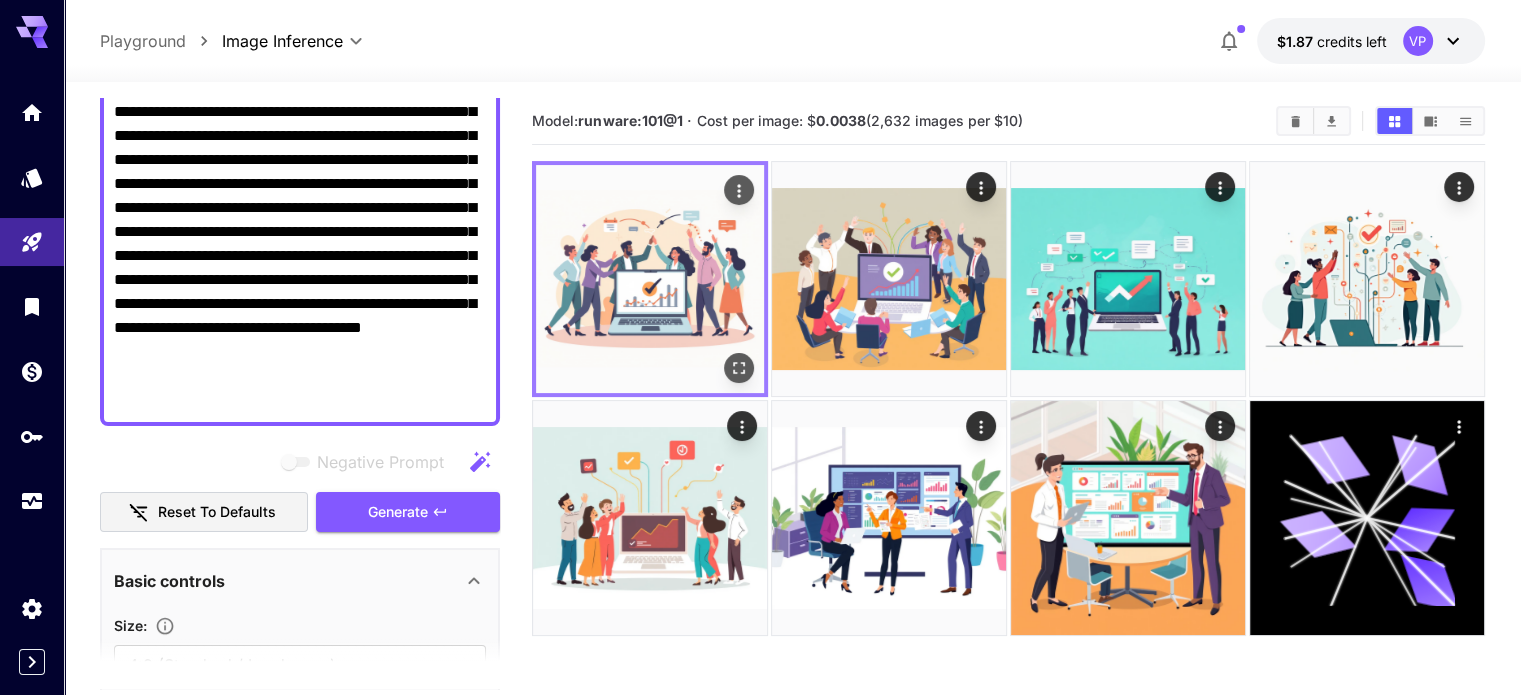click at bounding box center (650, 279) 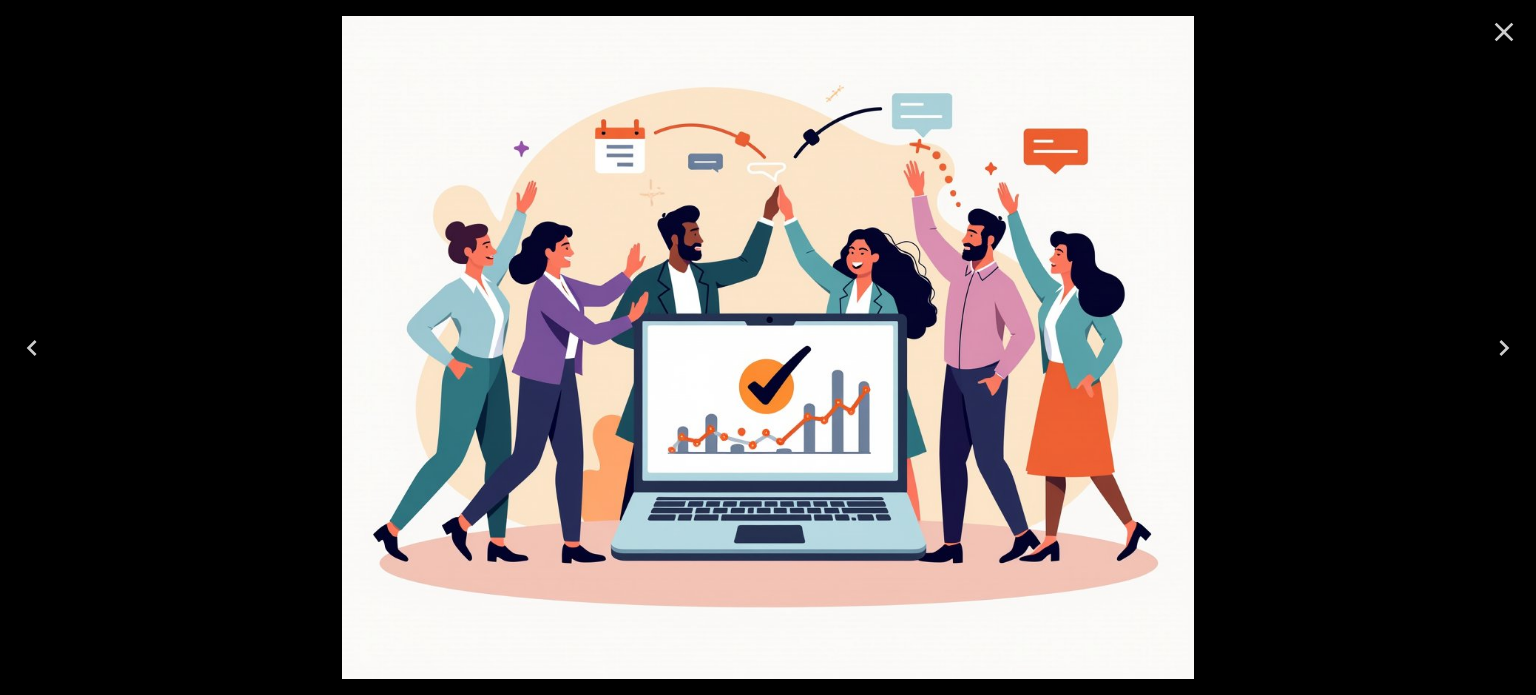 click 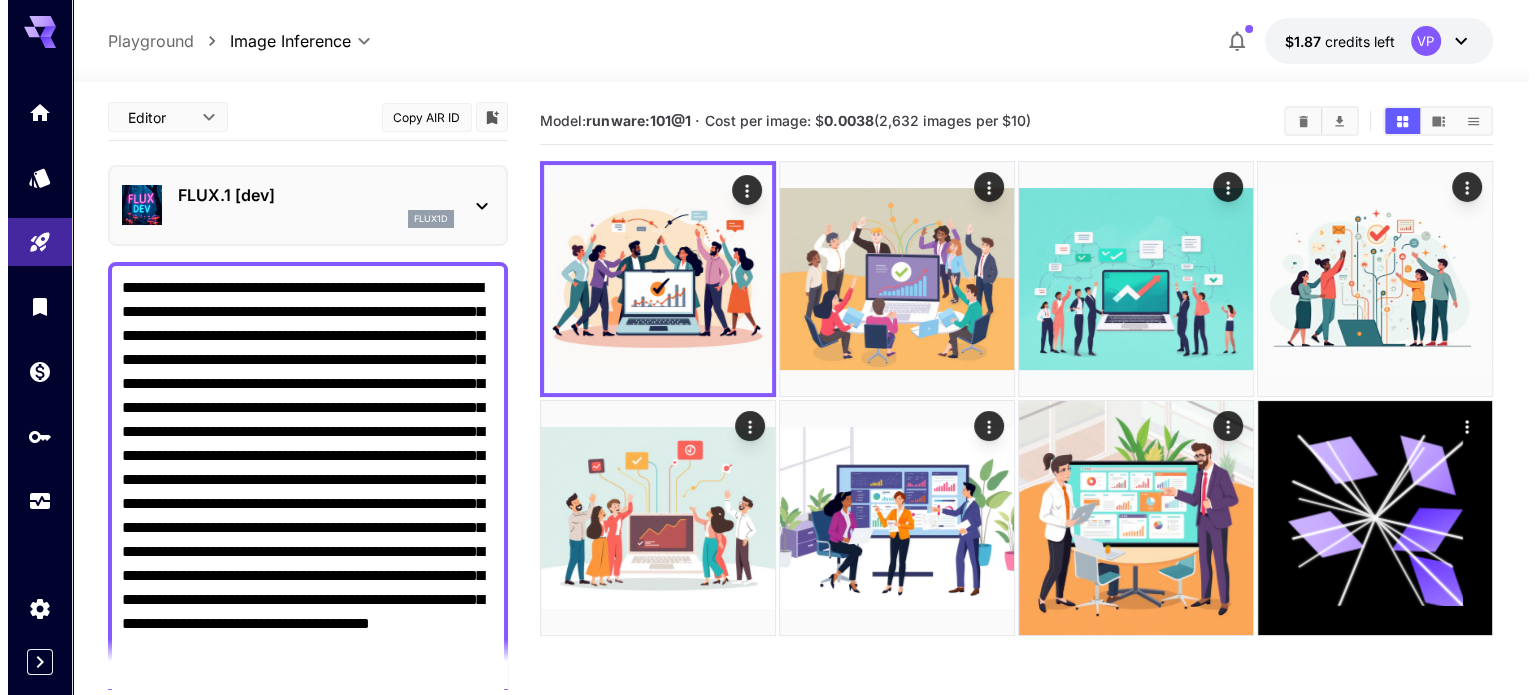 scroll, scrollTop: 0, scrollLeft: 0, axis: both 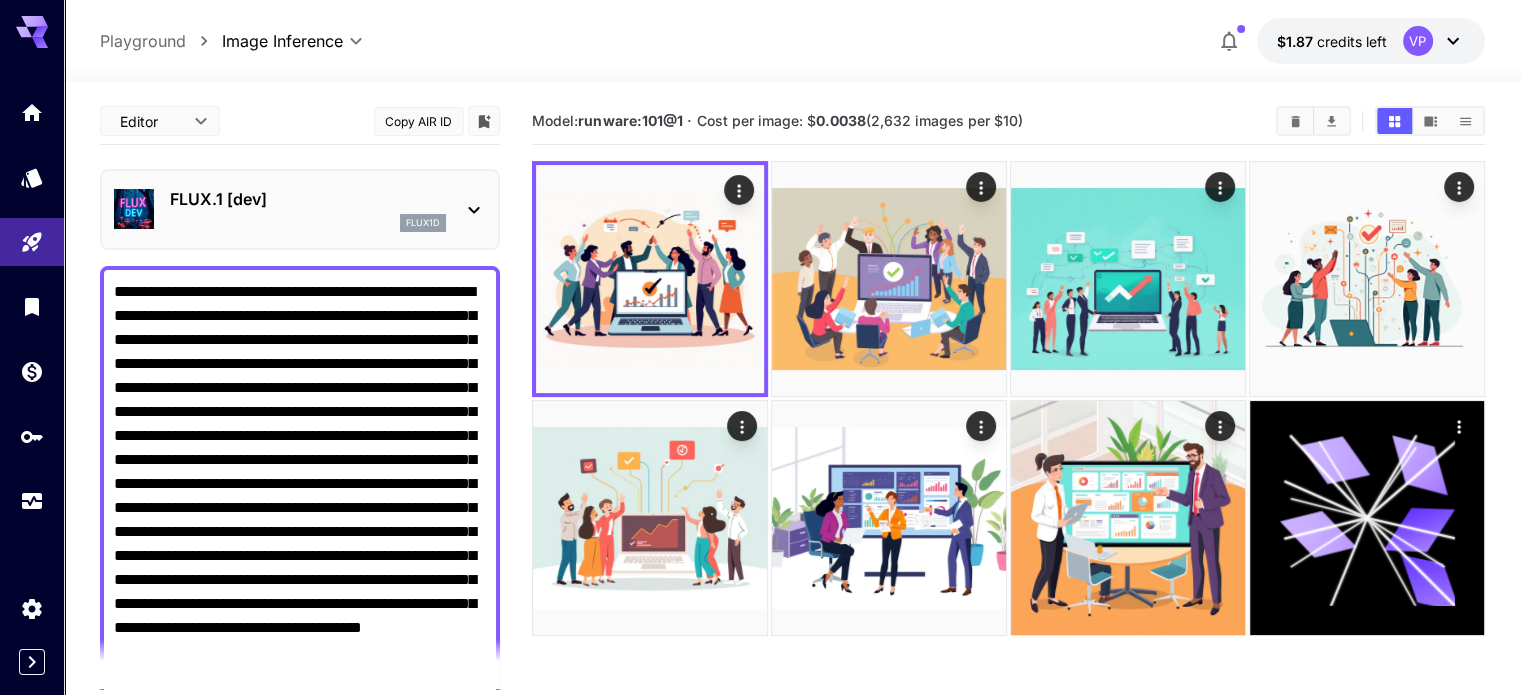 click 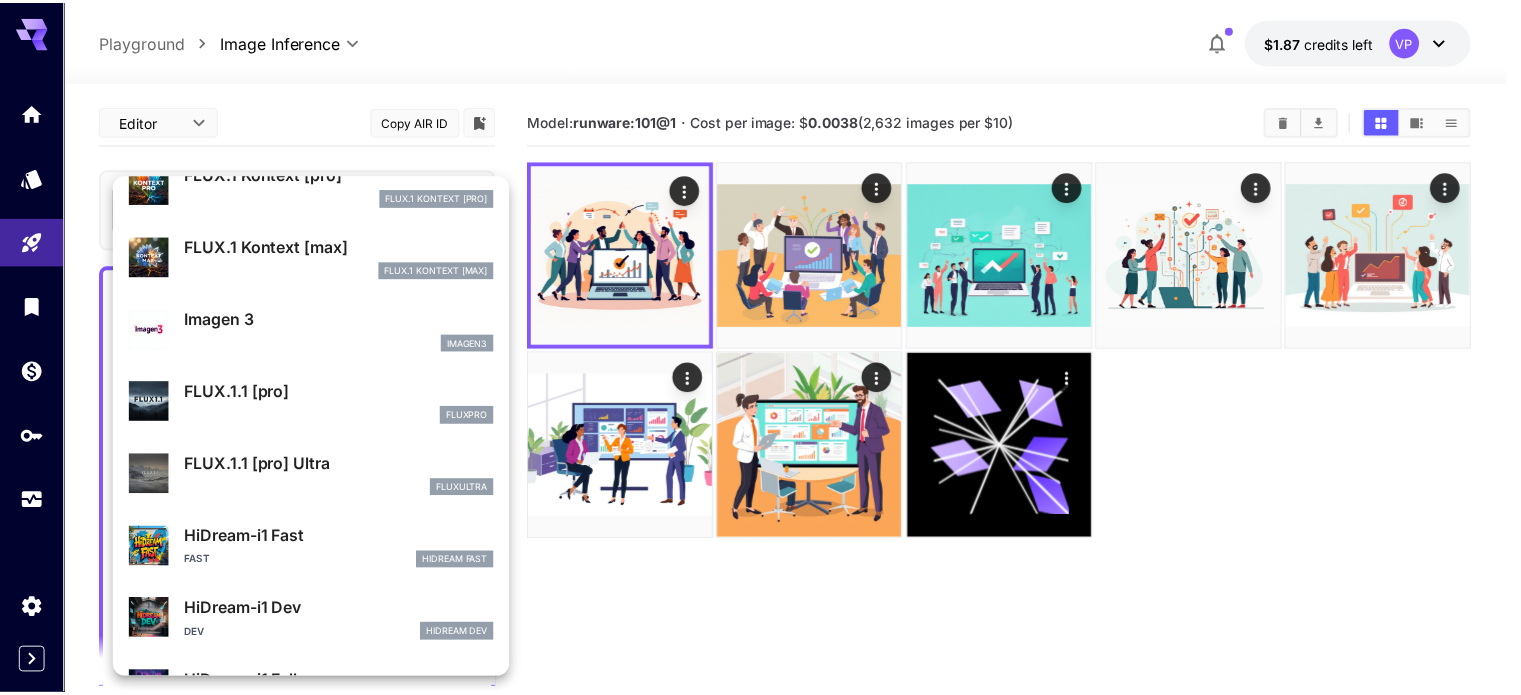 scroll, scrollTop: 802, scrollLeft: 0, axis: vertical 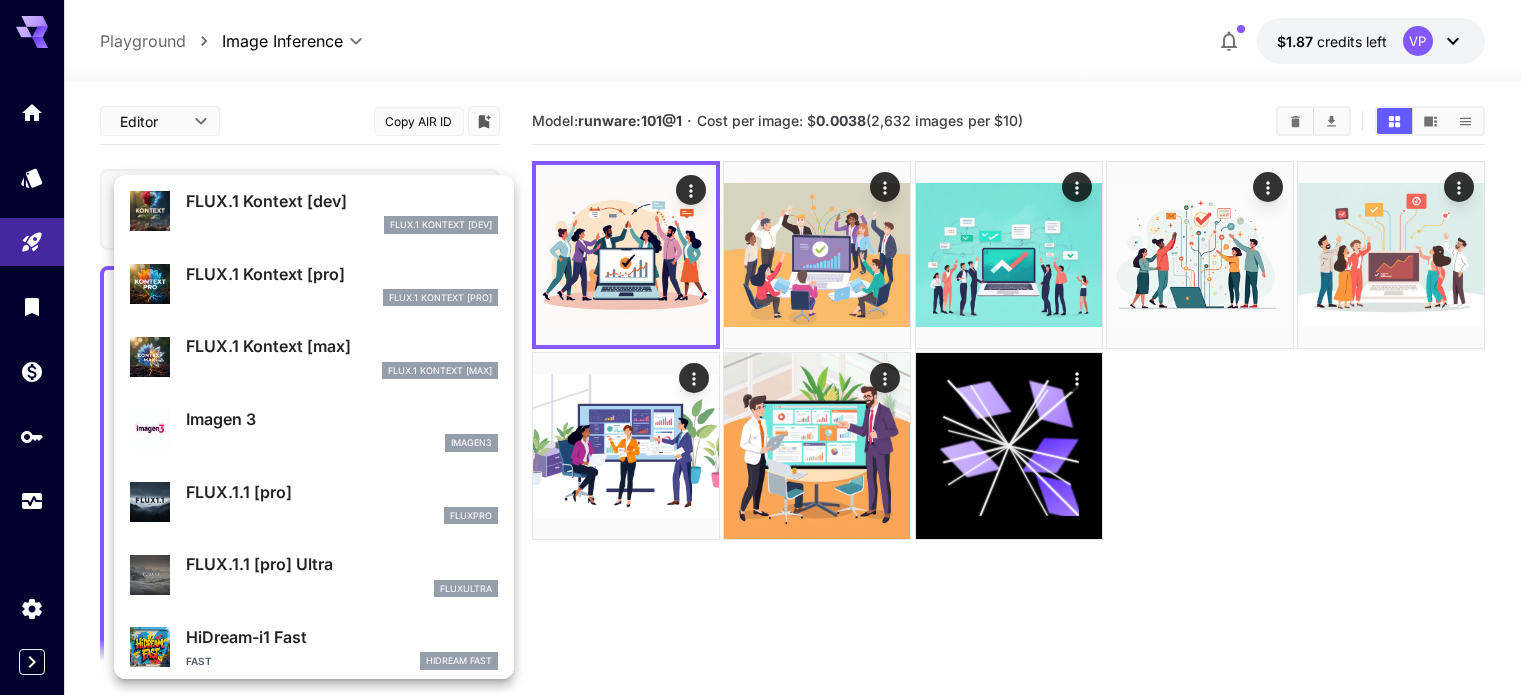 click at bounding box center (768, 347) 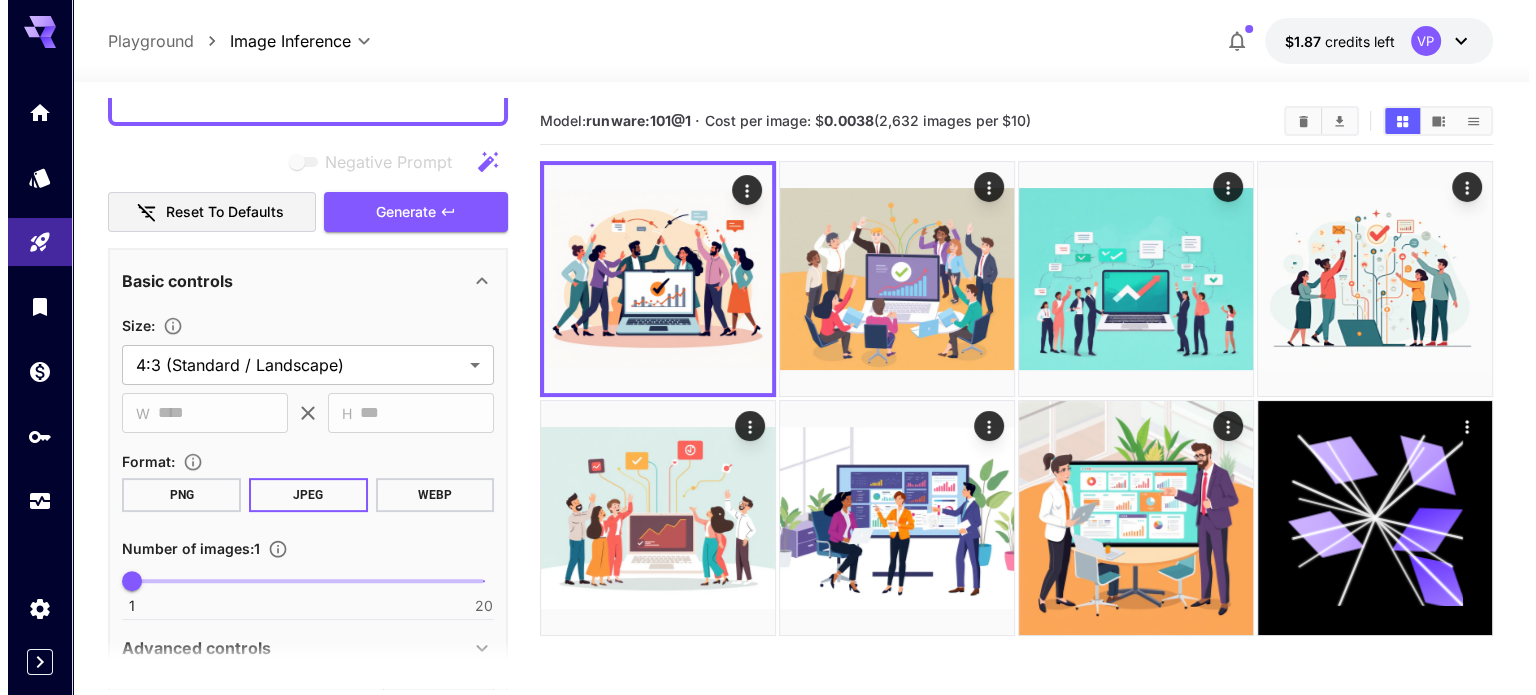 scroll, scrollTop: 1008, scrollLeft: 0, axis: vertical 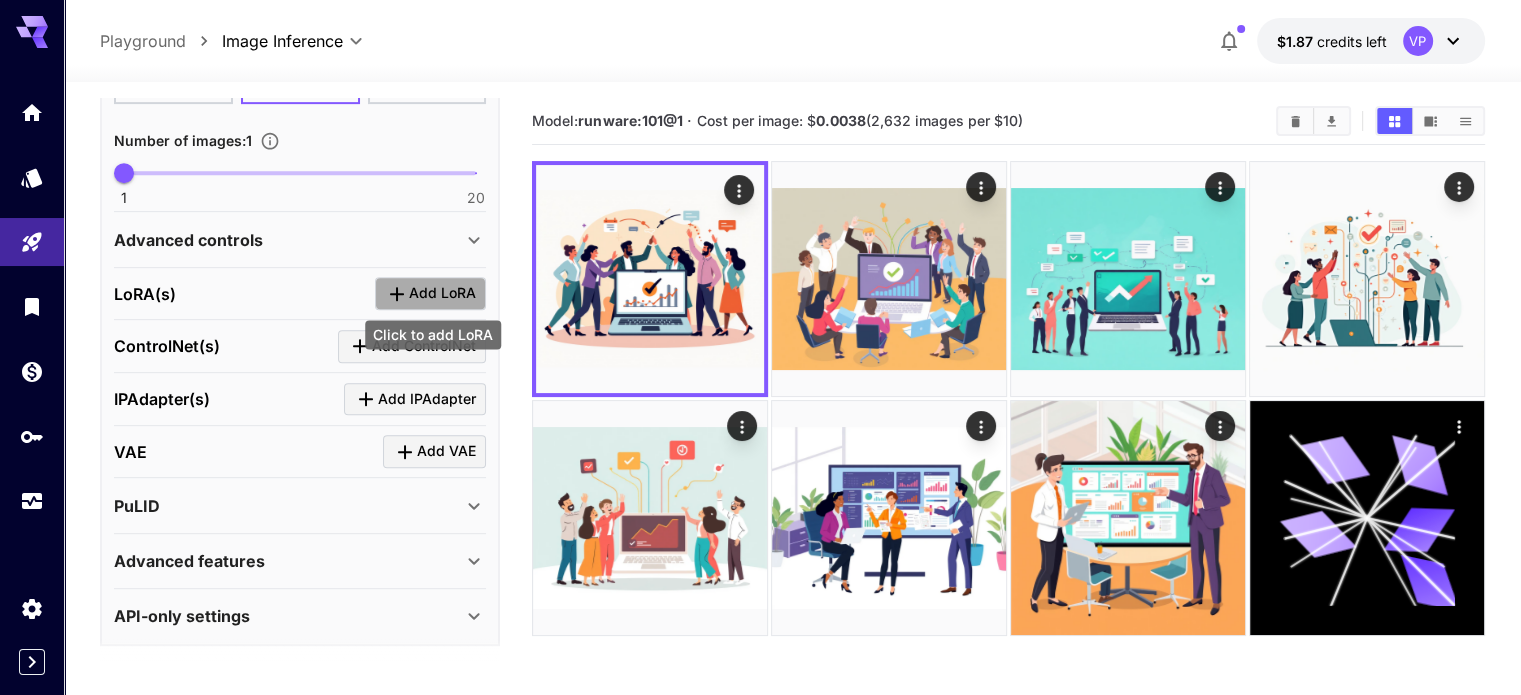 click on "Add LoRA" at bounding box center (442, 293) 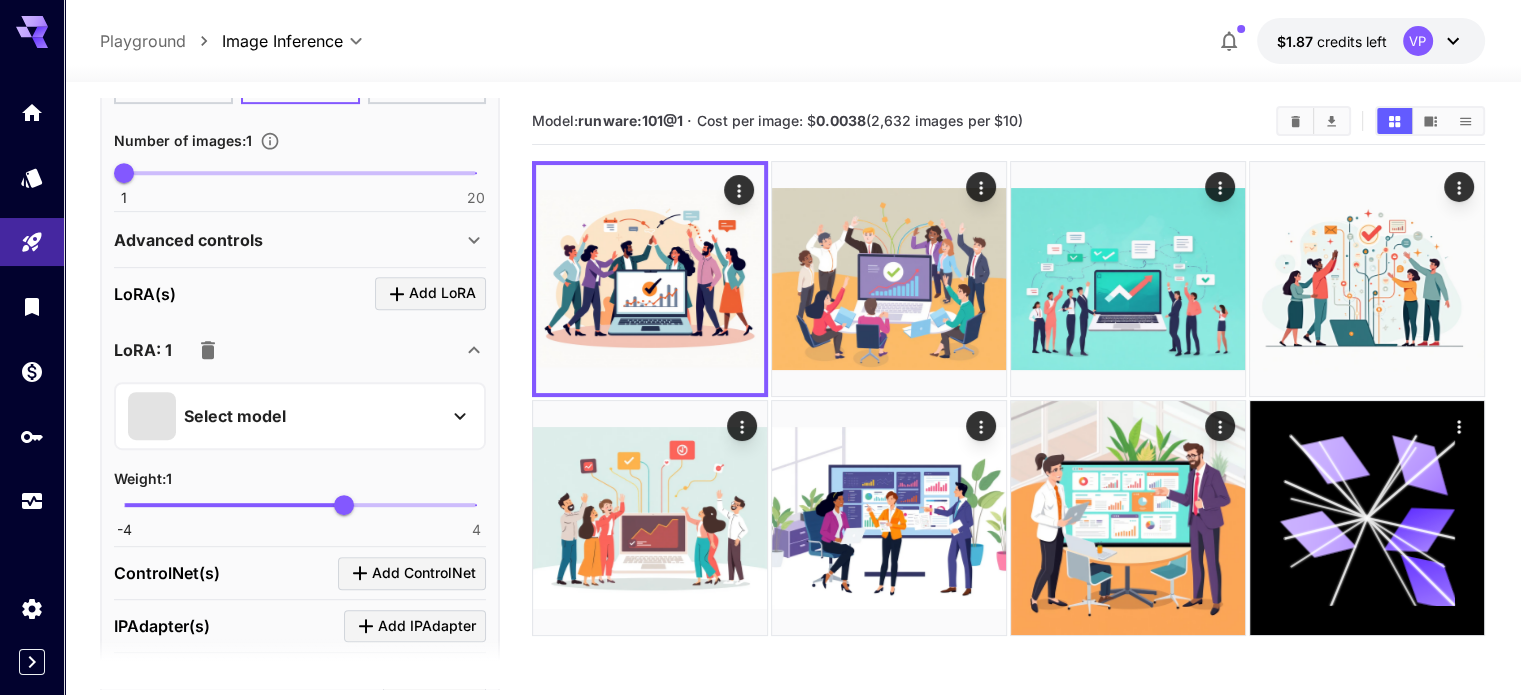 click on "Select model" at bounding box center (284, 416) 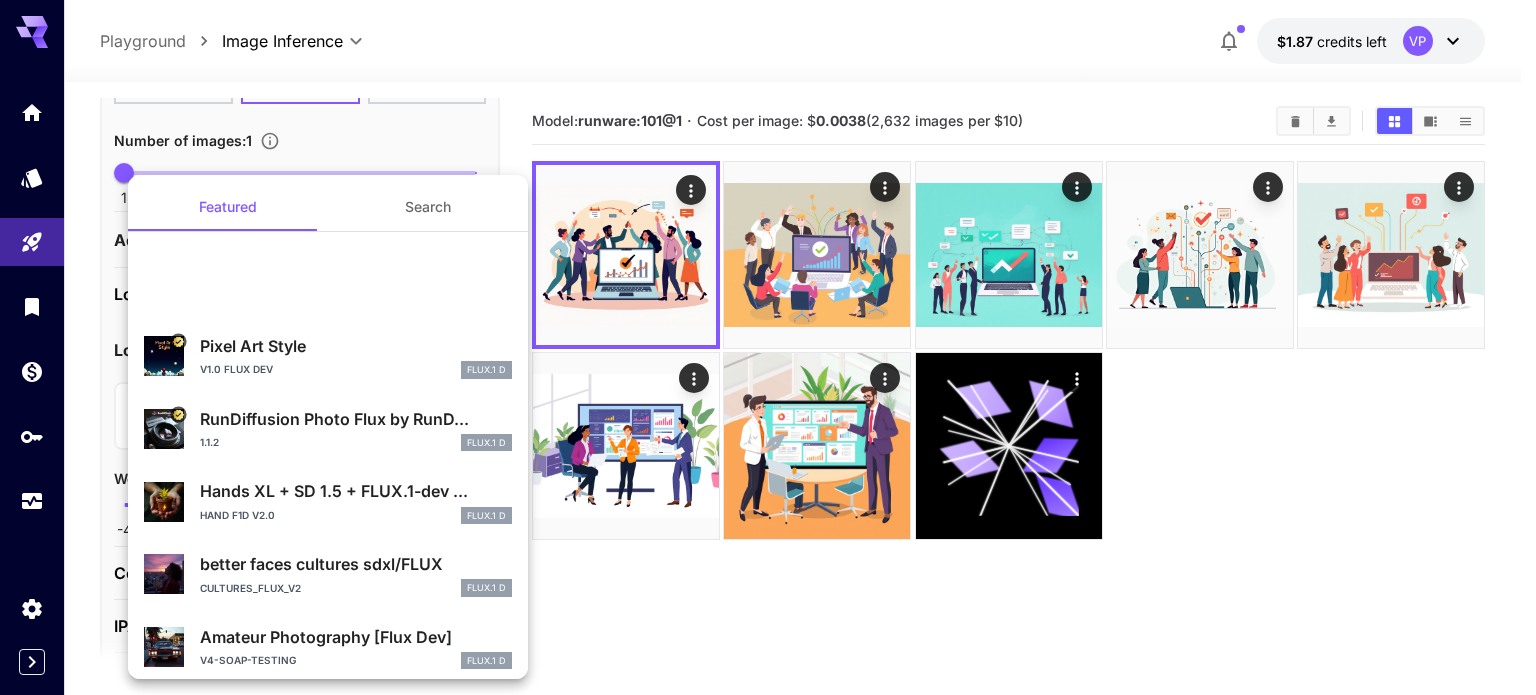 scroll, scrollTop: 0, scrollLeft: 0, axis: both 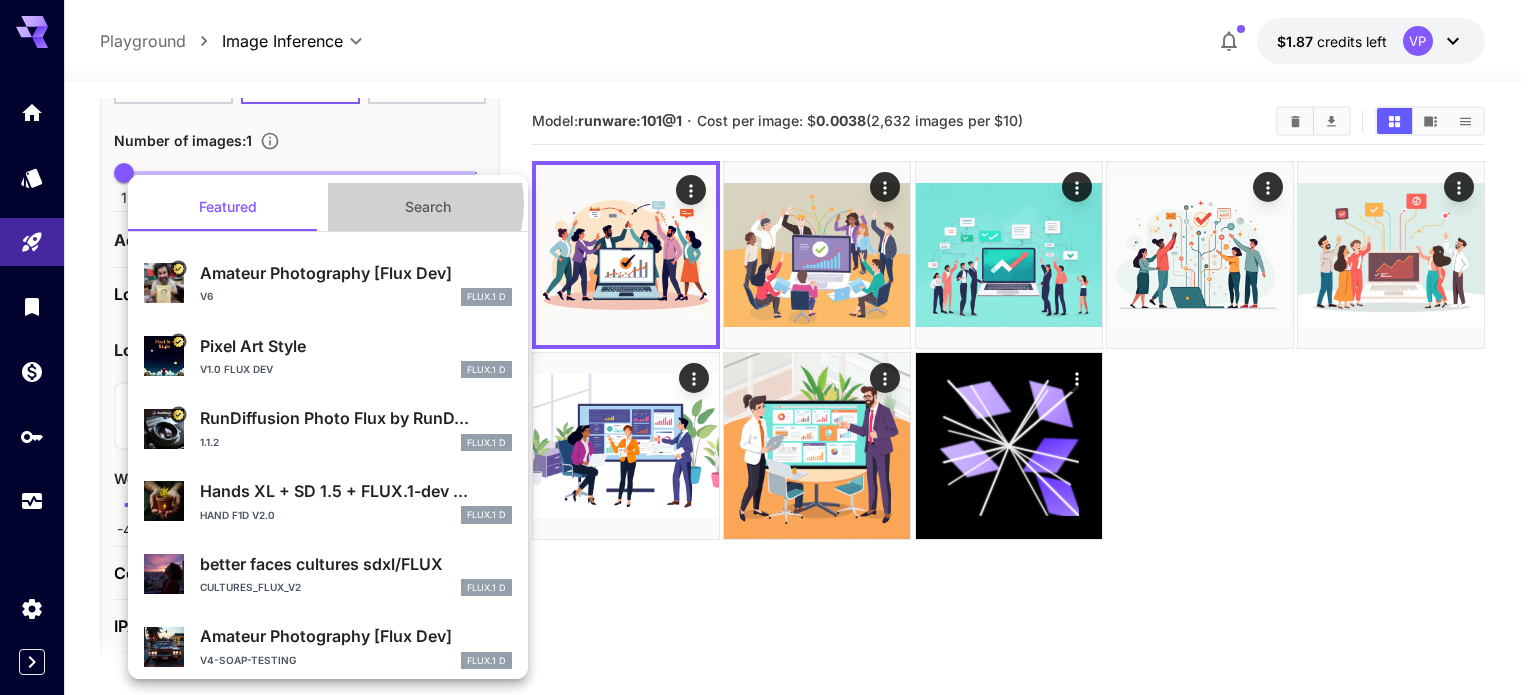 click on "Search" at bounding box center [428, 207] 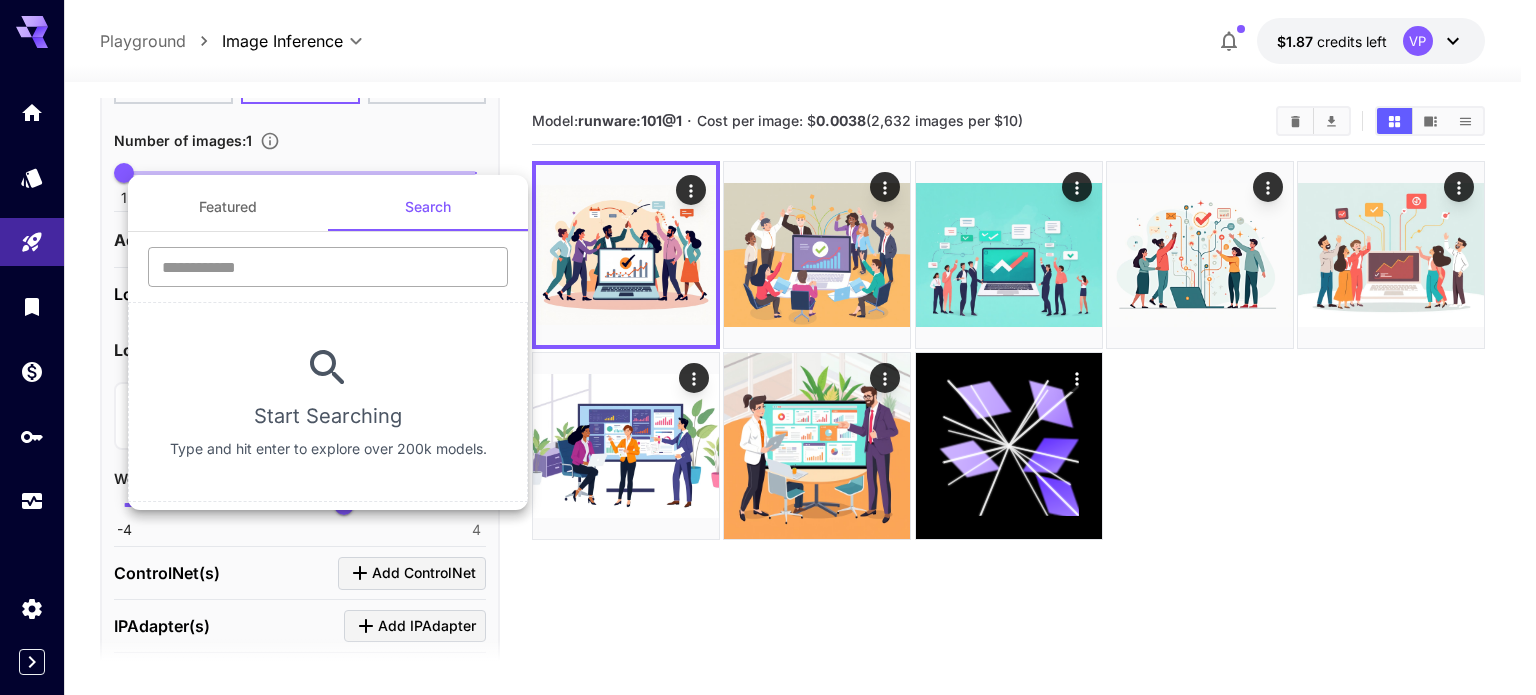 click at bounding box center [328, 267] 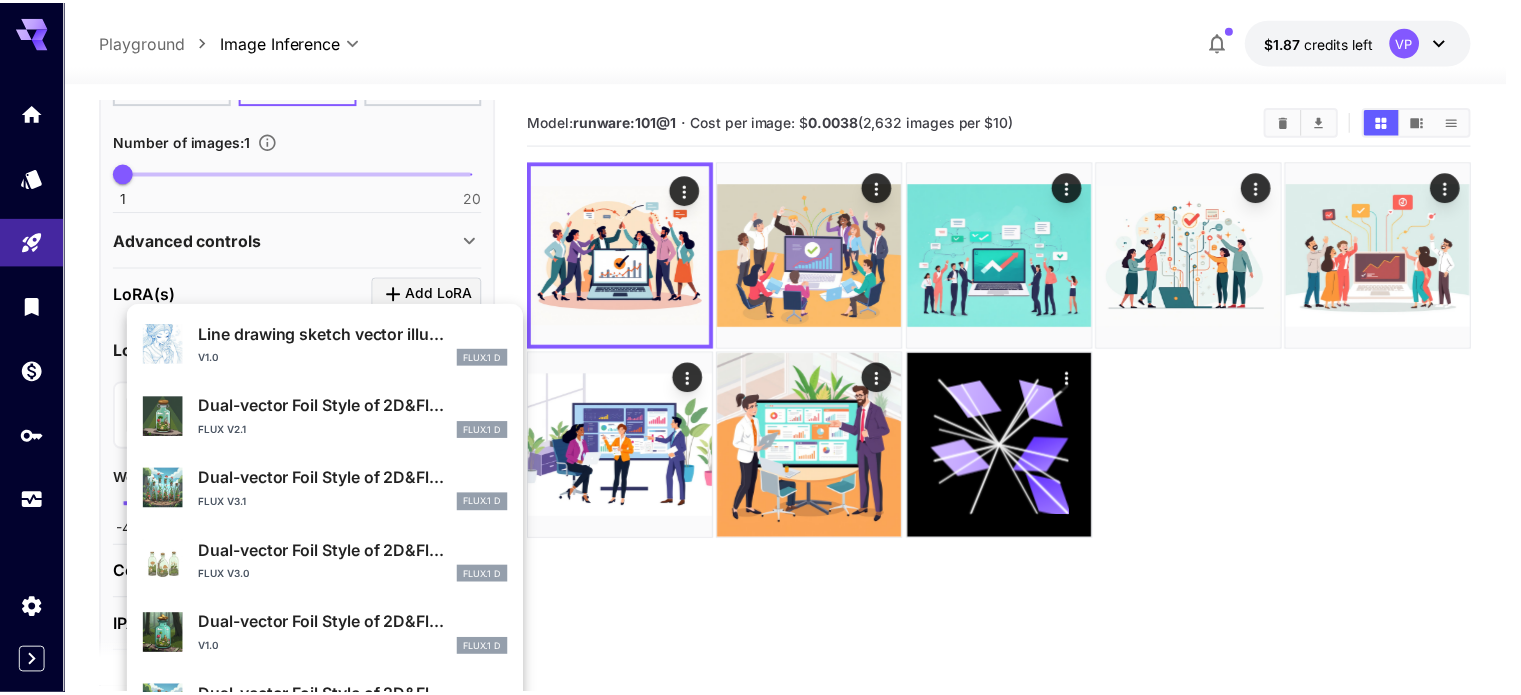 scroll, scrollTop: 88, scrollLeft: 0, axis: vertical 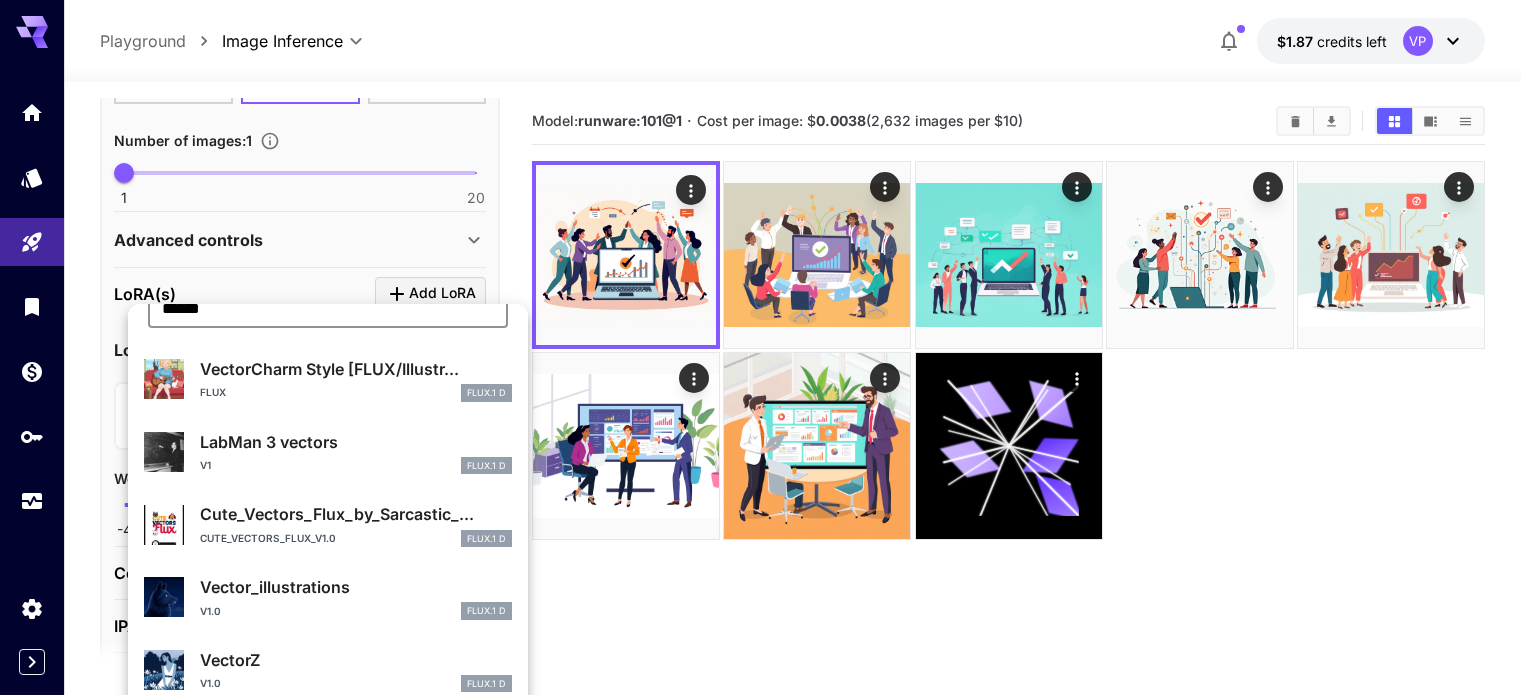 type on "******" 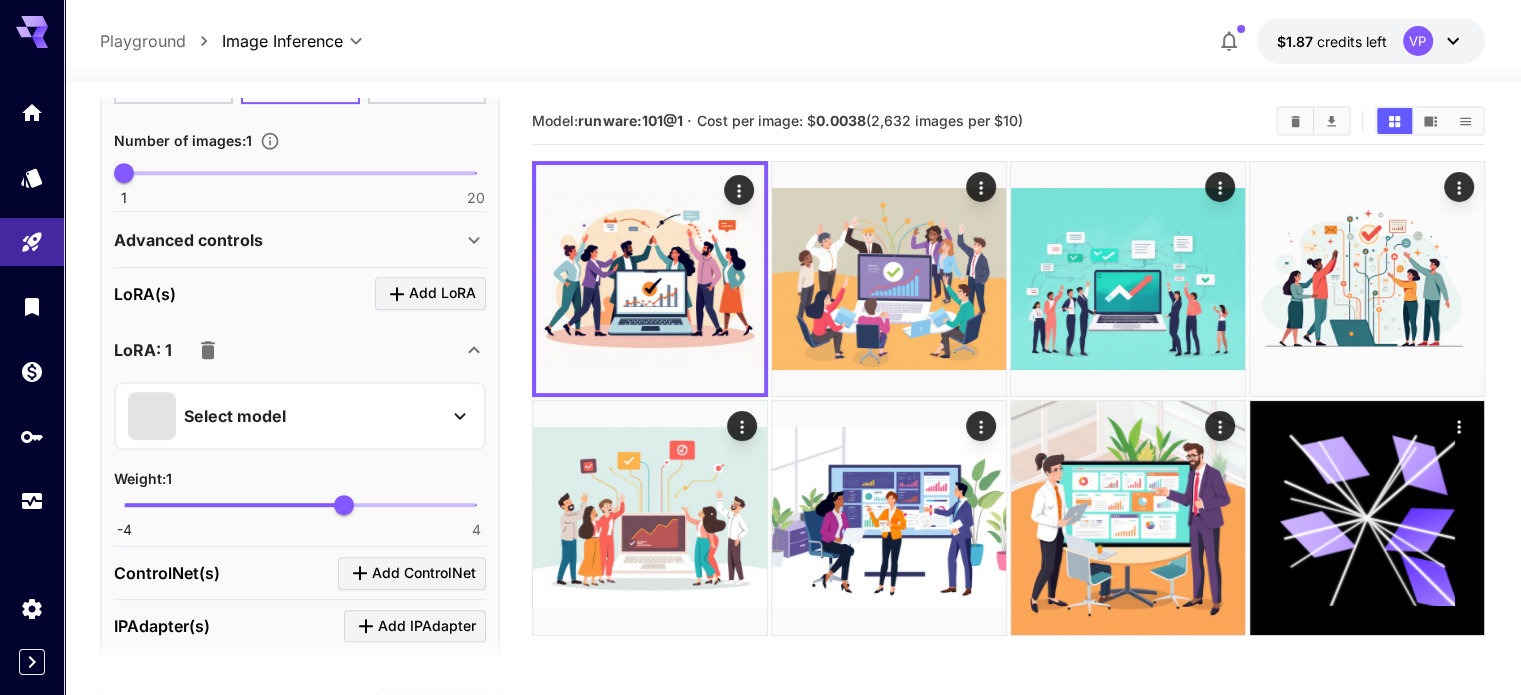 click on "Advanced controls" at bounding box center (300, 240) 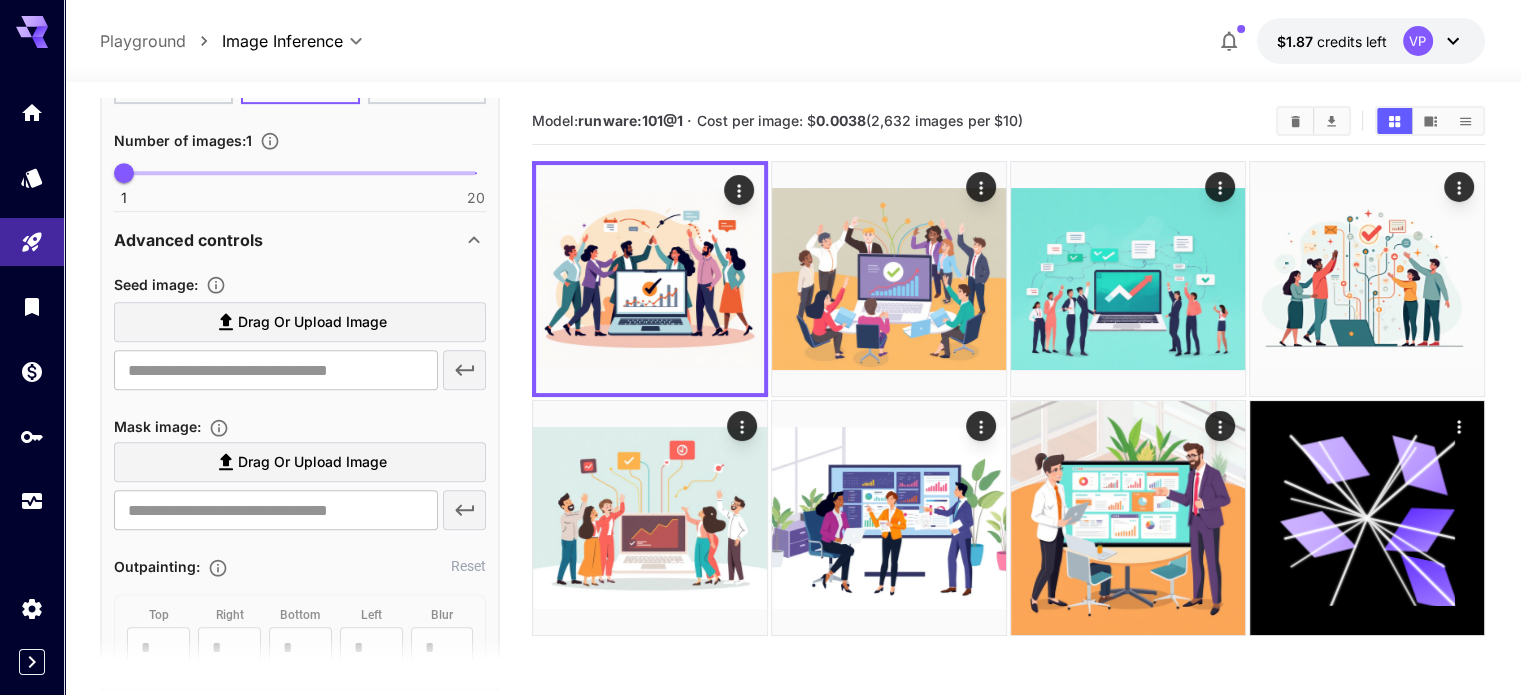 scroll, scrollTop: 808, scrollLeft: 0, axis: vertical 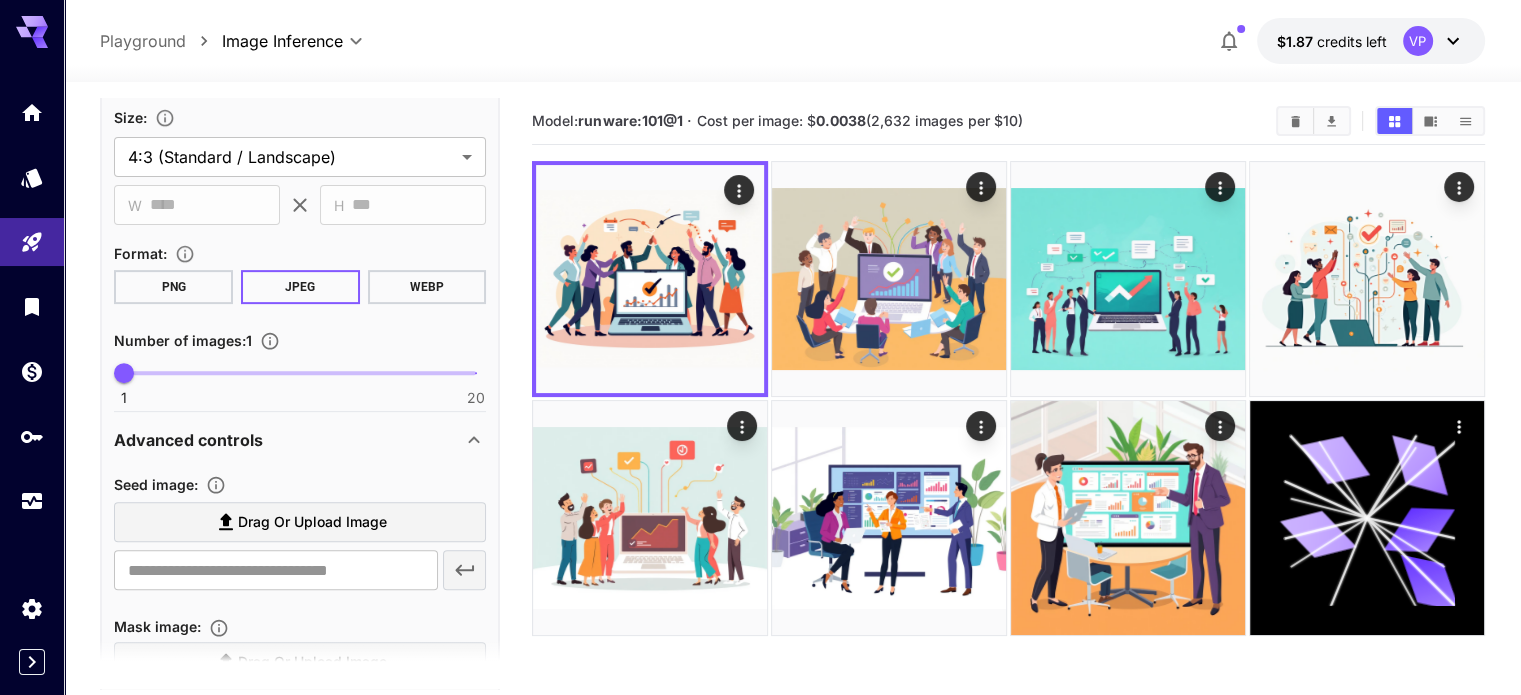 click on "Advanced controls" at bounding box center (288, 440) 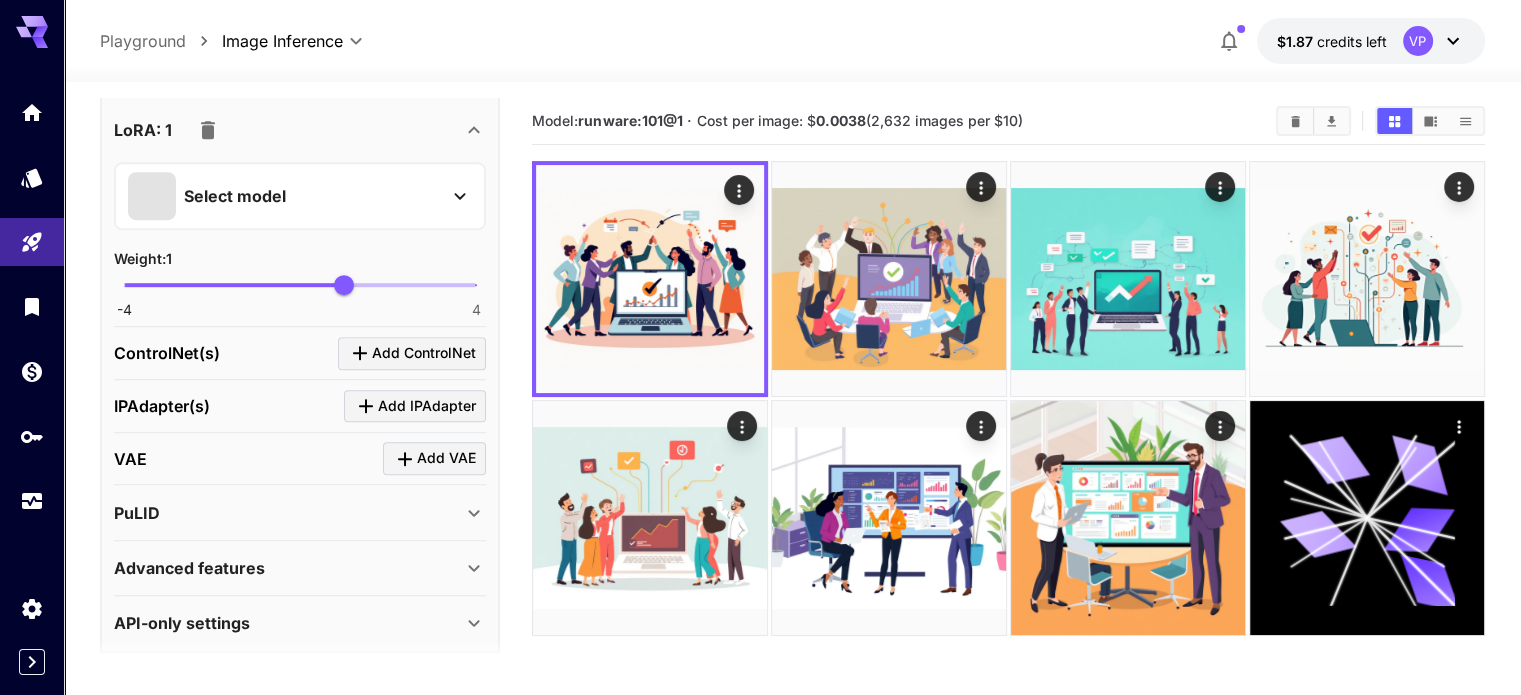 scroll, scrollTop: 1233, scrollLeft: 0, axis: vertical 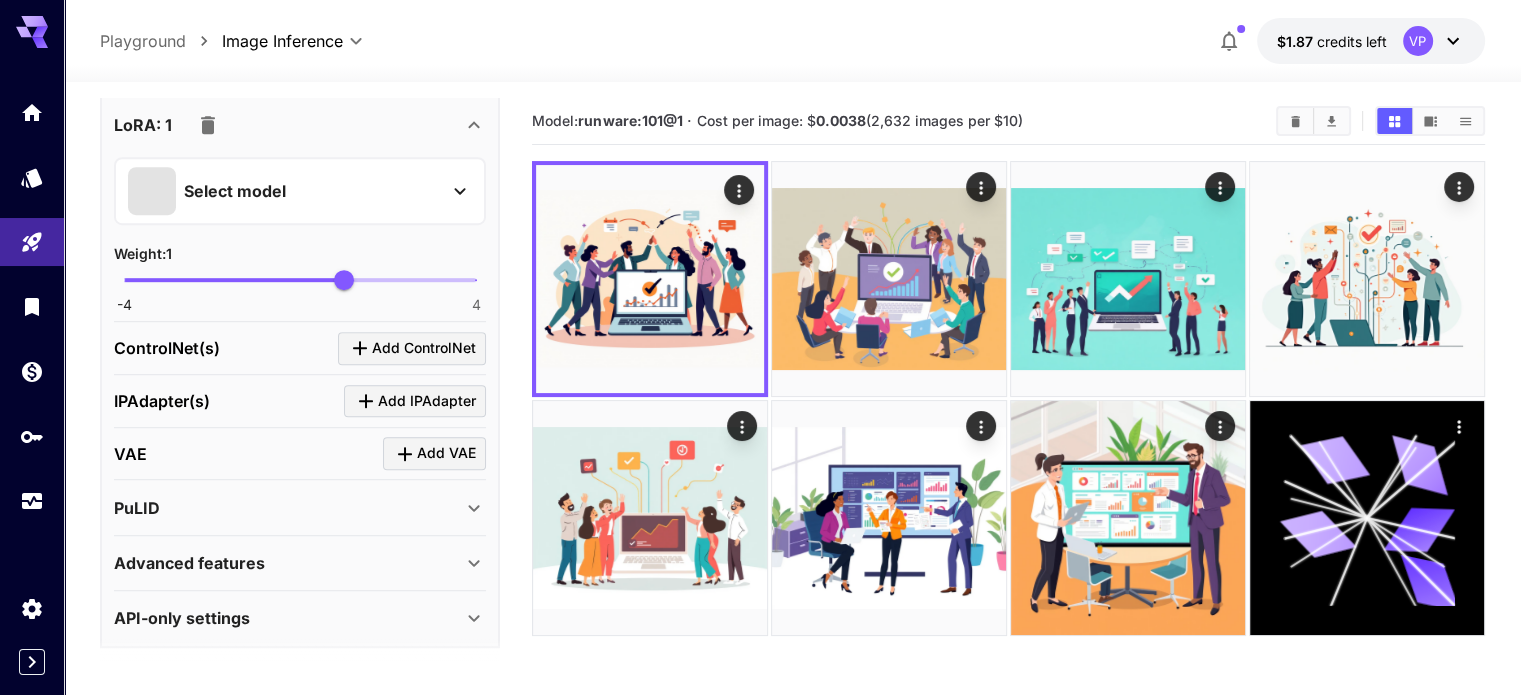 click on "PuLID" at bounding box center [300, 508] 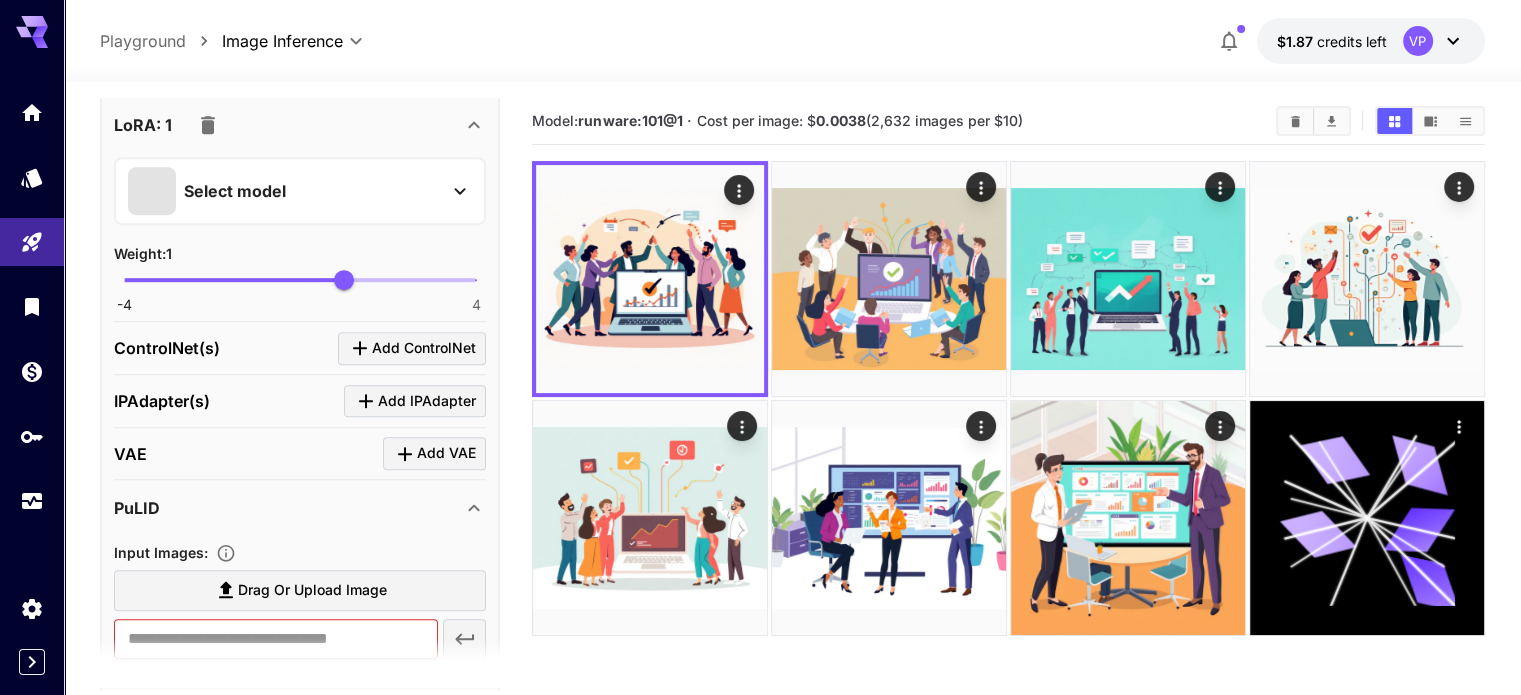 scroll, scrollTop: 1333, scrollLeft: 0, axis: vertical 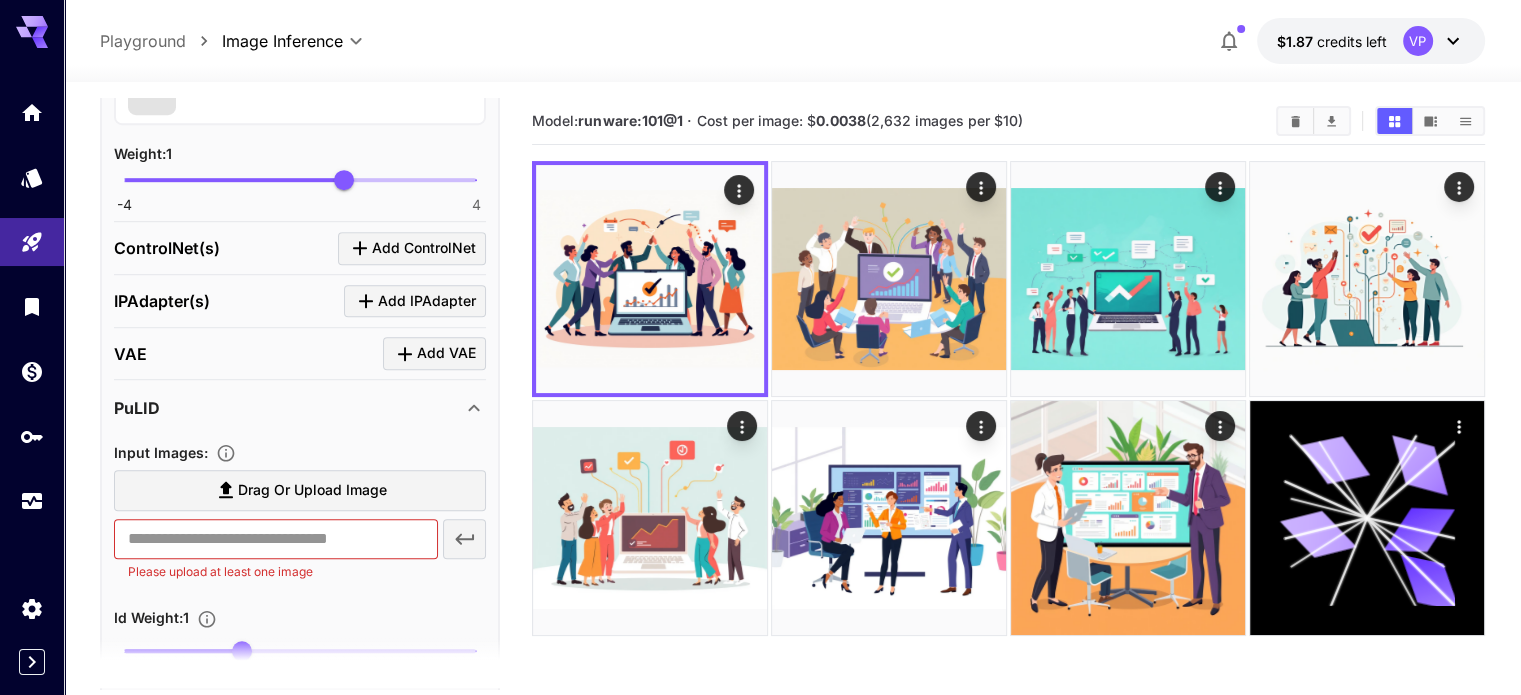click on "PuLID" at bounding box center [288, 408] 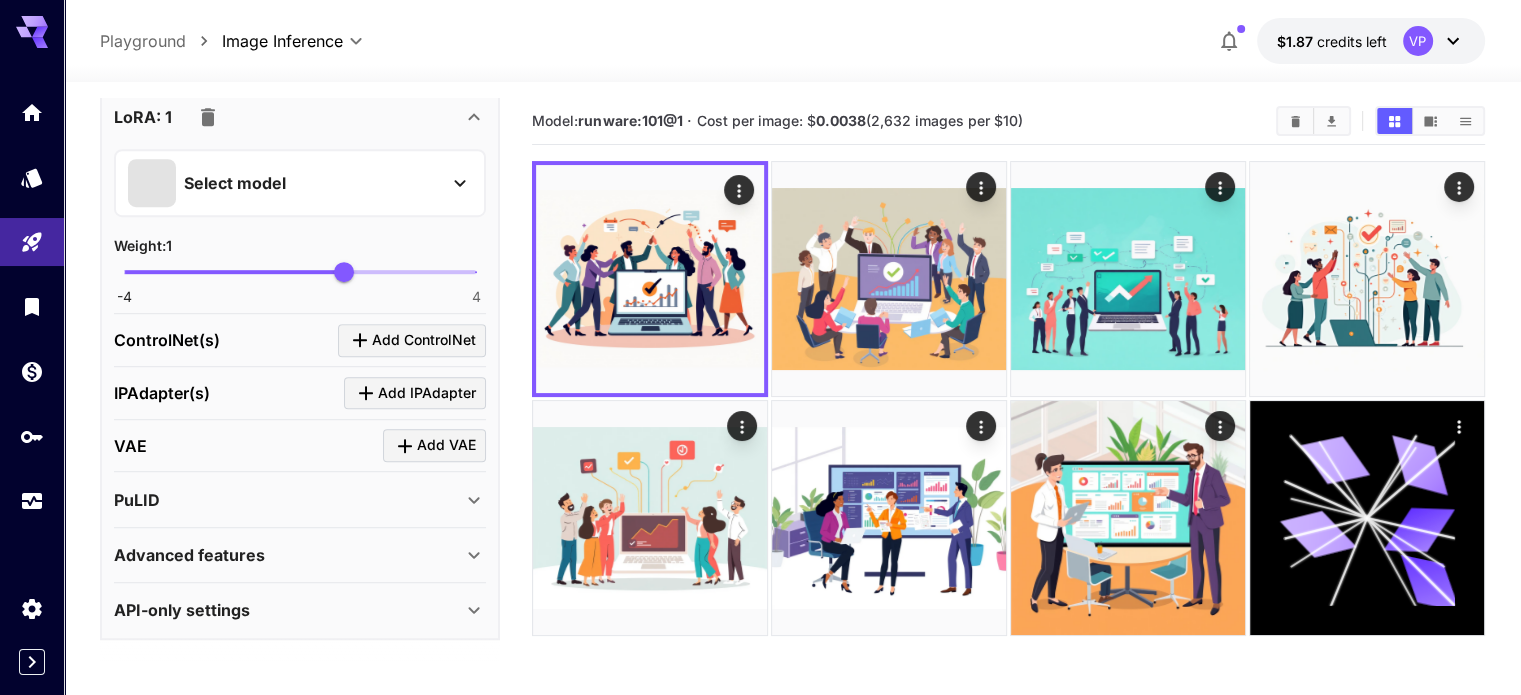 scroll, scrollTop: 1233, scrollLeft: 0, axis: vertical 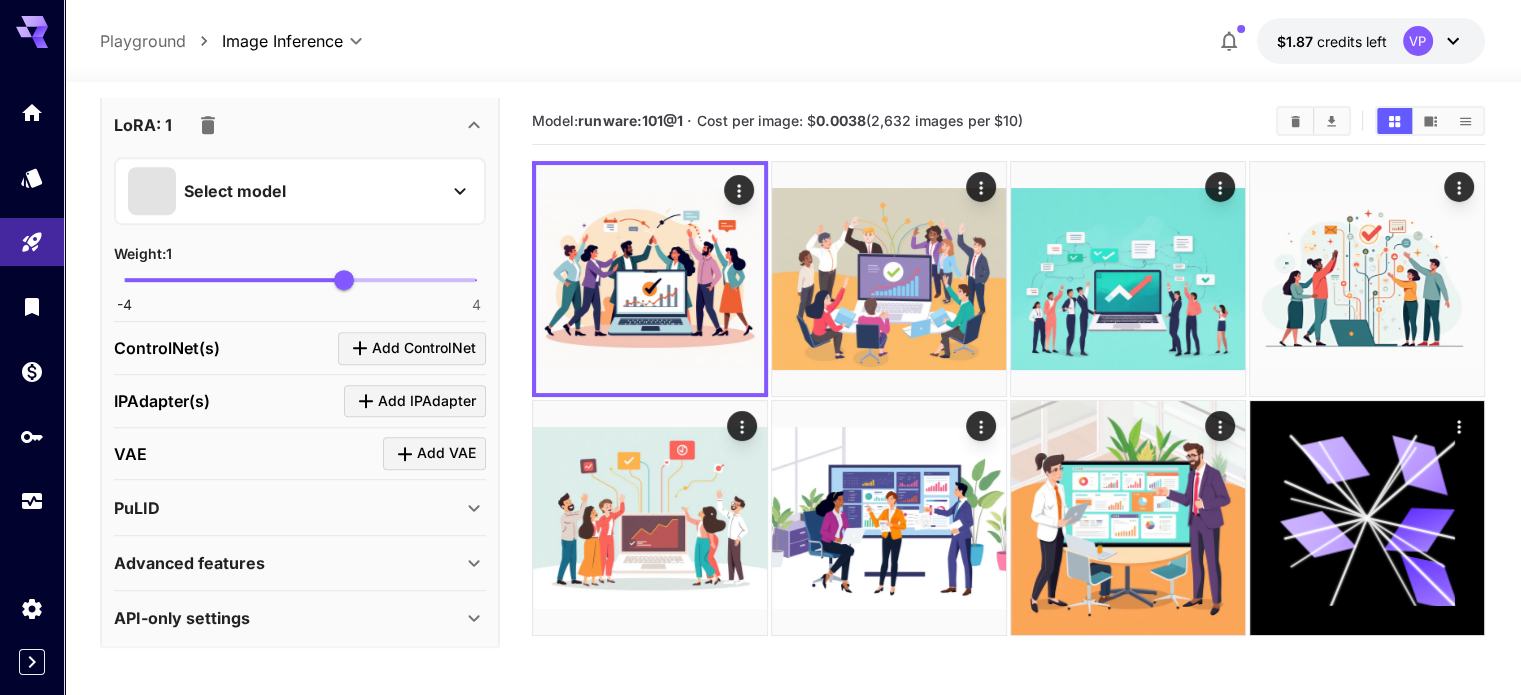 click on "Advanced features" at bounding box center [300, 563] 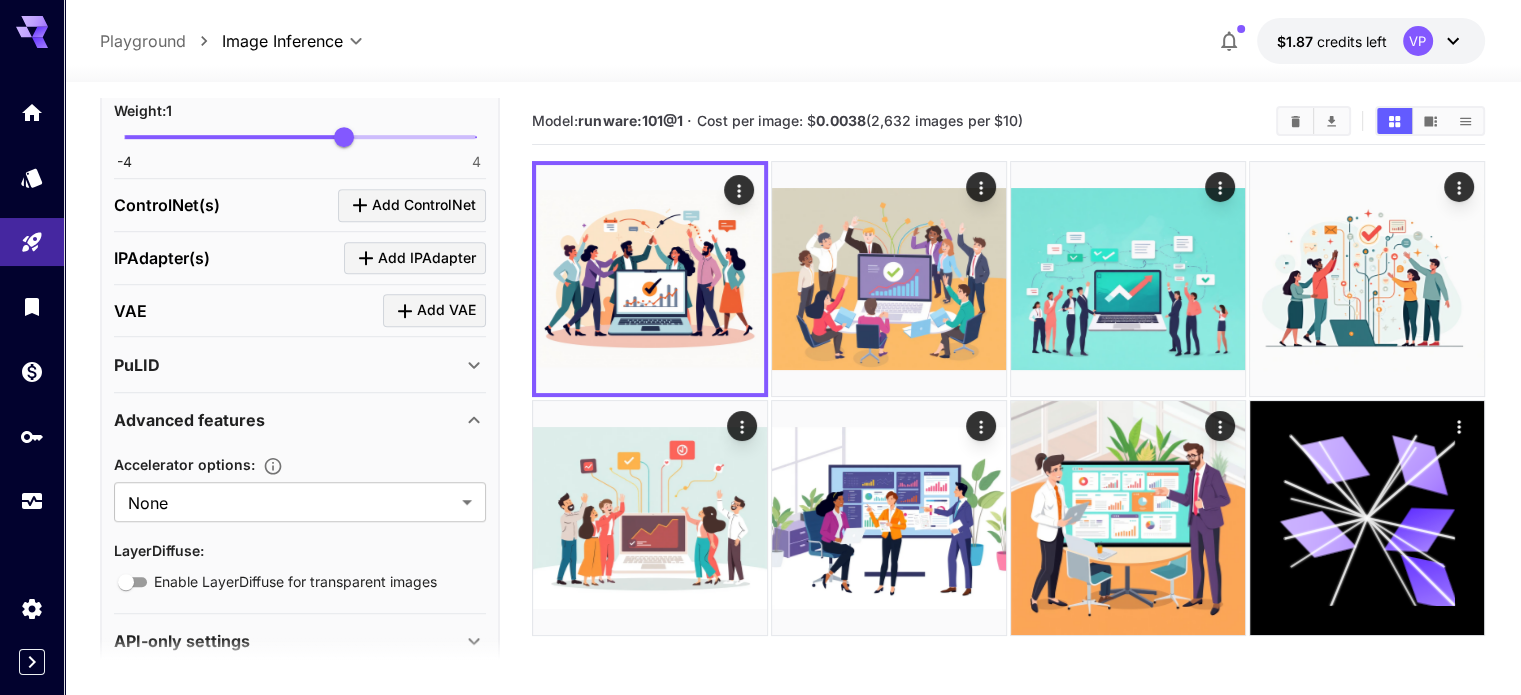 scroll, scrollTop: 1400, scrollLeft: 0, axis: vertical 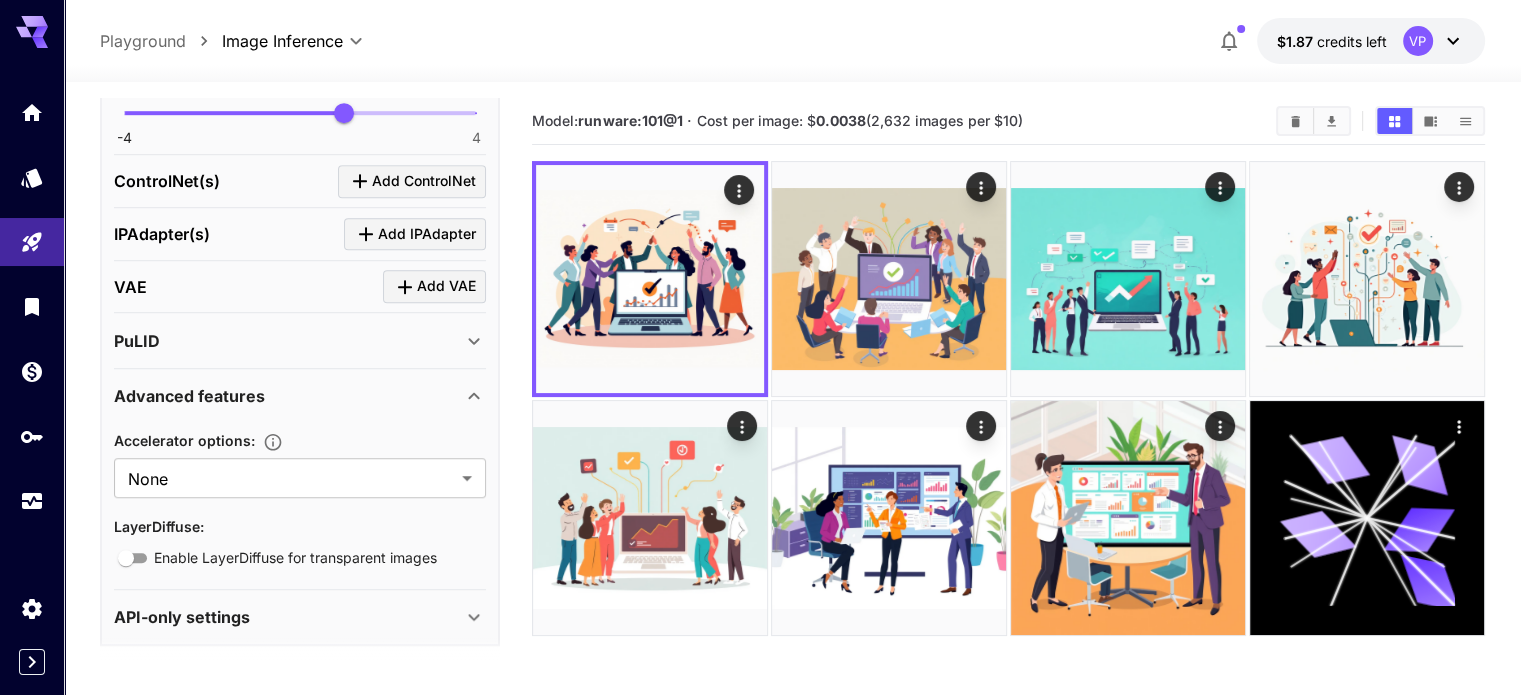 click on "Advanced features" at bounding box center (300, 396) 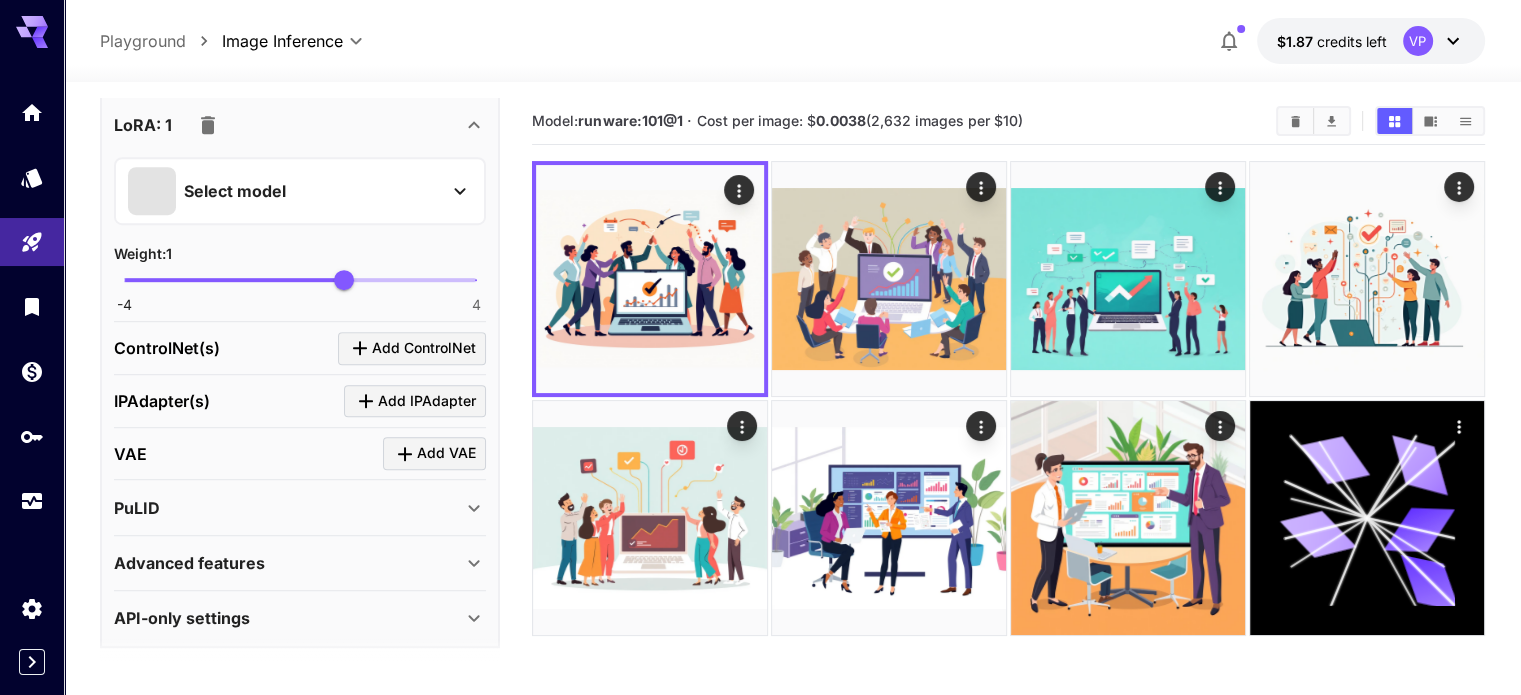 click on "API-only settings" at bounding box center [288, 618] 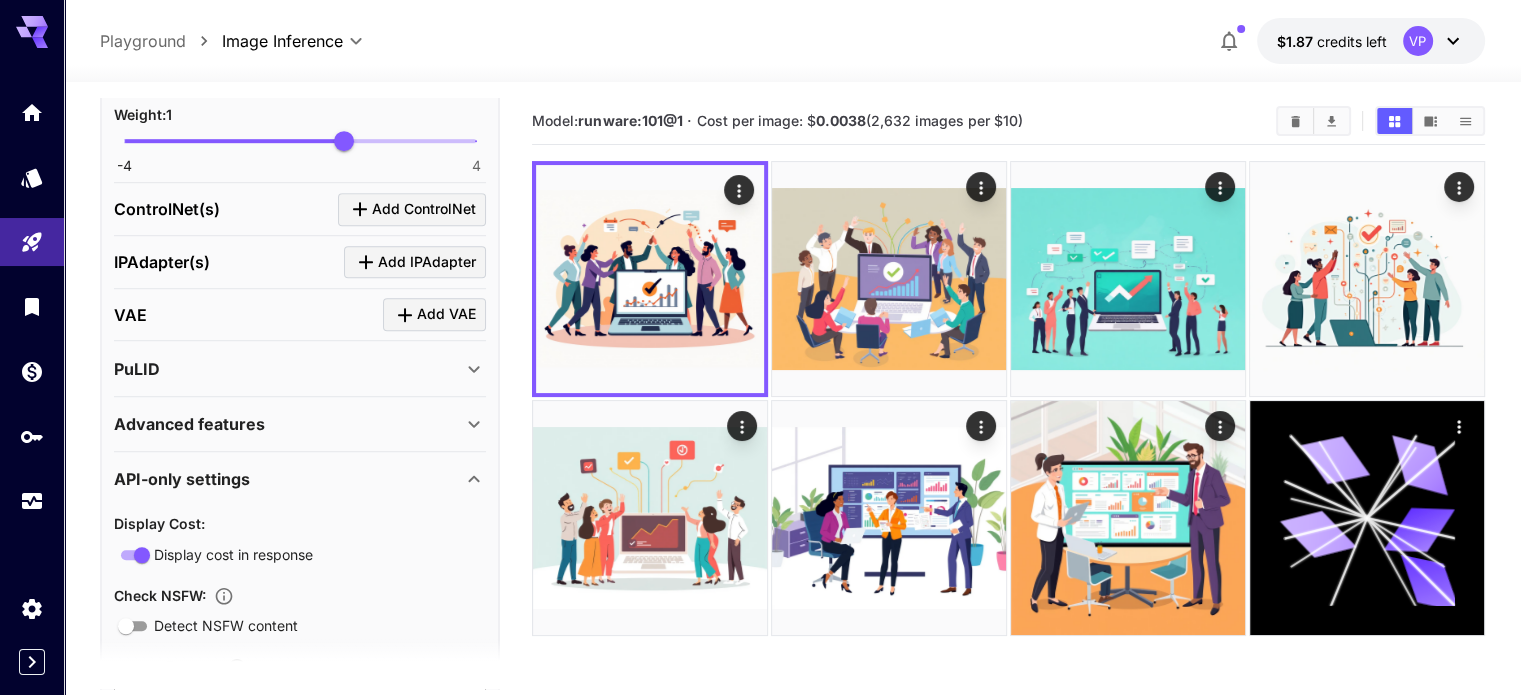 scroll, scrollTop: 1274, scrollLeft: 0, axis: vertical 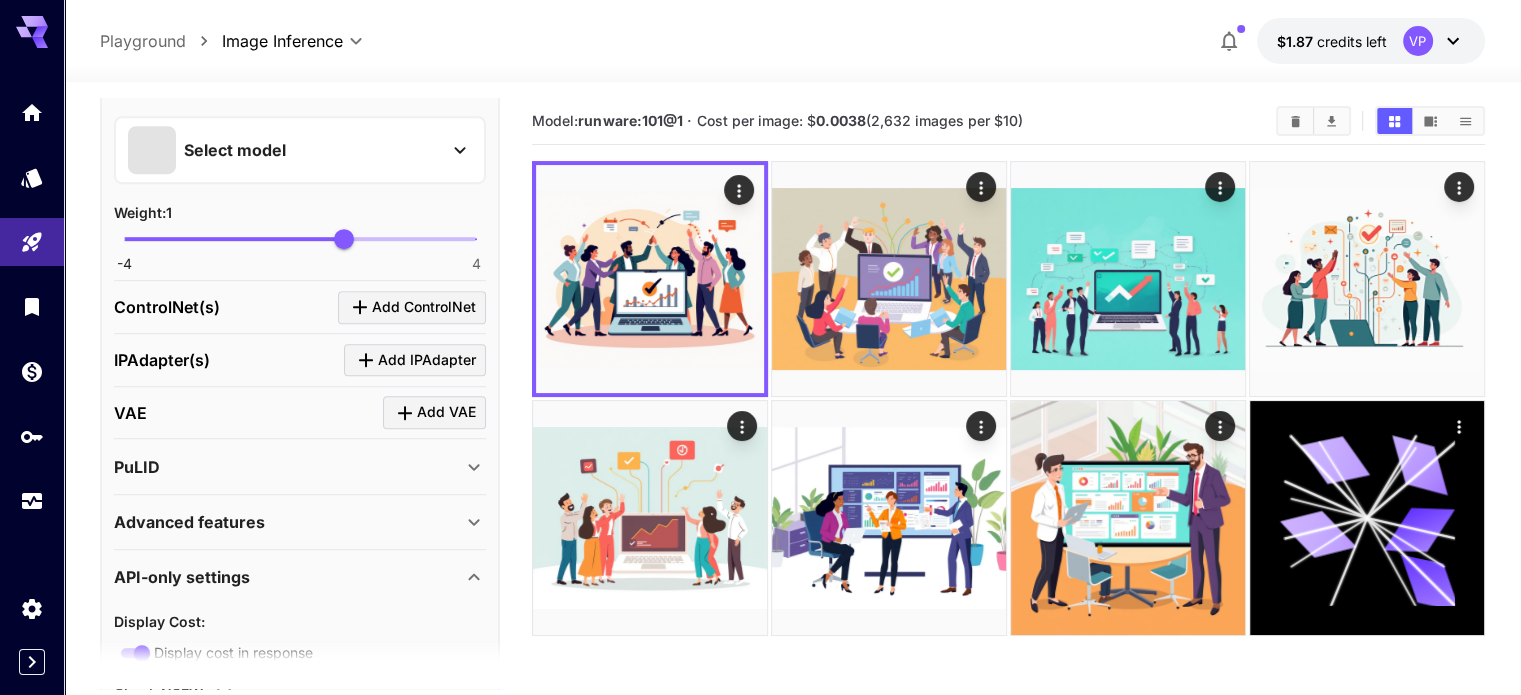 click on "API-only settings" at bounding box center (288, 577) 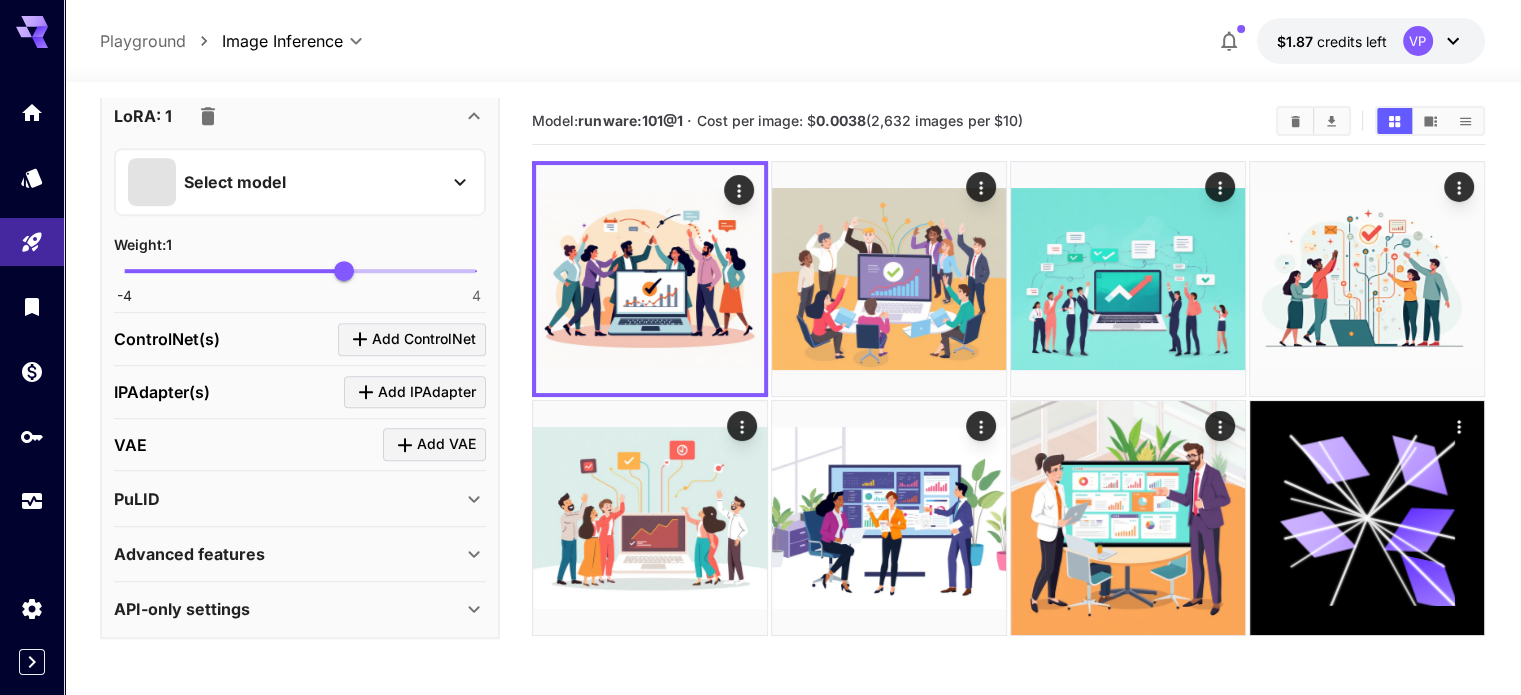 scroll, scrollTop: 1233, scrollLeft: 0, axis: vertical 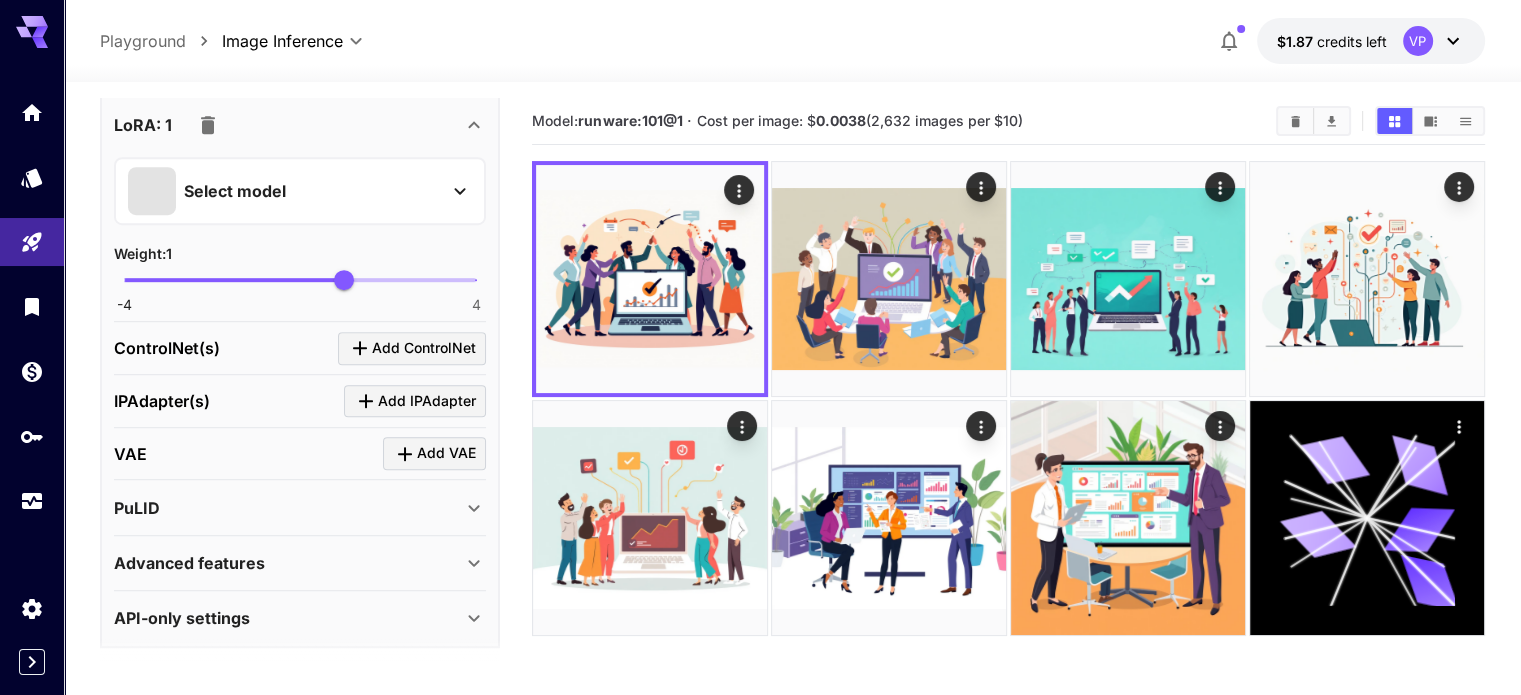 click on "Advanced features" at bounding box center [288, 563] 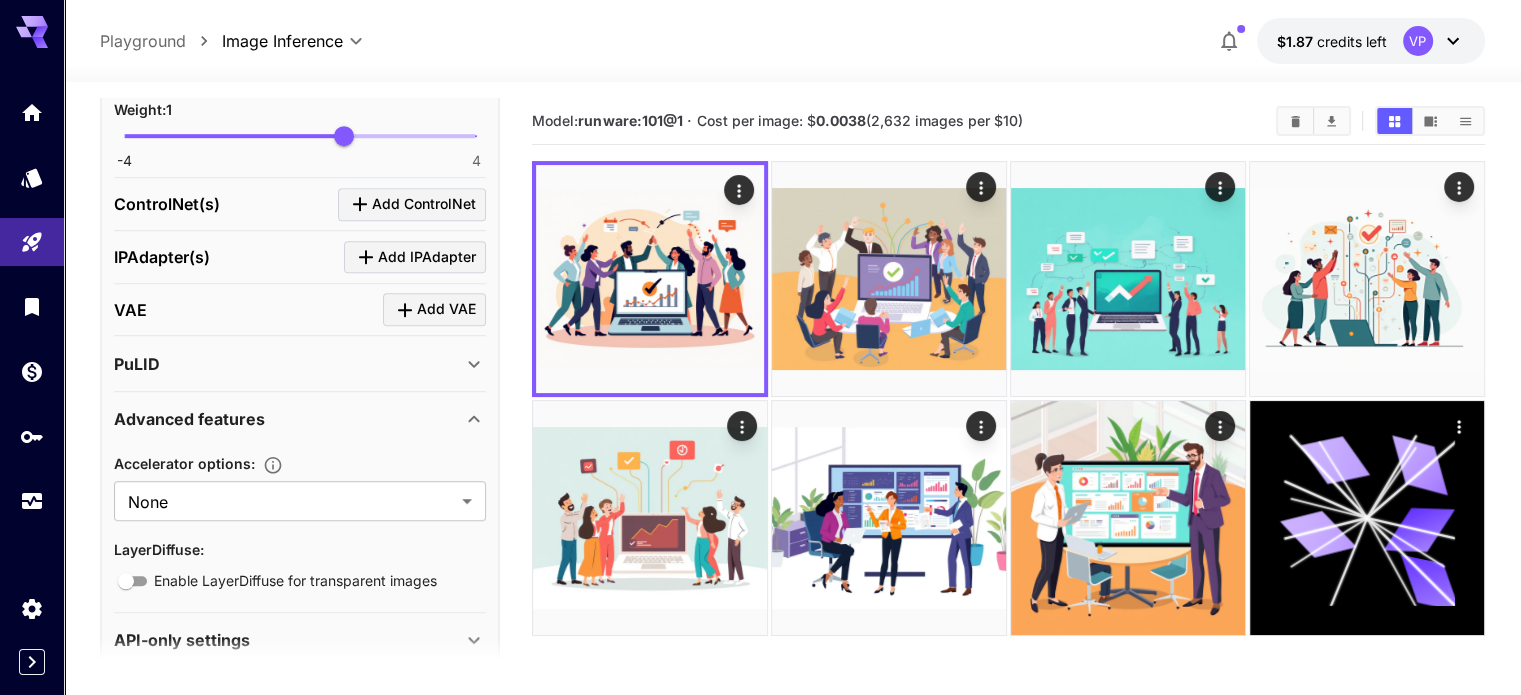 scroll, scrollTop: 1400, scrollLeft: 0, axis: vertical 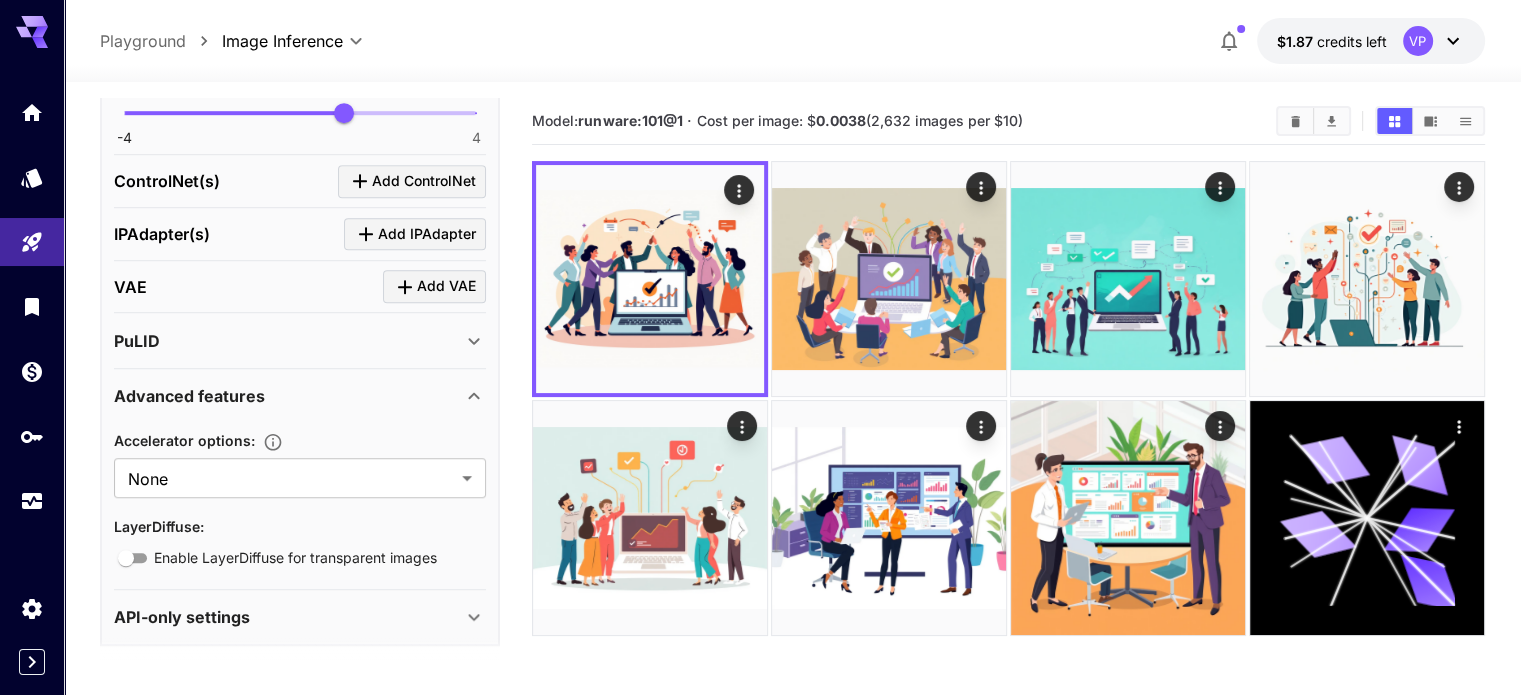 click on "Advanced features" at bounding box center [288, 396] 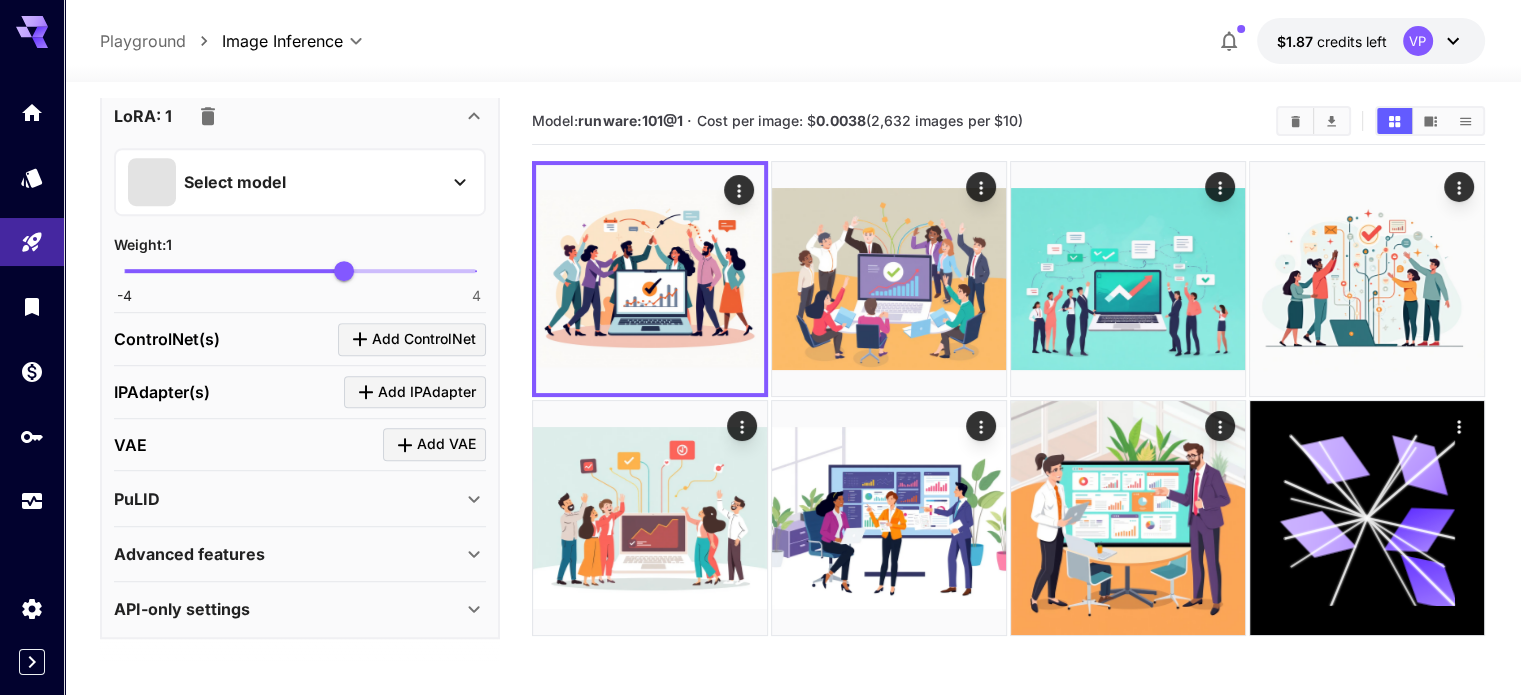 scroll, scrollTop: 1233, scrollLeft: 0, axis: vertical 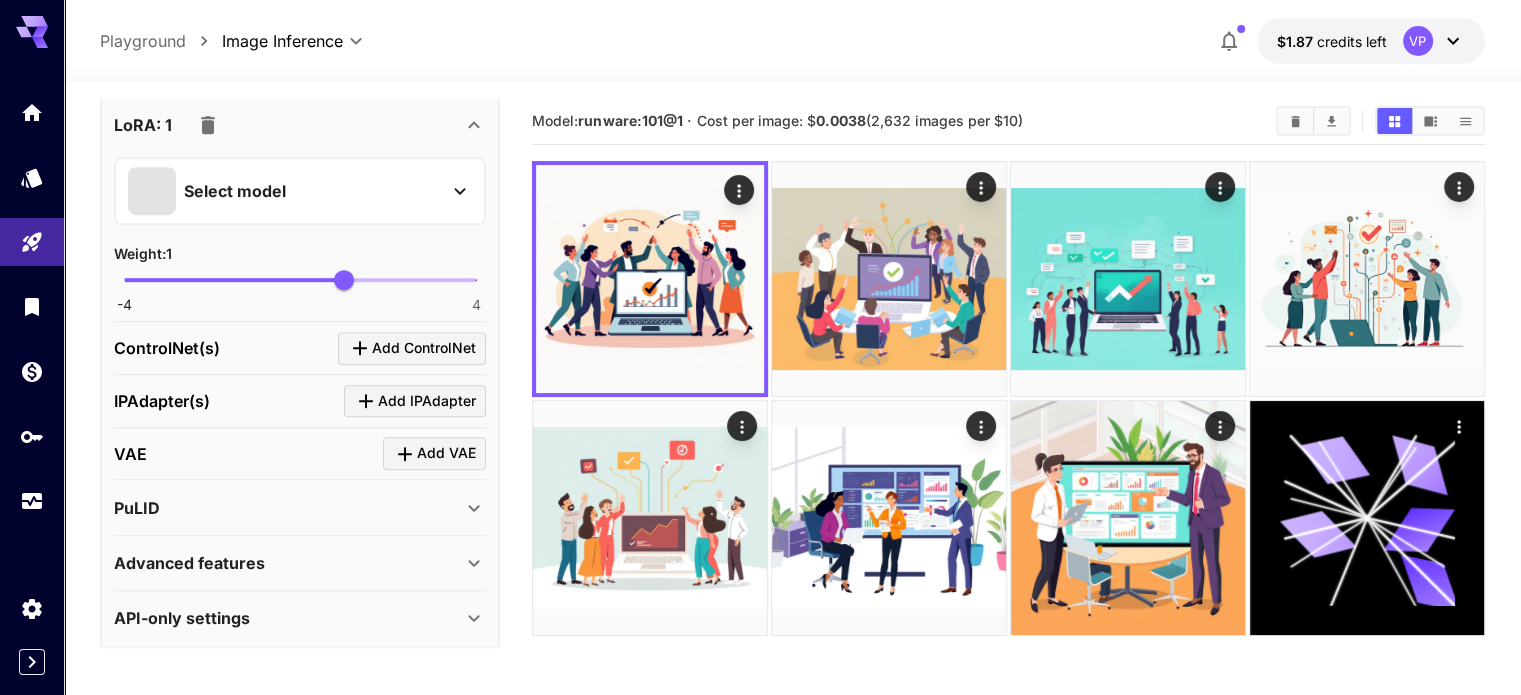 click on "PuLID" at bounding box center [300, 508] 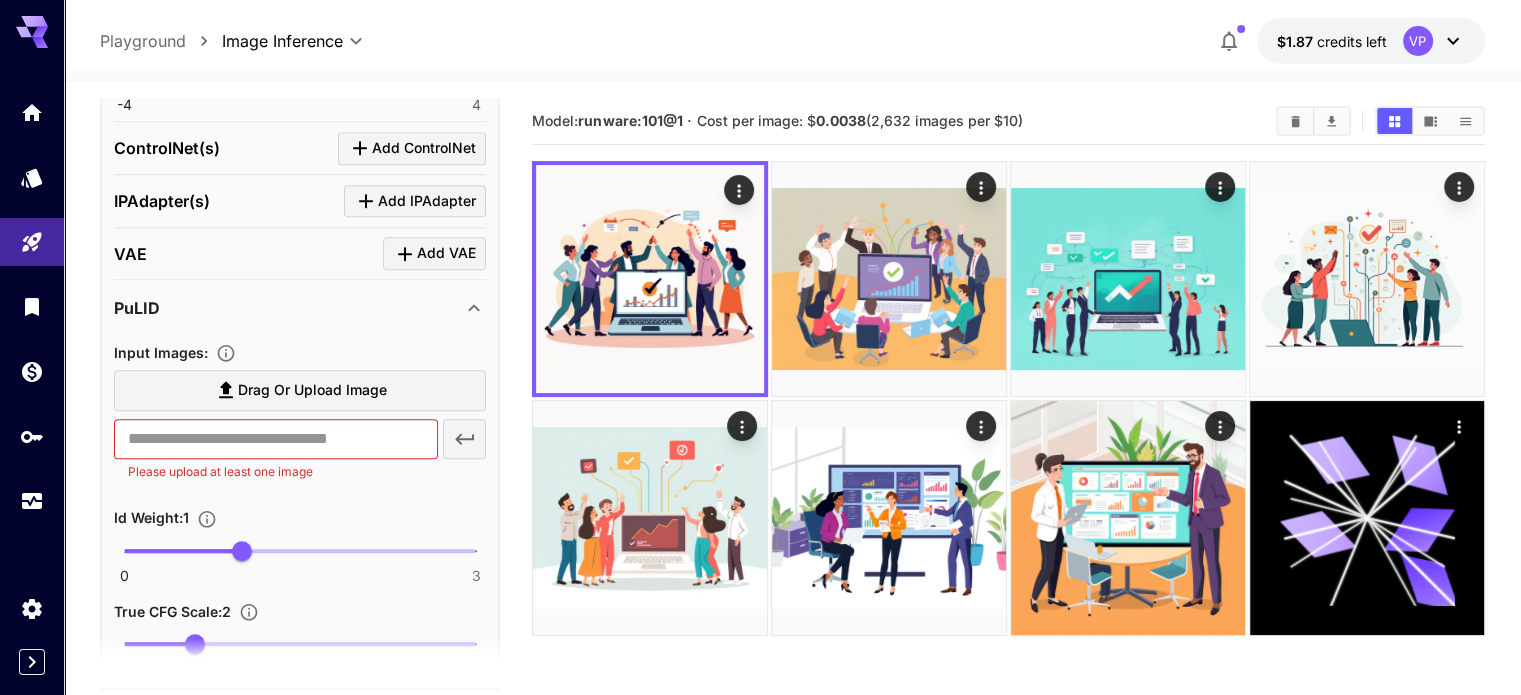 click on "PuLID" at bounding box center (300, 308) 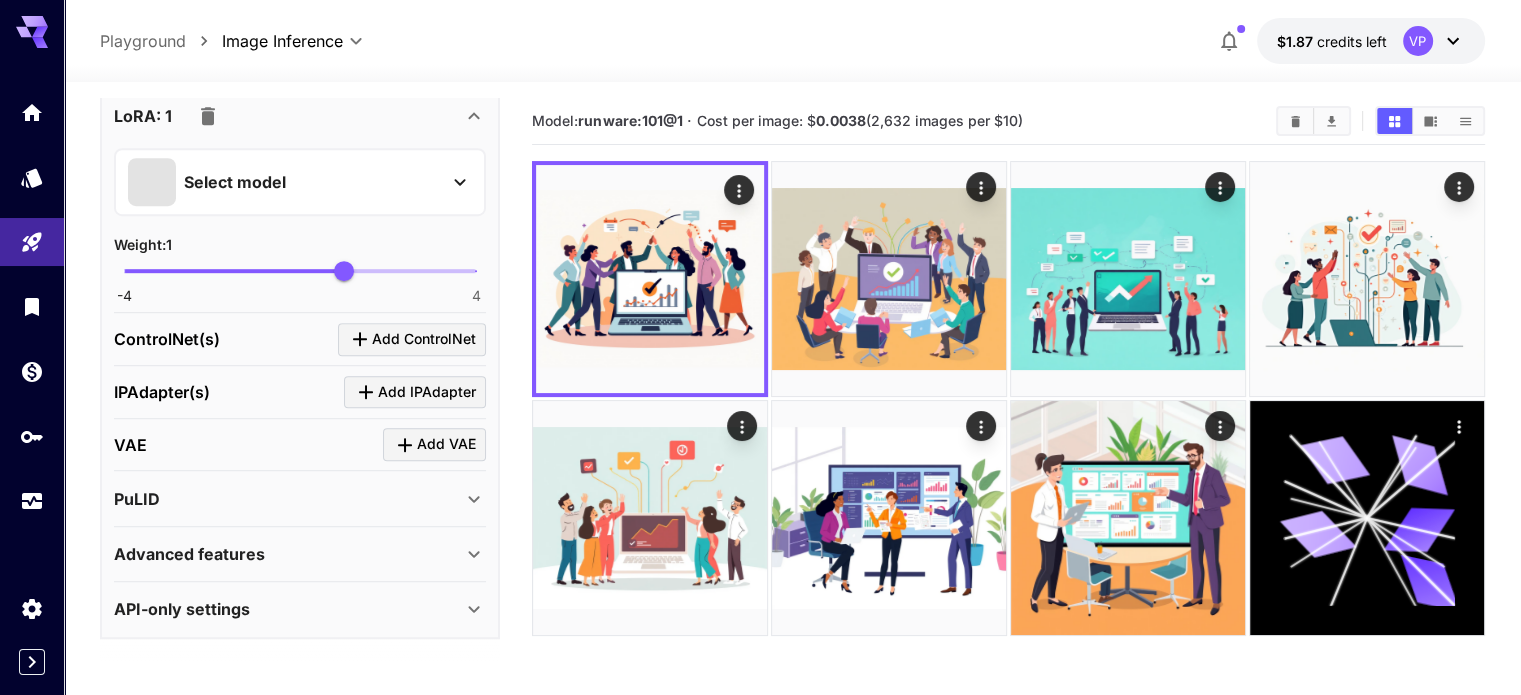 scroll, scrollTop: 1233, scrollLeft: 0, axis: vertical 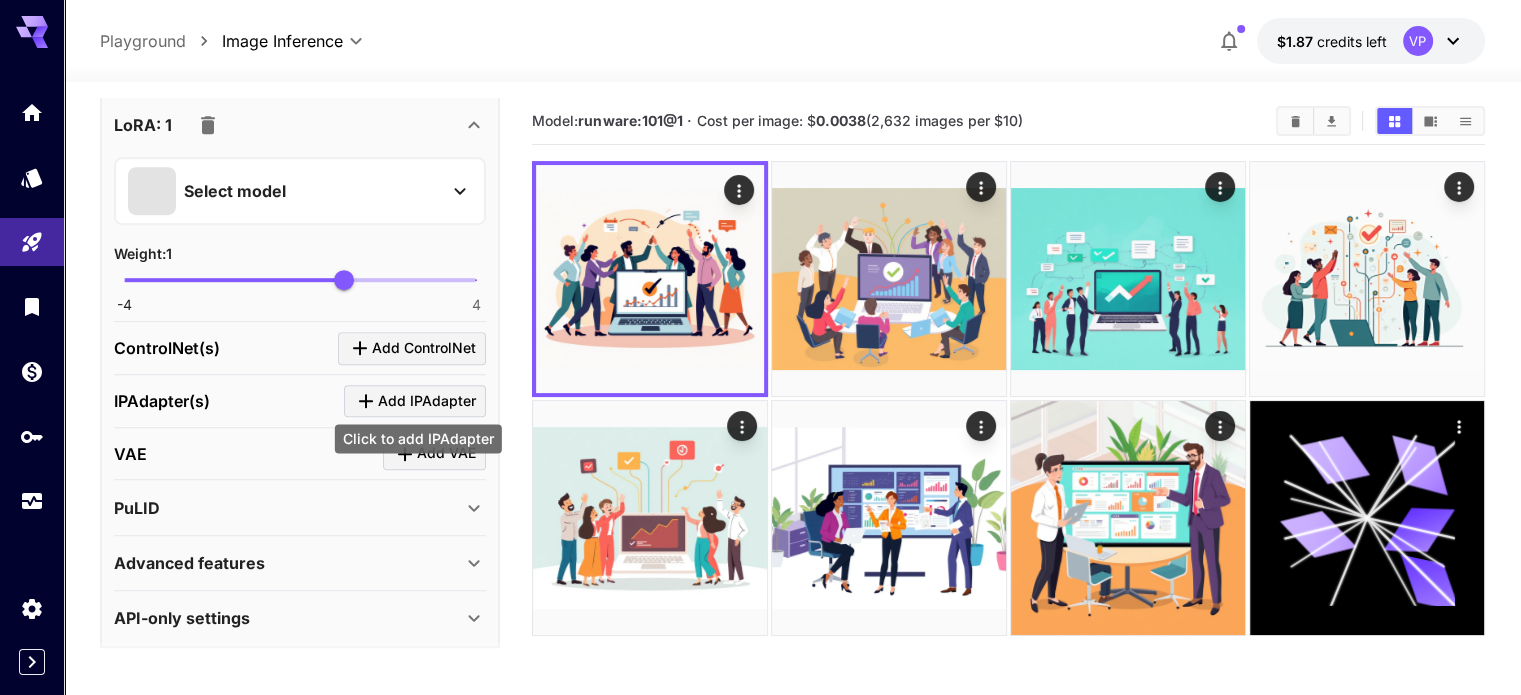 click 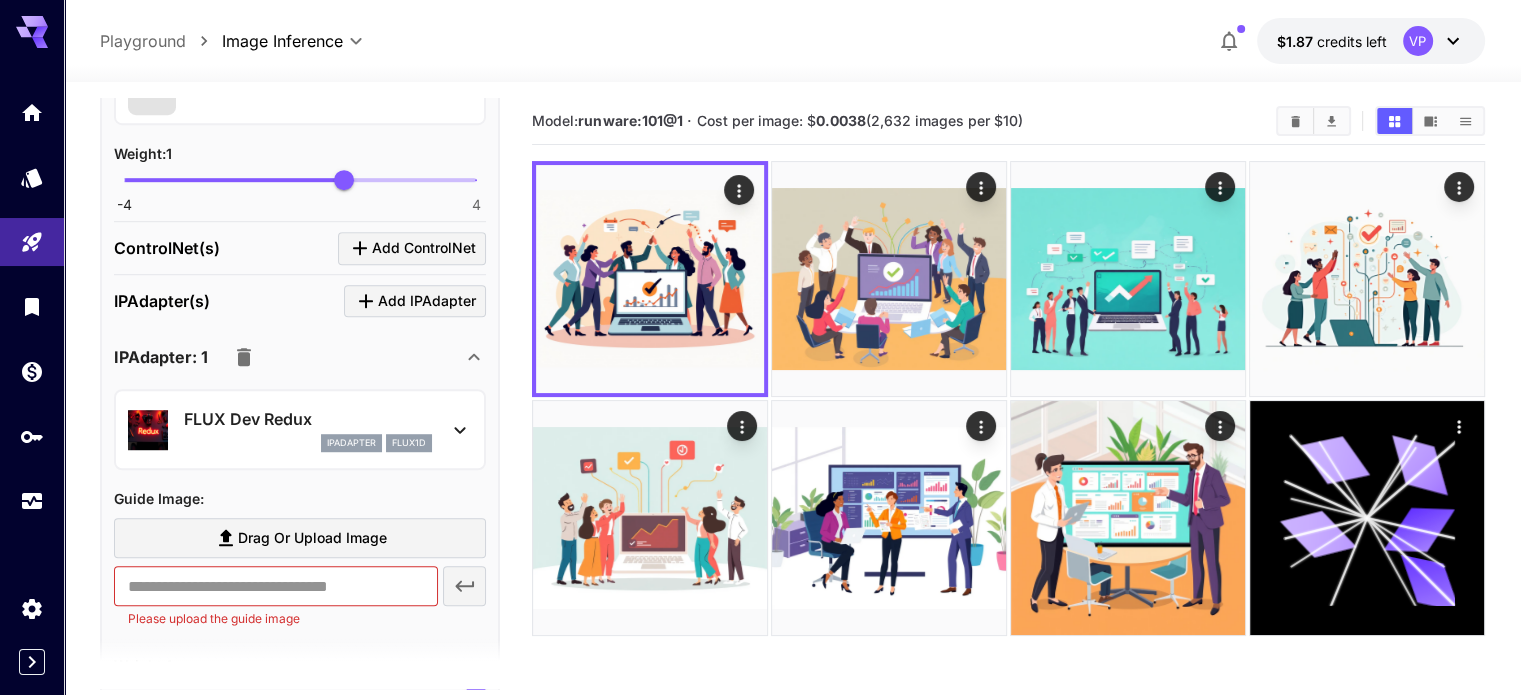 scroll, scrollTop: 1233, scrollLeft: 0, axis: vertical 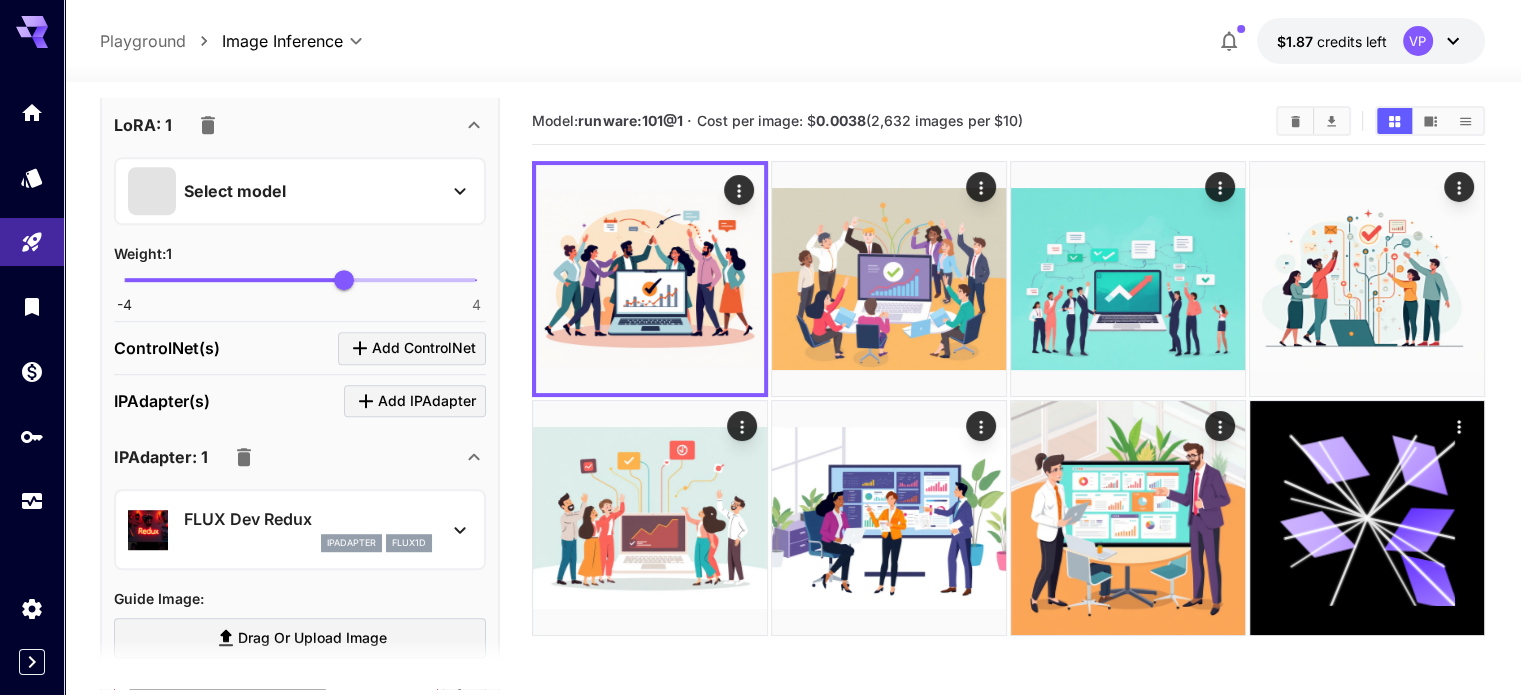 click on "IPAdapter: 1" at bounding box center [288, 457] 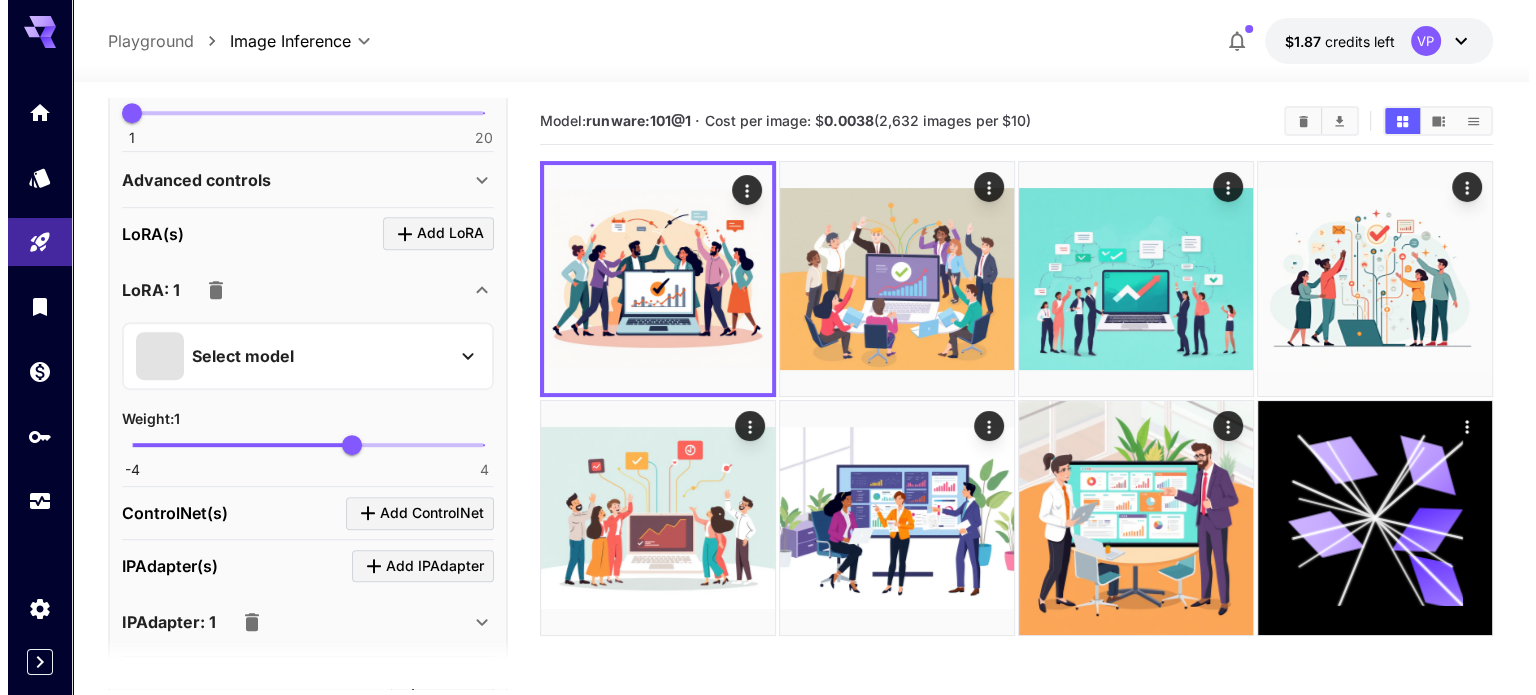 scroll, scrollTop: 1033, scrollLeft: 0, axis: vertical 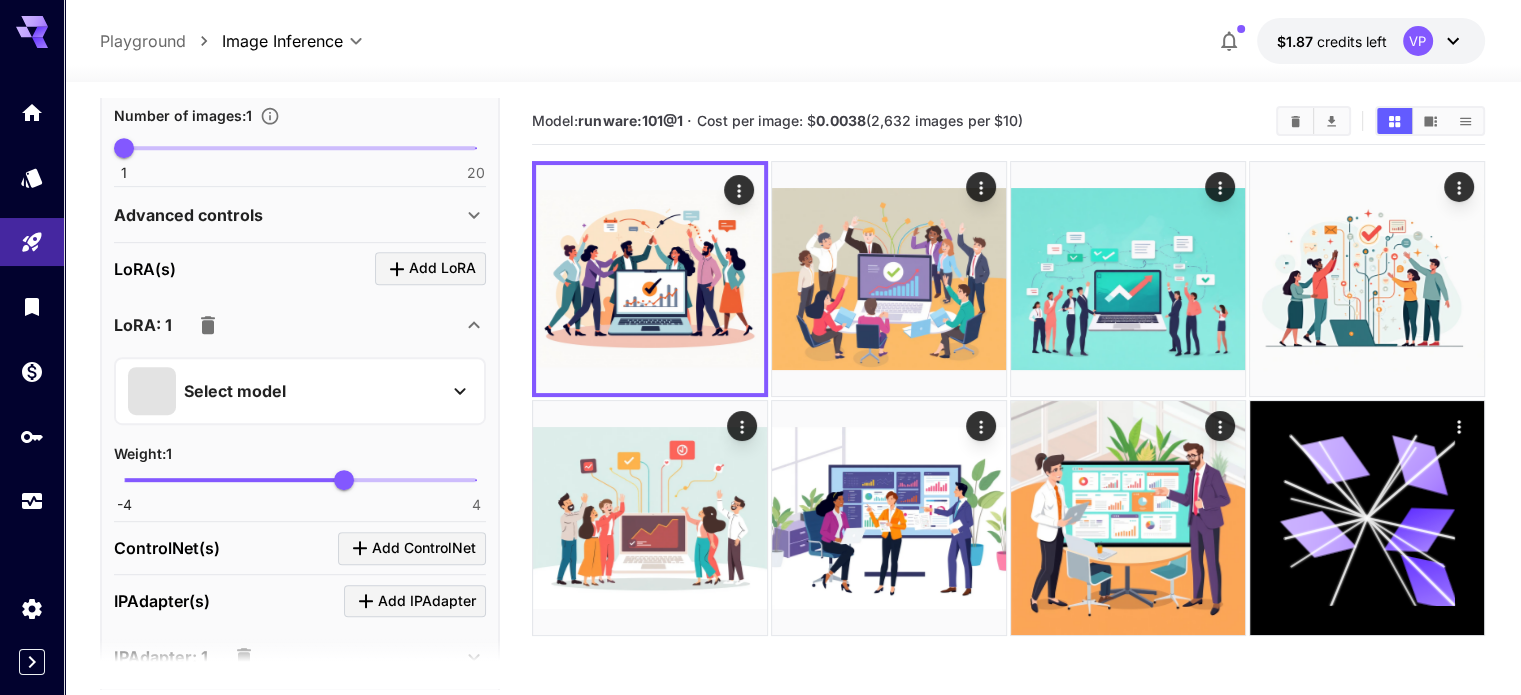 click on "Select model" at bounding box center (284, 391) 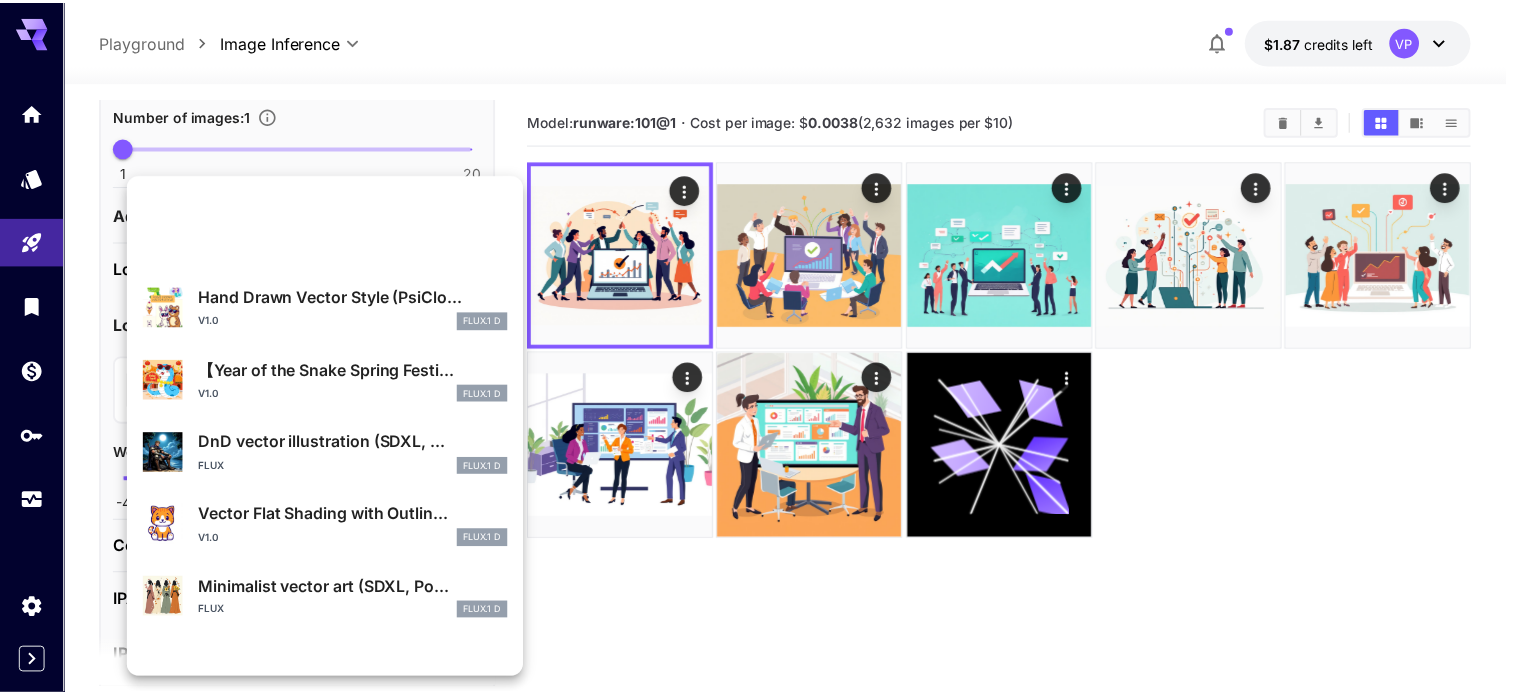 scroll, scrollTop: 1088, scrollLeft: 0, axis: vertical 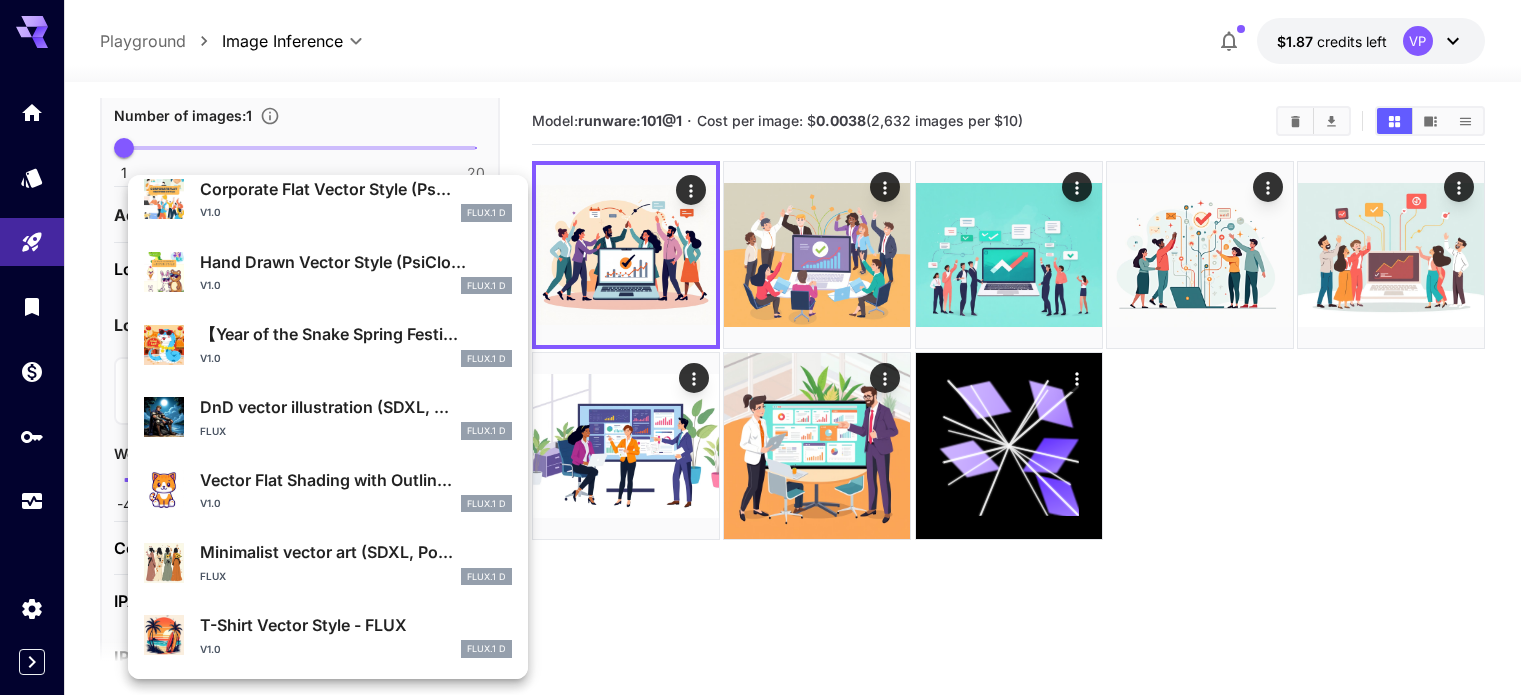 click at bounding box center (768, 347) 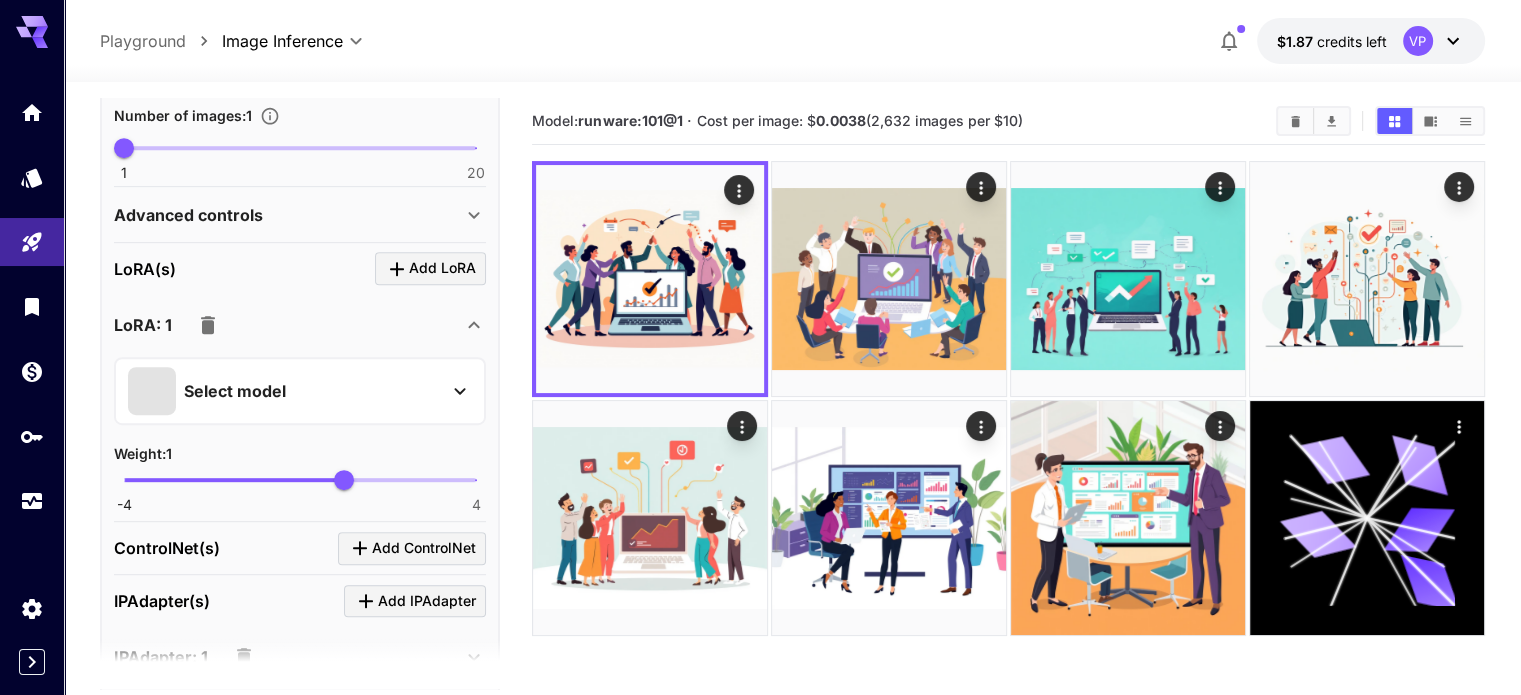 click on "Cost per image: $ 0.0038  (2,632 images per $10)" at bounding box center [860, 120] 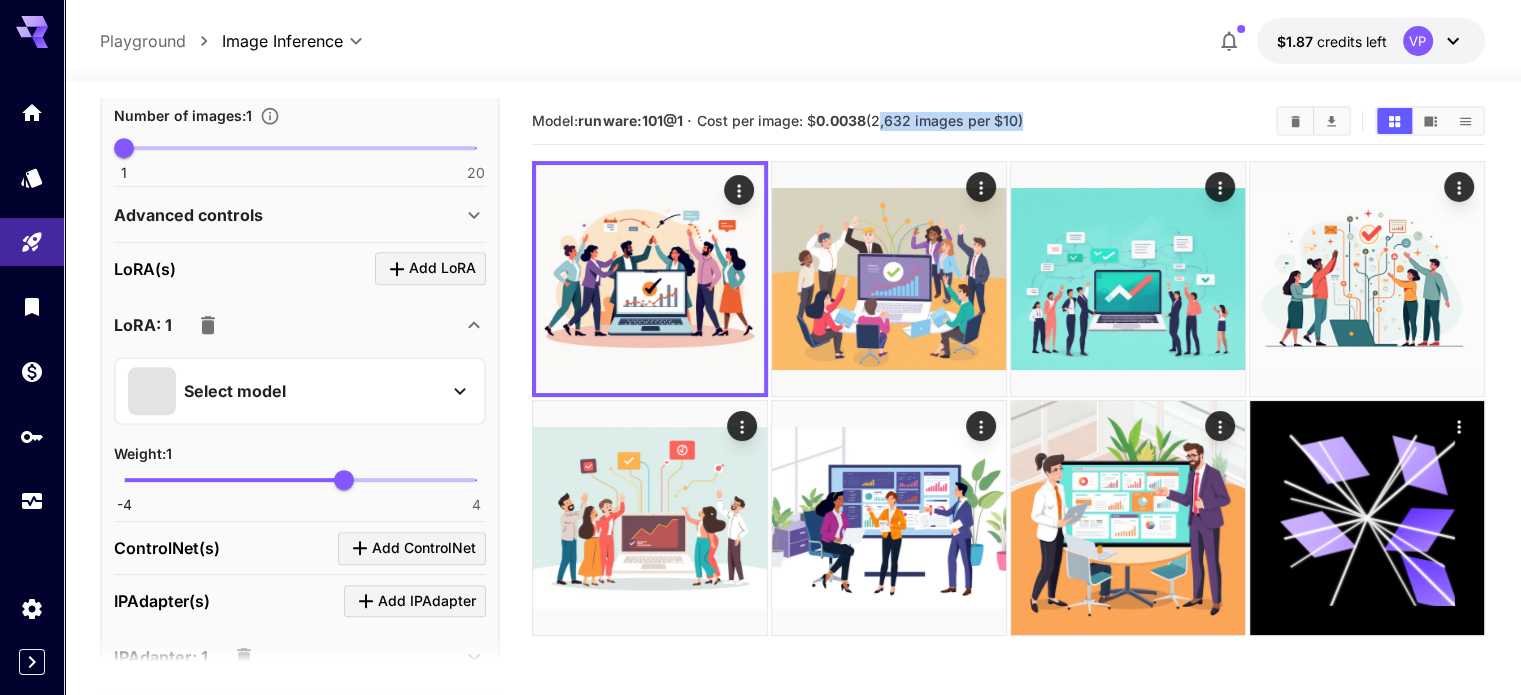 drag, startPoint x: 877, startPoint y: 115, endPoint x: 1023, endPoint y: 112, distance: 146.03082 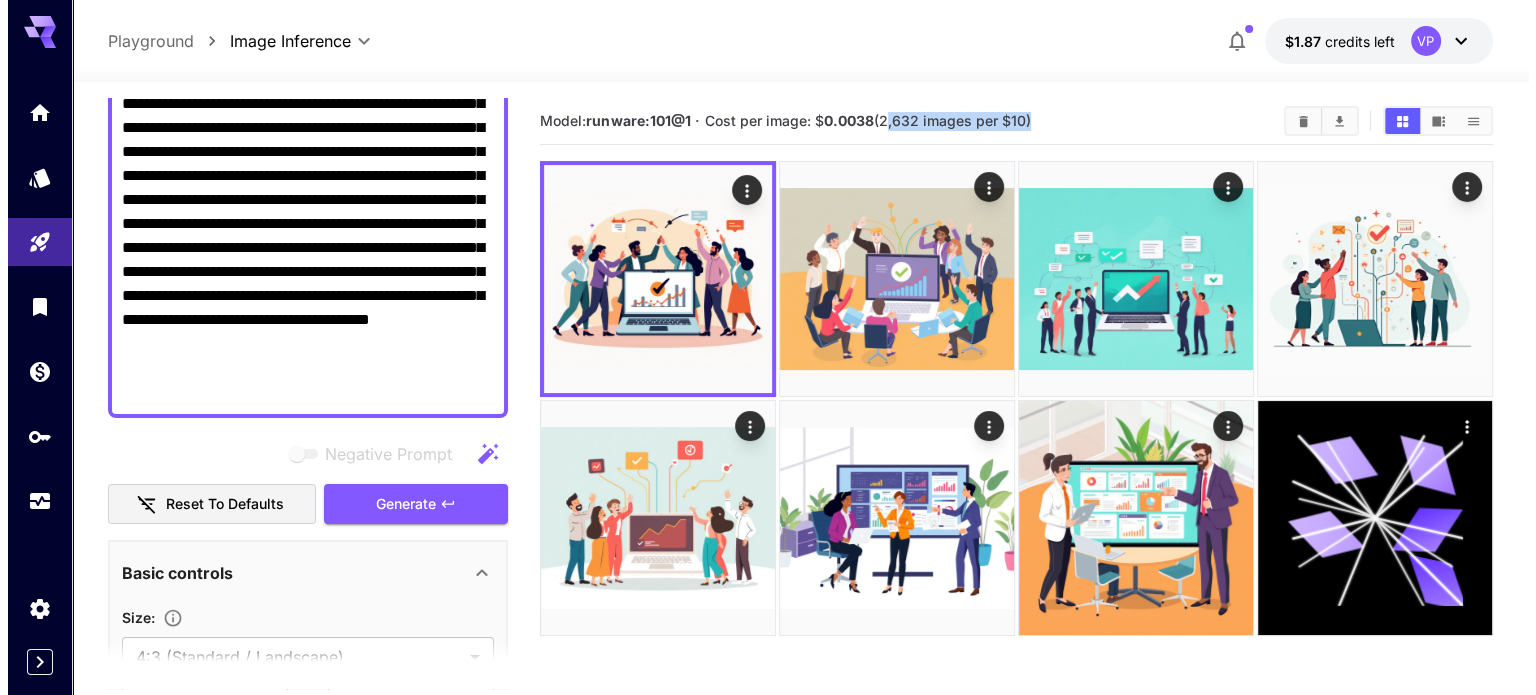 scroll, scrollTop: 0, scrollLeft: 0, axis: both 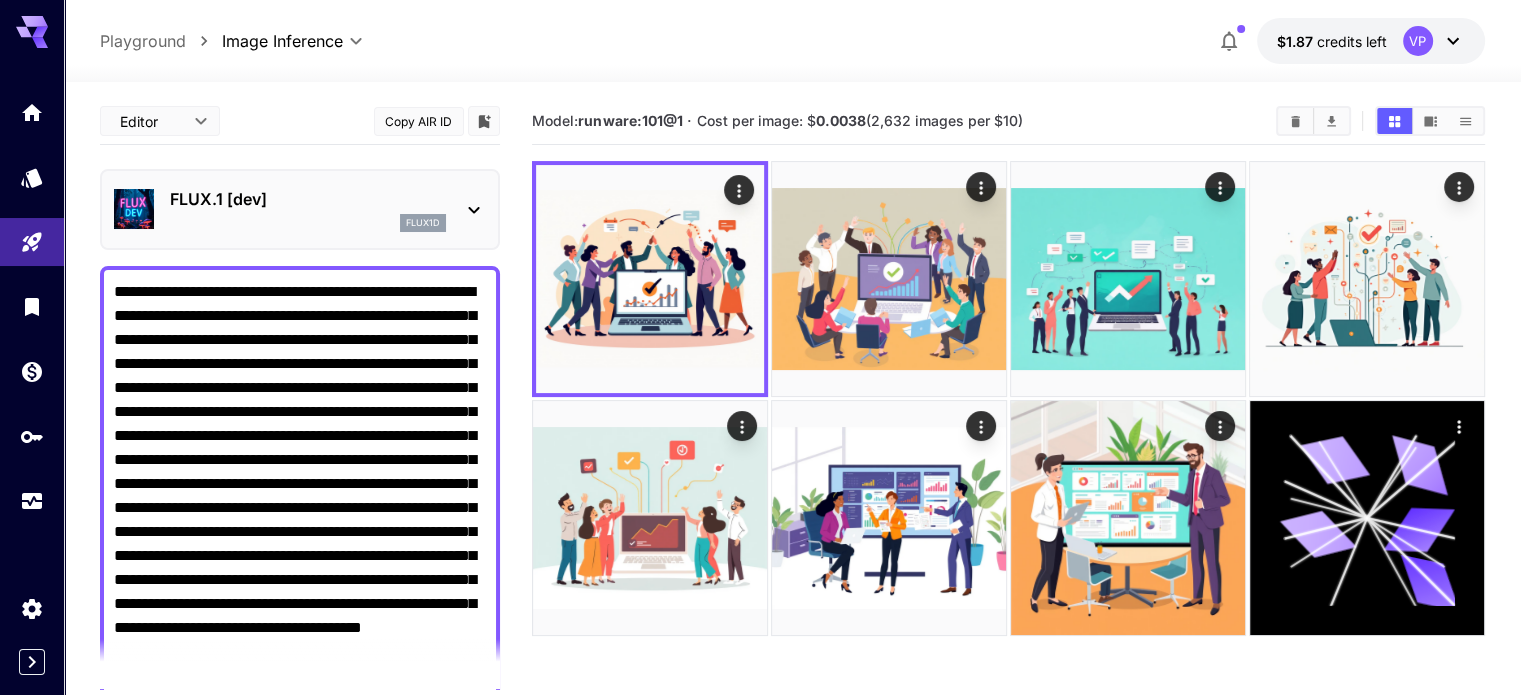 click on "FLUX.1 [dev]" at bounding box center (308, 199) 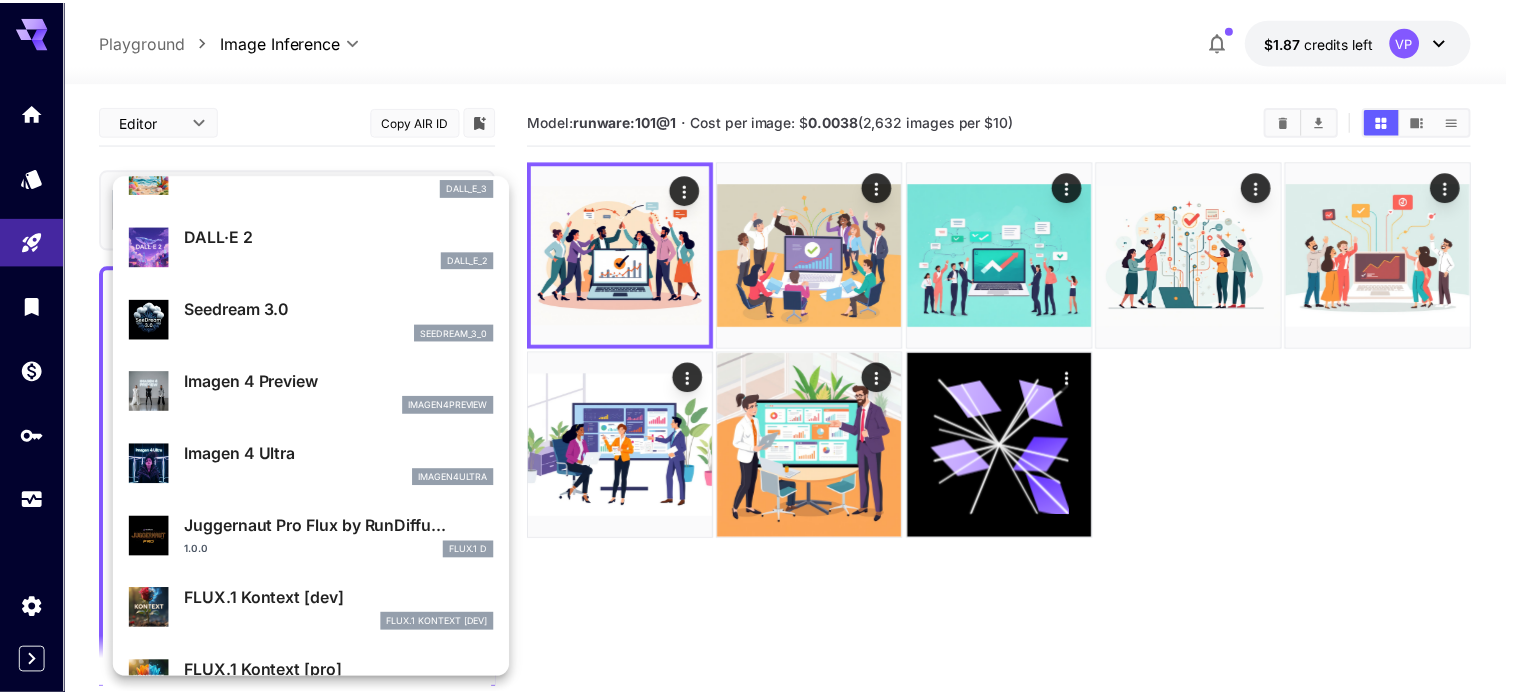 scroll, scrollTop: 501, scrollLeft: 0, axis: vertical 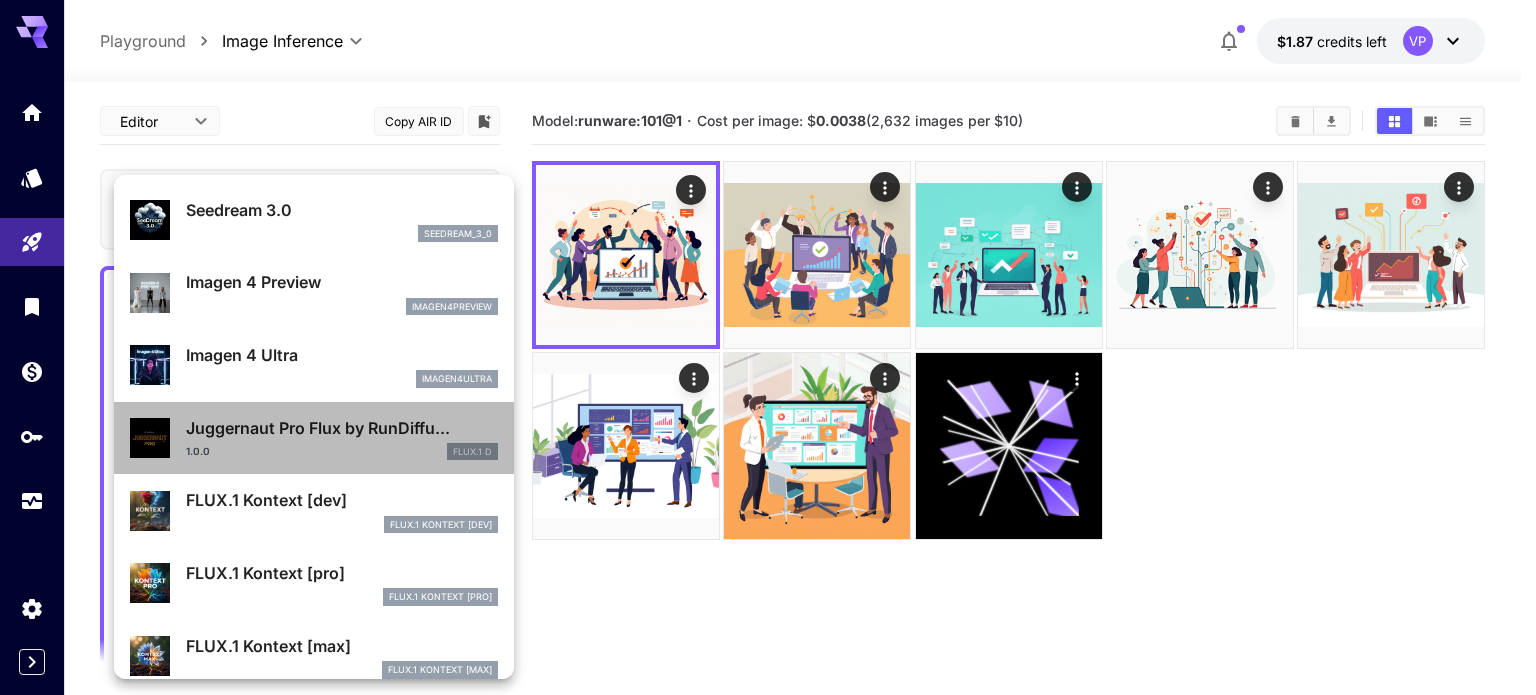 click on "Juggernaut Pro Flux by RunDiffu..." at bounding box center (342, 428) 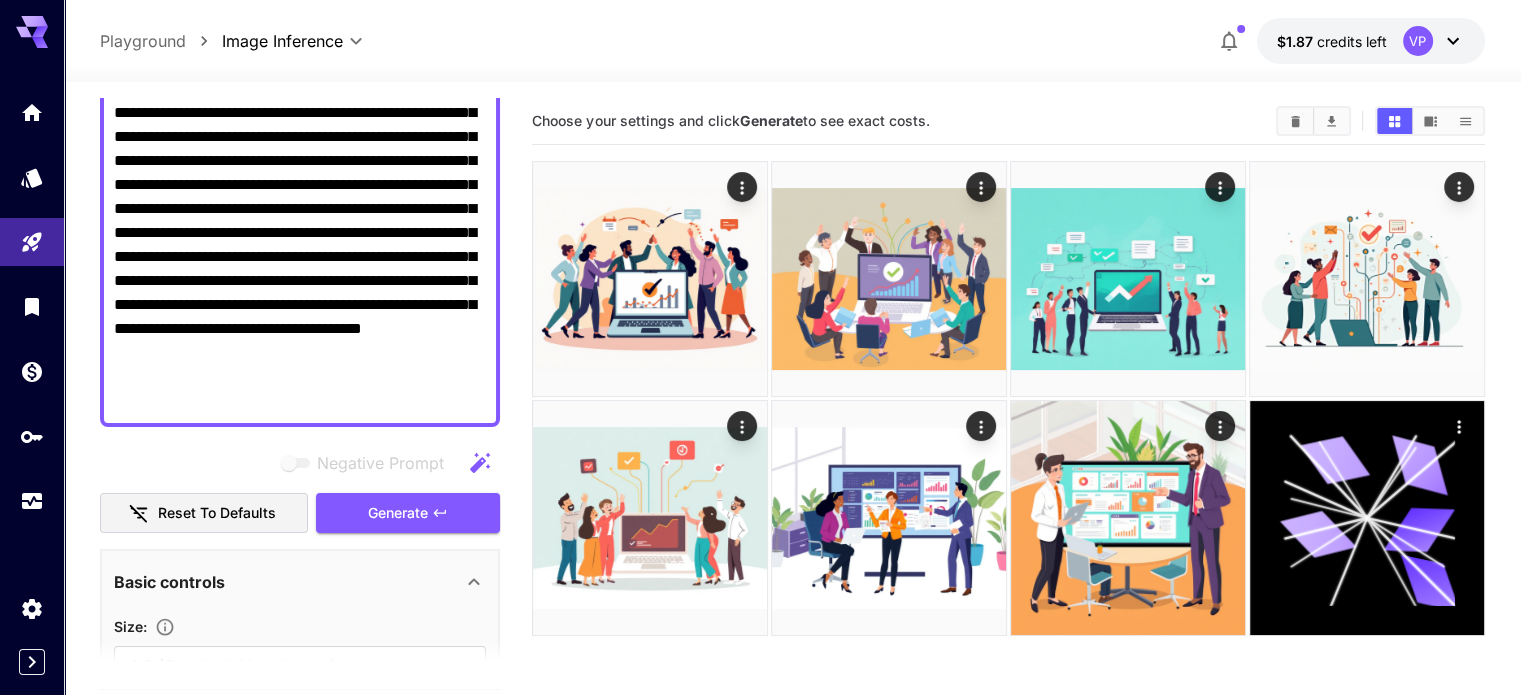 scroll, scrollTop: 300, scrollLeft: 0, axis: vertical 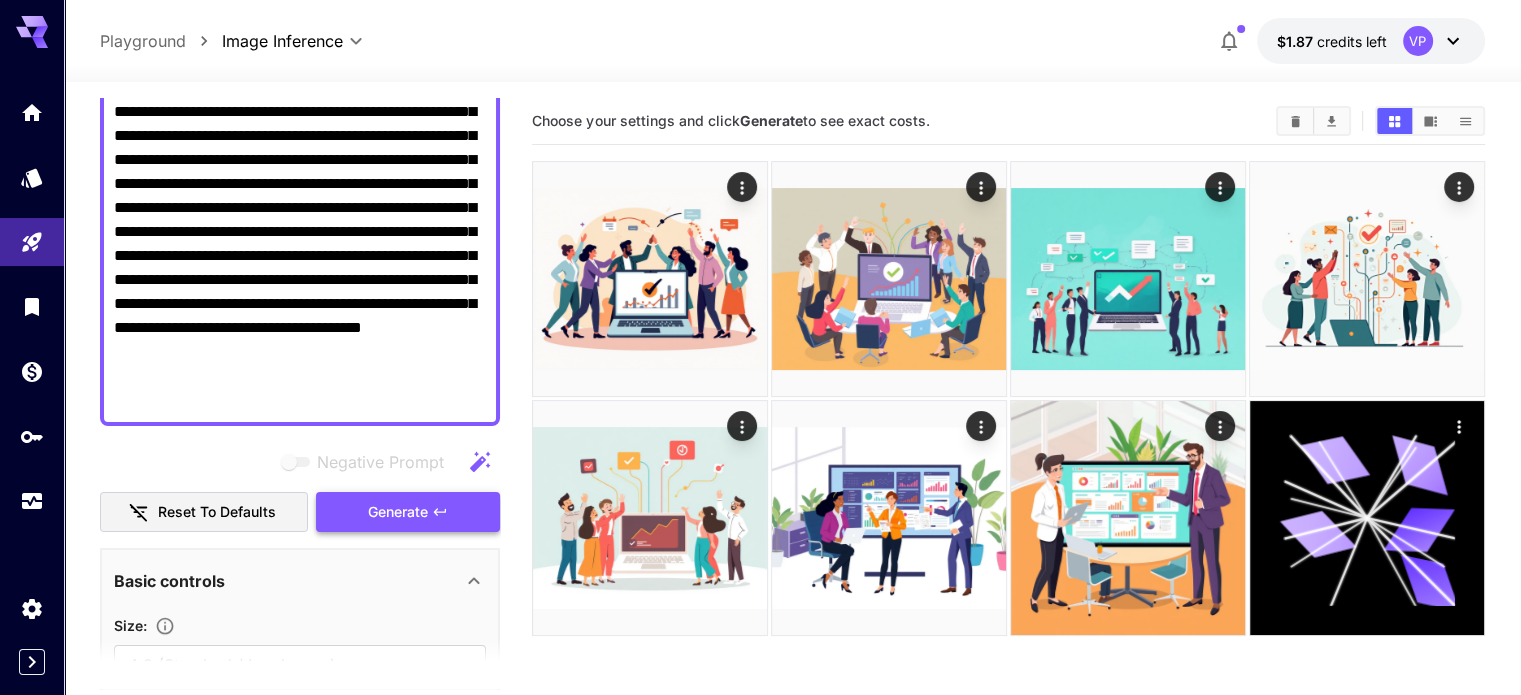 click on "Generate" at bounding box center [408, 512] 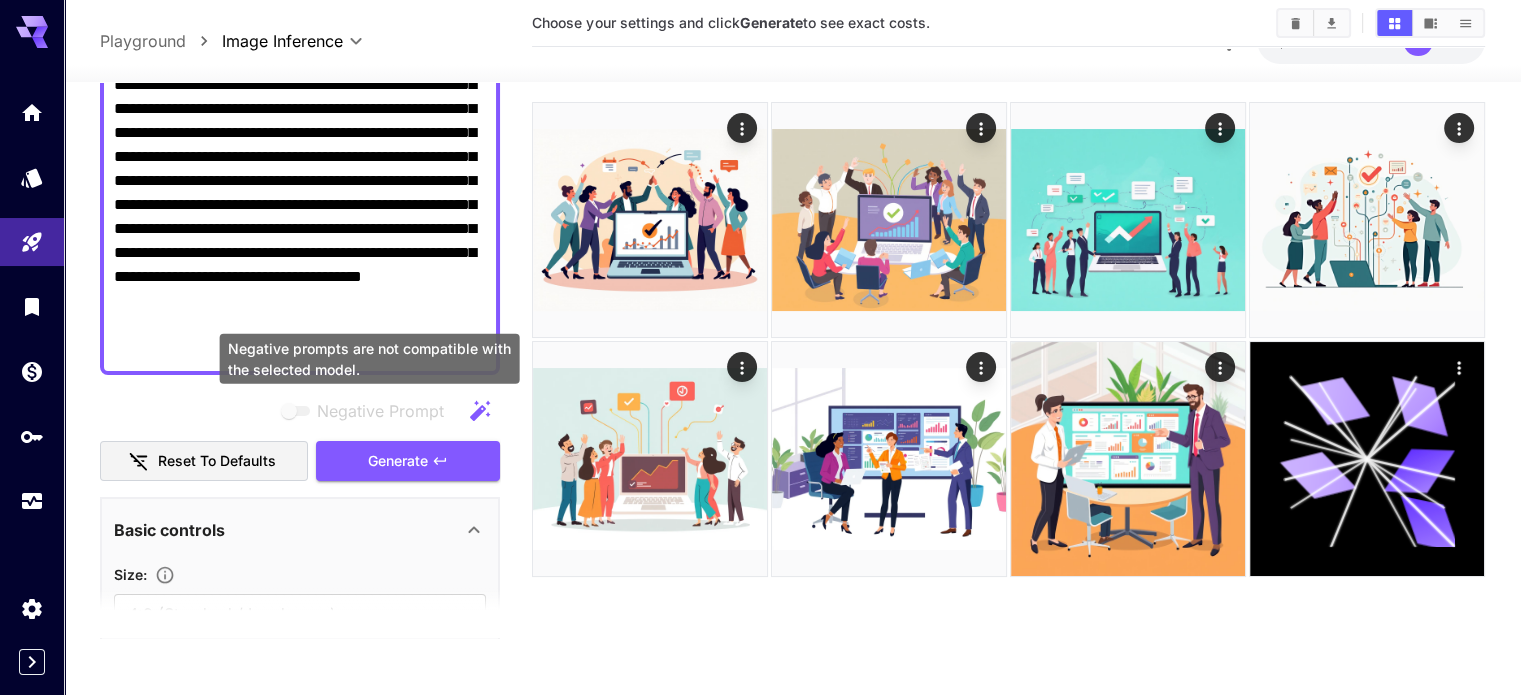 scroll, scrollTop: 158, scrollLeft: 0, axis: vertical 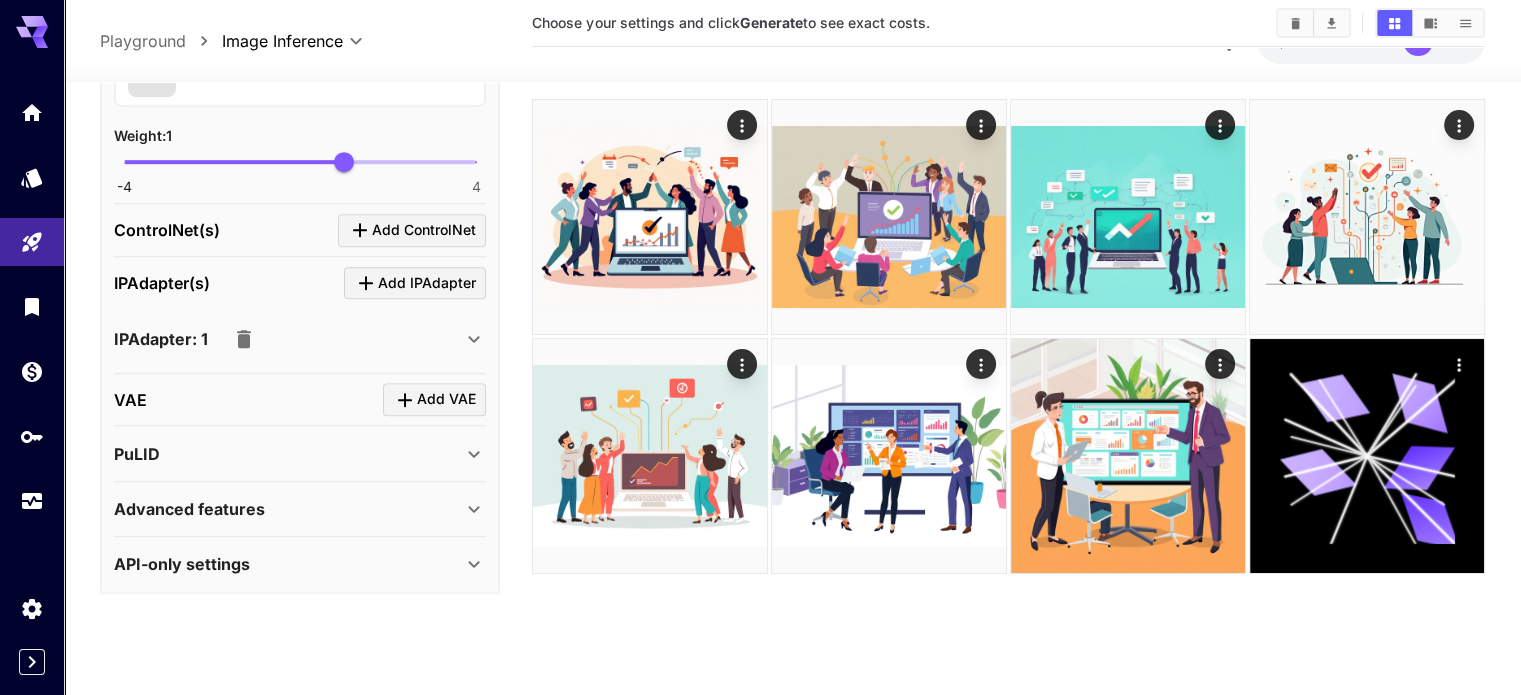 click 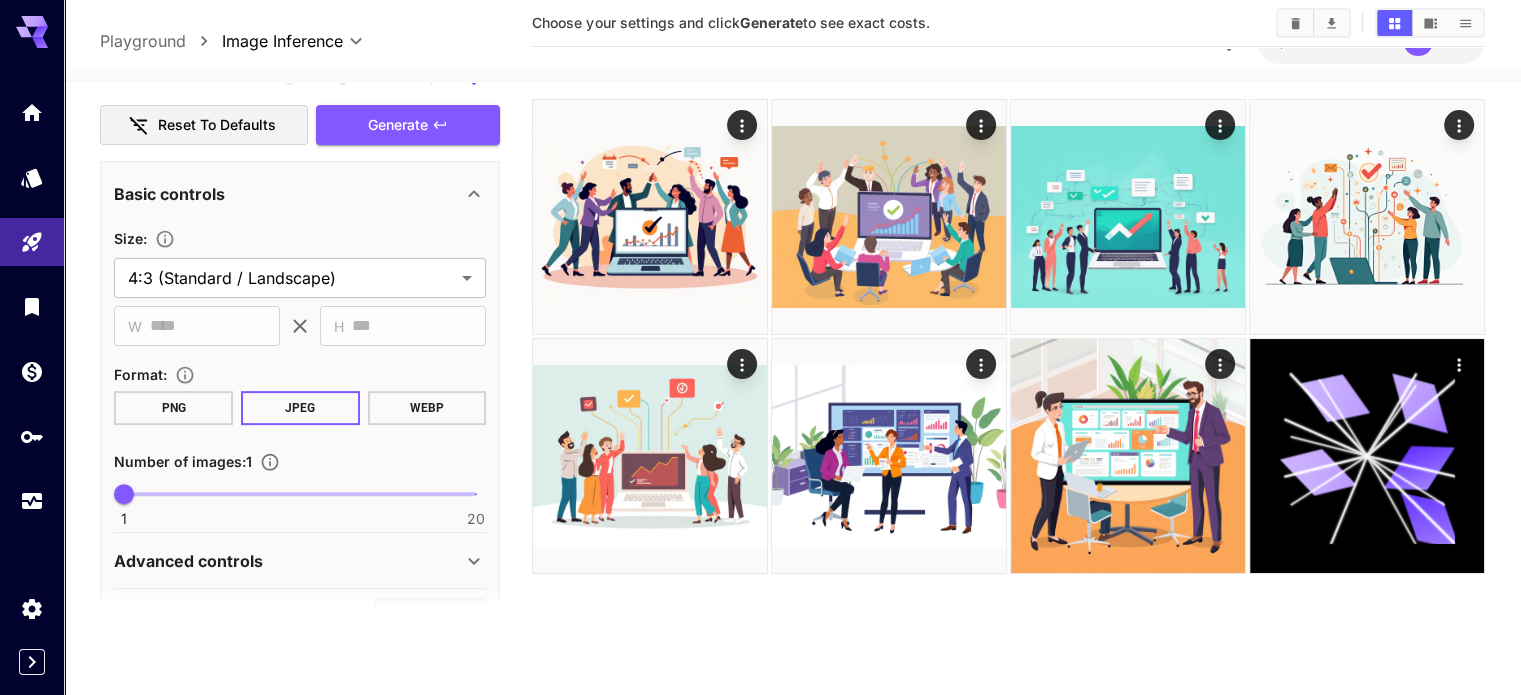 click on "WEBP" at bounding box center (427, 408) 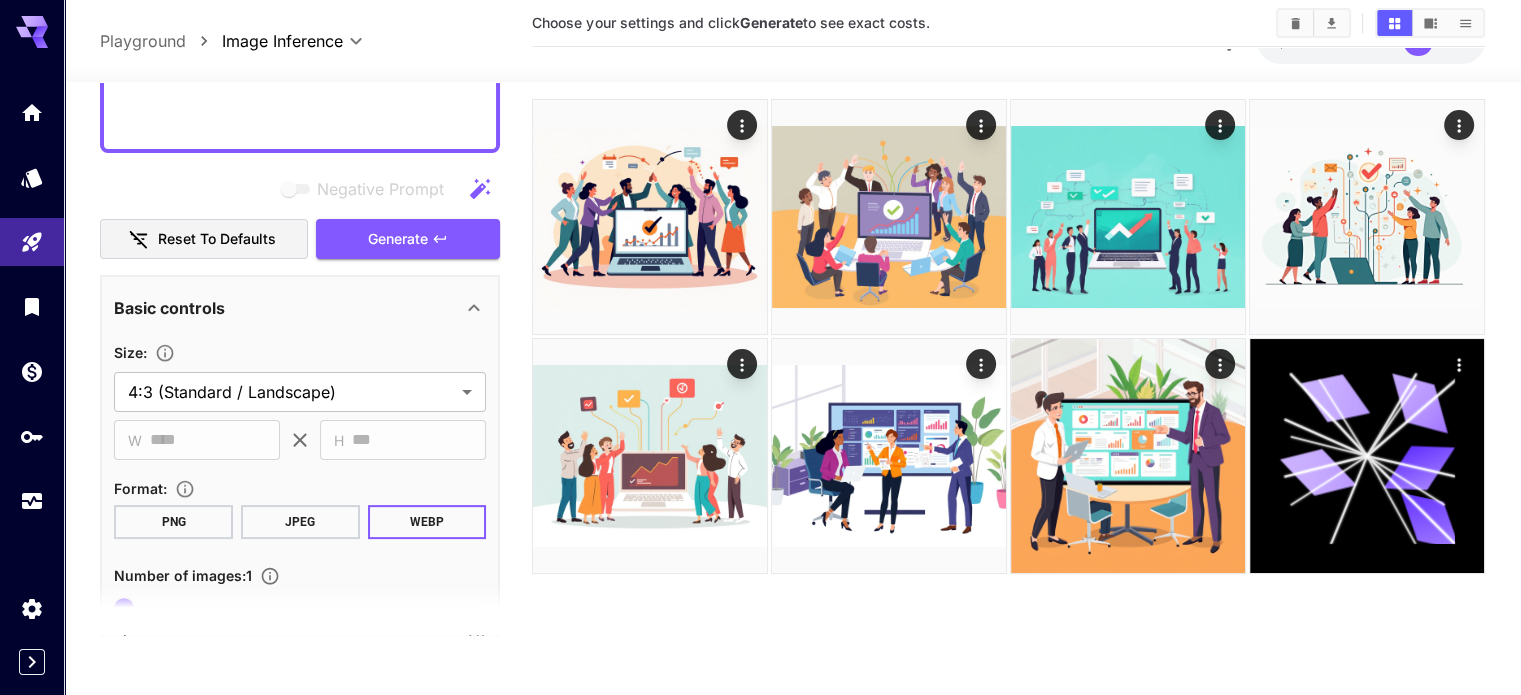 scroll, scrollTop: 433, scrollLeft: 0, axis: vertical 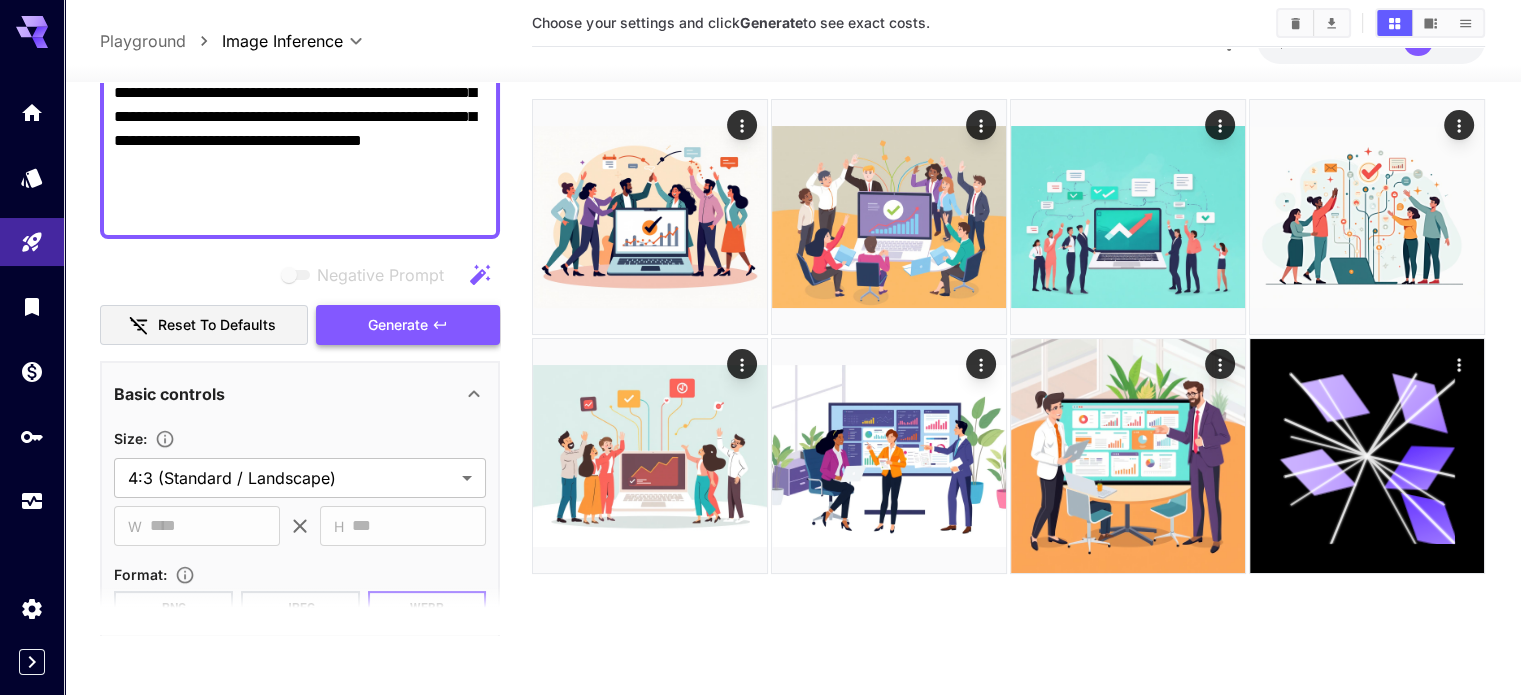 click on "Generate" at bounding box center (398, 325) 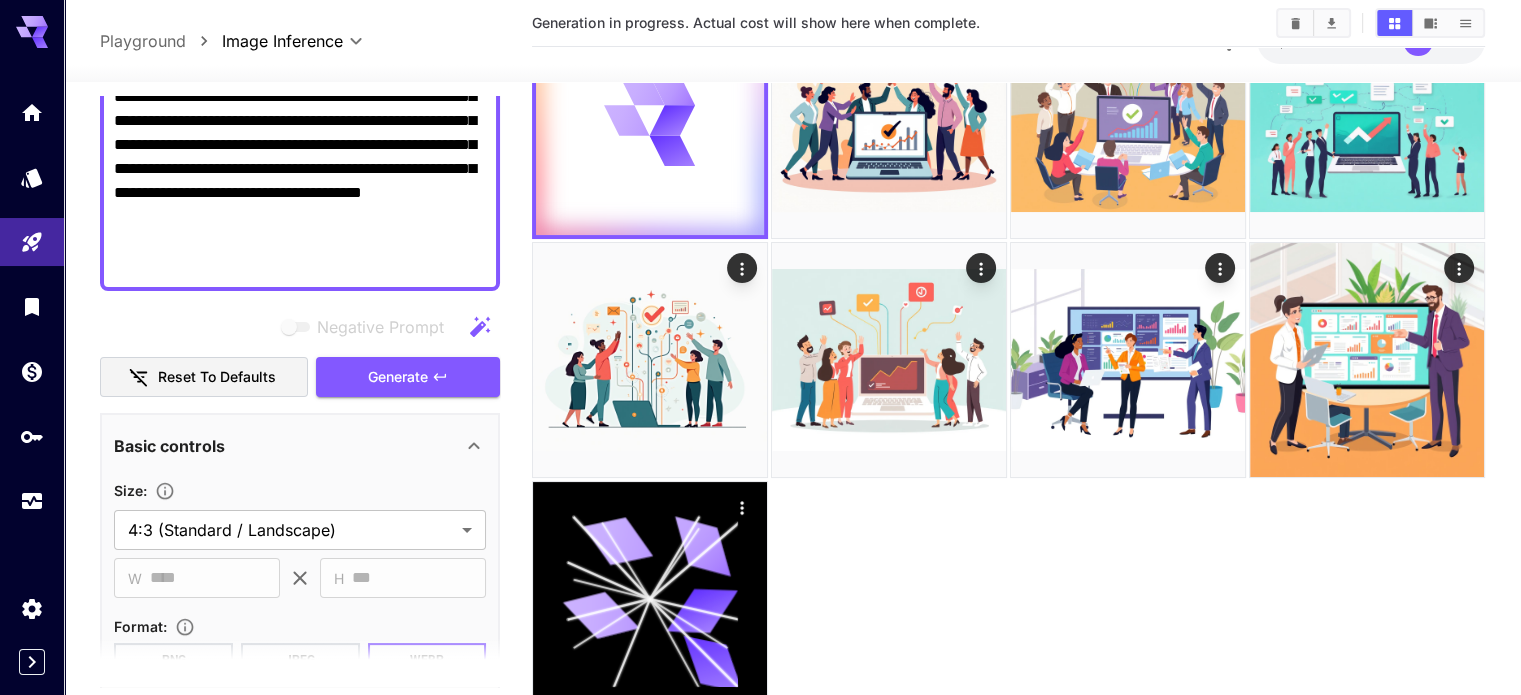 scroll, scrollTop: 0, scrollLeft: 0, axis: both 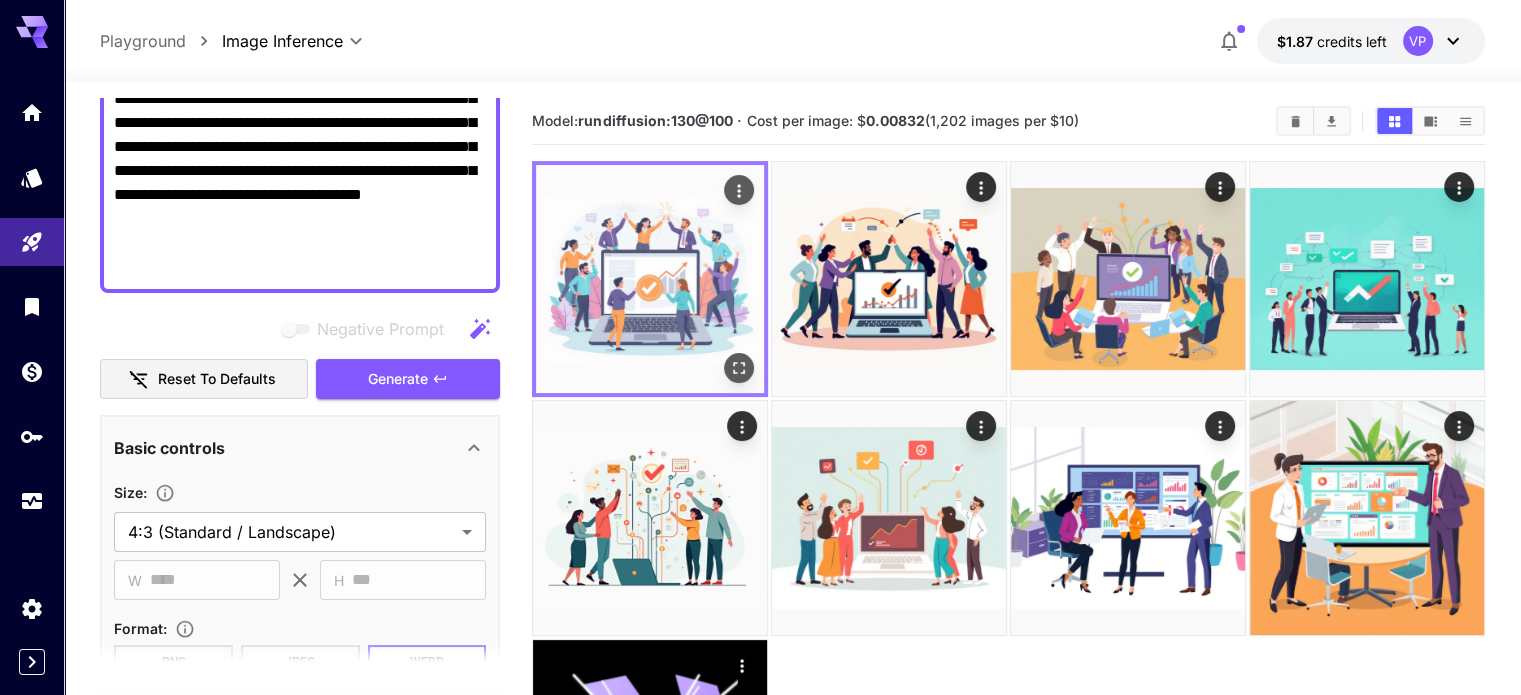 click at bounding box center (650, 279) 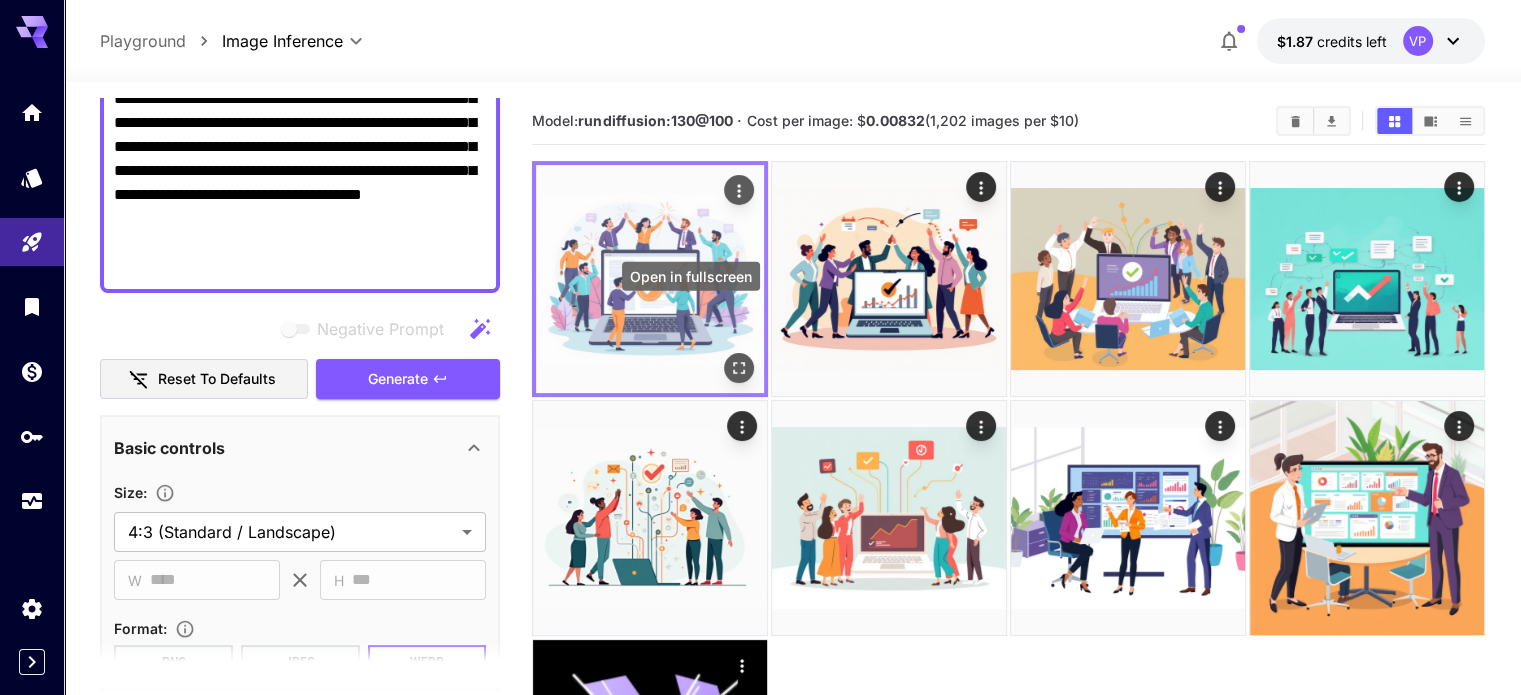 click 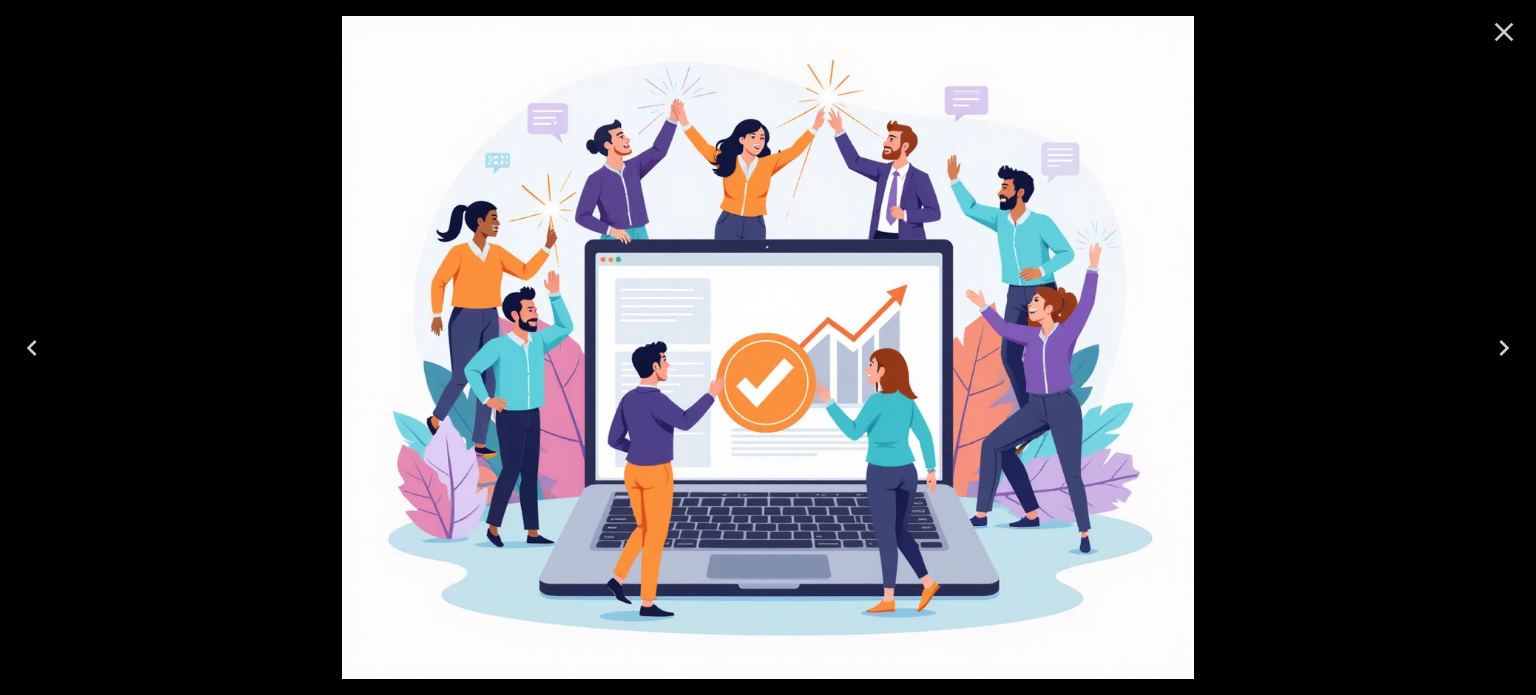 click 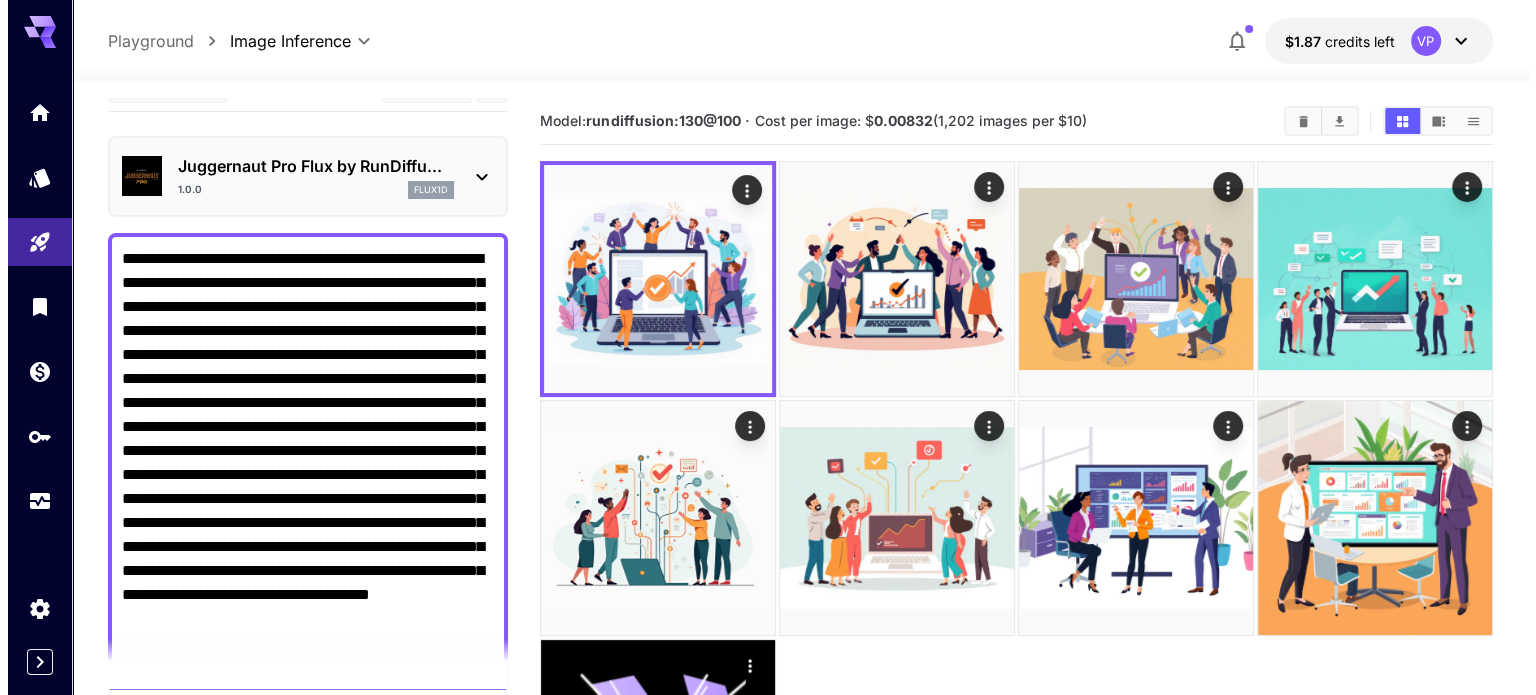 scroll, scrollTop: 0, scrollLeft: 0, axis: both 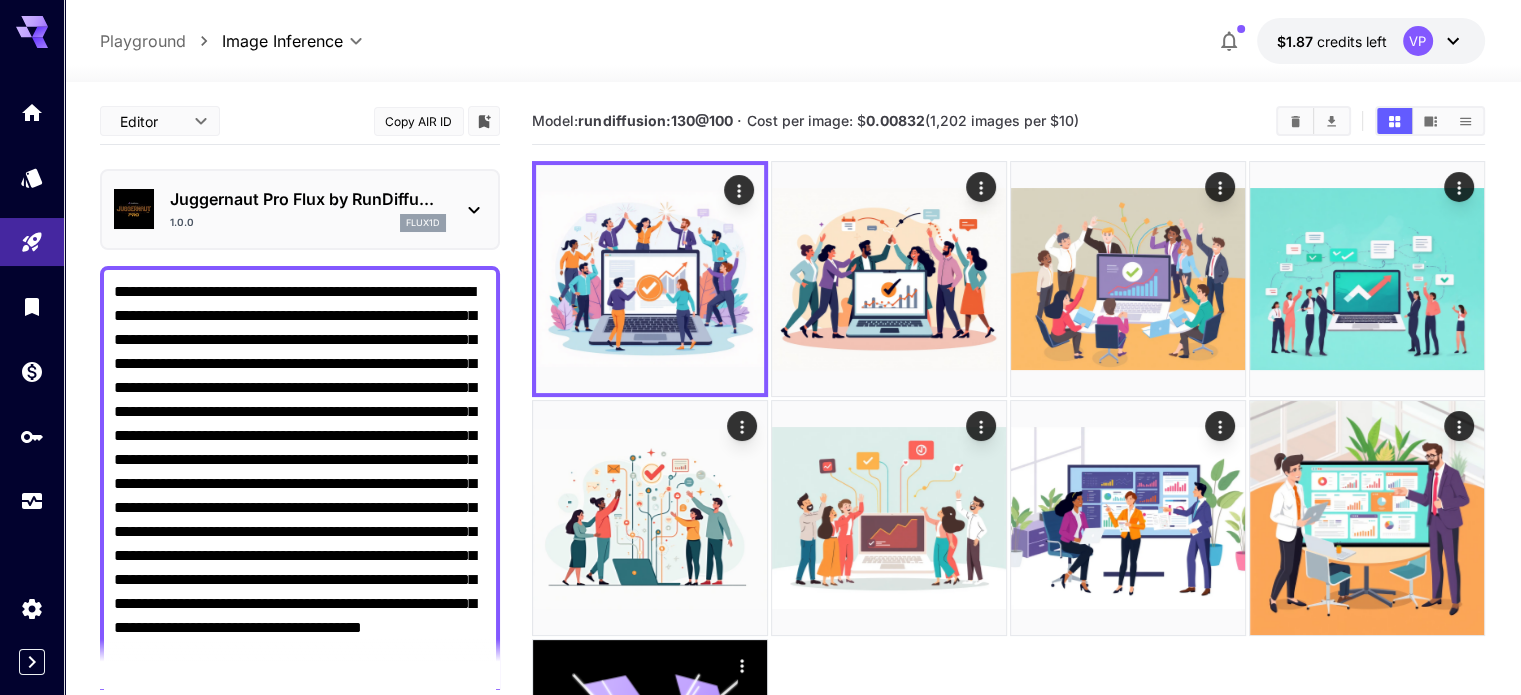 click on "Juggernaut Pro Flux by RunDiffu... 1.0.0 flux1d" at bounding box center [300, 209] 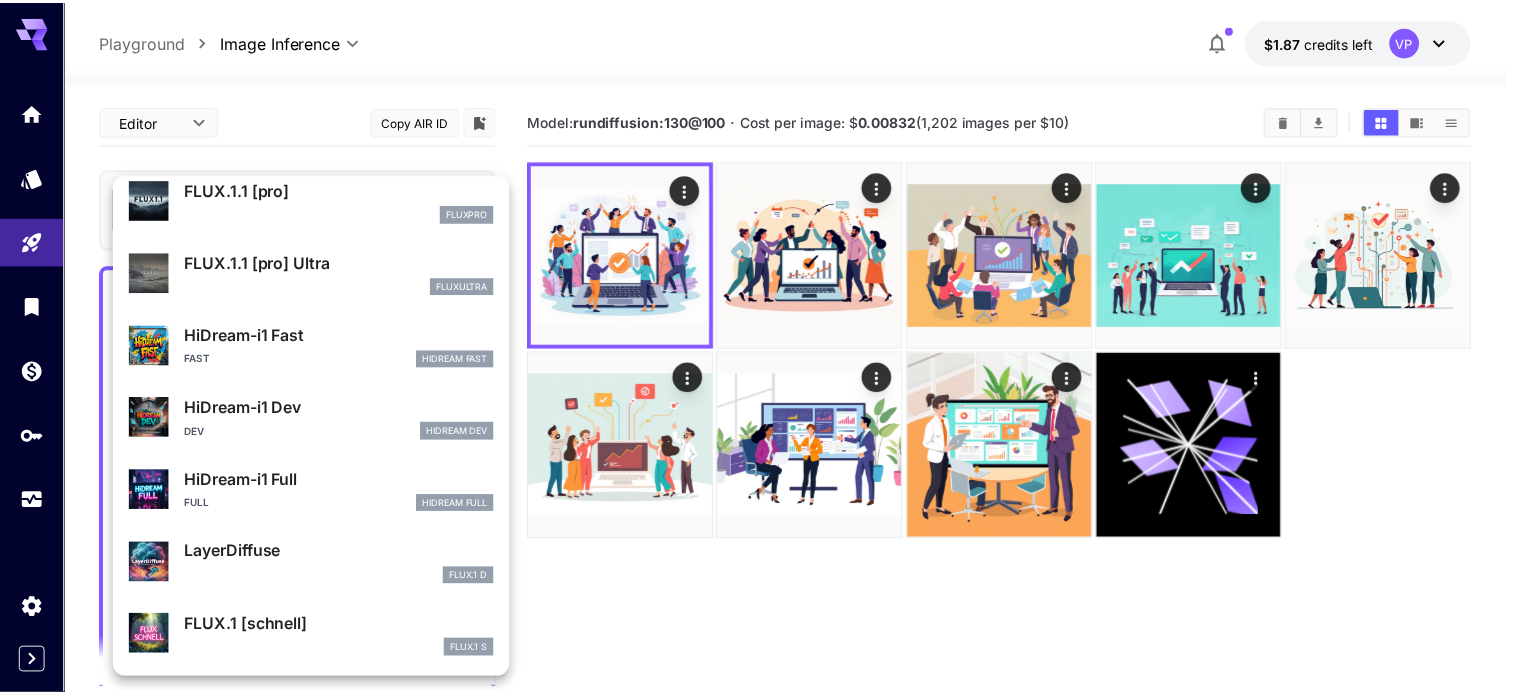 scroll, scrollTop: 1106, scrollLeft: 0, axis: vertical 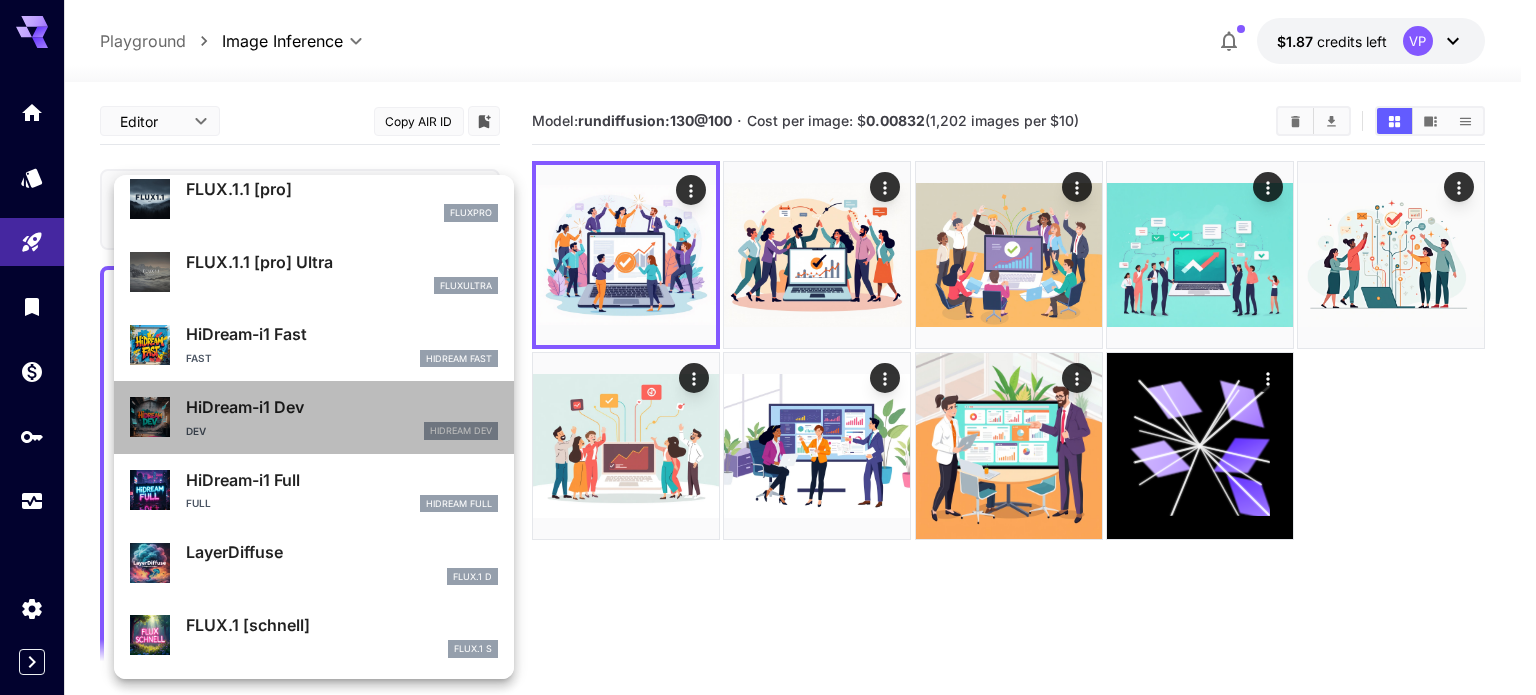 click on "HiDream-i1 Dev" at bounding box center [342, 407] 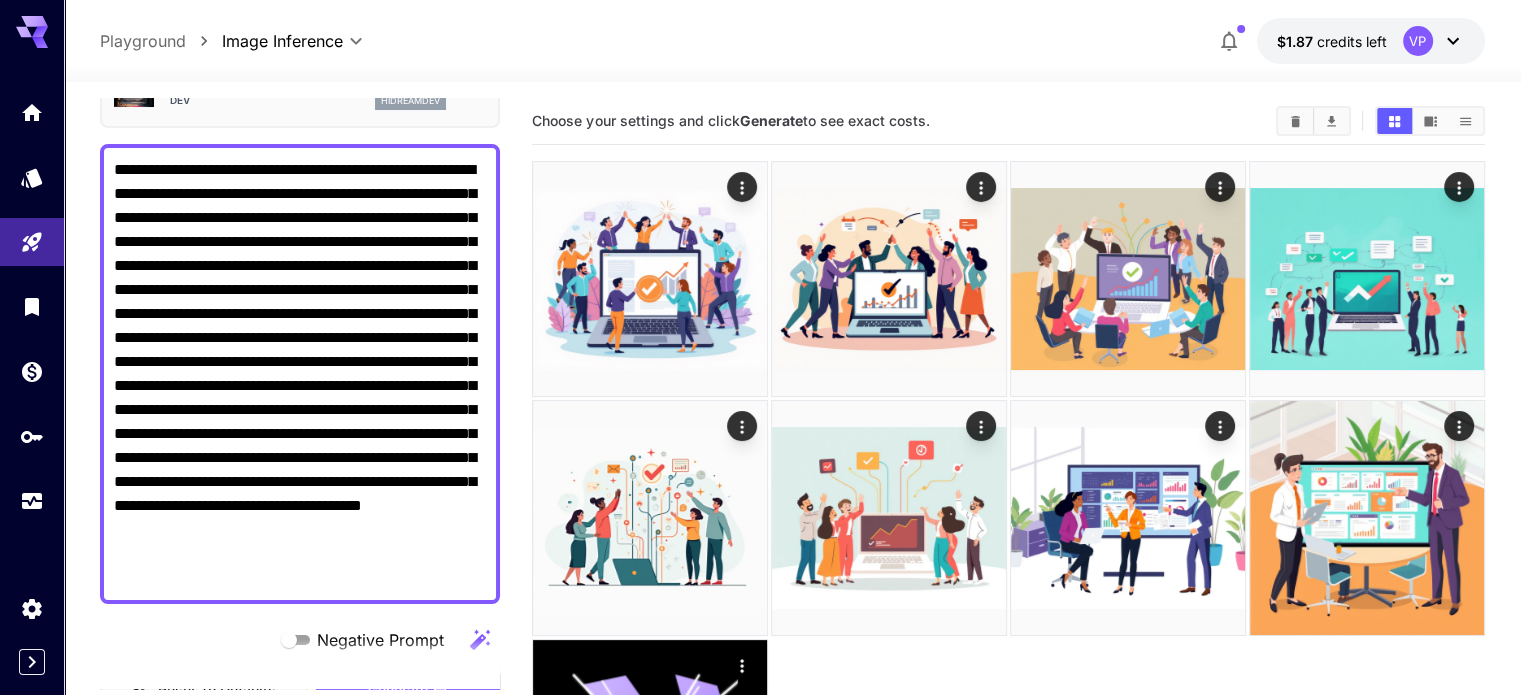scroll, scrollTop: 300, scrollLeft: 0, axis: vertical 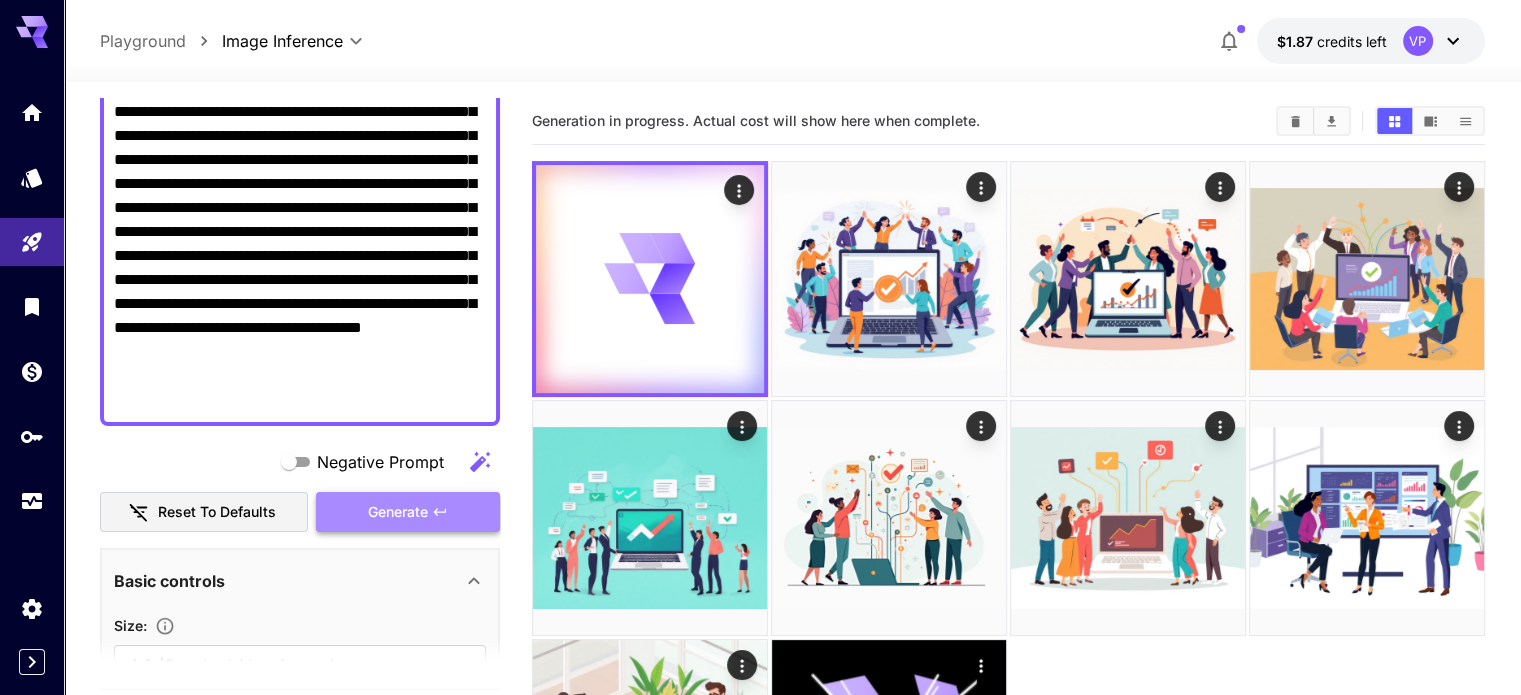 click 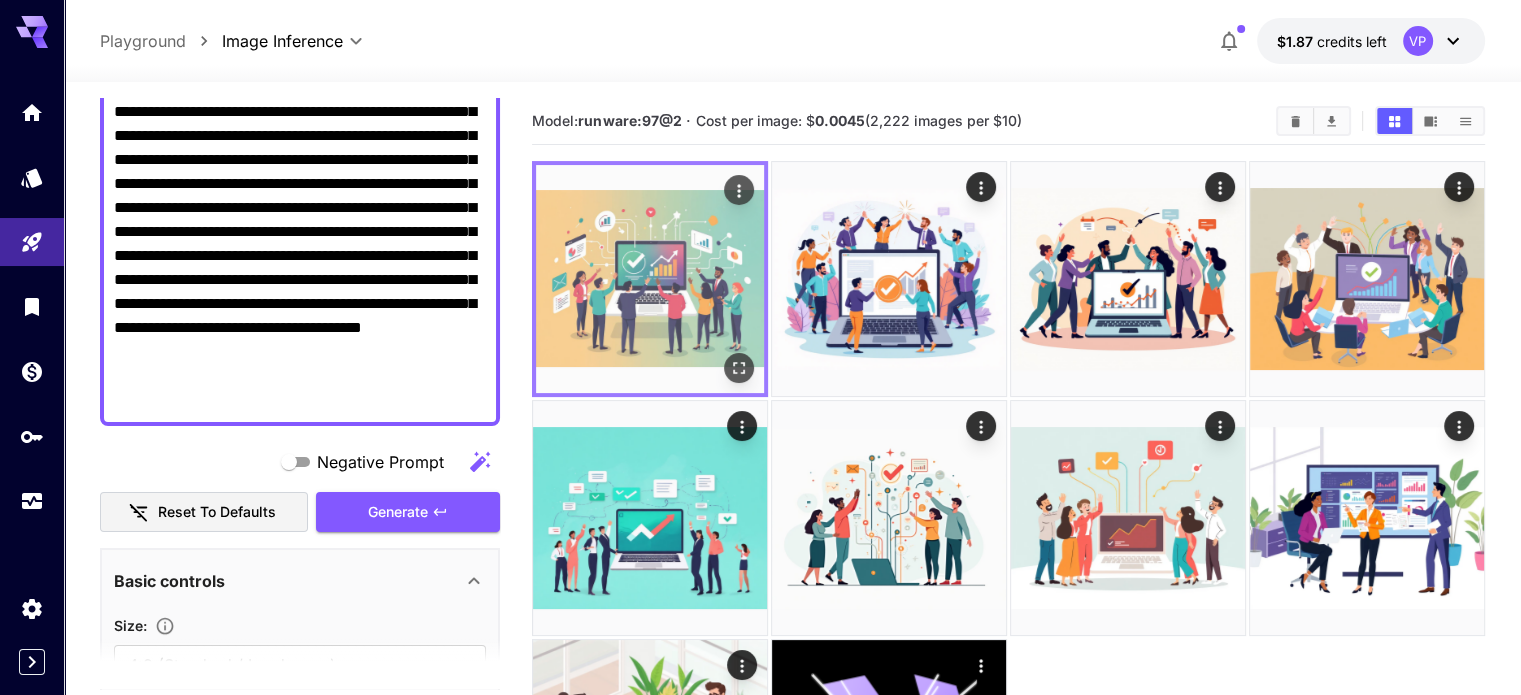 click at bounding box center [650, 279] 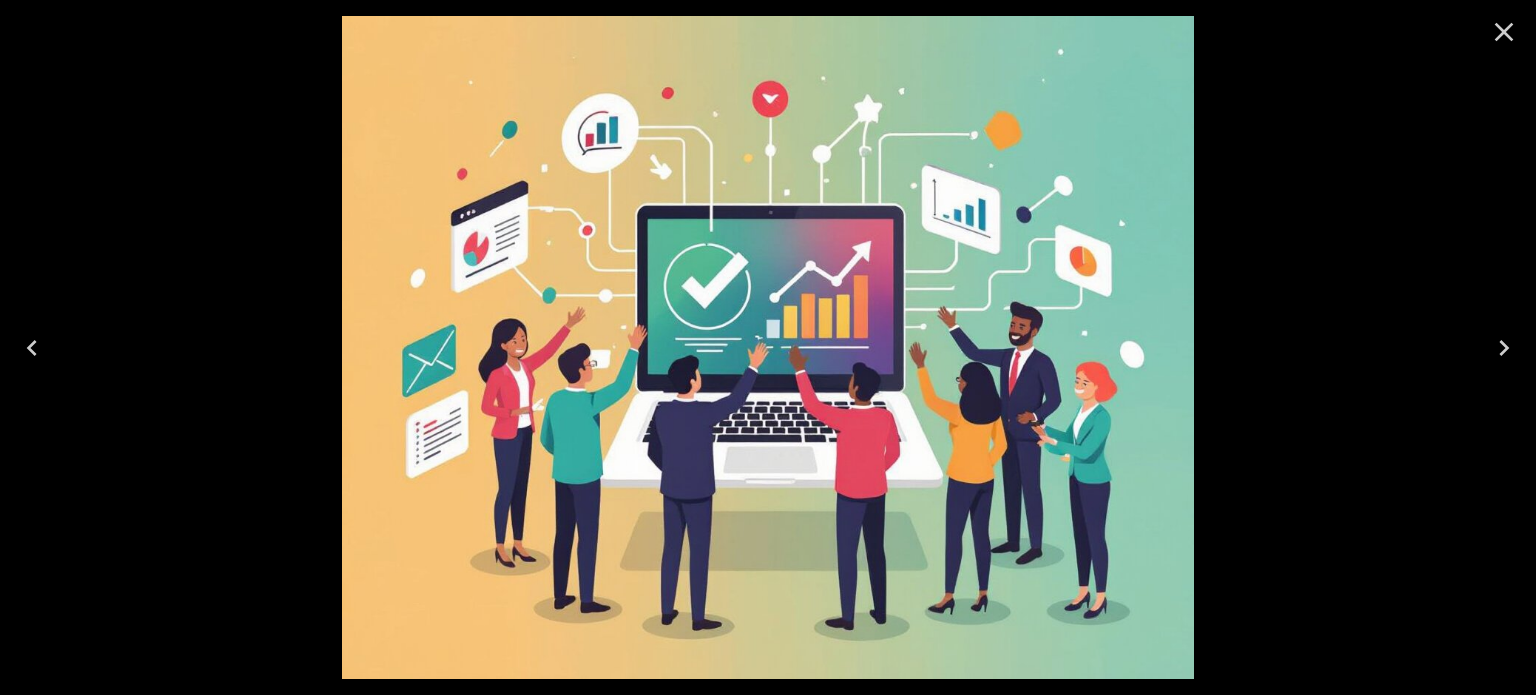 click 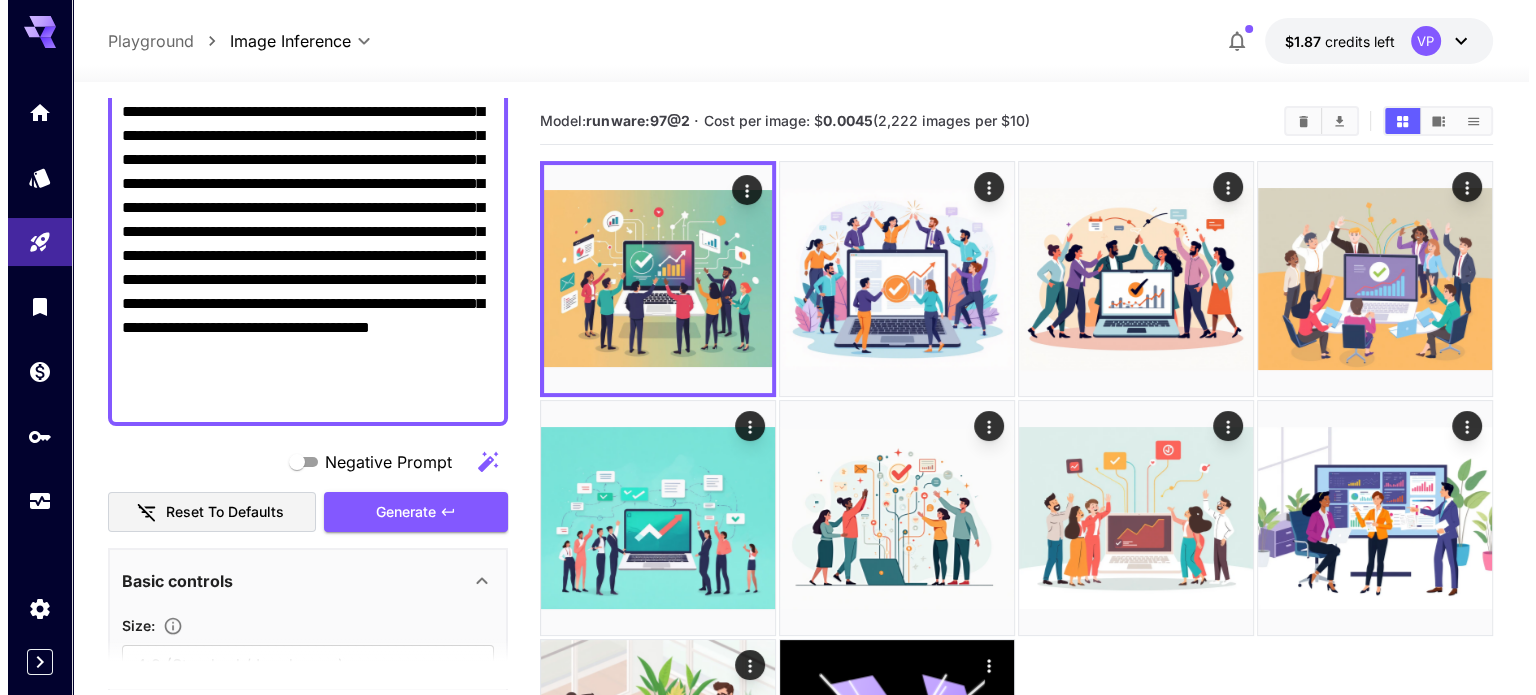 scroll, scrollTop: 0, scrollLeft: 0, axis: both 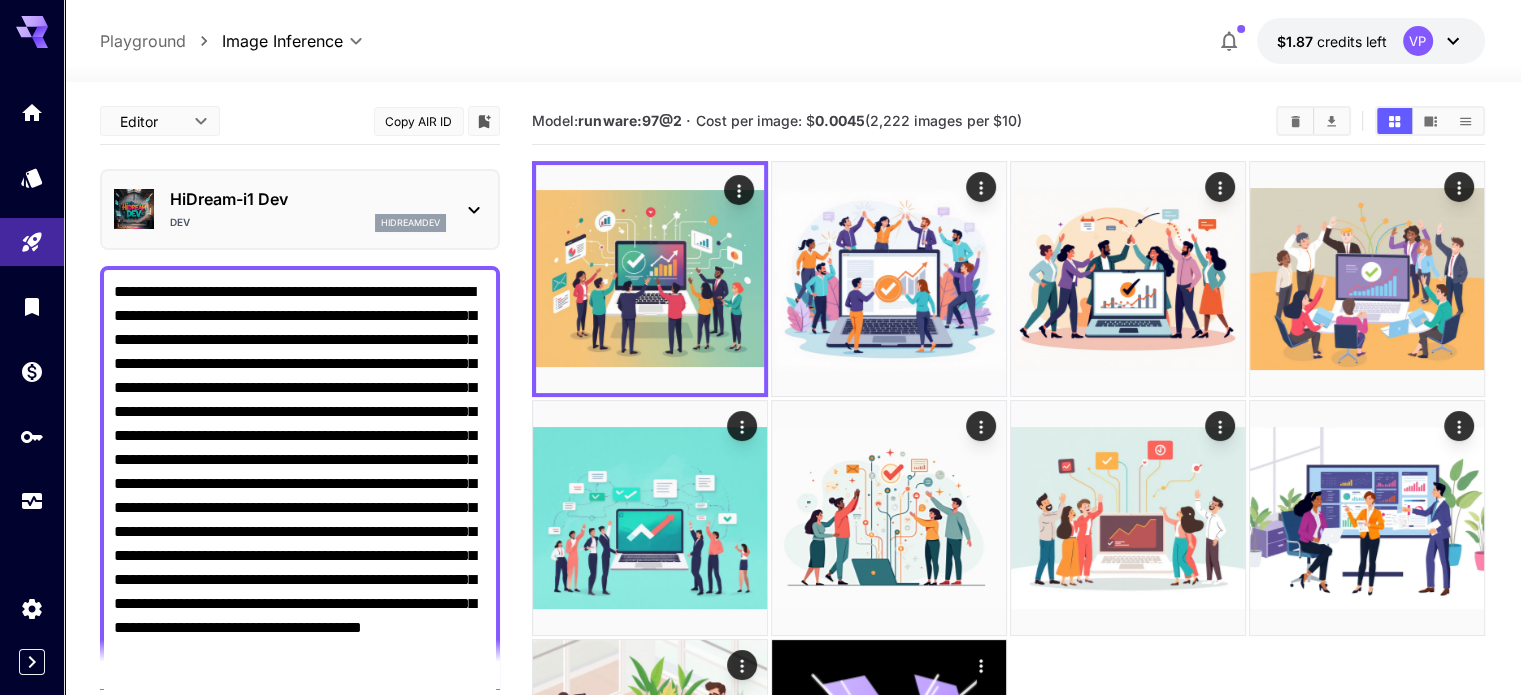 click 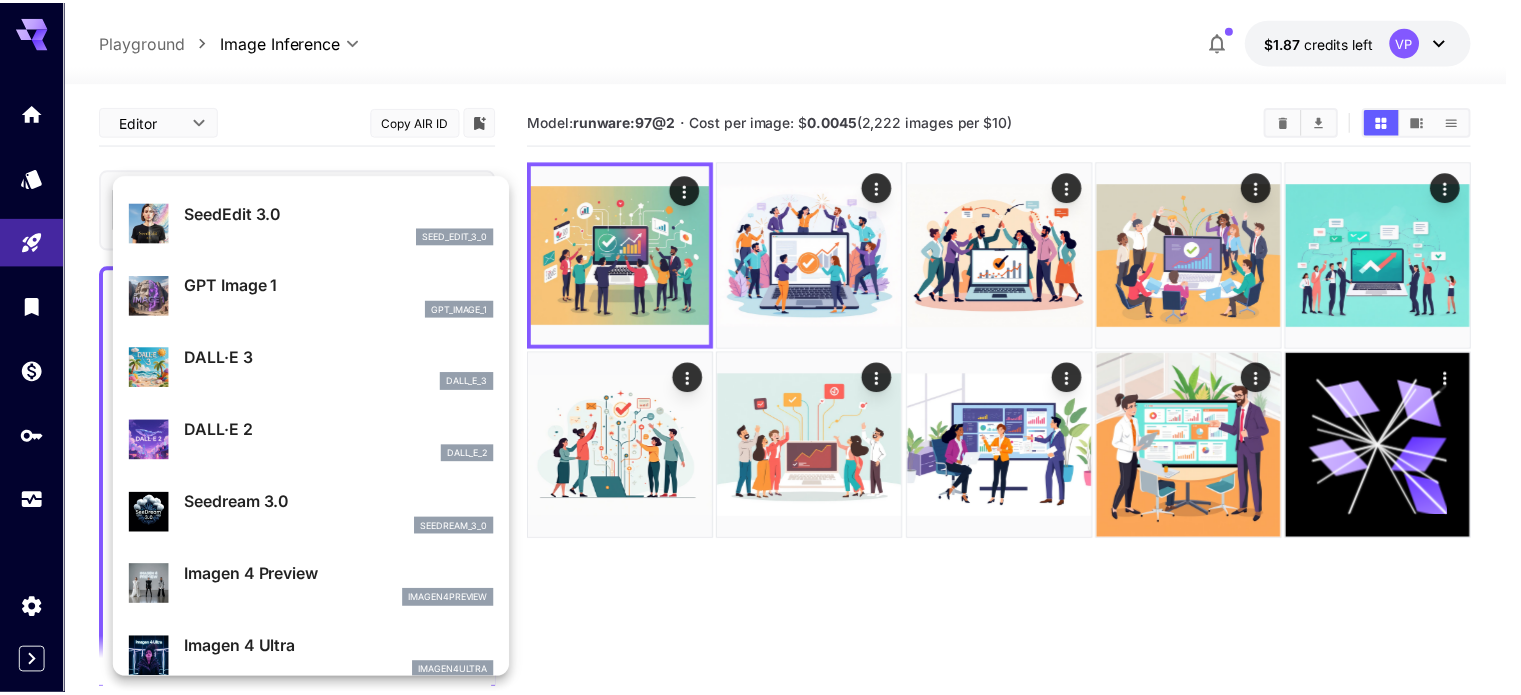 scroll, scrollTop: 106, scrollLeft: 0, axis: vertical 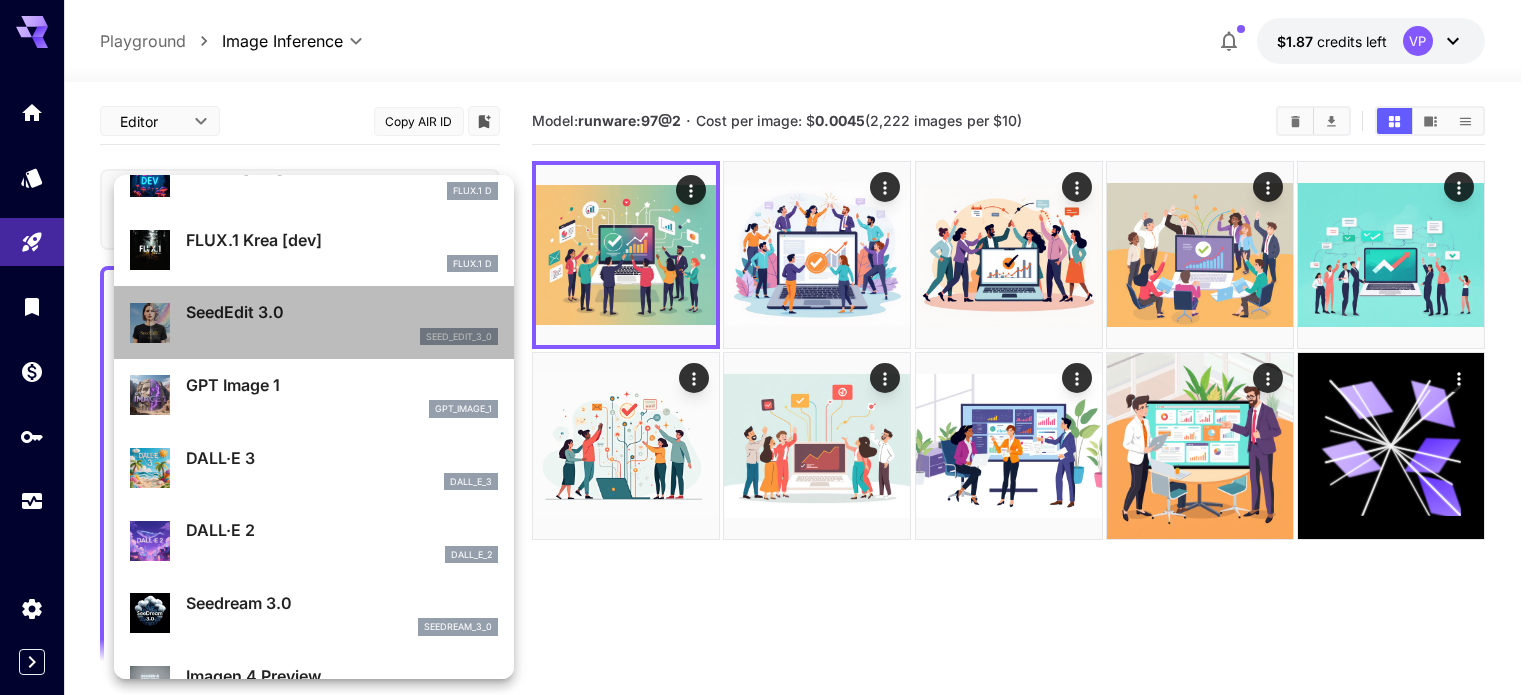 click on "SeedEdit 3.0 seed_edit_3_0" at bounding box center (342, 322) 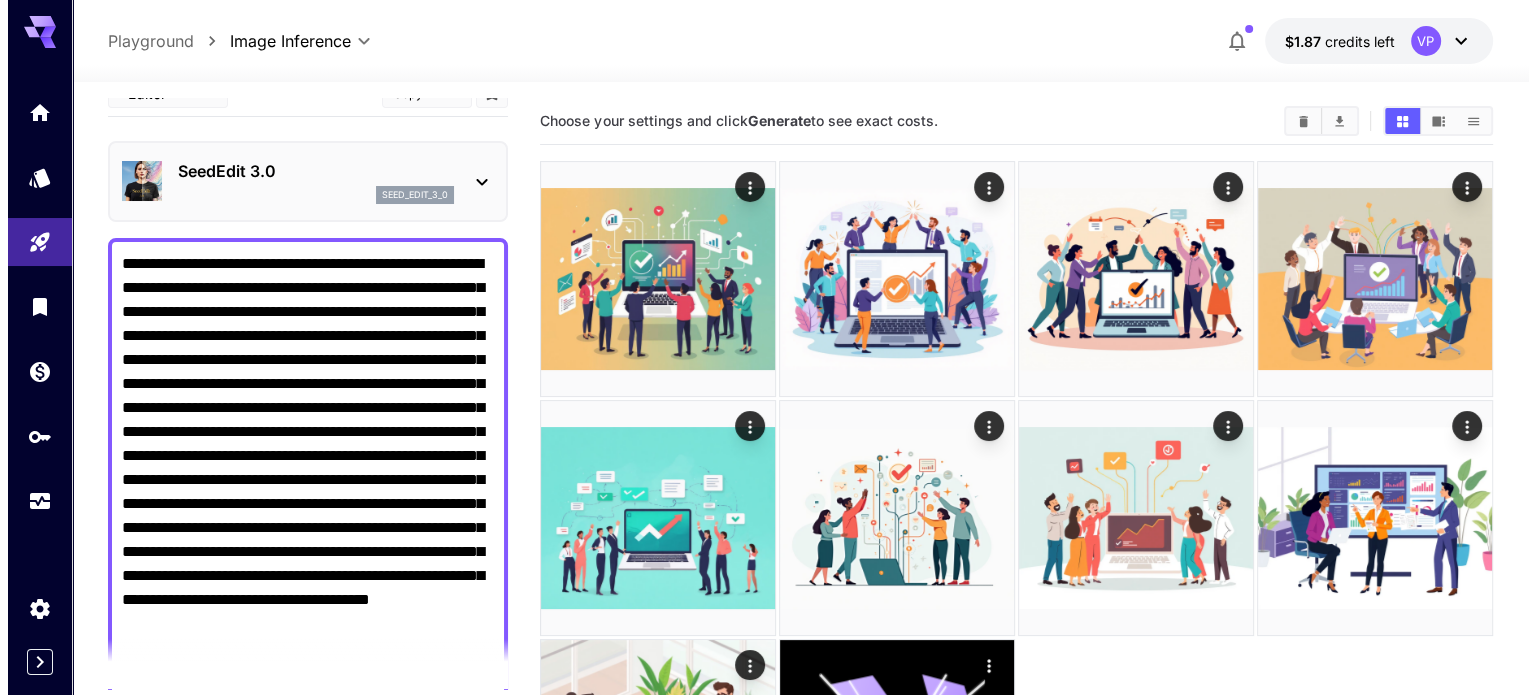 scroll, scrollTop: 19, scrollLeft: 0, axis: vertical 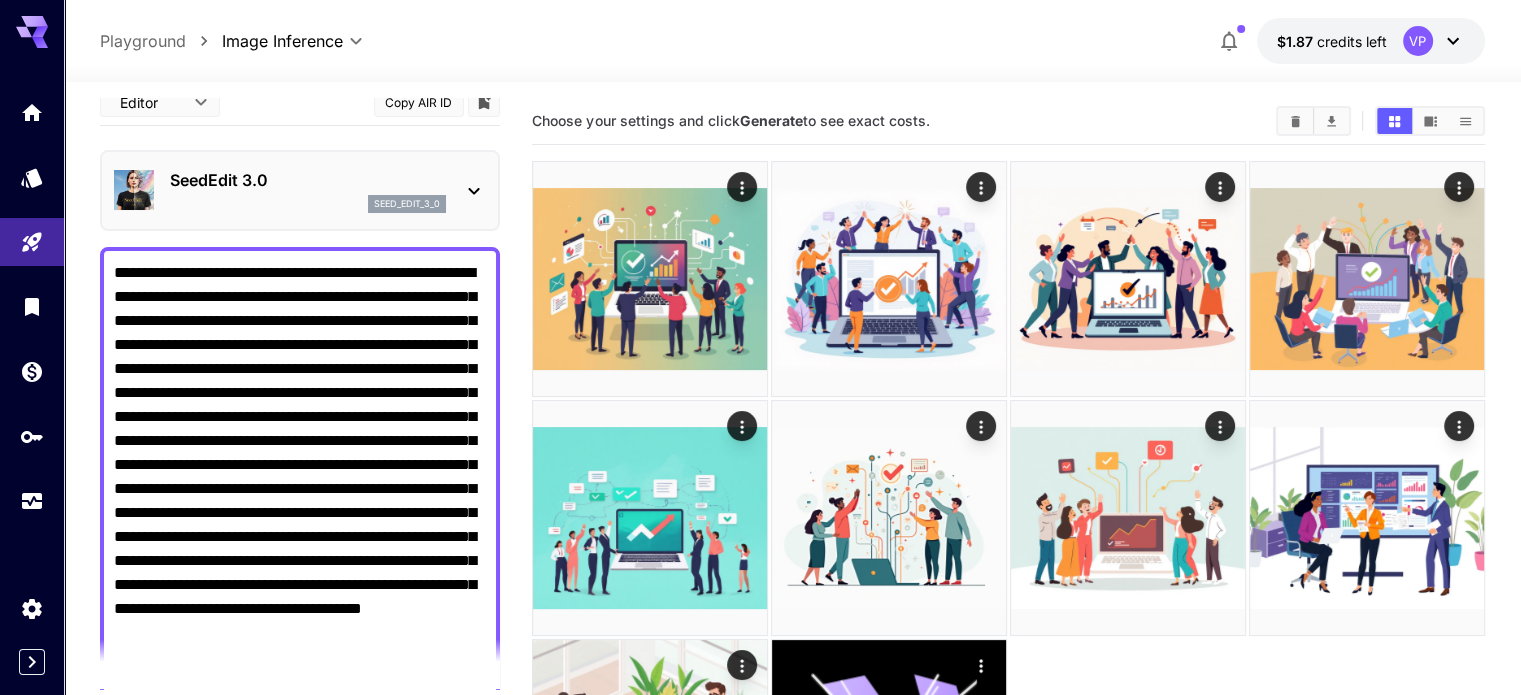 click 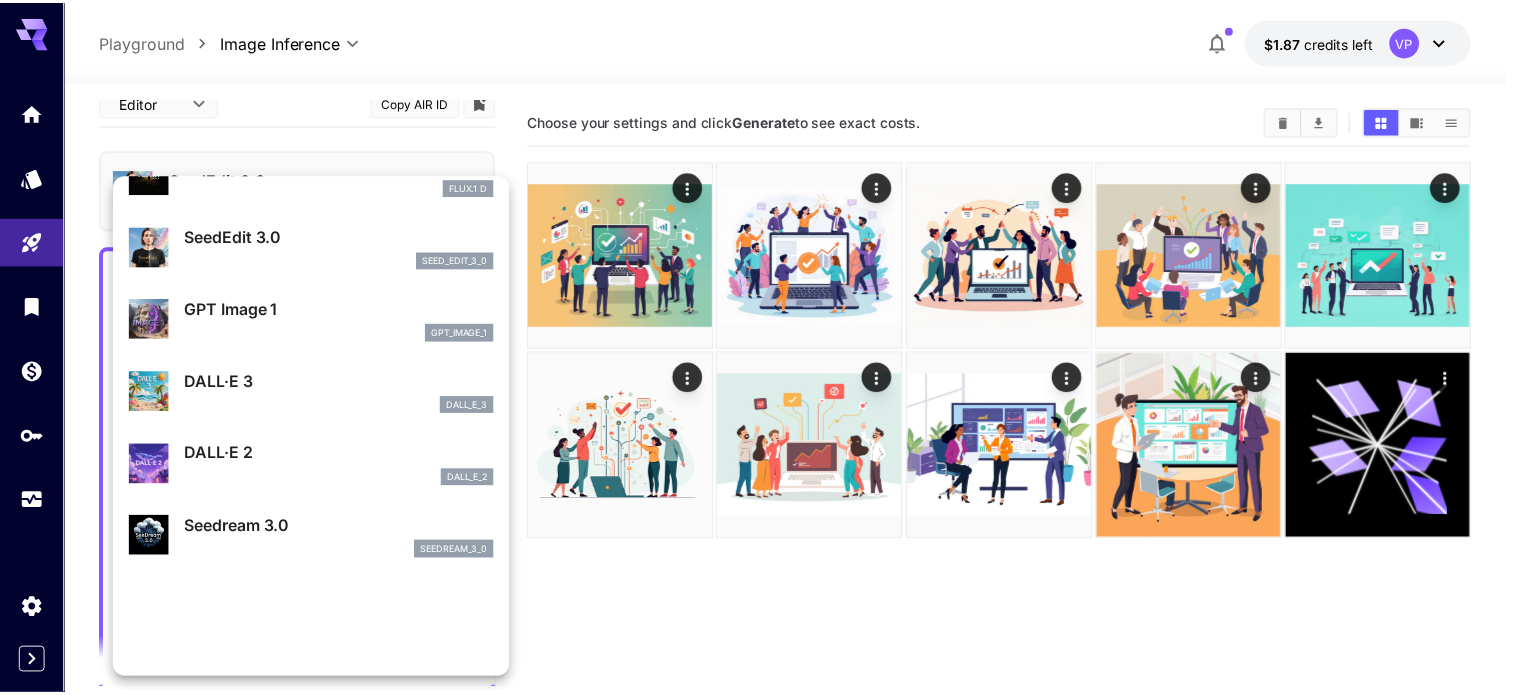 scroll, scrollTop: 200, scrollLeft: 0, axis: vertical 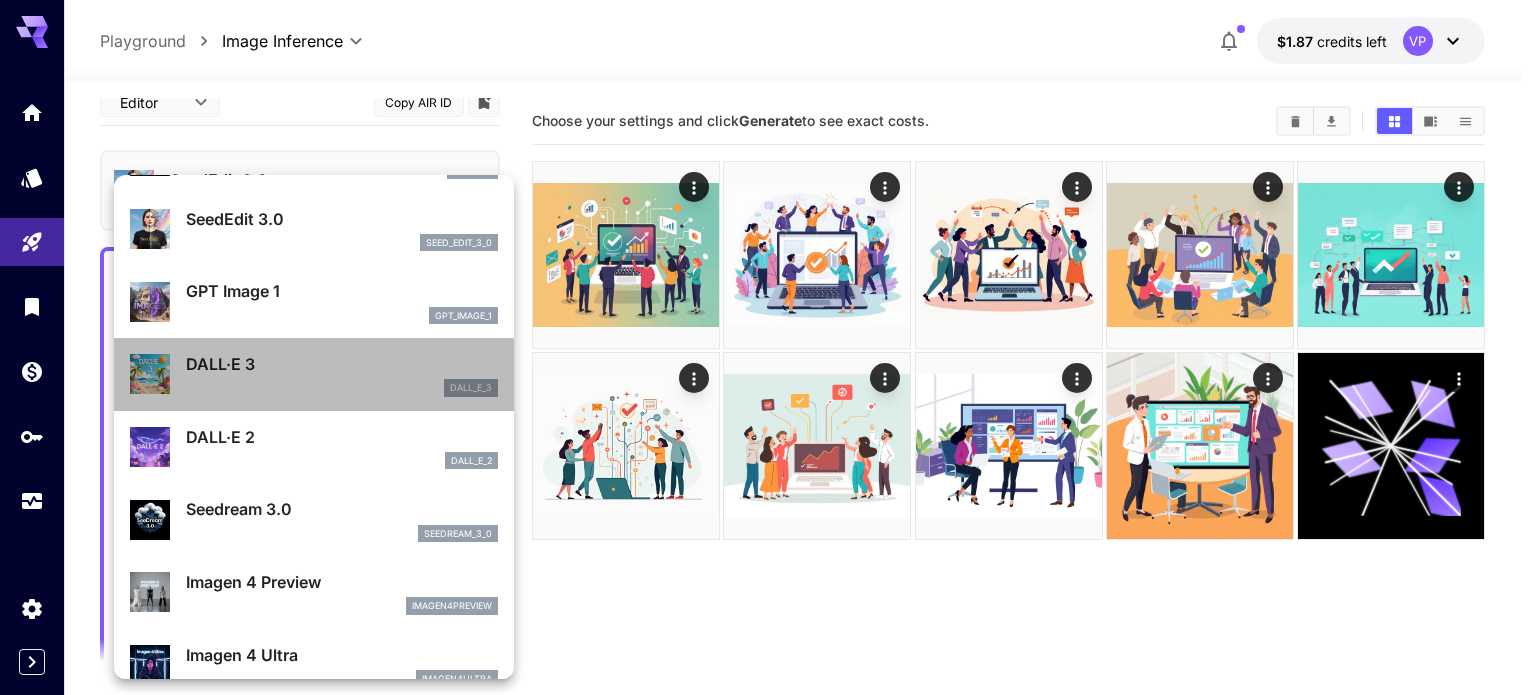click on "dall_e_3" at bounding box center [342, 388] 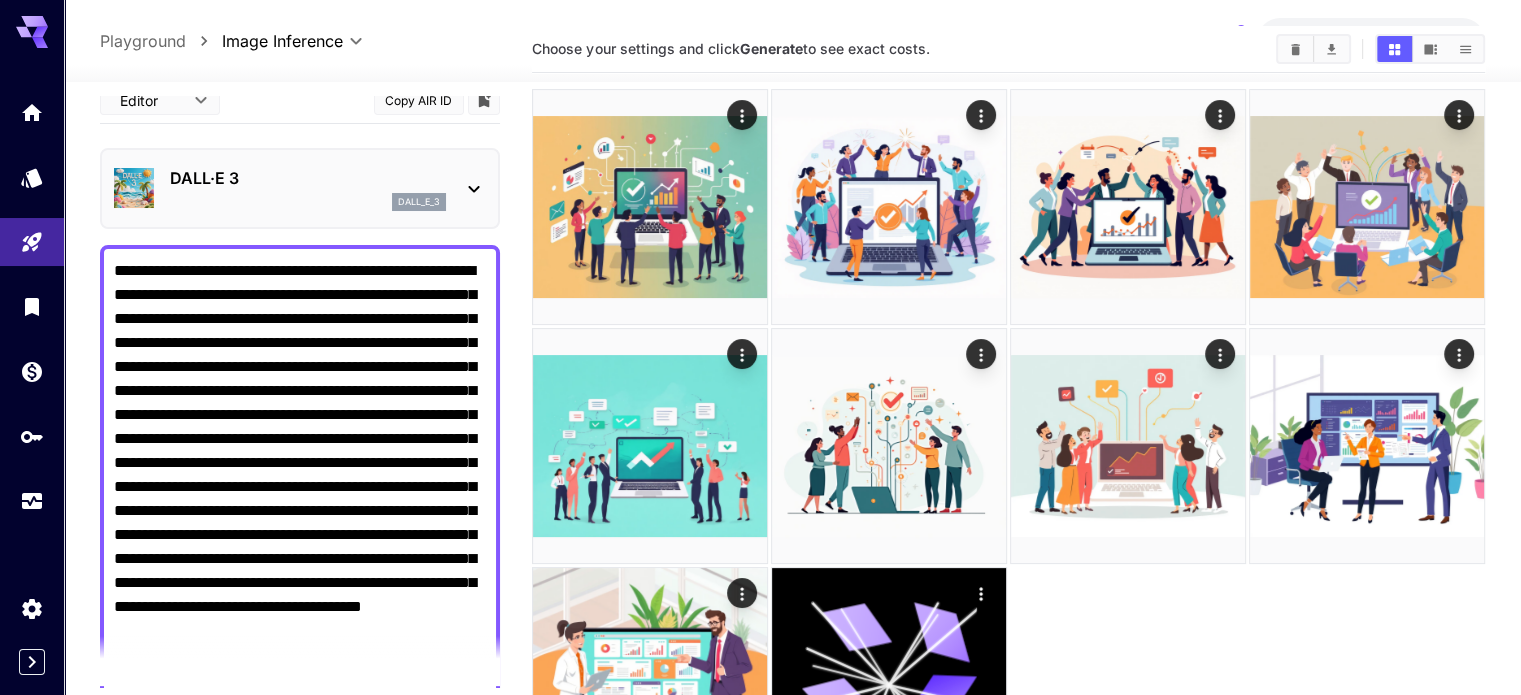 scroll, scrollTop: 158, scrollLeft: 0, axis: vertical 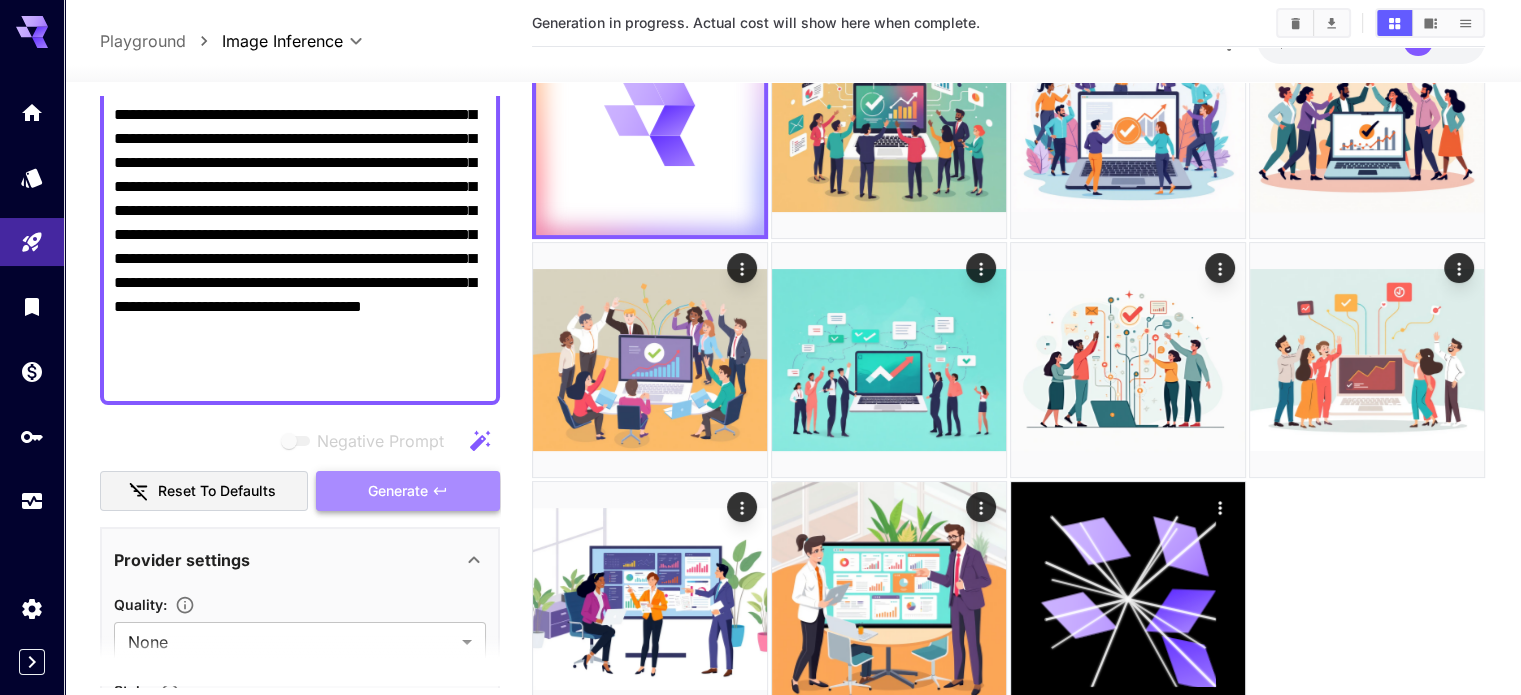 click on "Generate" at bounding box center (408, 491) 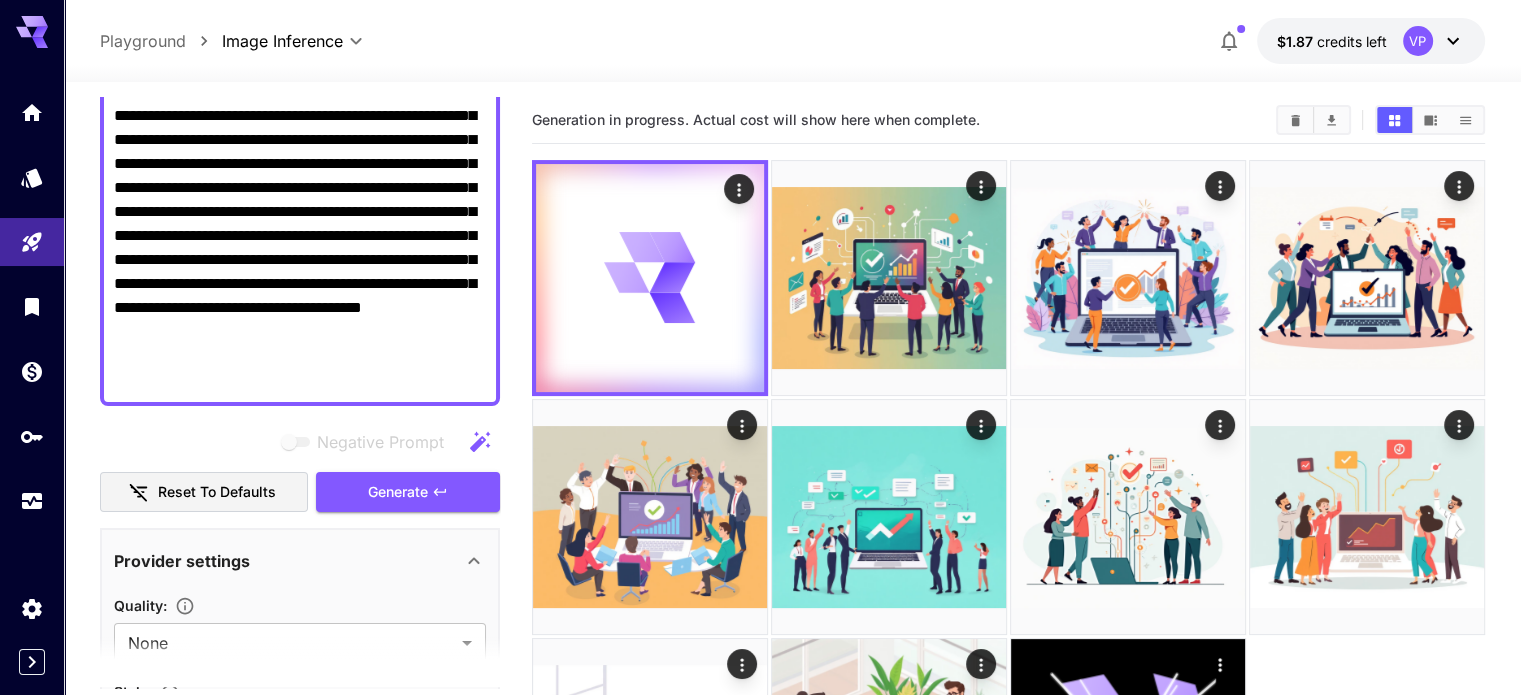 scroll, scrollTop: 0, scrollLeft: 0, axis: both 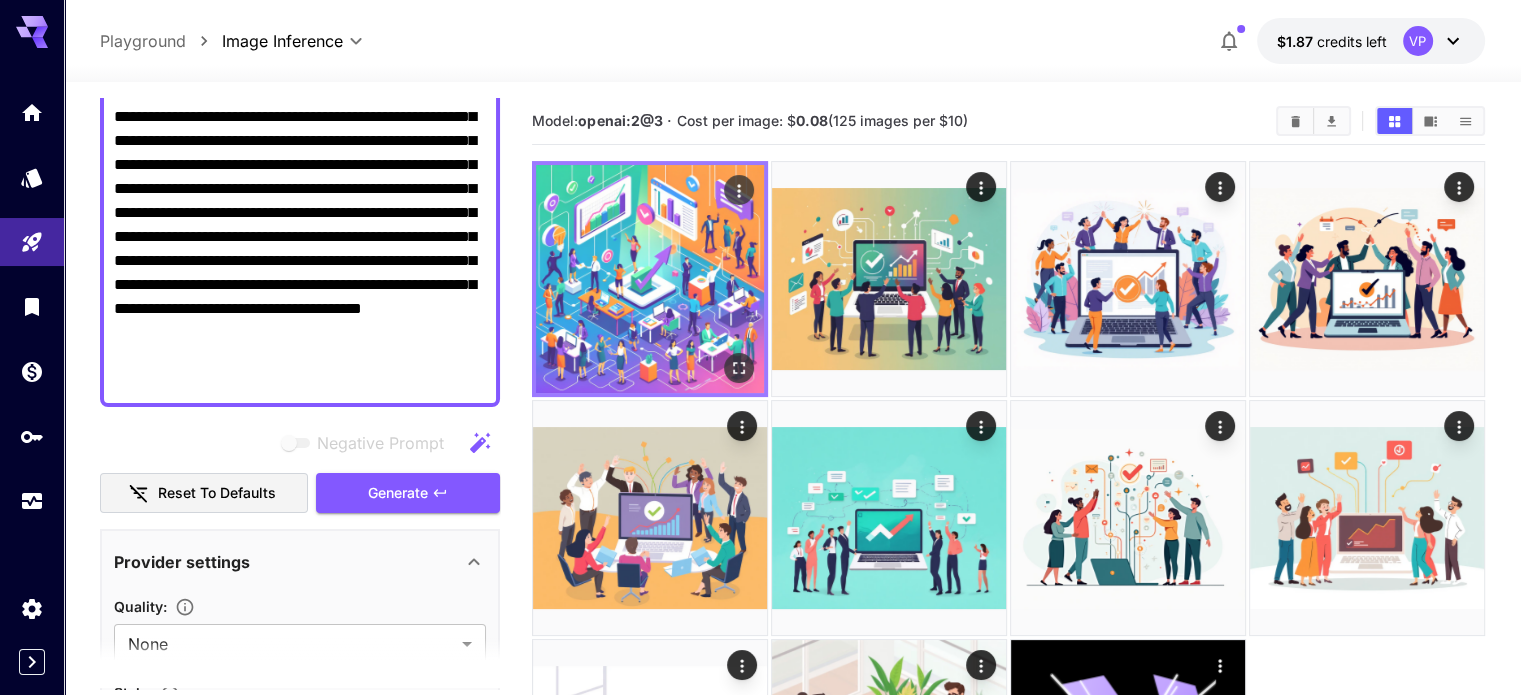 click at bounding box center [650, 279] 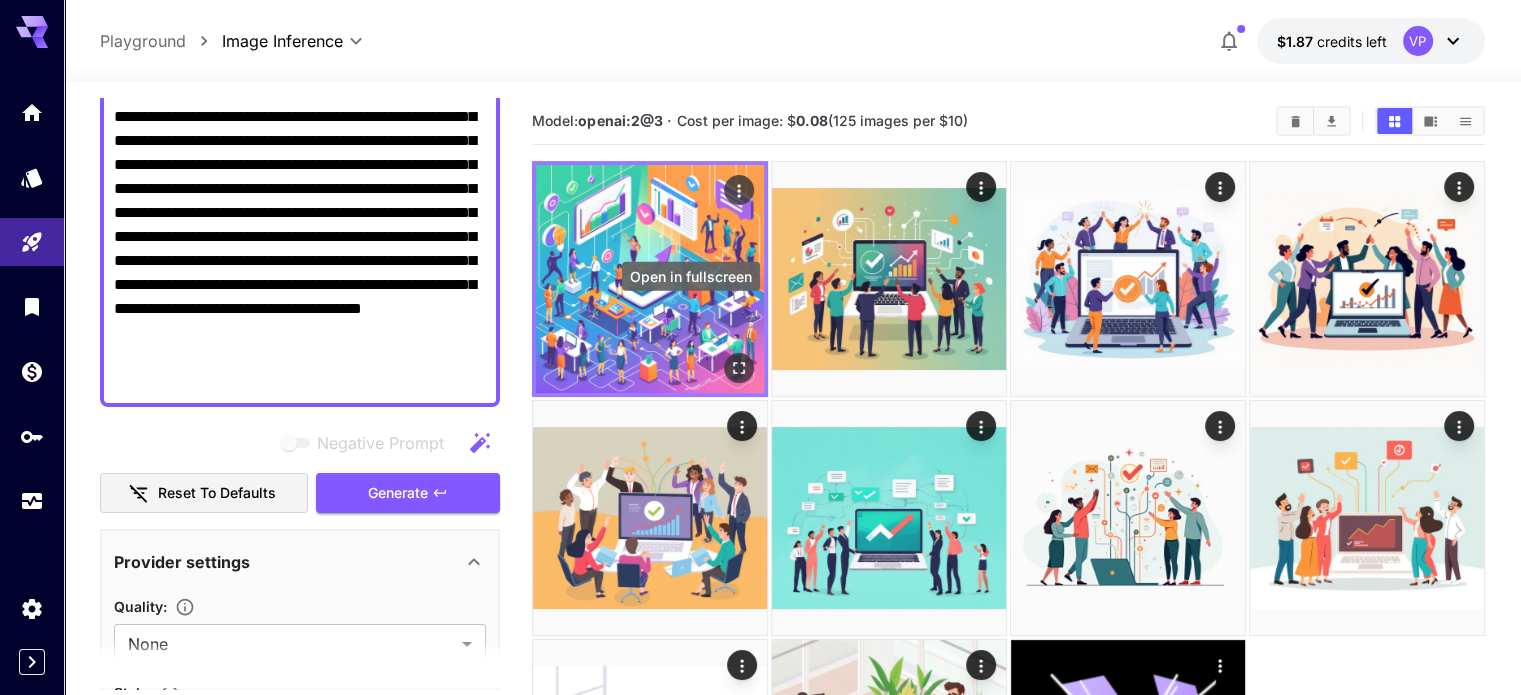 click 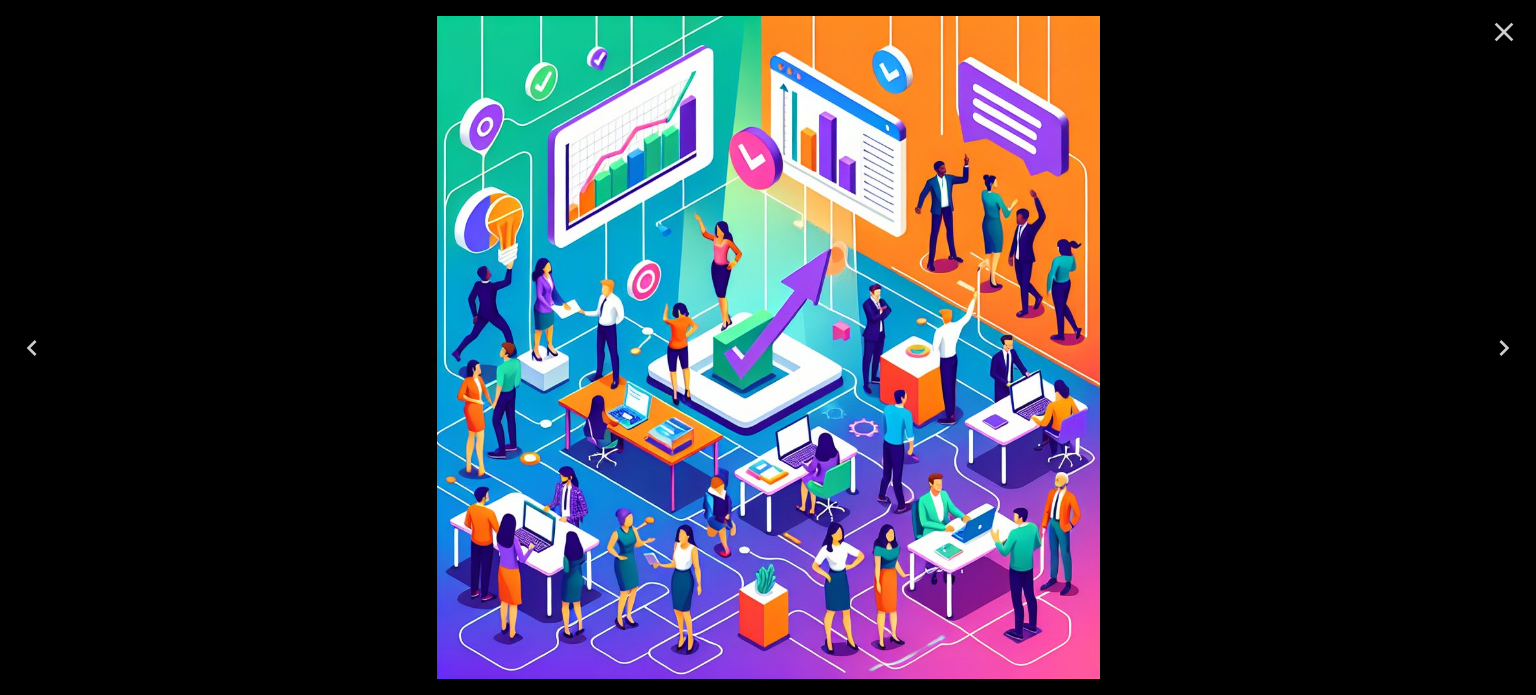 click 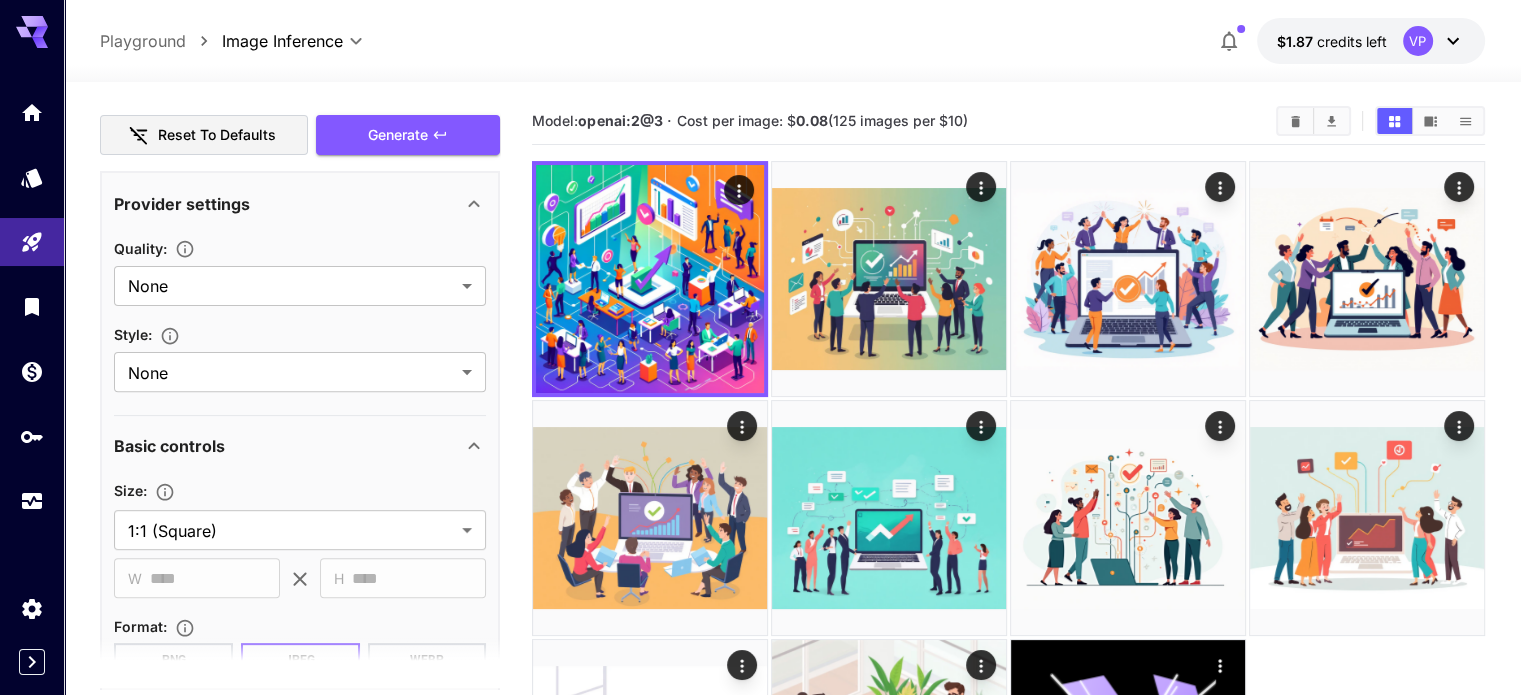 scroll, scrollTop: 719, scrollLeft: 0, axis: vertical 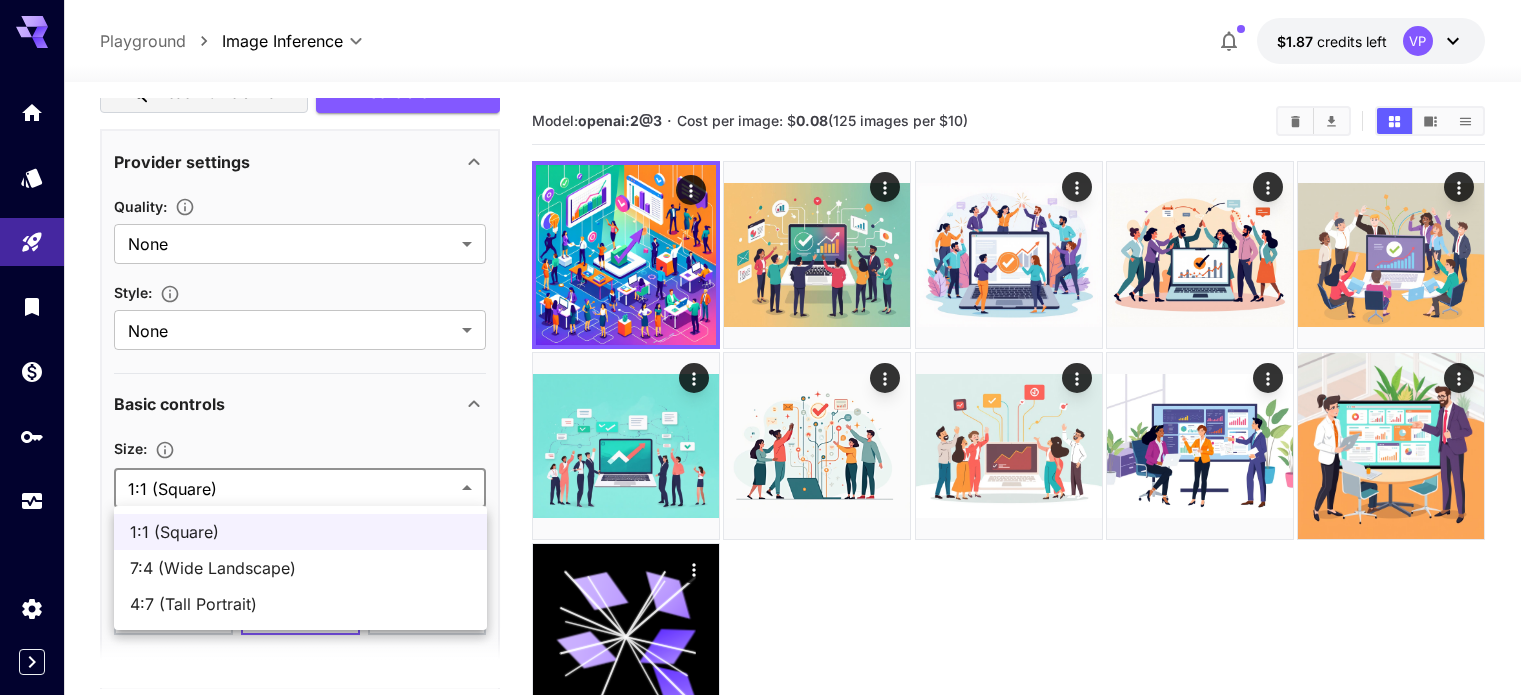 click on "**********" at bounding box center (768, 426) 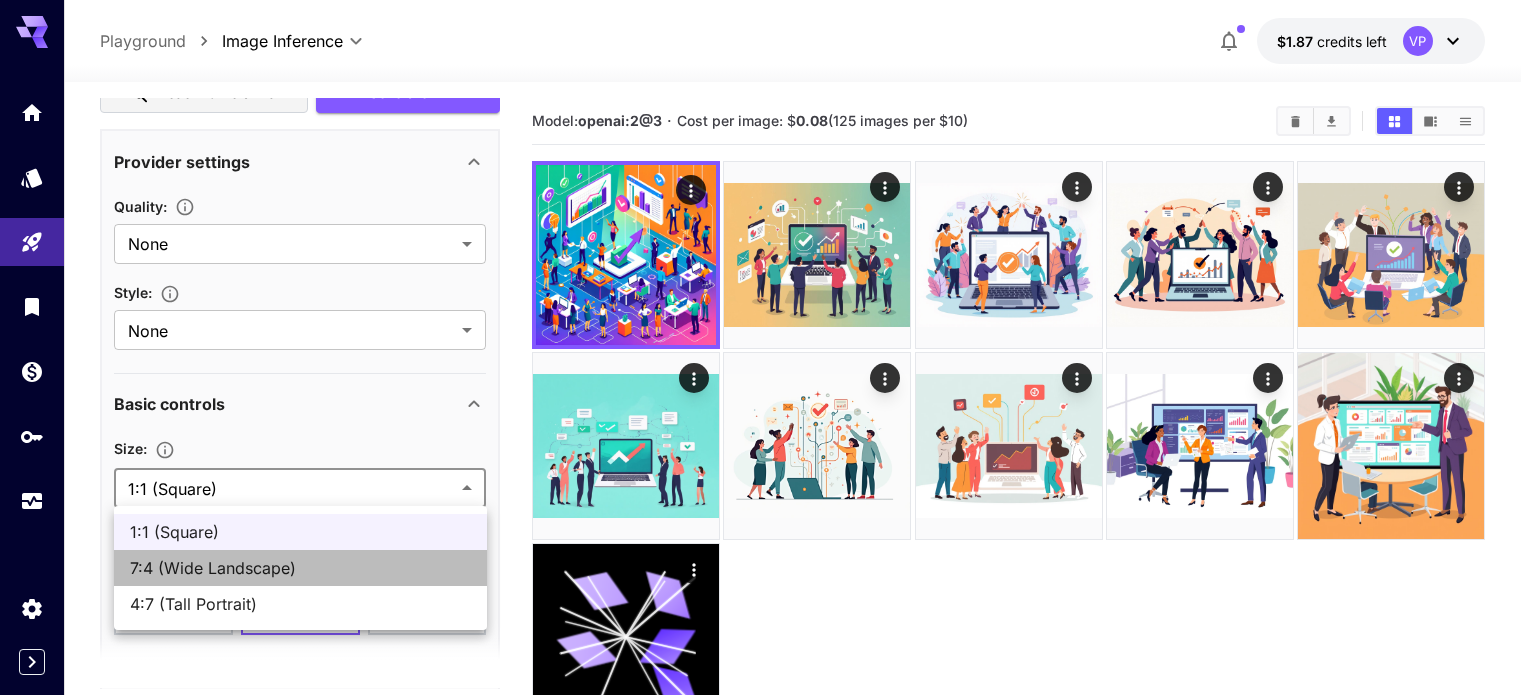 click on "7:4 (Wide Landscape)" at bounding box center [300, 568] 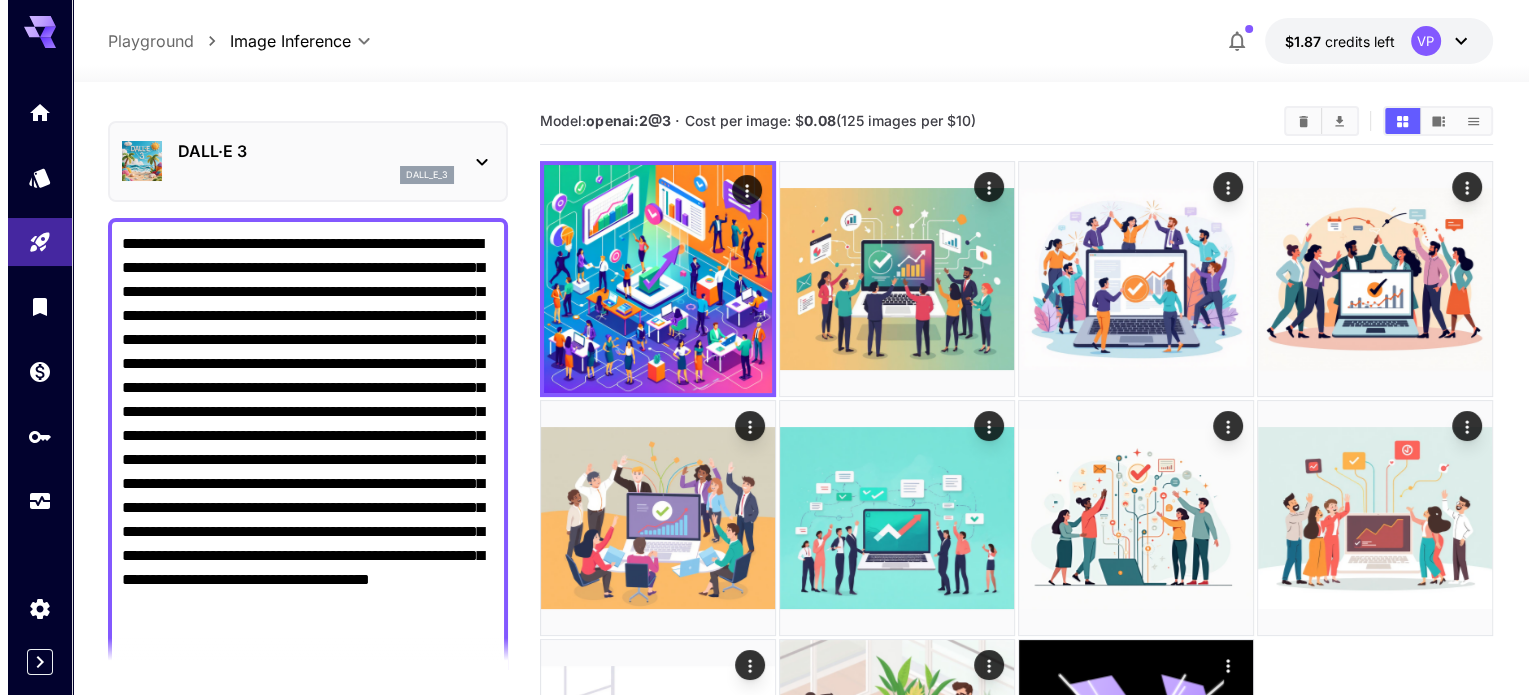 scroll, scrollTop: 19, scrollLeft: 0, axis: vertical 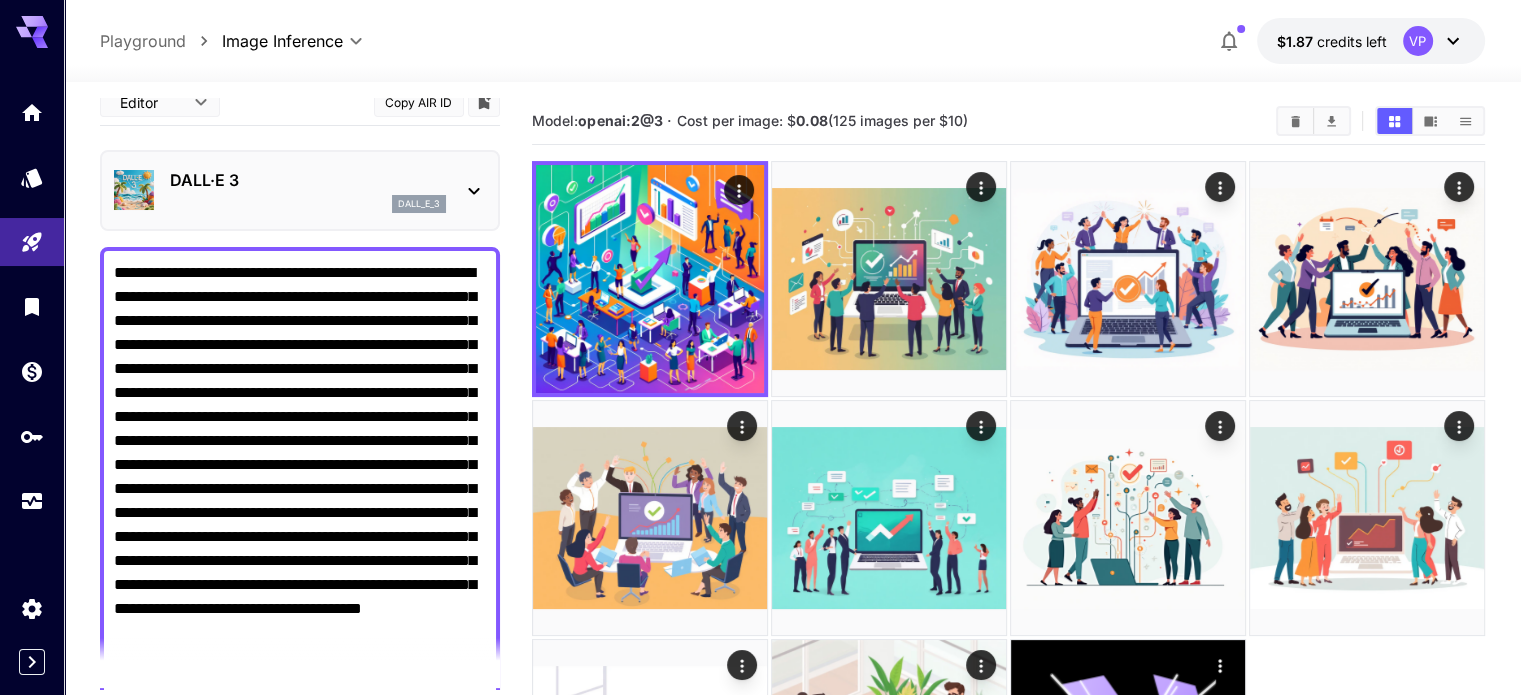 click 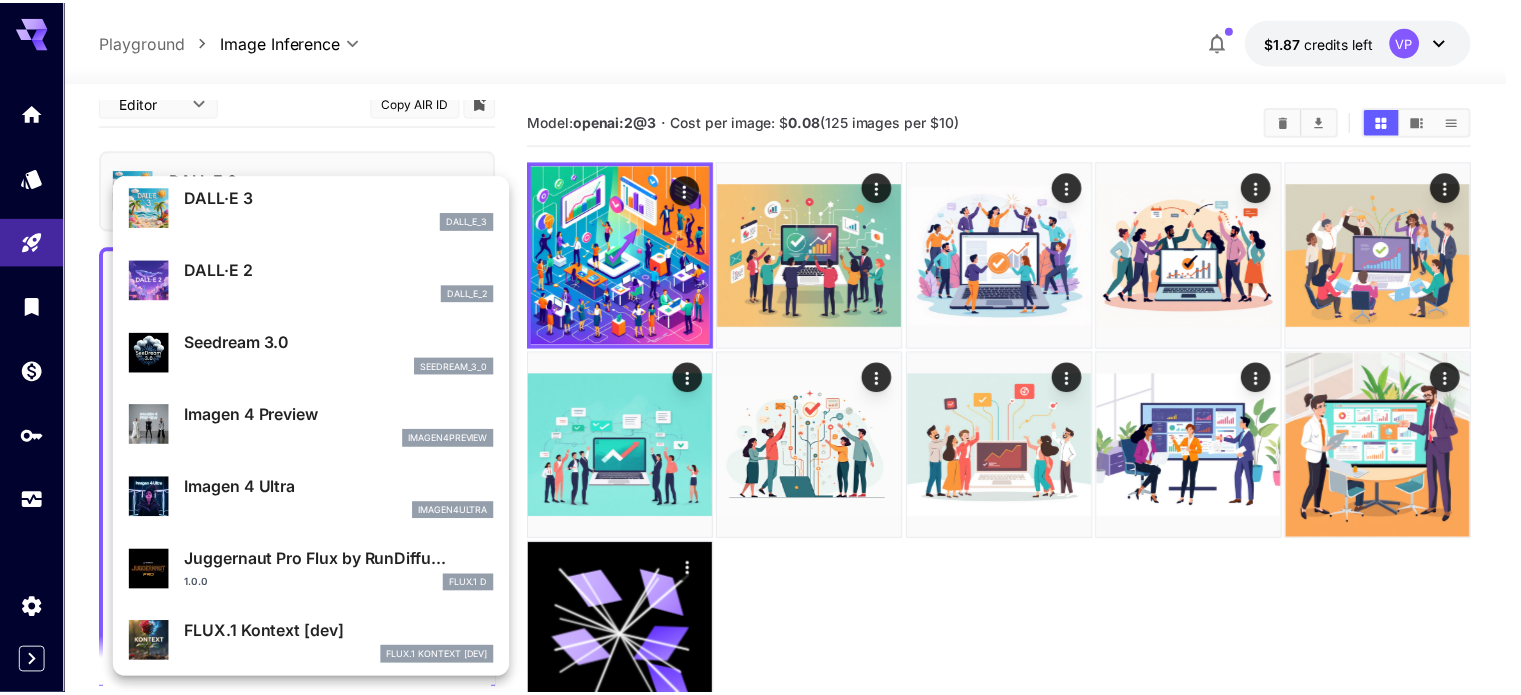 scroll, scrollTop: 400, scrollLeft: 0, axis: vertical 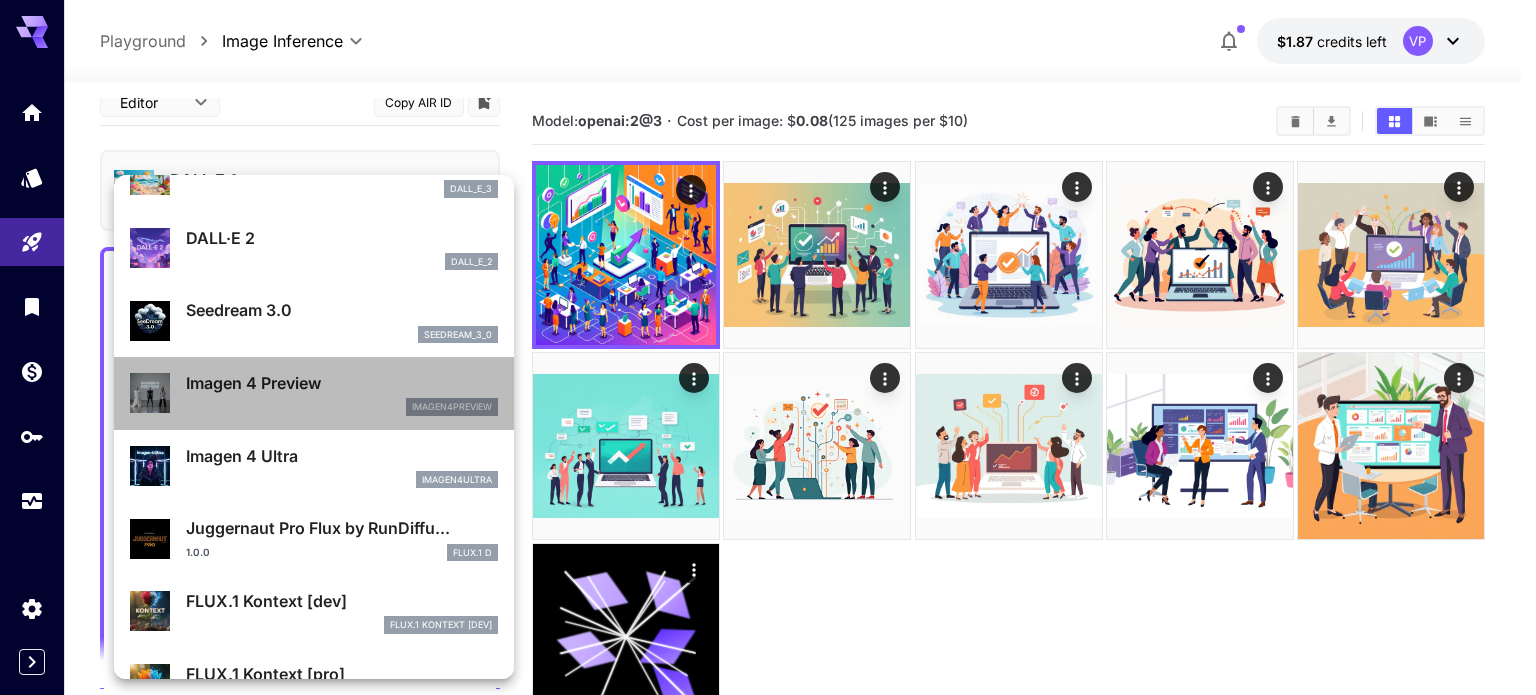 click on "Imagen 4 Preview imagen4preview" at bounding box center (342, 393) 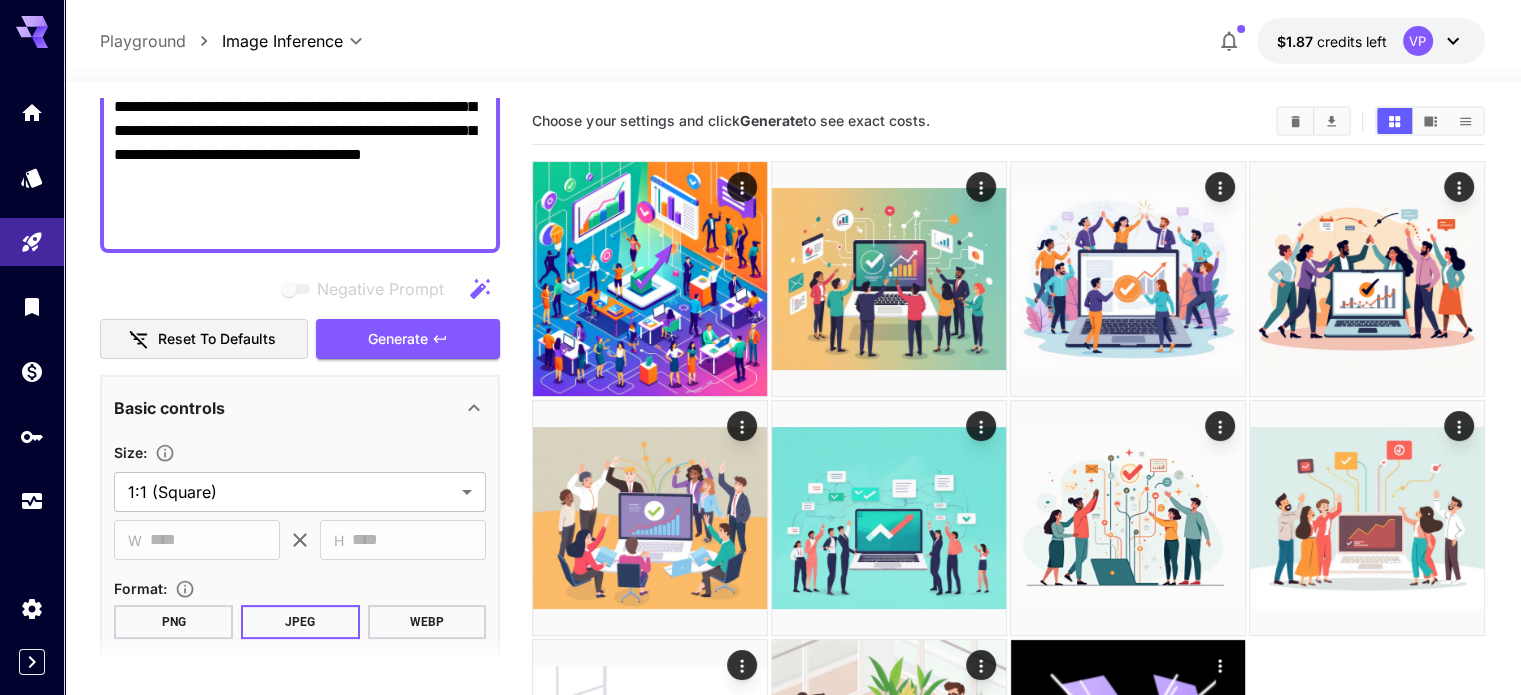 scroll, scrollTop: 619, scrollLeft: 0, axis: vertical 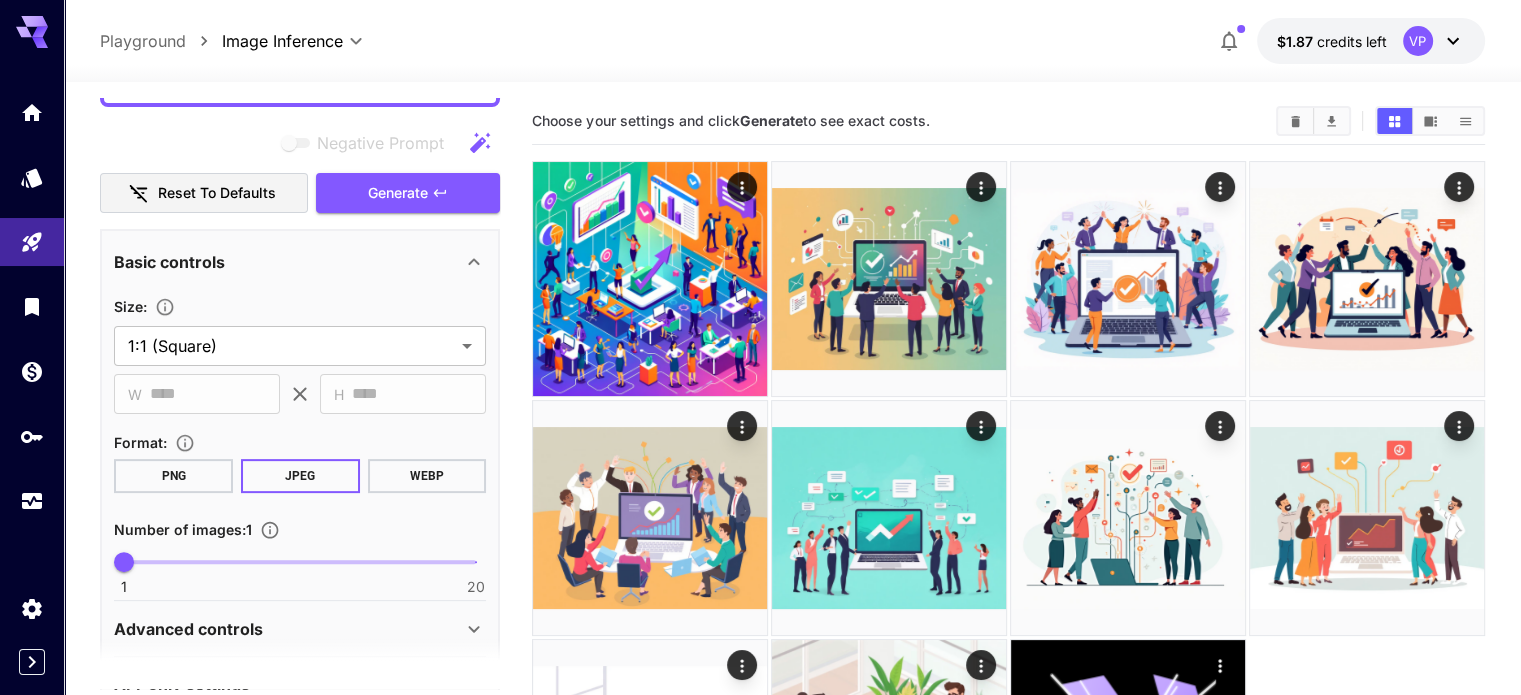 click on "WEBP" at bounding box center (427, 476) 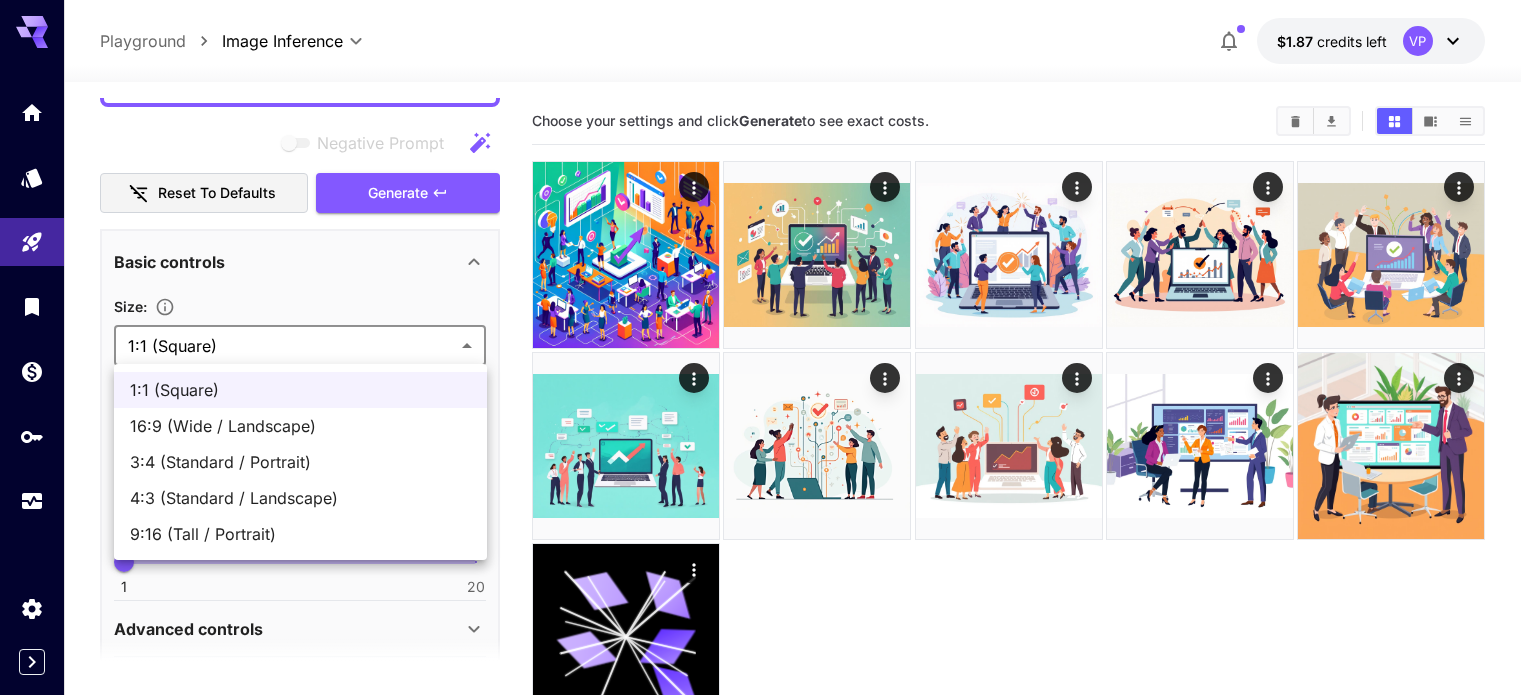 click on "**********" at bounding box center [768, 426] 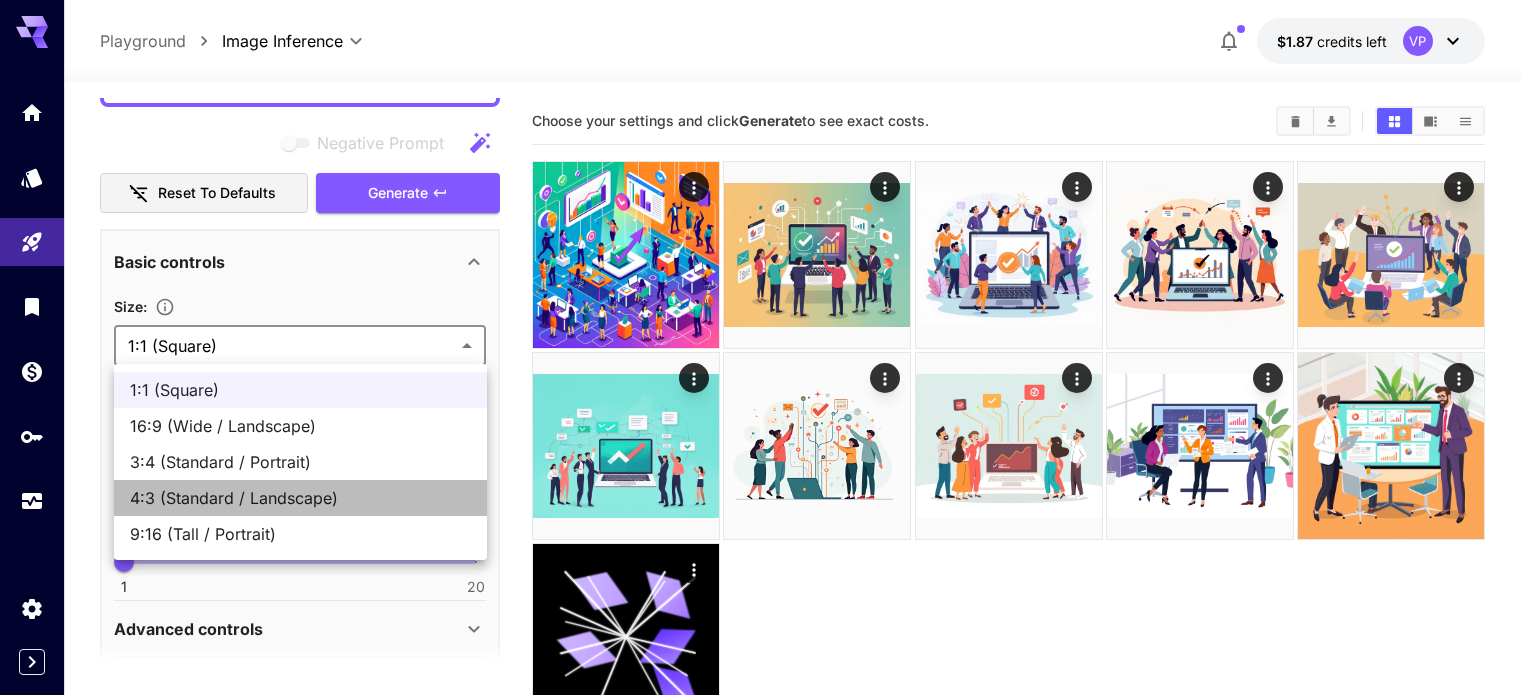 click on "4:3 (Standard / Landscape)" at bounding box center [300, 498] 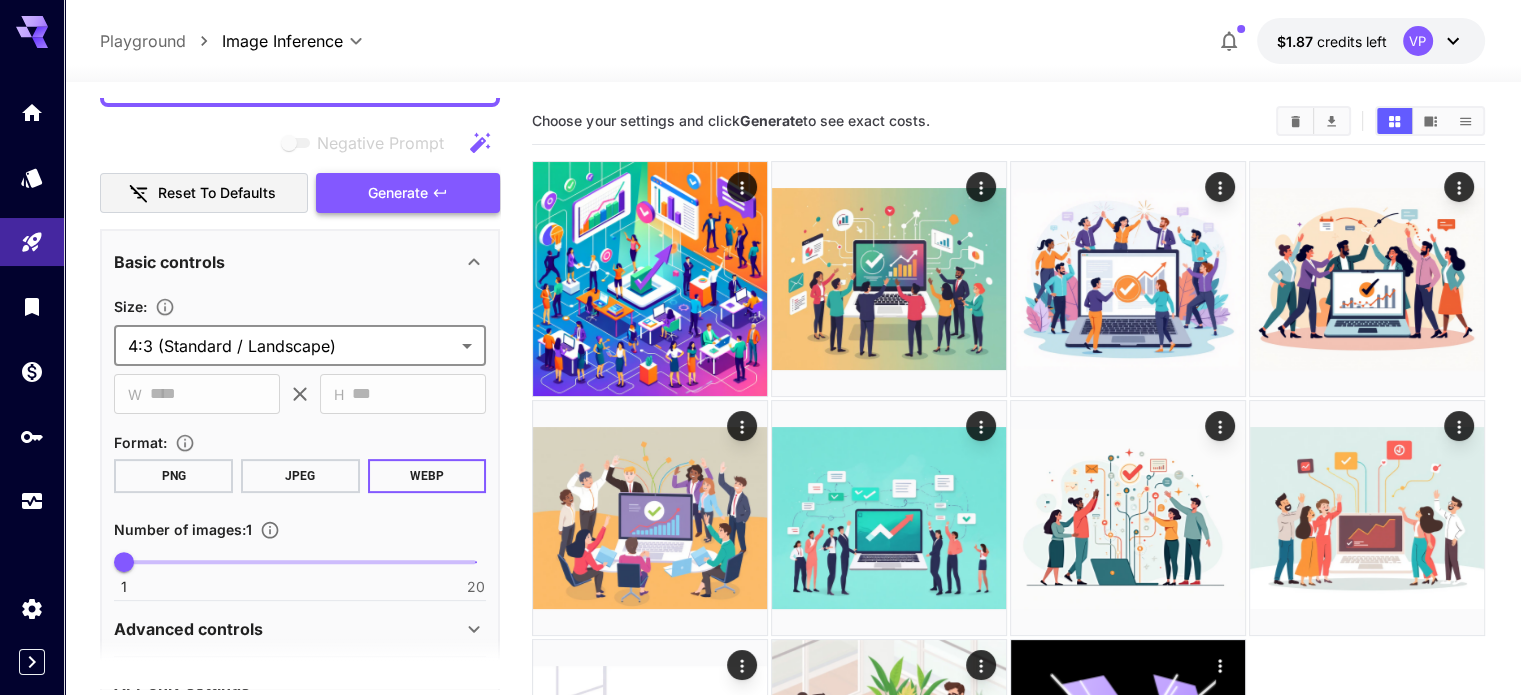 click on "Generate" at bounding box center [398, 193] 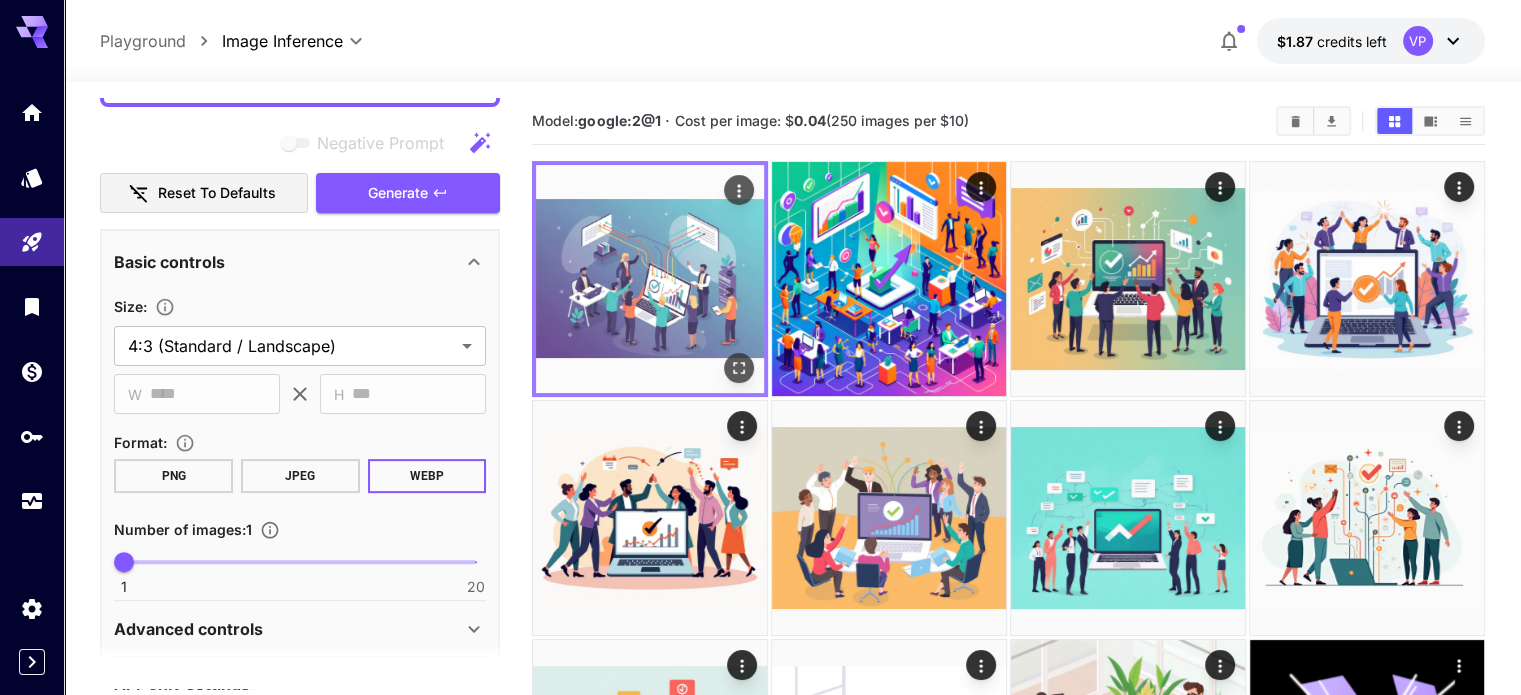 click at bounding box center [650, 279] 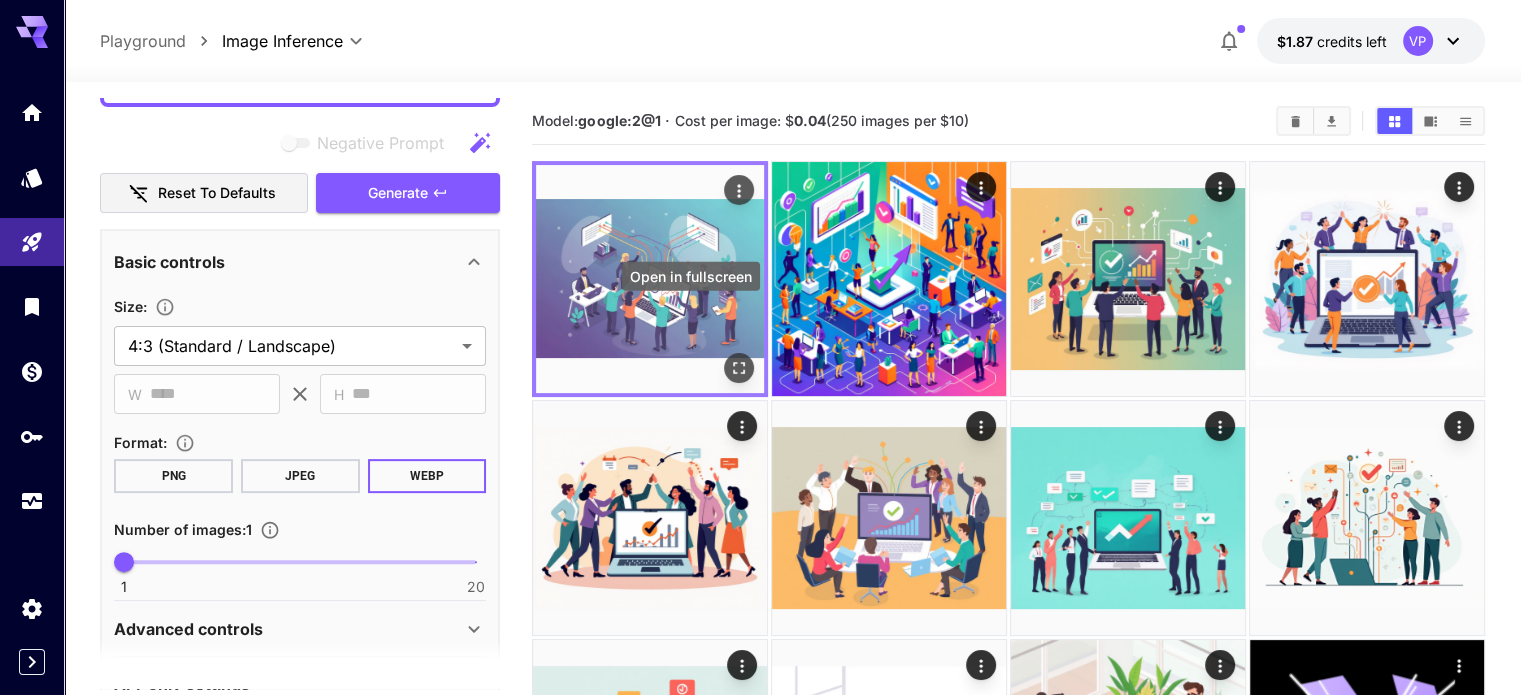 click 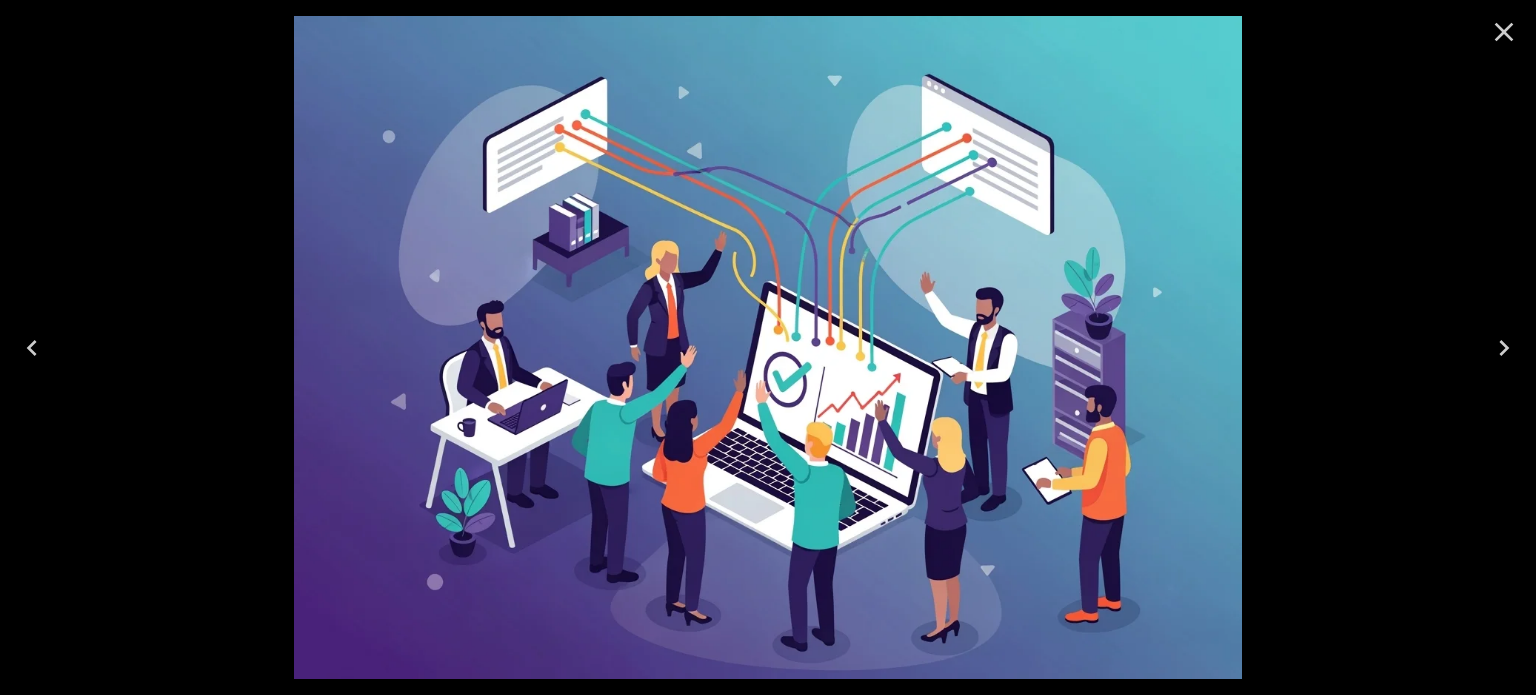 click at bounding box center (1504, 32) 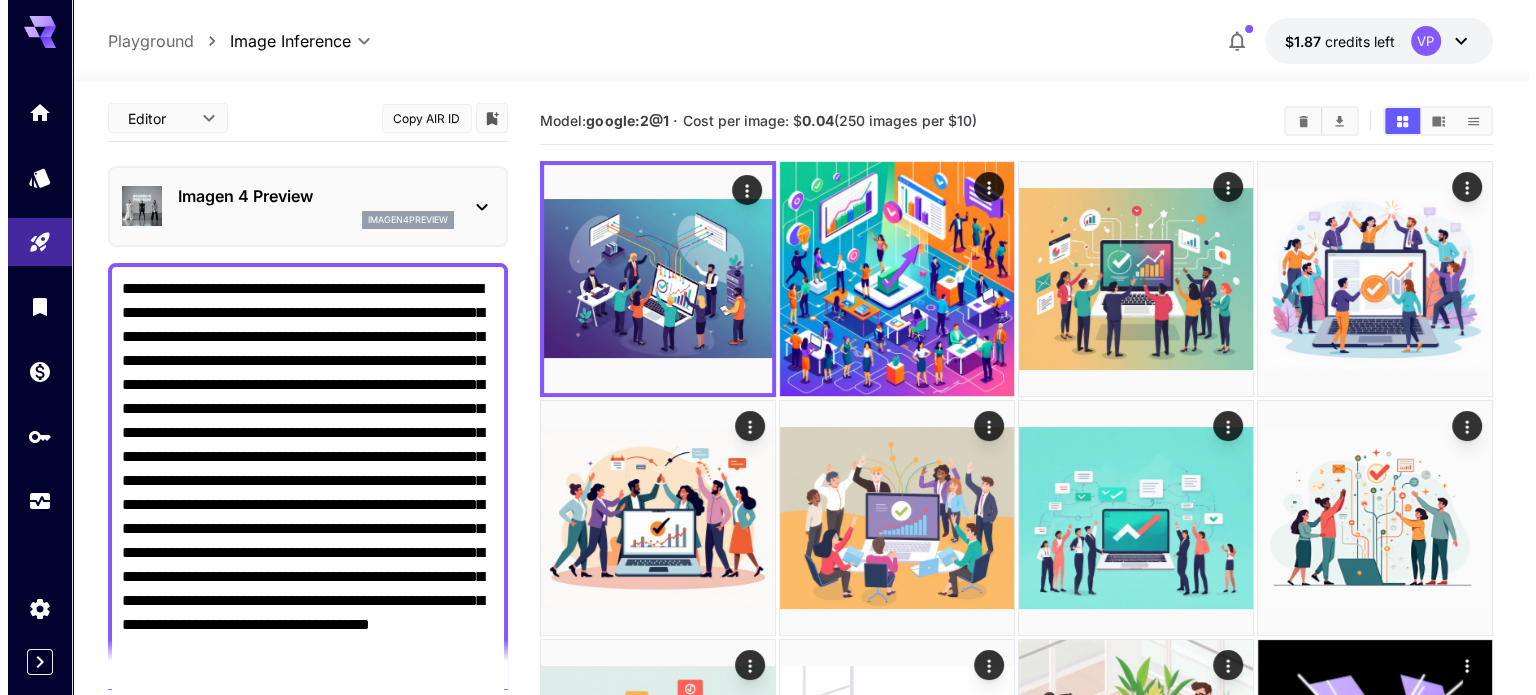 scroll, scrollTop: 0, scrollLeft: 0, axis: both 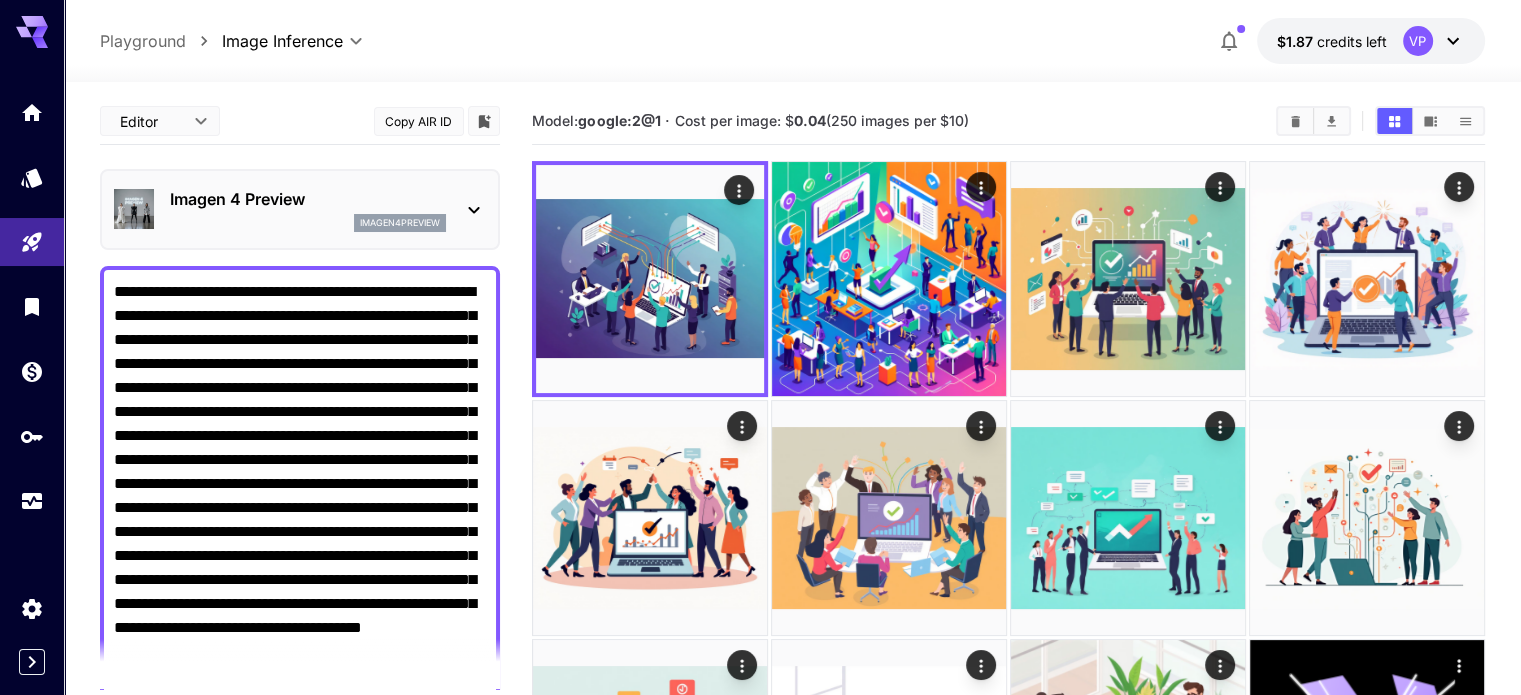 click 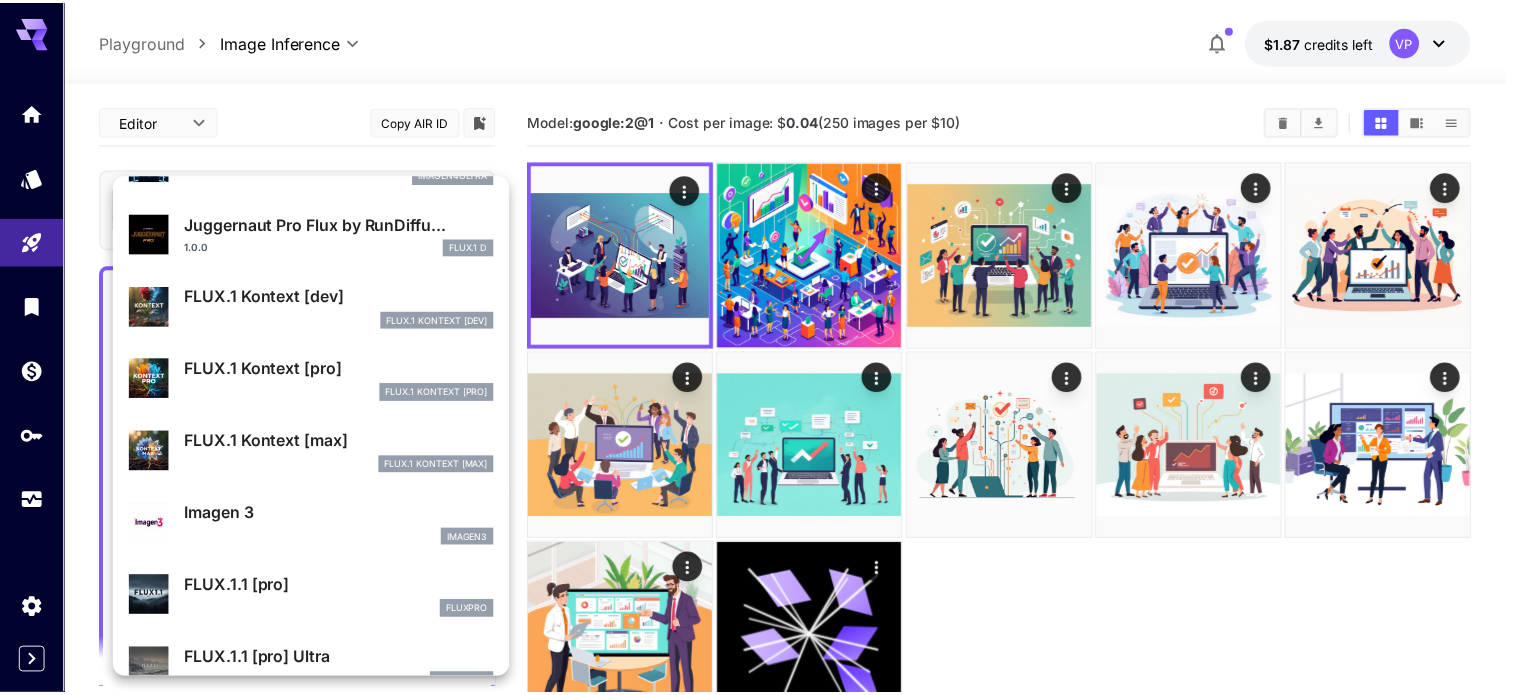 scroll, scrollTop: 606, scrollLeft: 0, axis: vertical 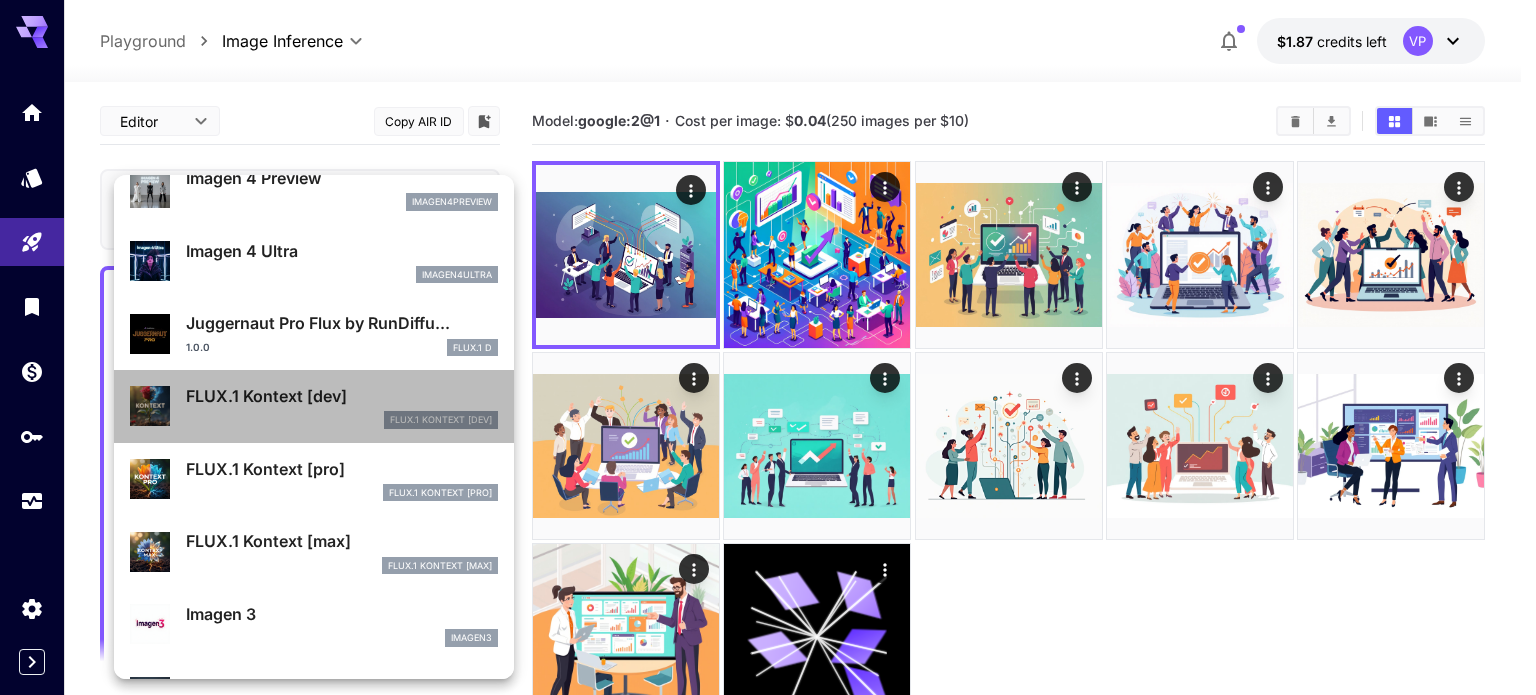 click on "FLUX.1 Kontext [dev]" at bounding box center (342, 396) 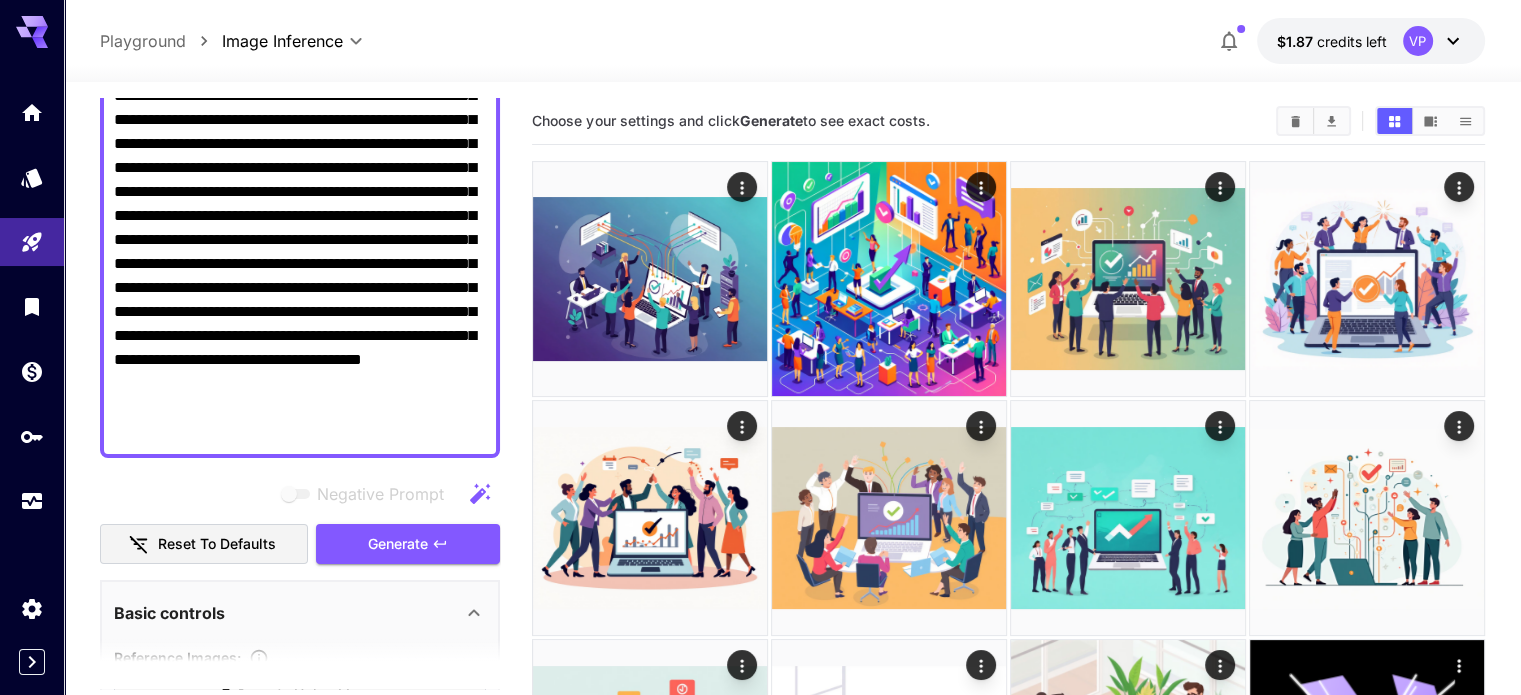 scroll, scrollTop: 300, scrollLeft: 0, axis: vertical 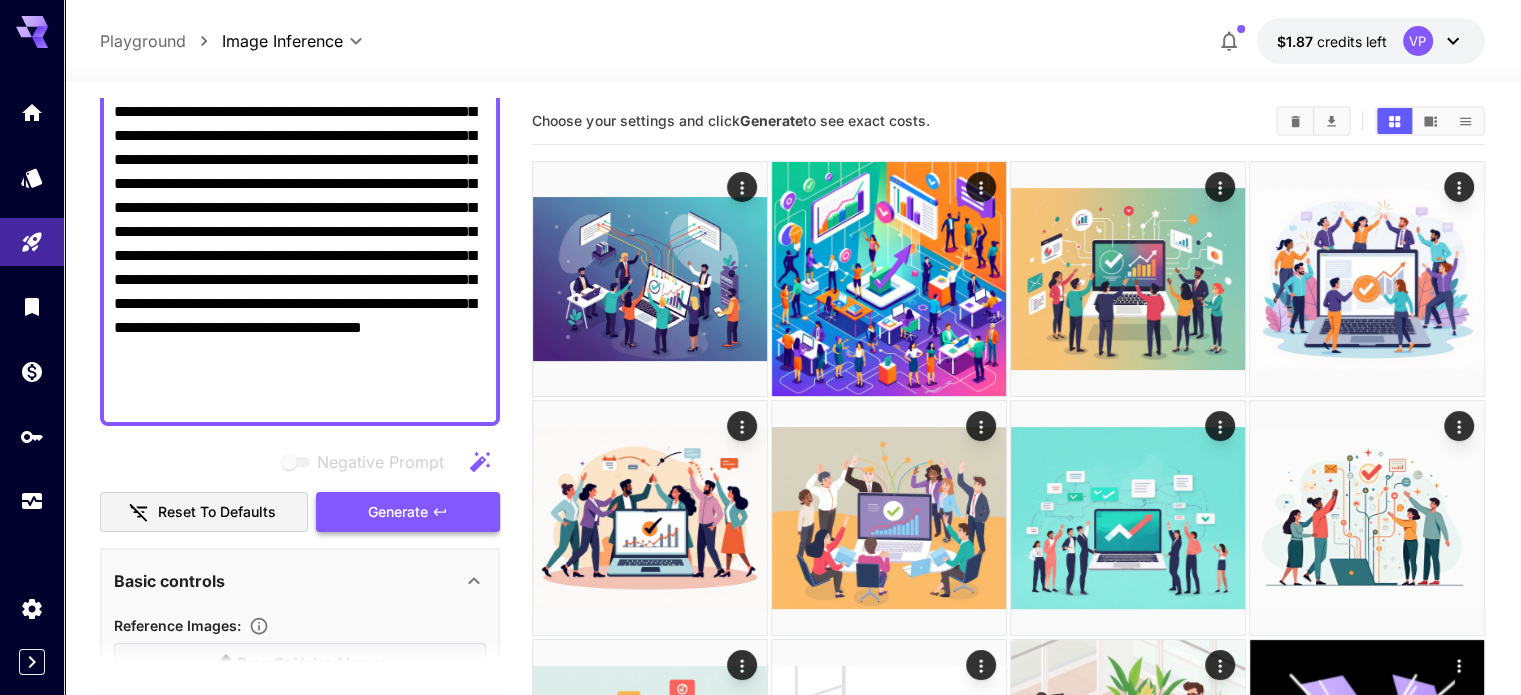 click 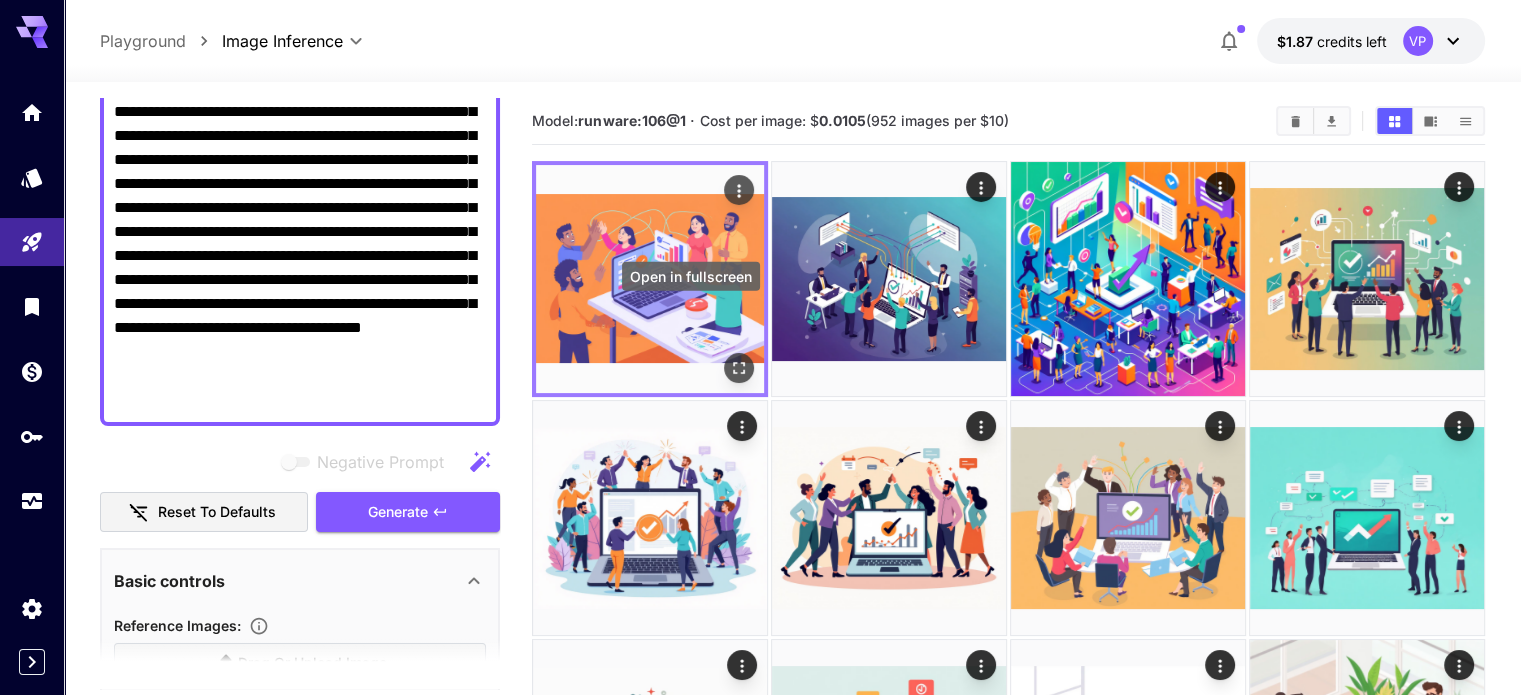 click 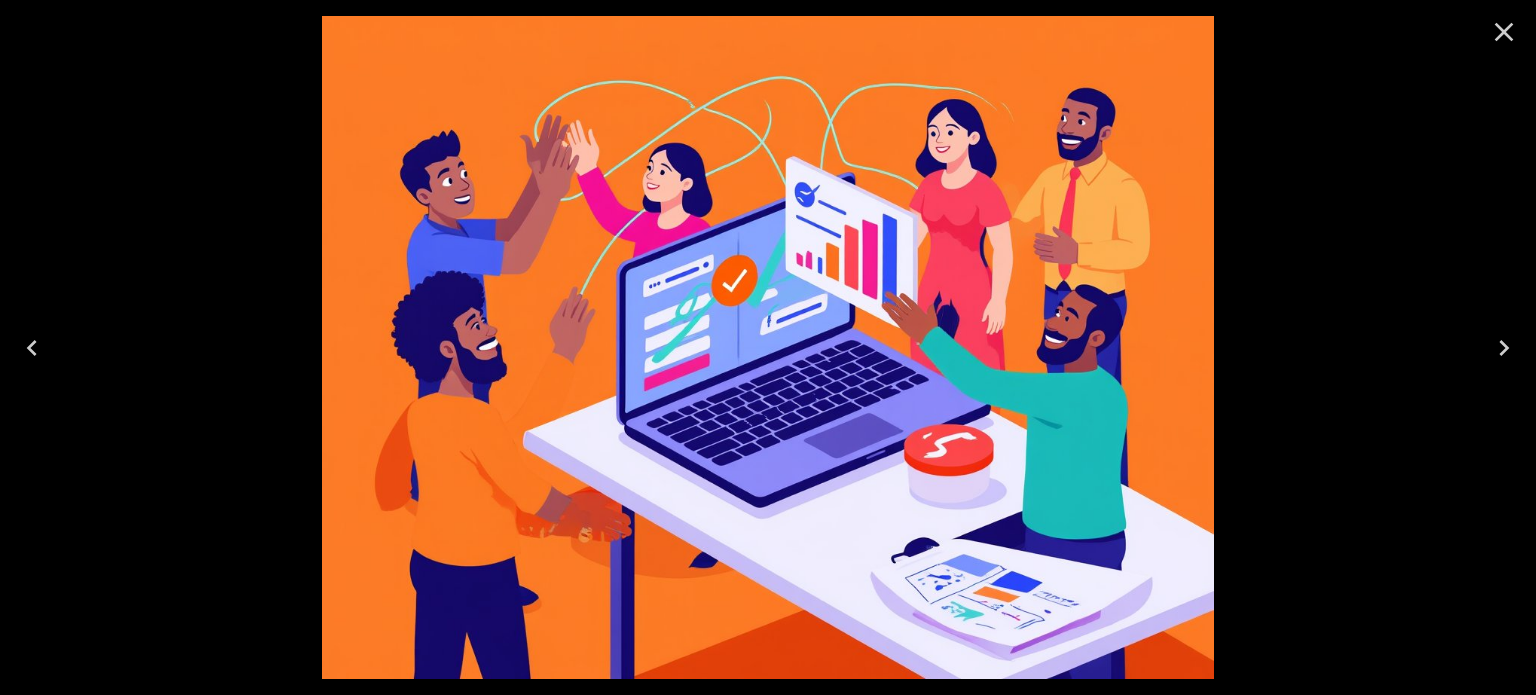 click 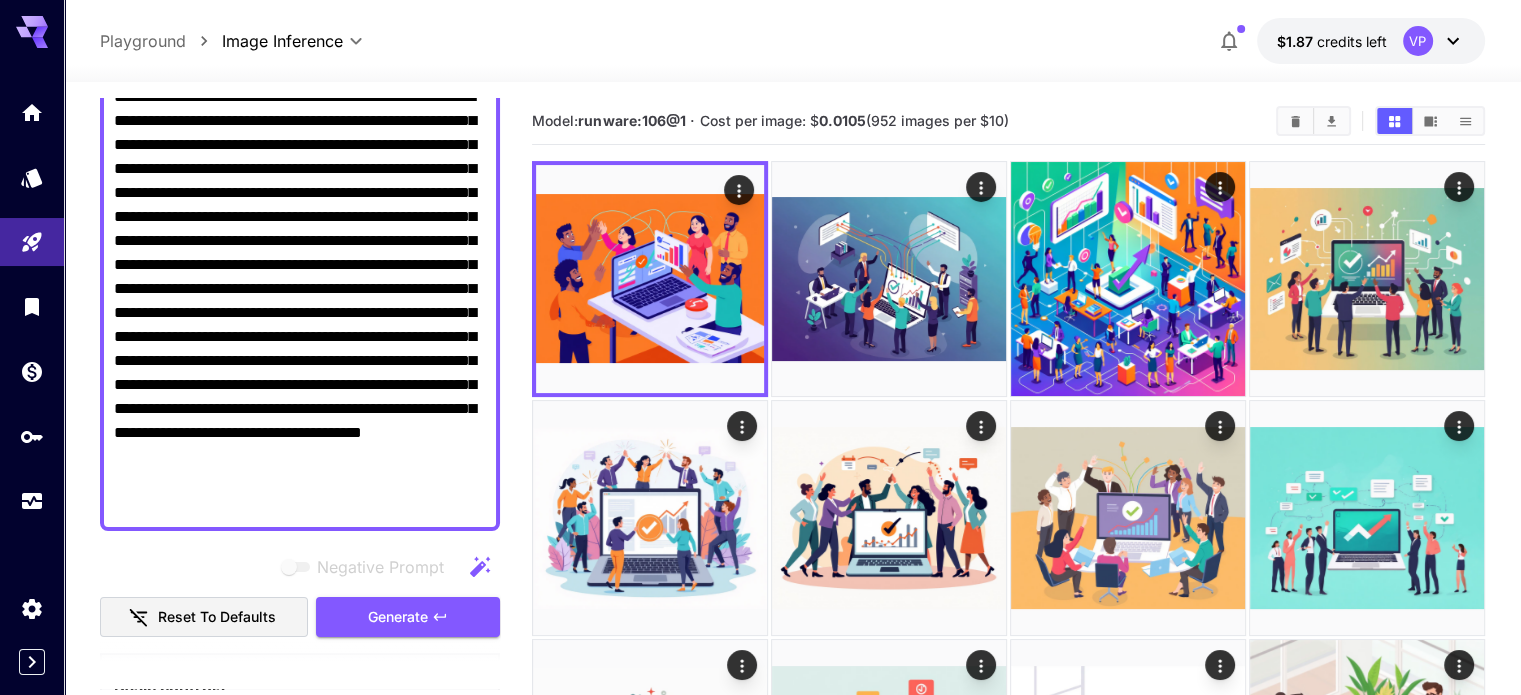 scroll, scrollTop: 0, scrollLeft: 0, axis: both 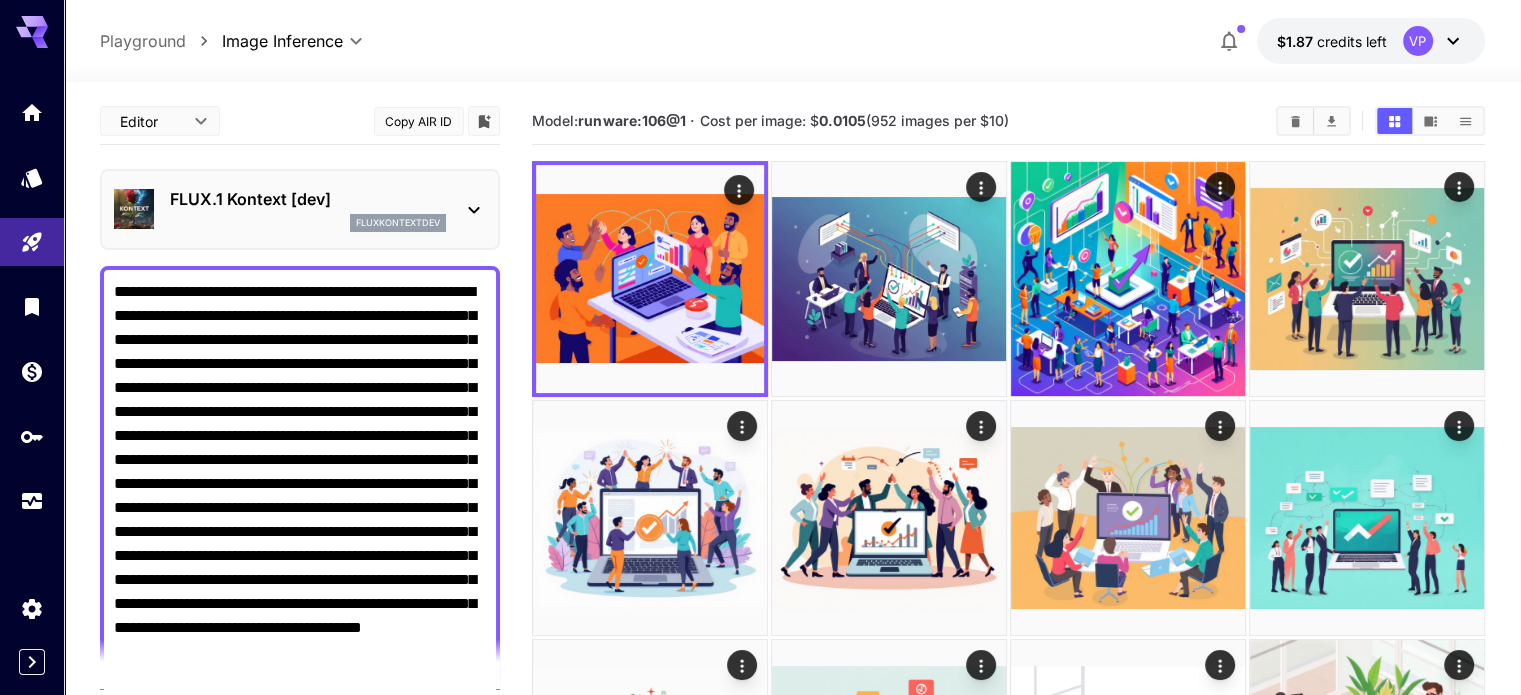click on "FLUX.1 Kontext [dev] fluxkontextdev" at bounding box center (300, 209) 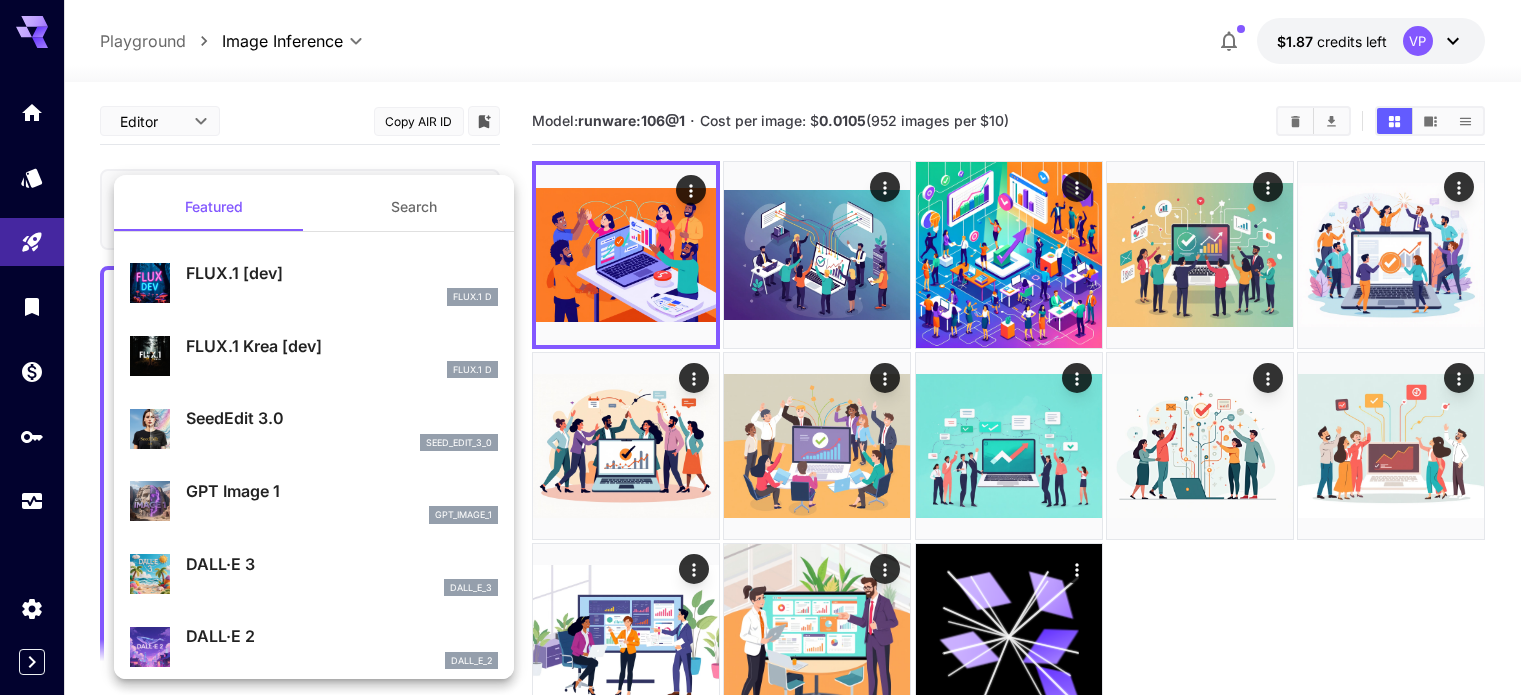 click on "FLUX.1 Krea [dev]" at bounding box center [342, 346] 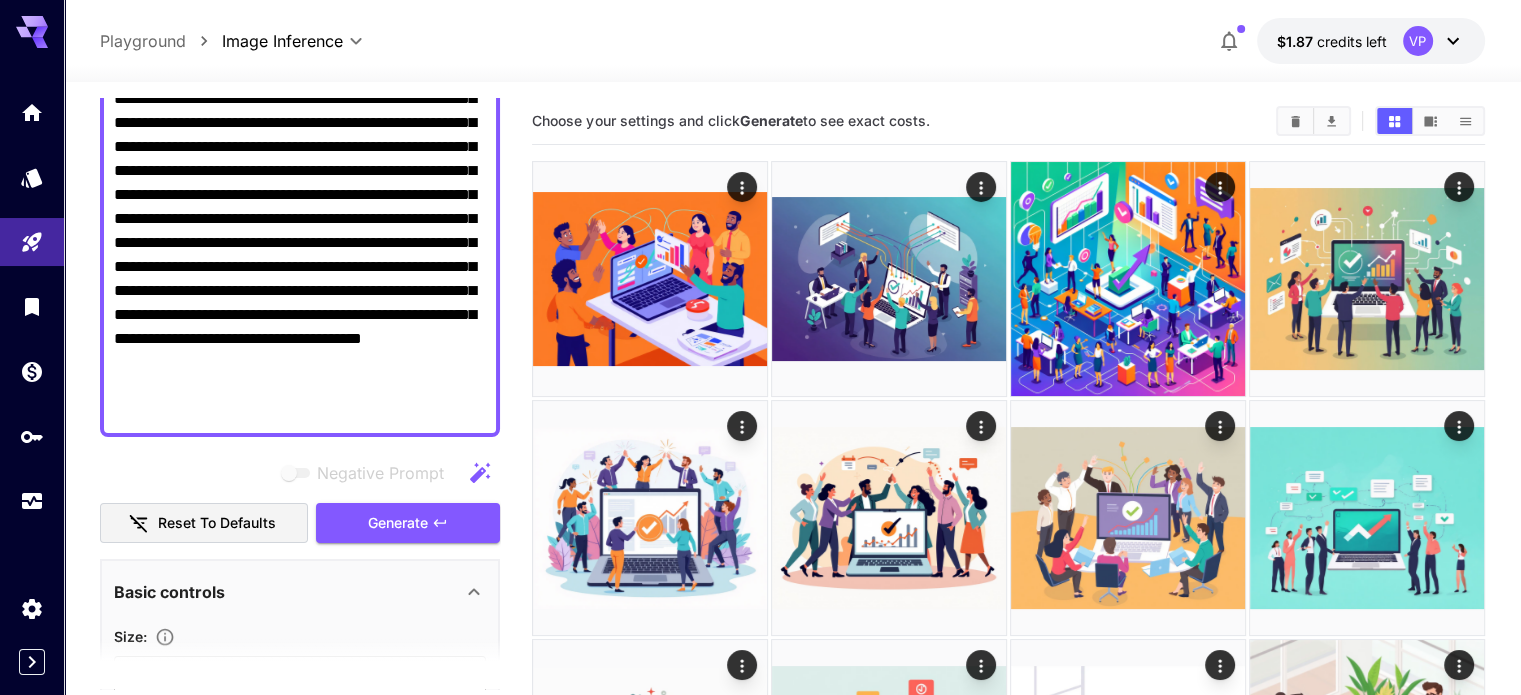 scroll, scrollTop: 300, scrollLeft: 0, axis: vertical 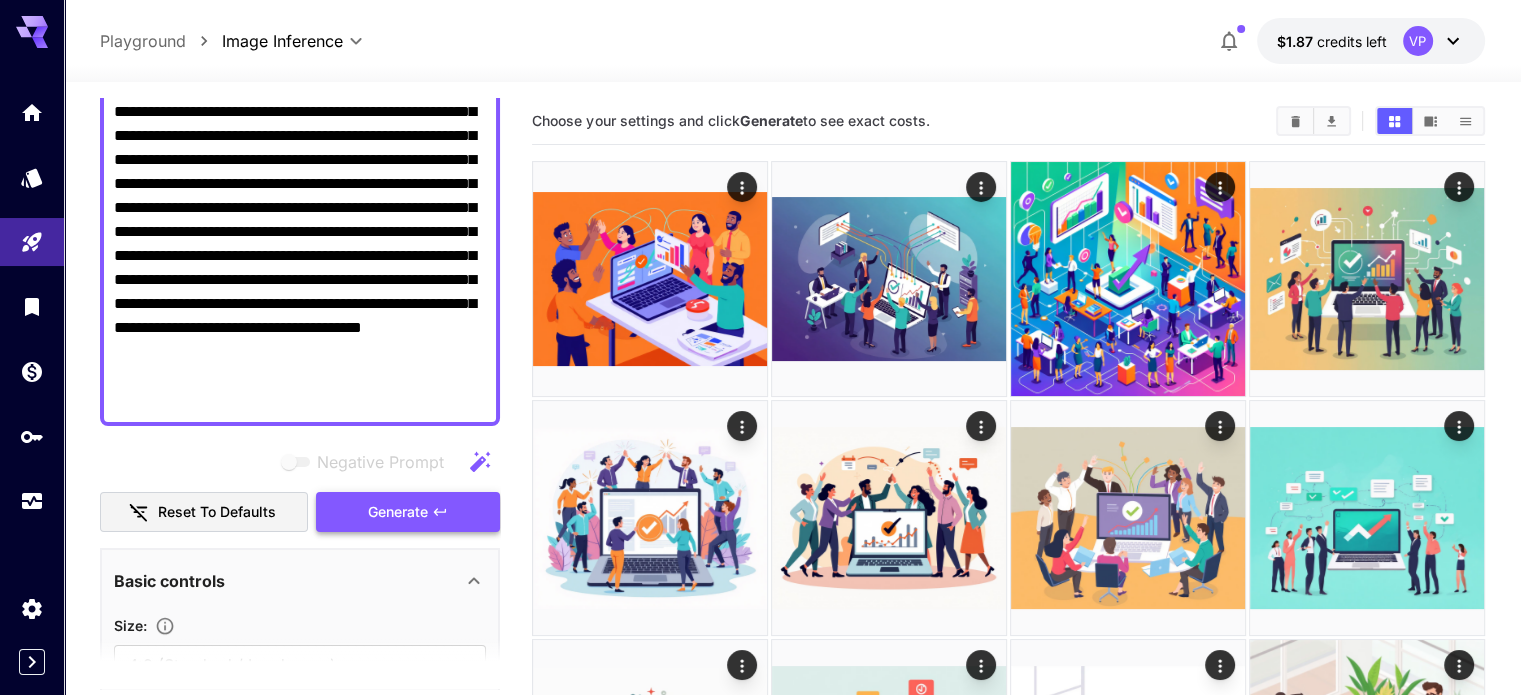 click 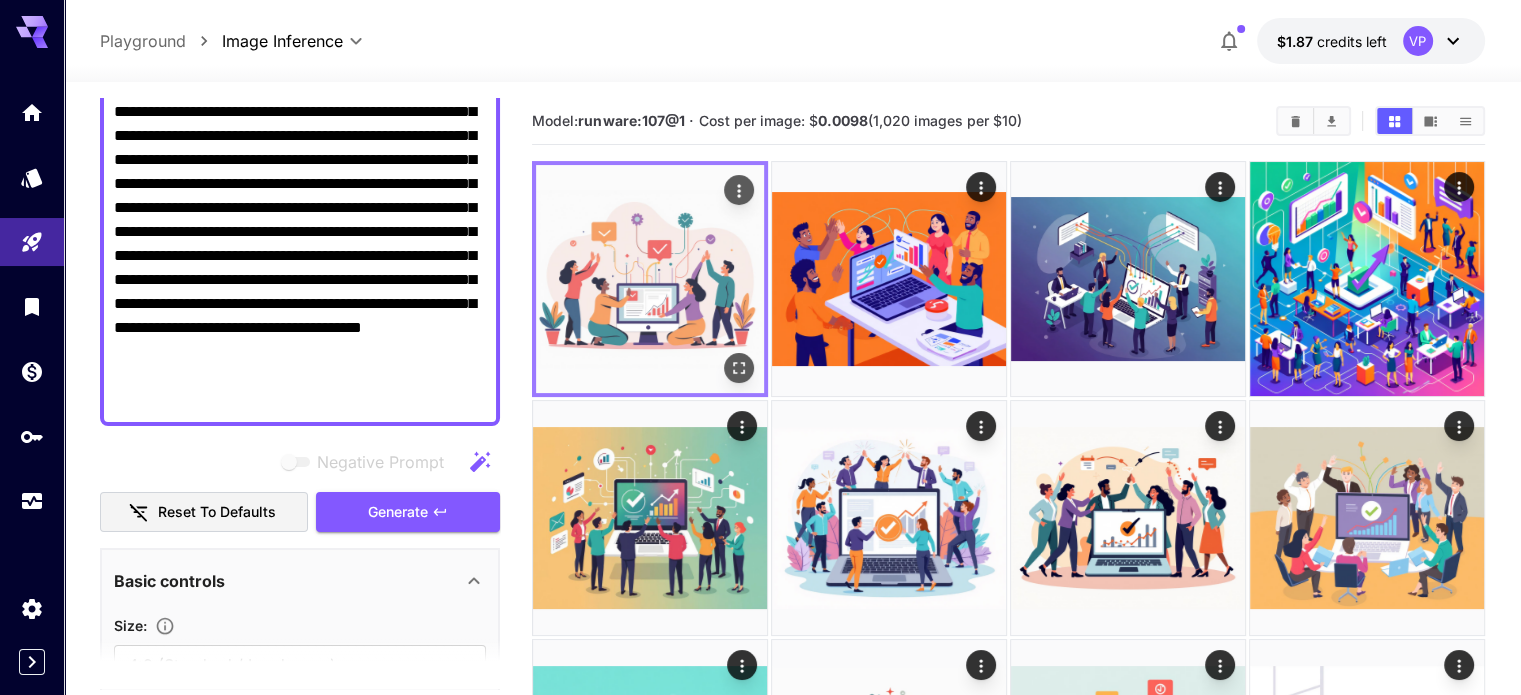 click at bounding box center (650, 279) 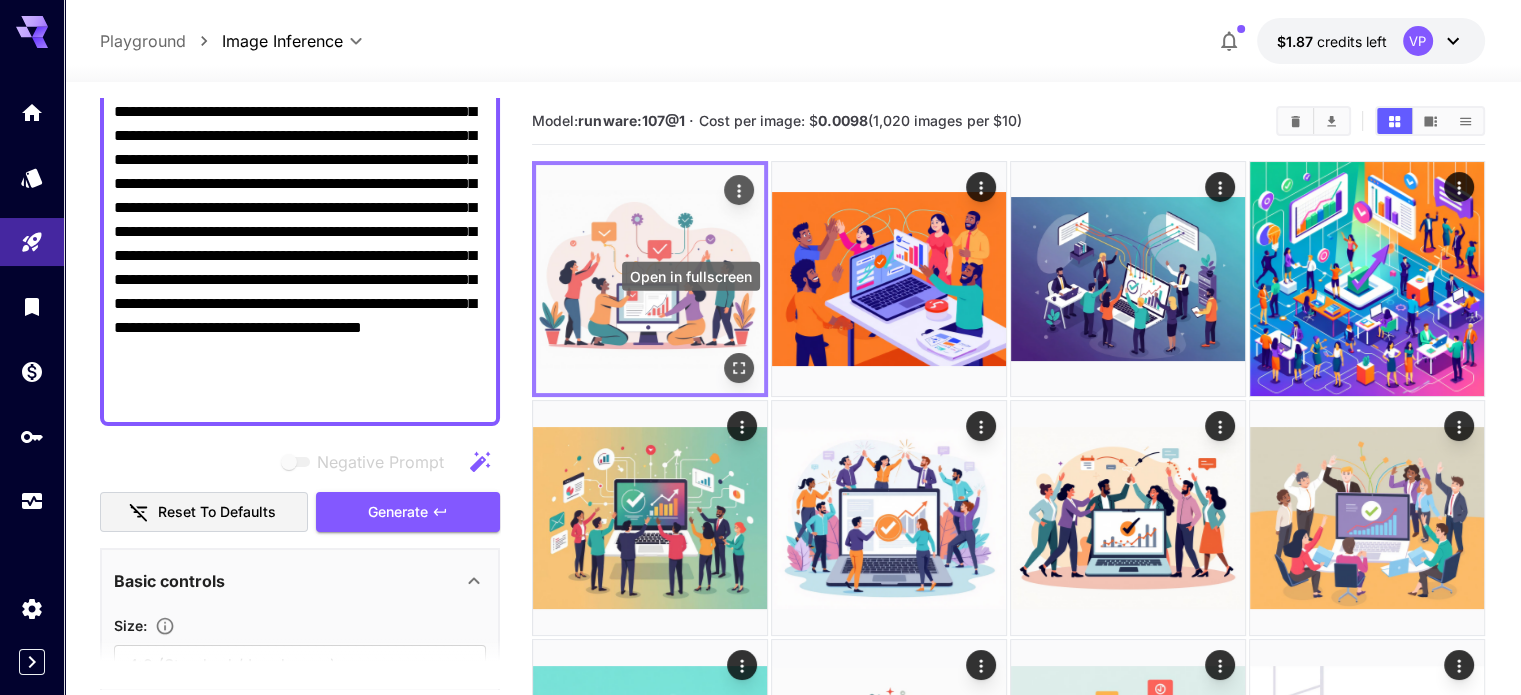 click at bounding box center (739, 368) 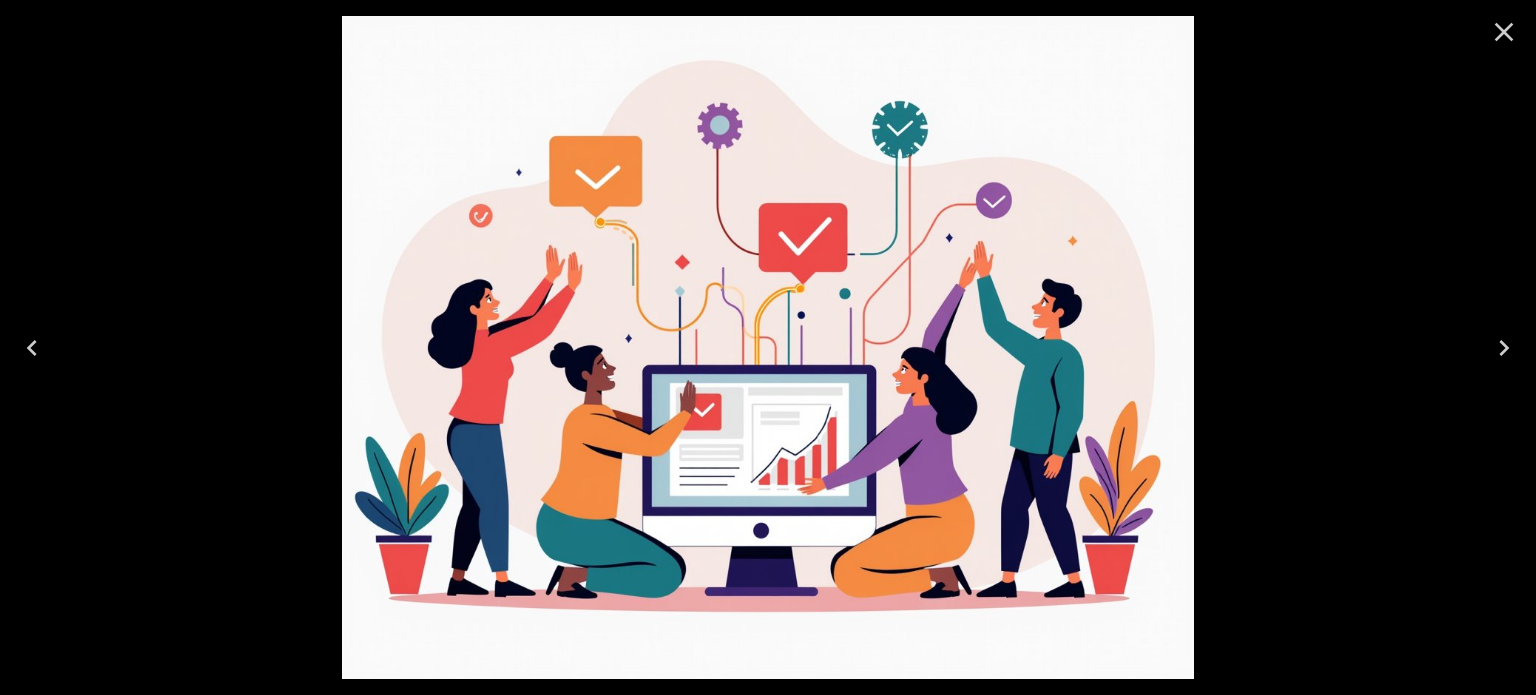 click 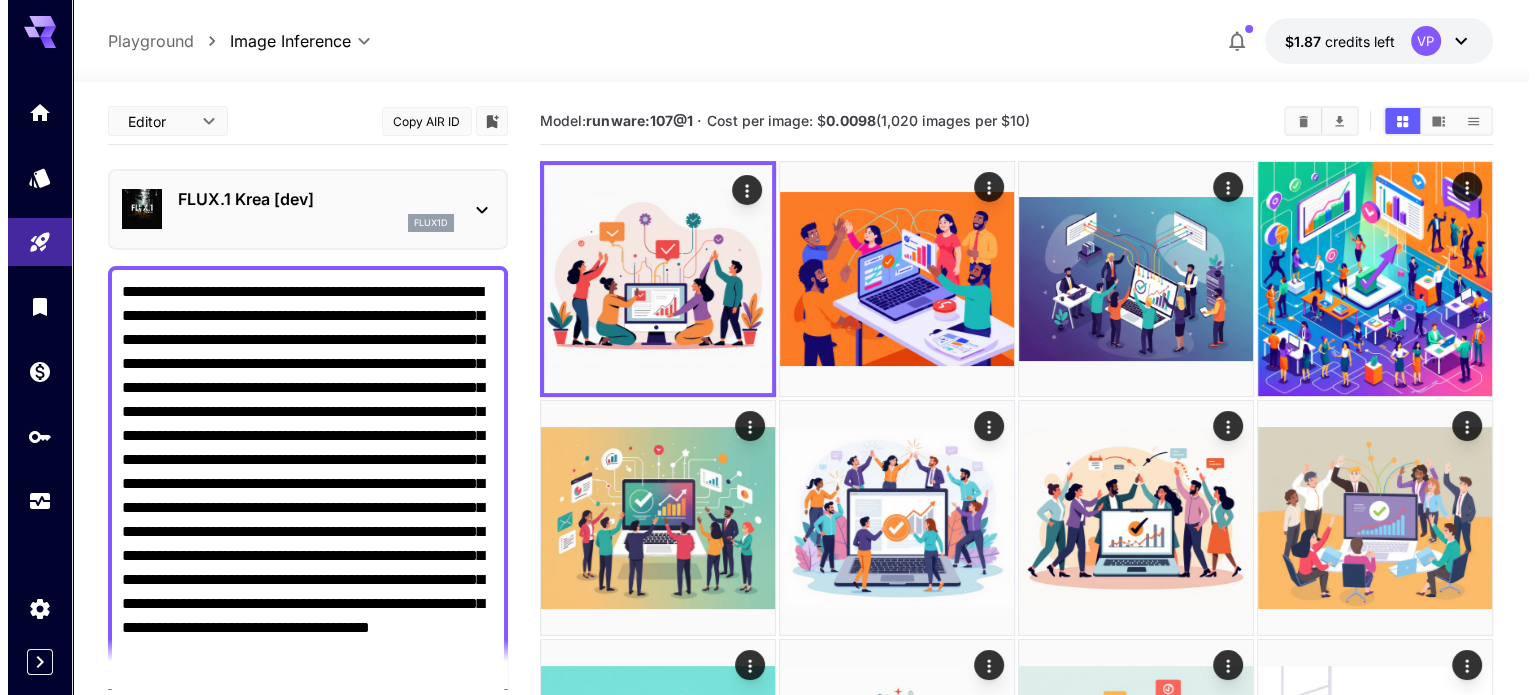 scroll, scrollTop: 0, scrollLeft: 0, axis: both 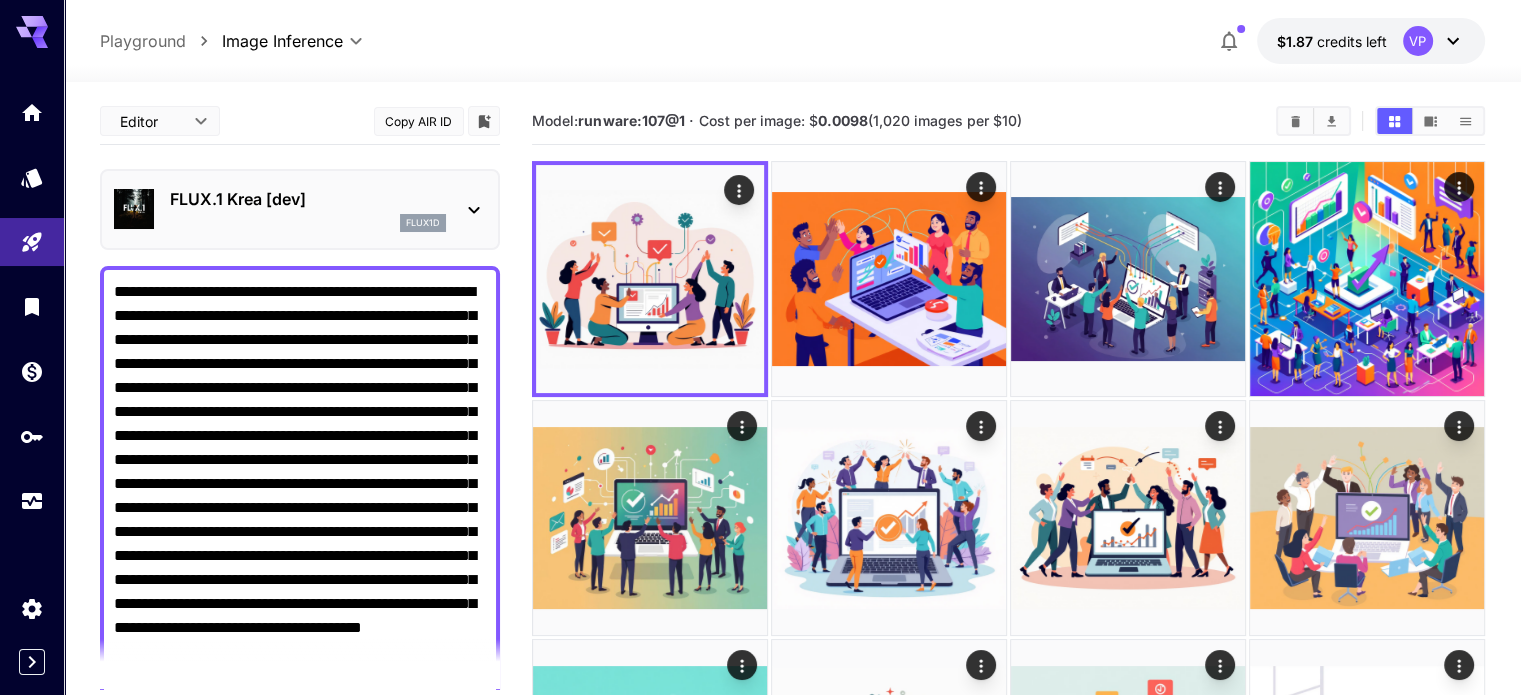 click 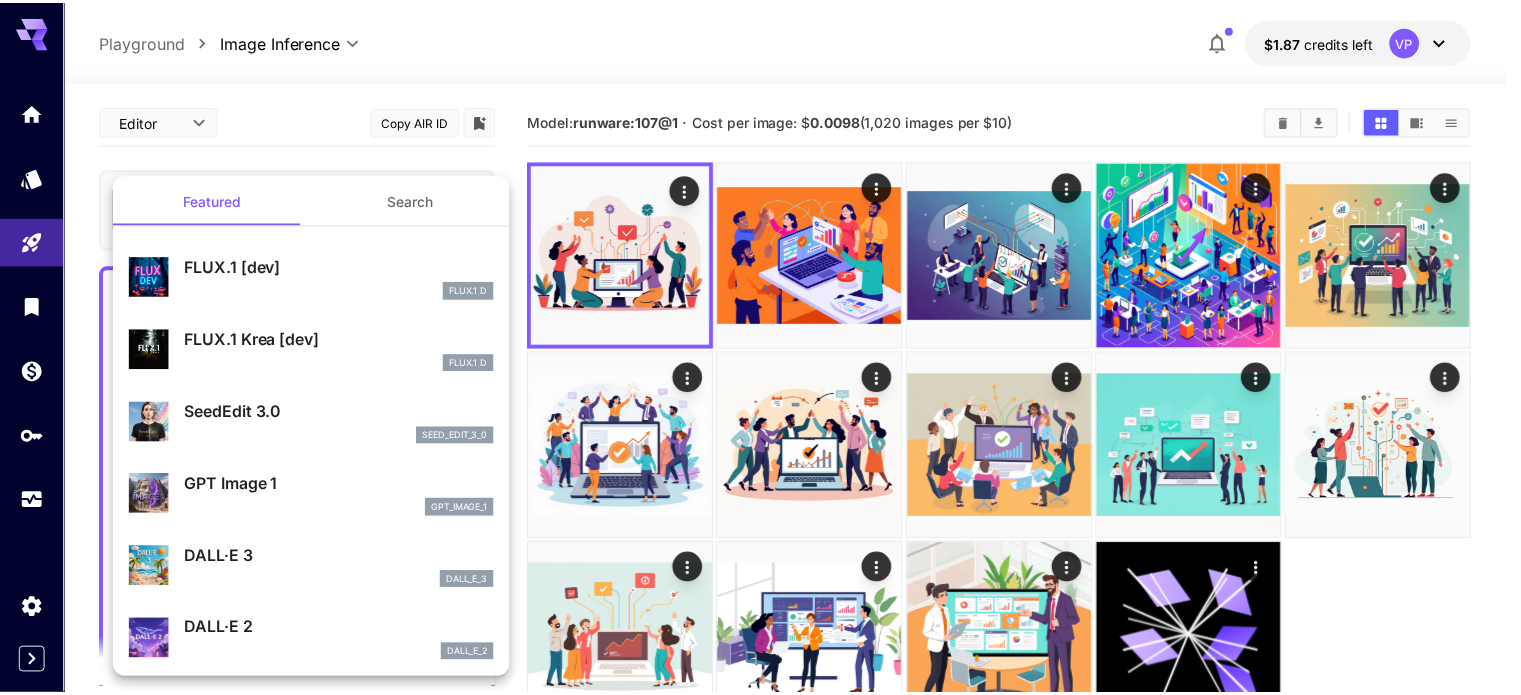 scroll, scrollTop: 0, scrollLeft: 0, axis: both 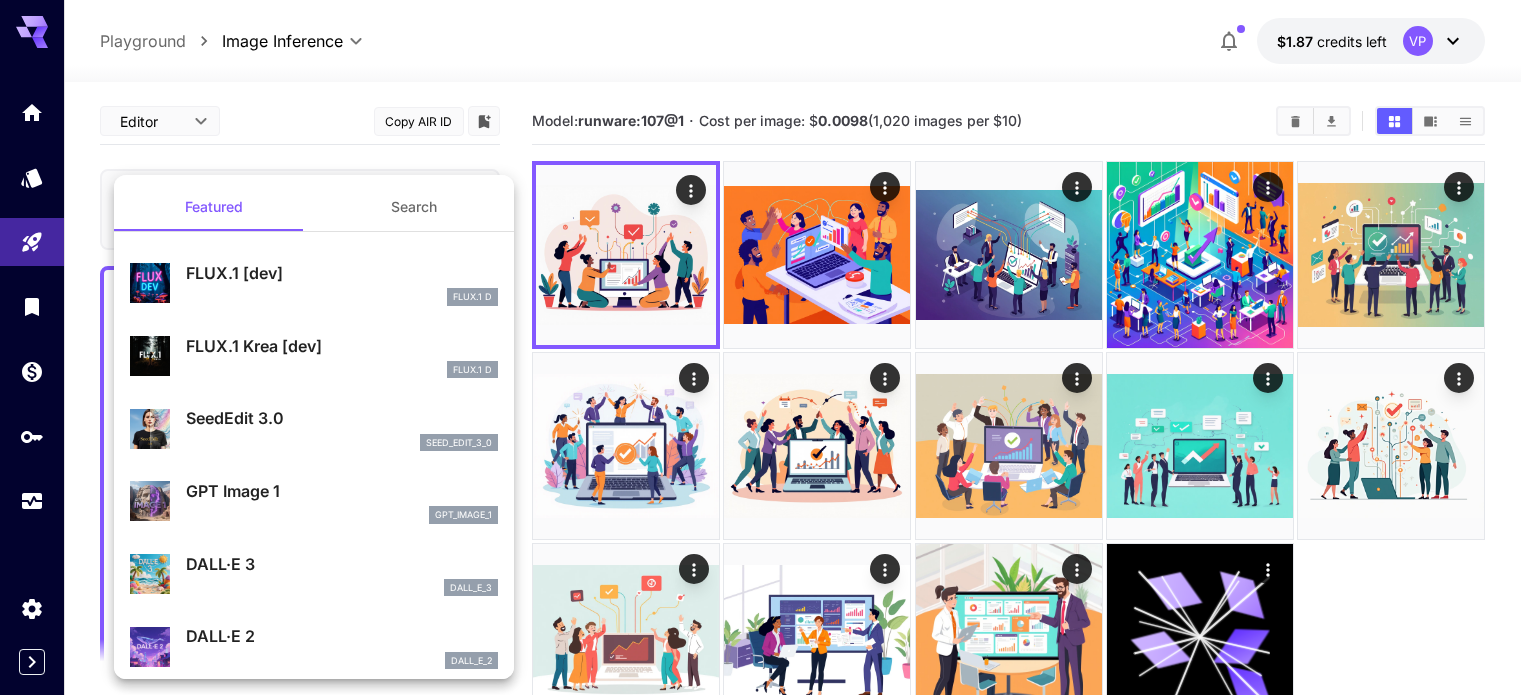 click on "FLUX.1 [dev]" at bounding box center [342, 273] 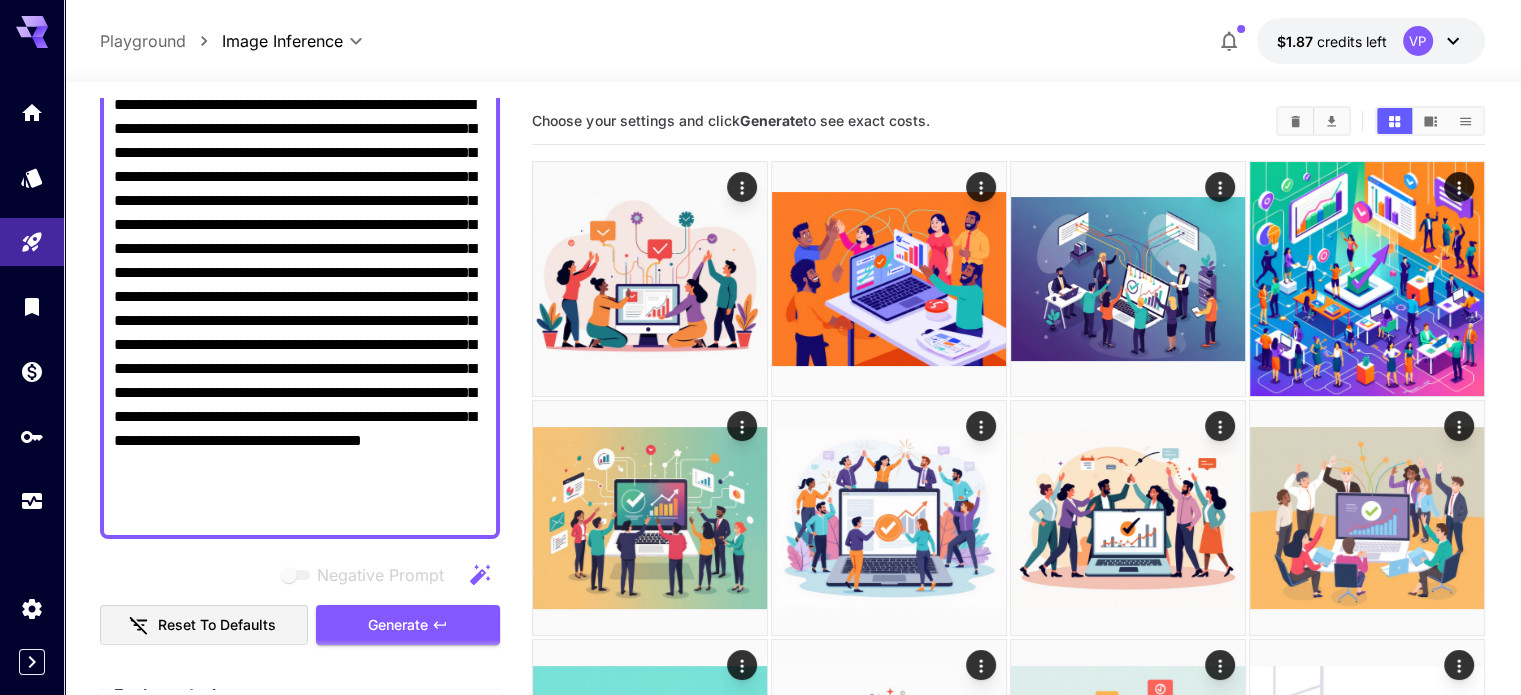 scroll, scrollTop: 200, scrollLeft: 0, axis: vertical 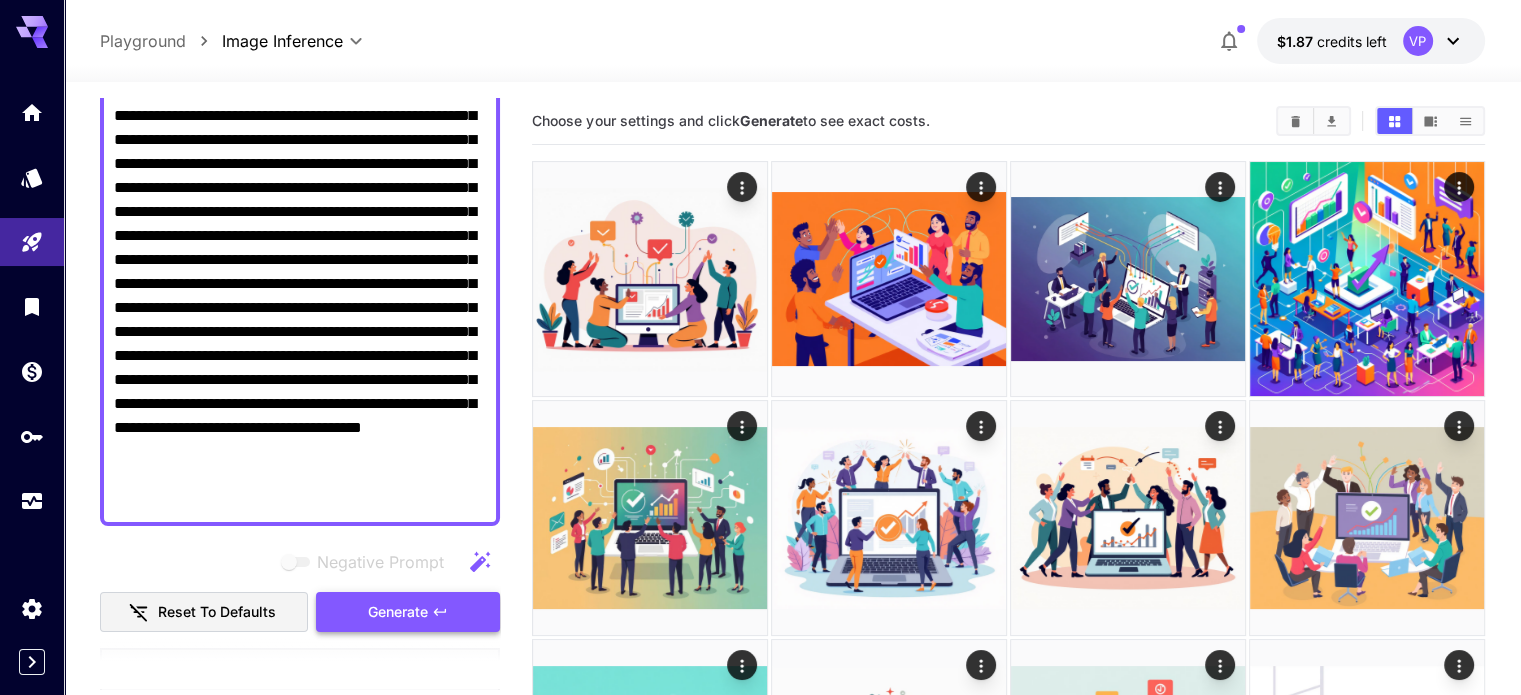 click on "Generate" at bounding box center [398, 612] 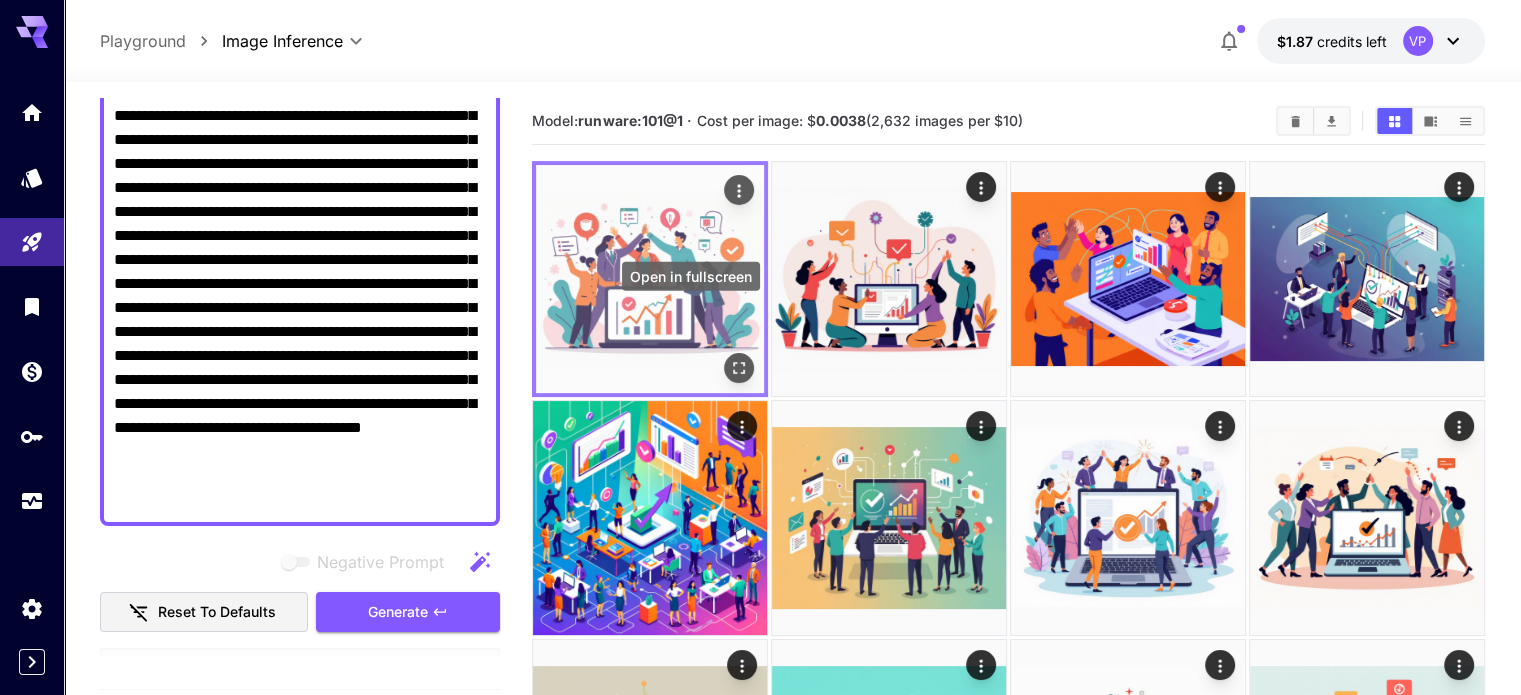 click on "Open in fullscreen" at bounding box center (691, 282) 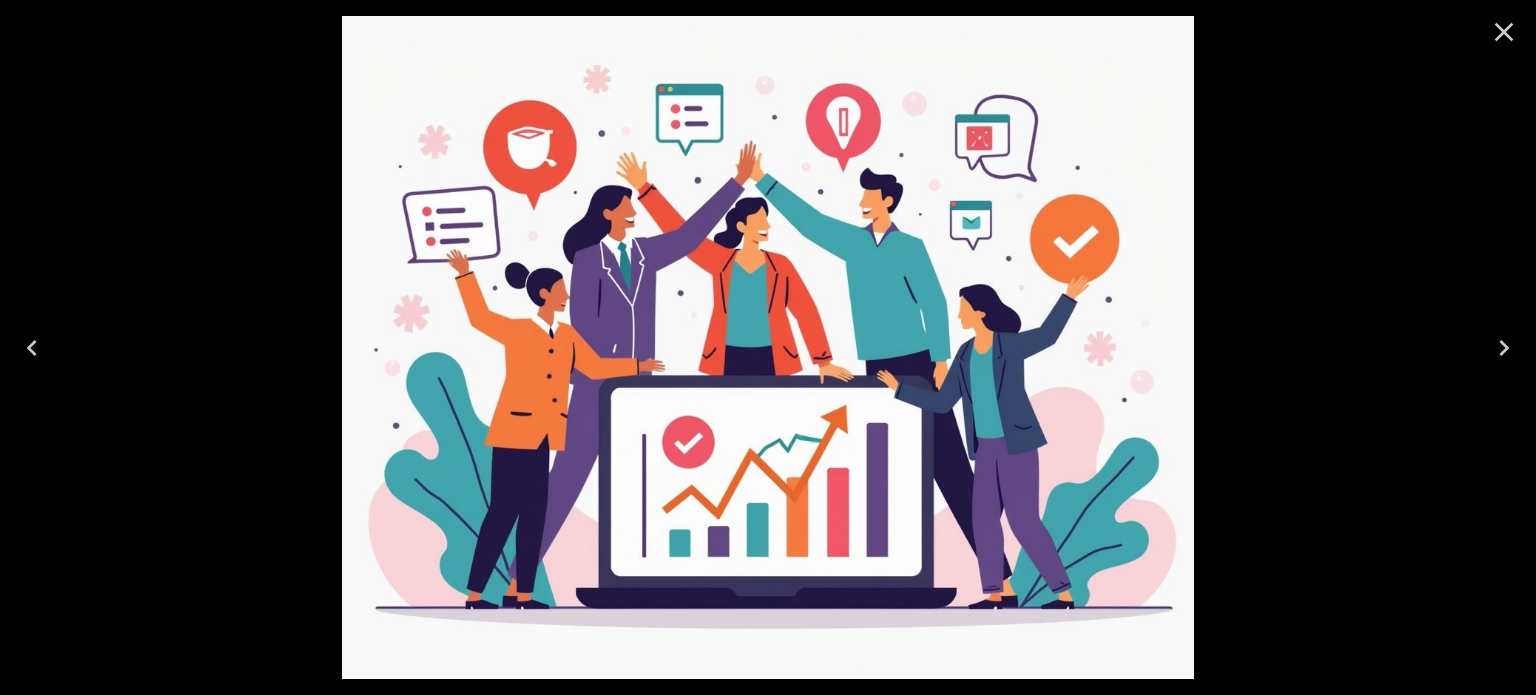 click at bounding box center [1504, 32] 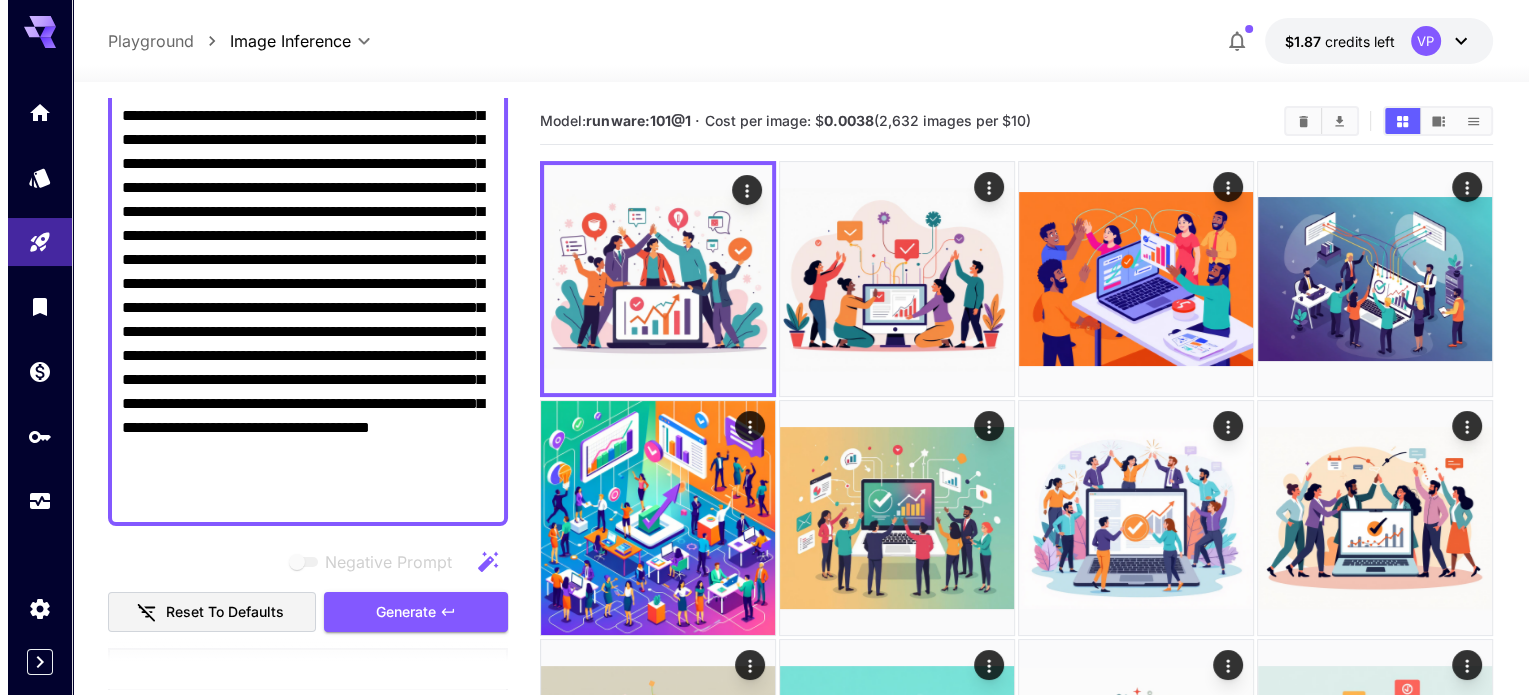scroll, scrollTop: 0, scrollLeft: 0, axis: both 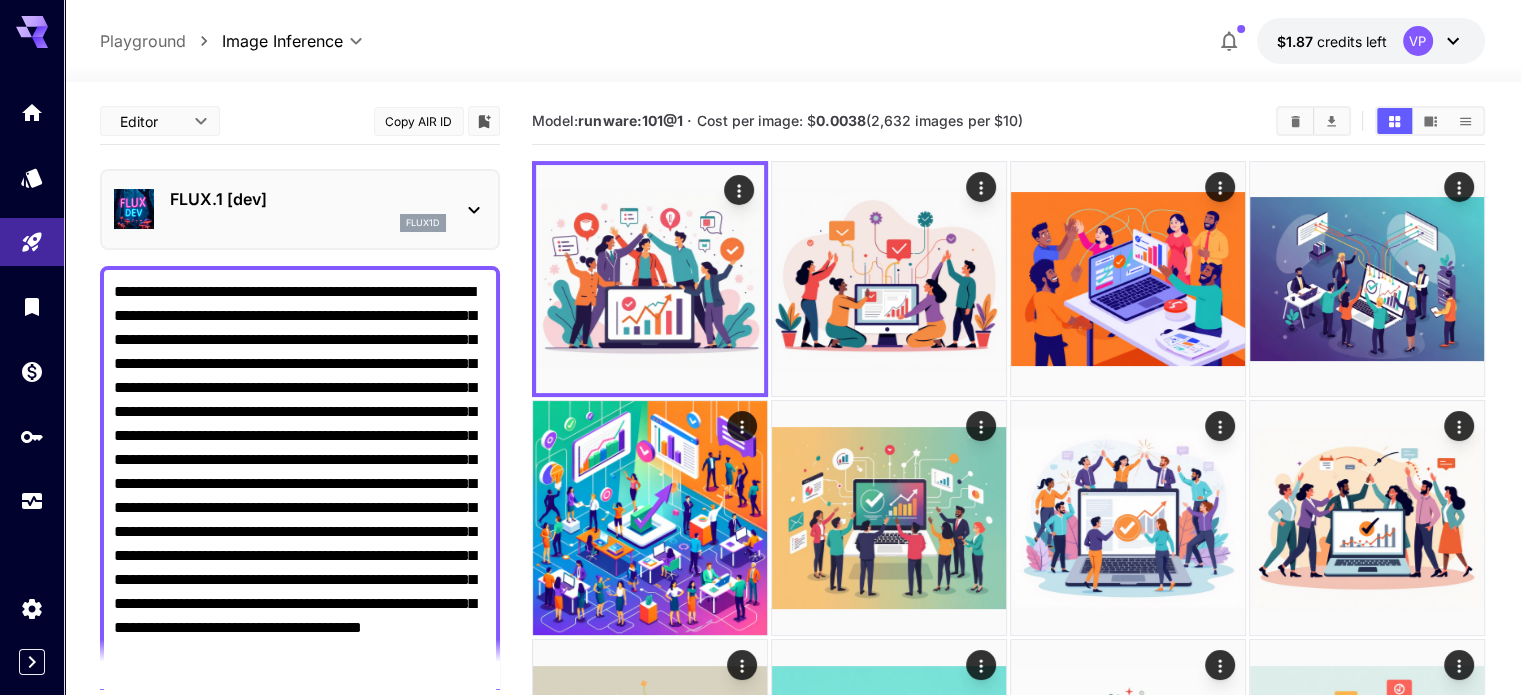 click on "FLUX.1 [dev] flux1d" at bounding box center (300, 209) 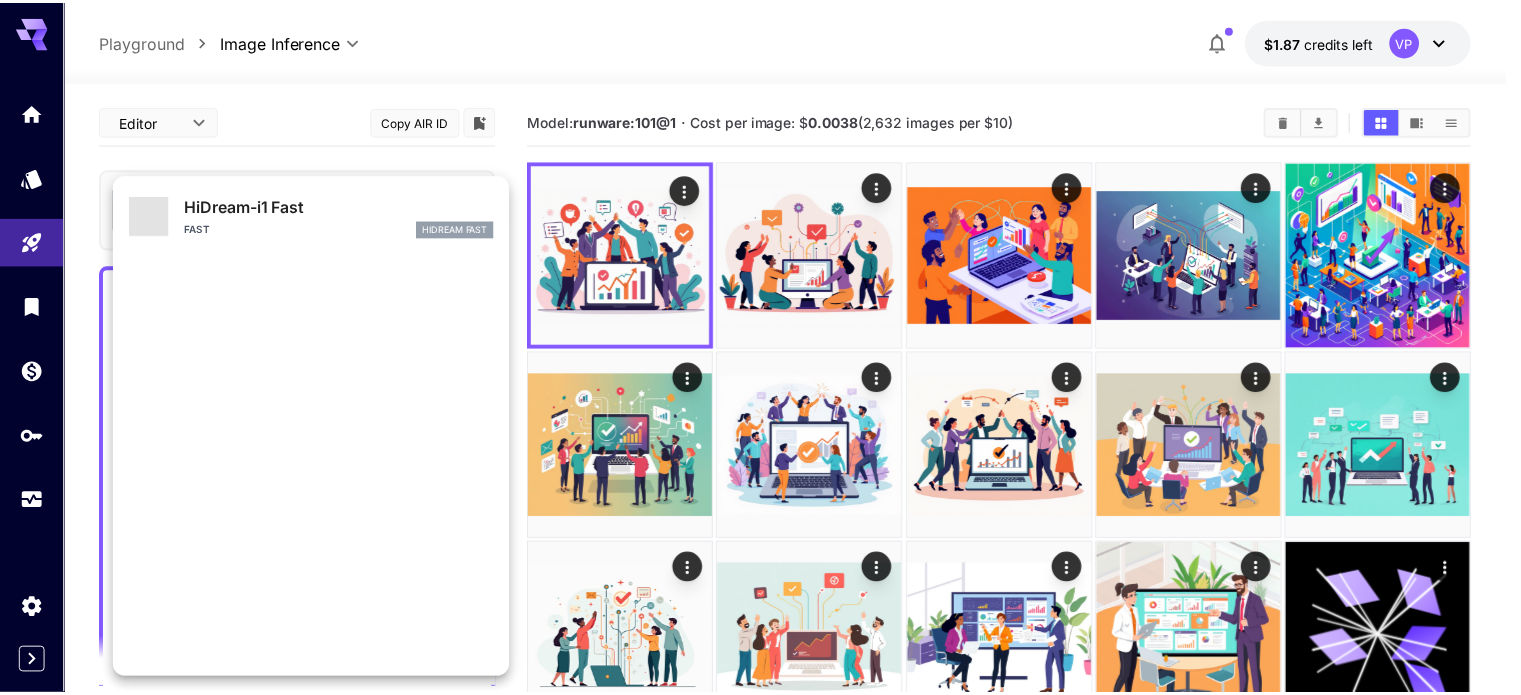 scroll, scrollTop: 1106, scrollLeft: 0, axis: vertical 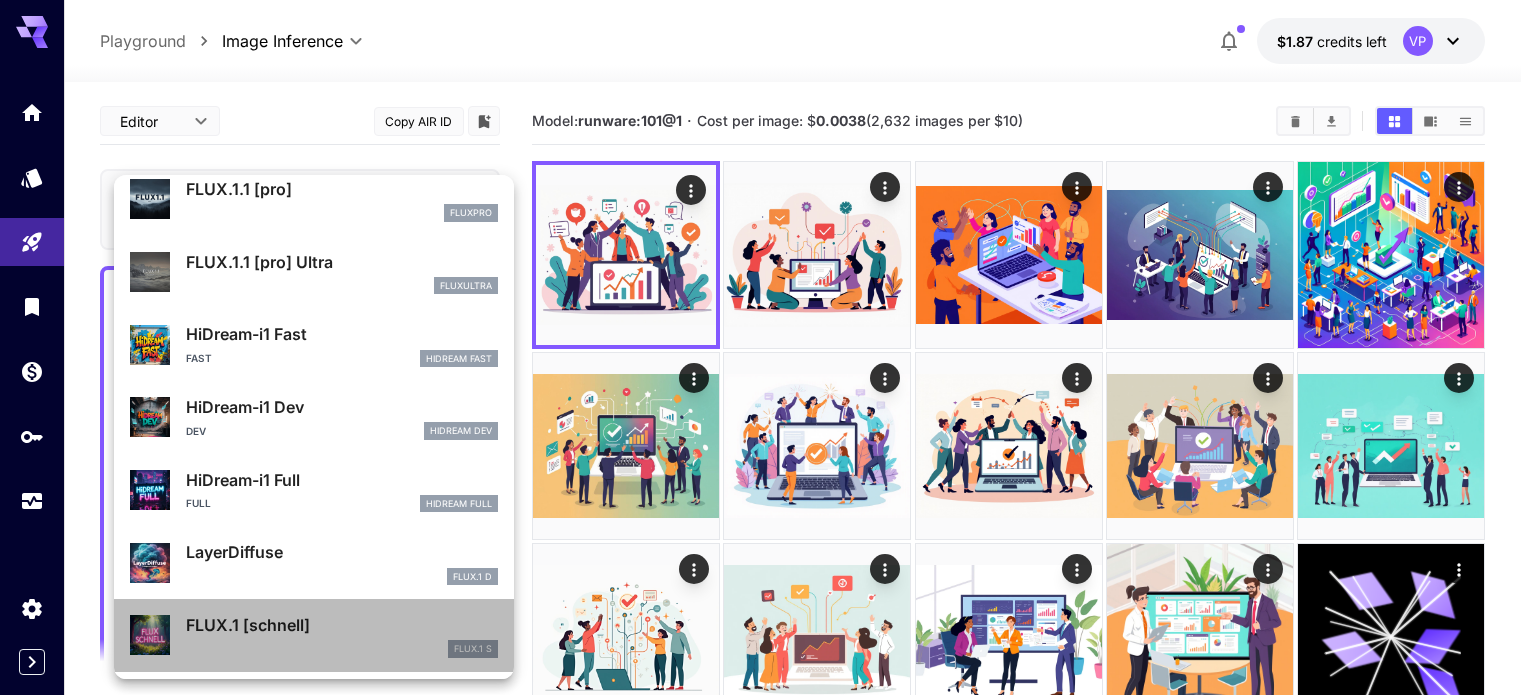 click on "FLUX.1 [schnell] FLUX.1 S" at bounding box center [314, 635] 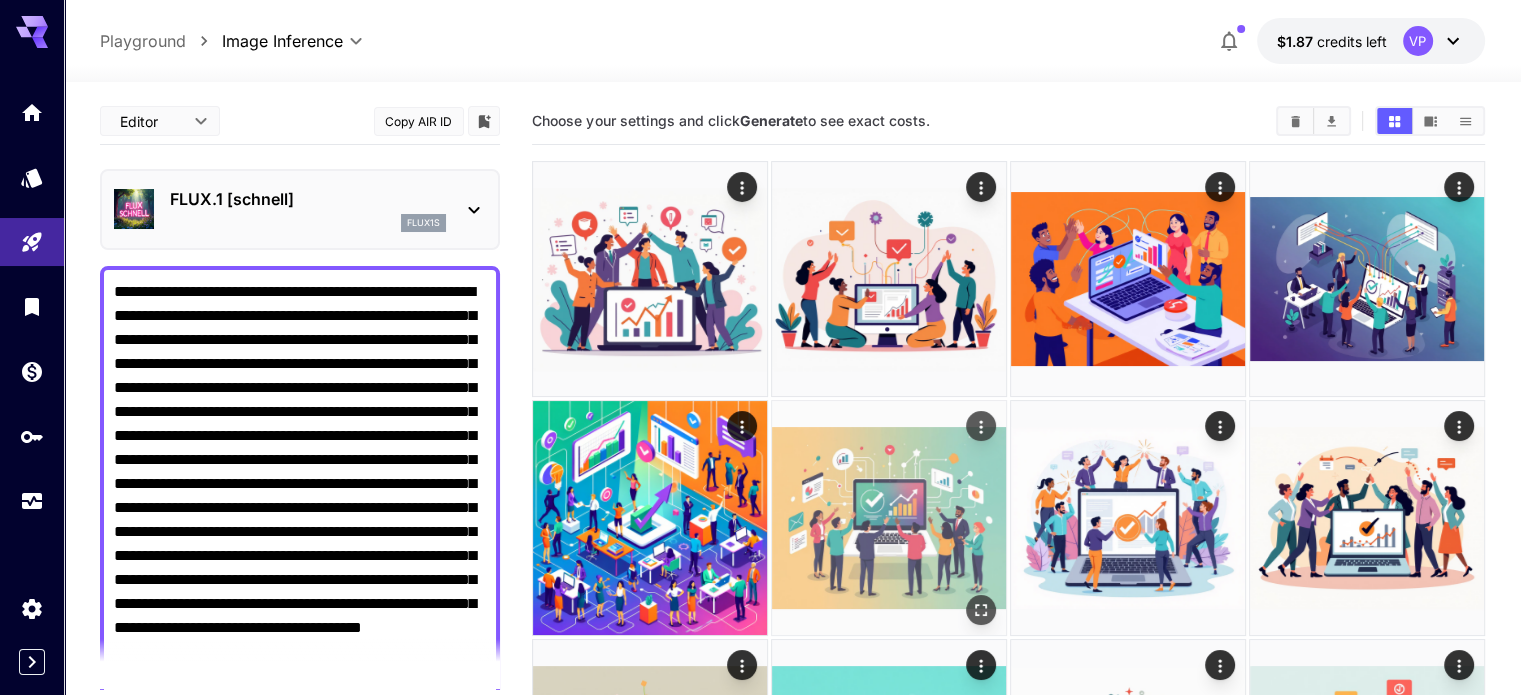 scroll, scrollTop: 158, scrollLeft: 0, axis: vertical 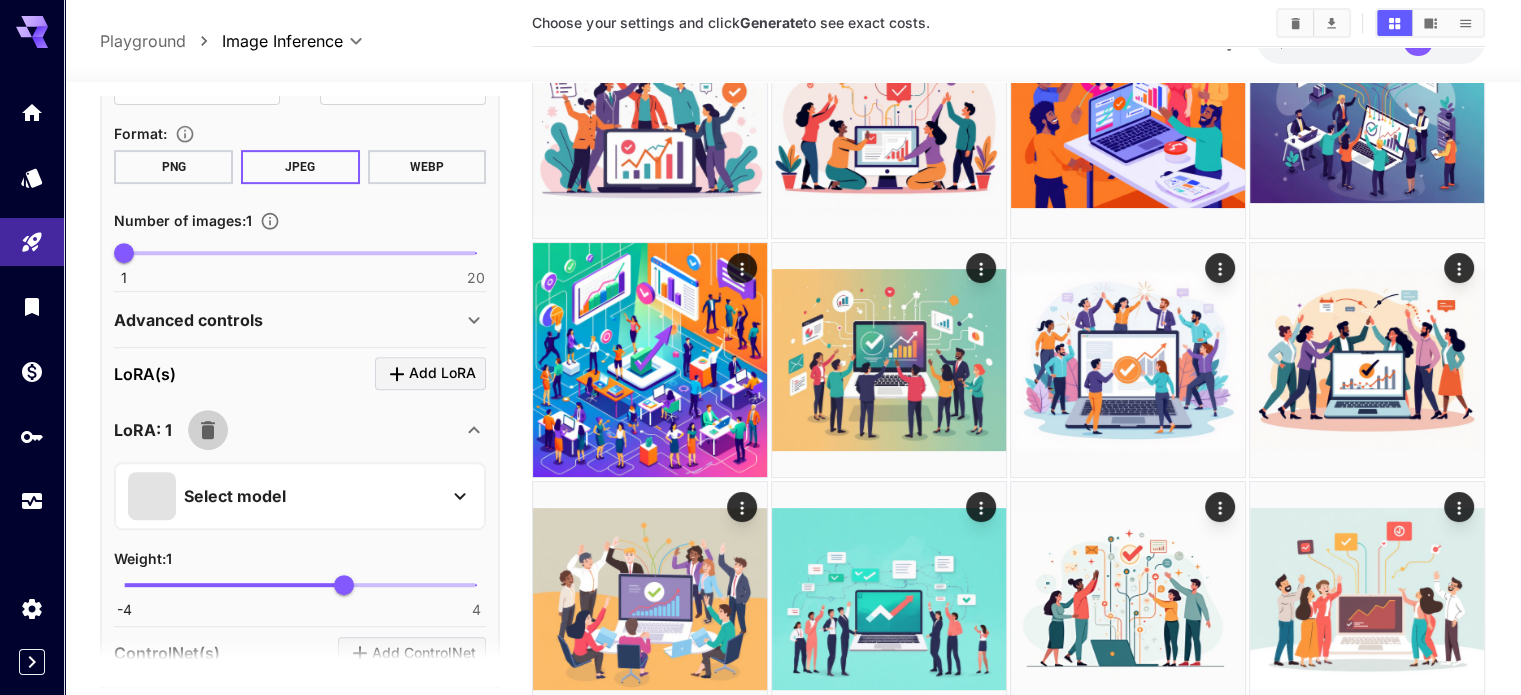 click 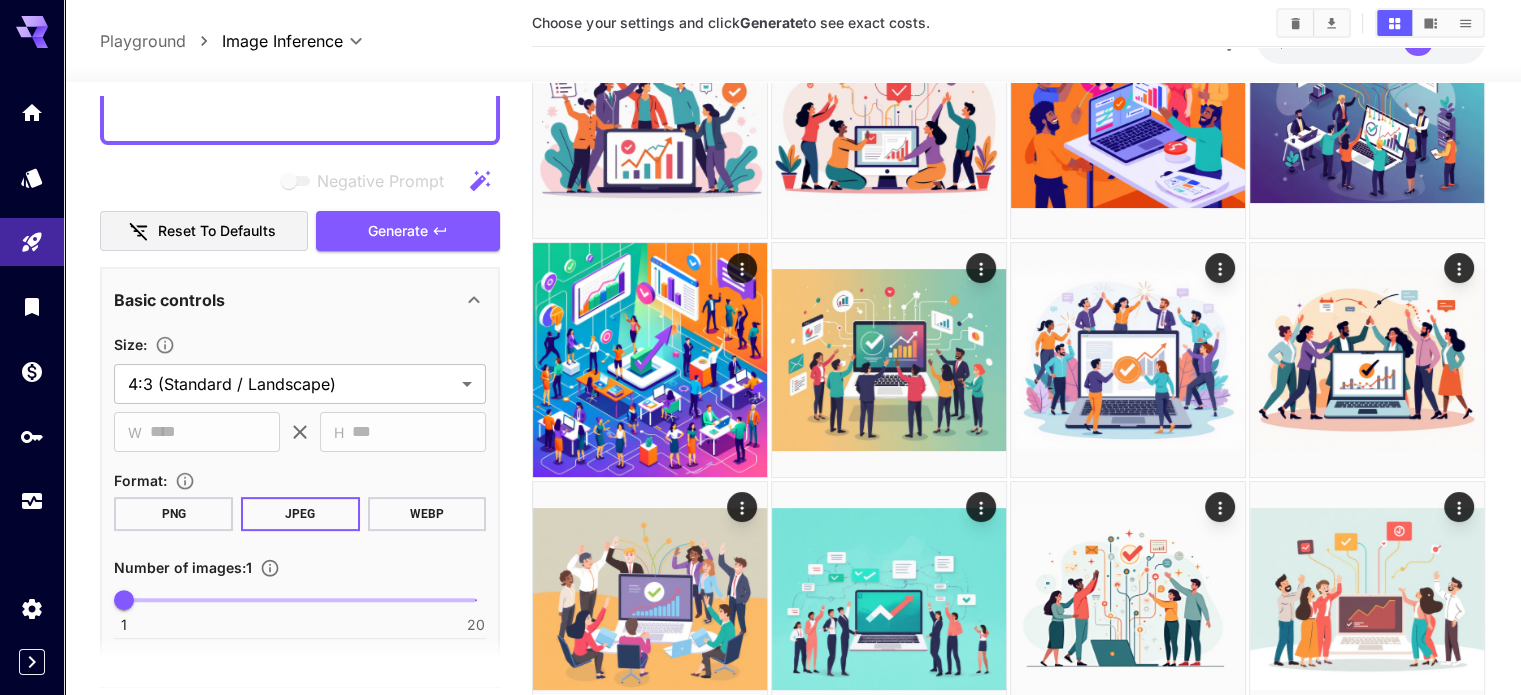 scroll, scrollTop: 600, scrollLeft: 0, axis: vertical 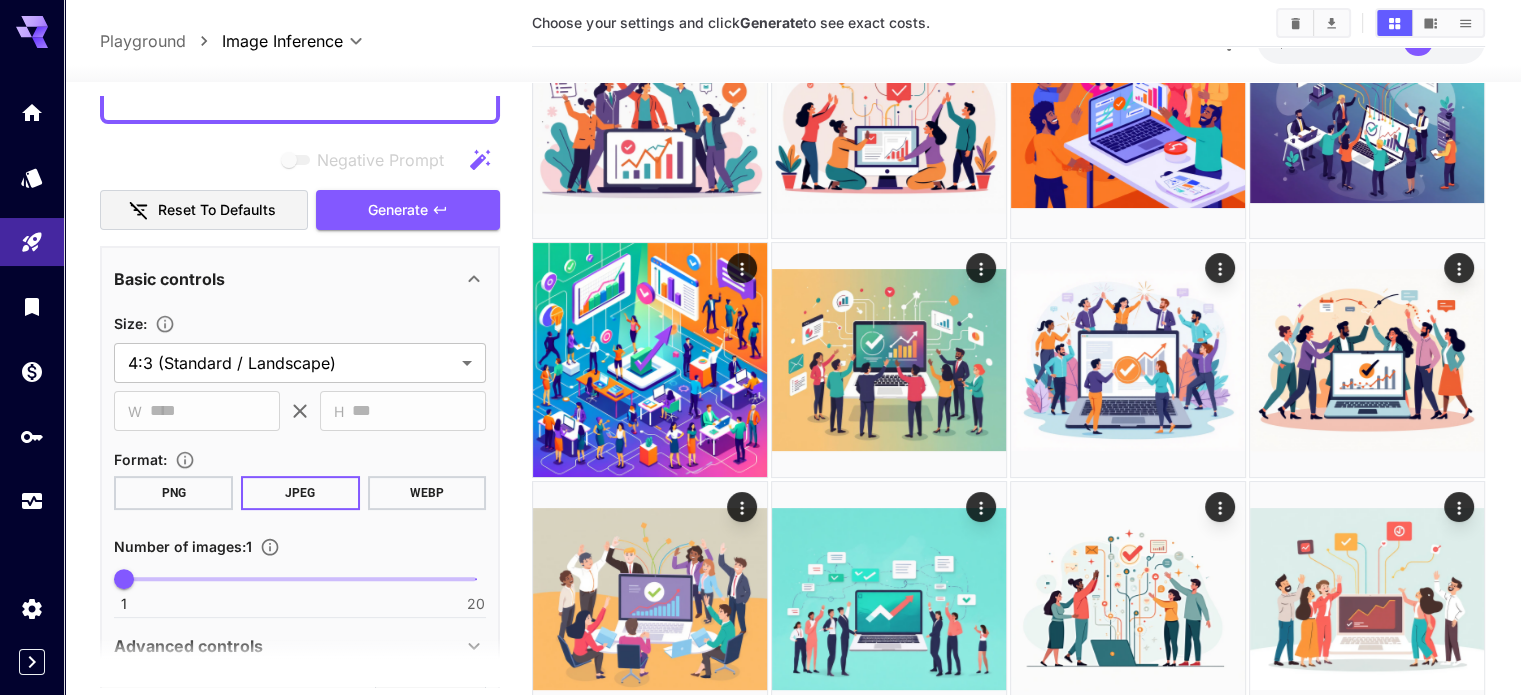 click on "WEBP" at bounding box center [427, 493] 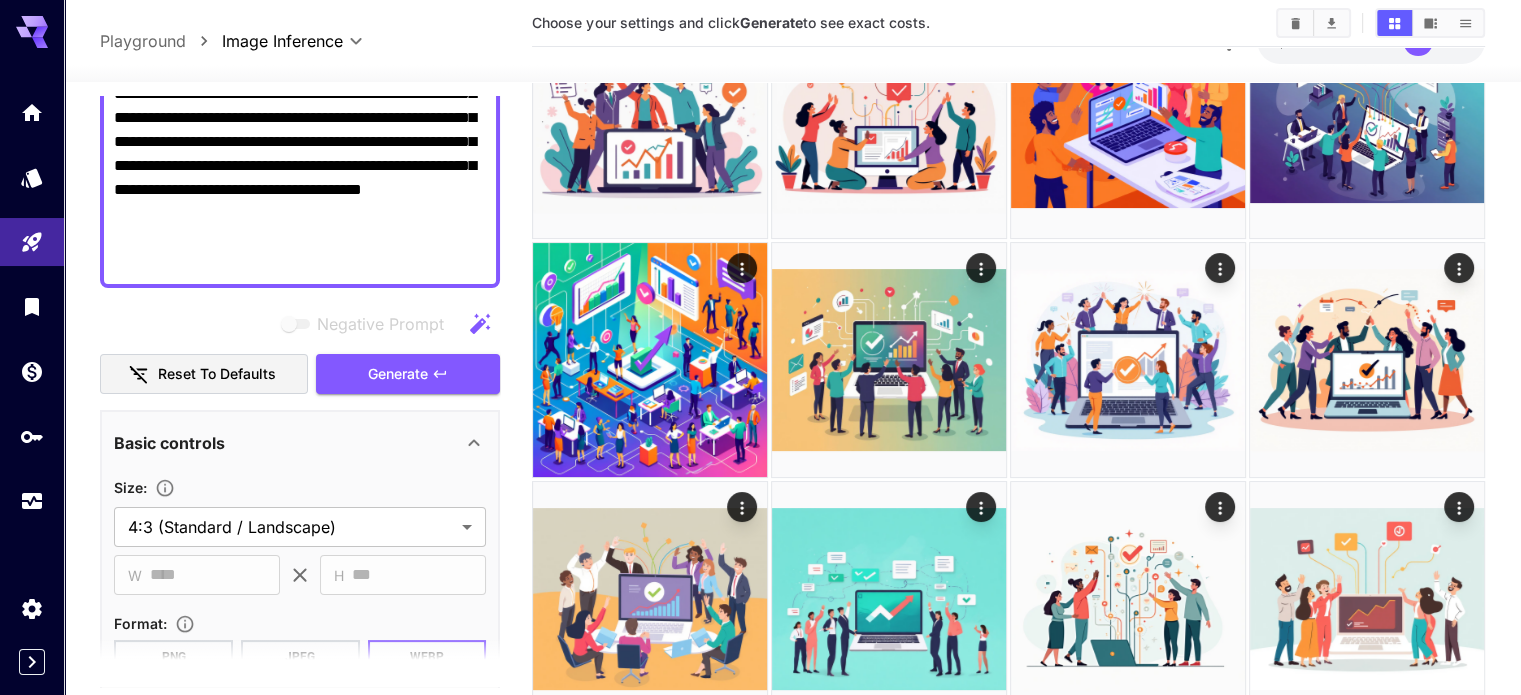 scroll, scrollTop: 500, scrollLeft: 0, axis: vertical 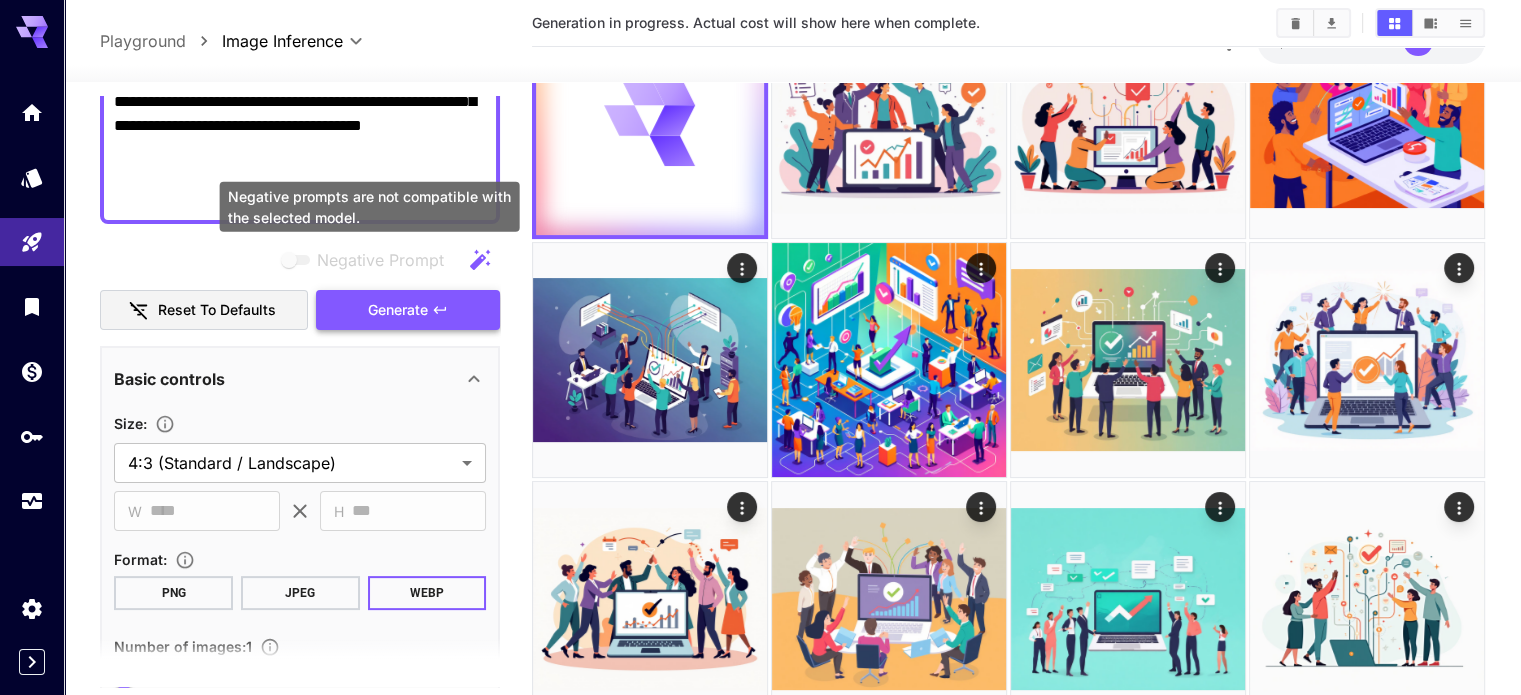 click on "Negative Prompt Reset to defaults Generate" at bounding box center [300, 285] 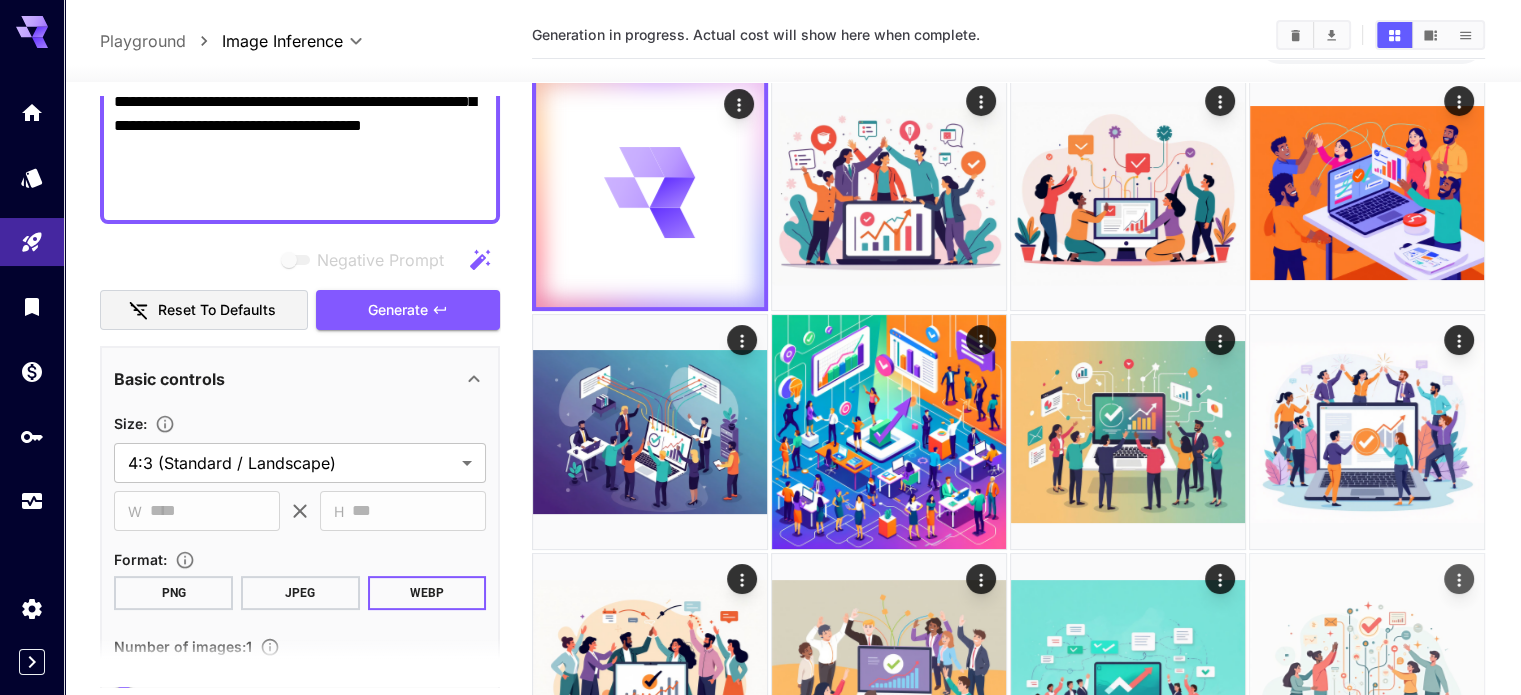 scroll, scrollTop: 0, scrollLeft: 0, axis: both 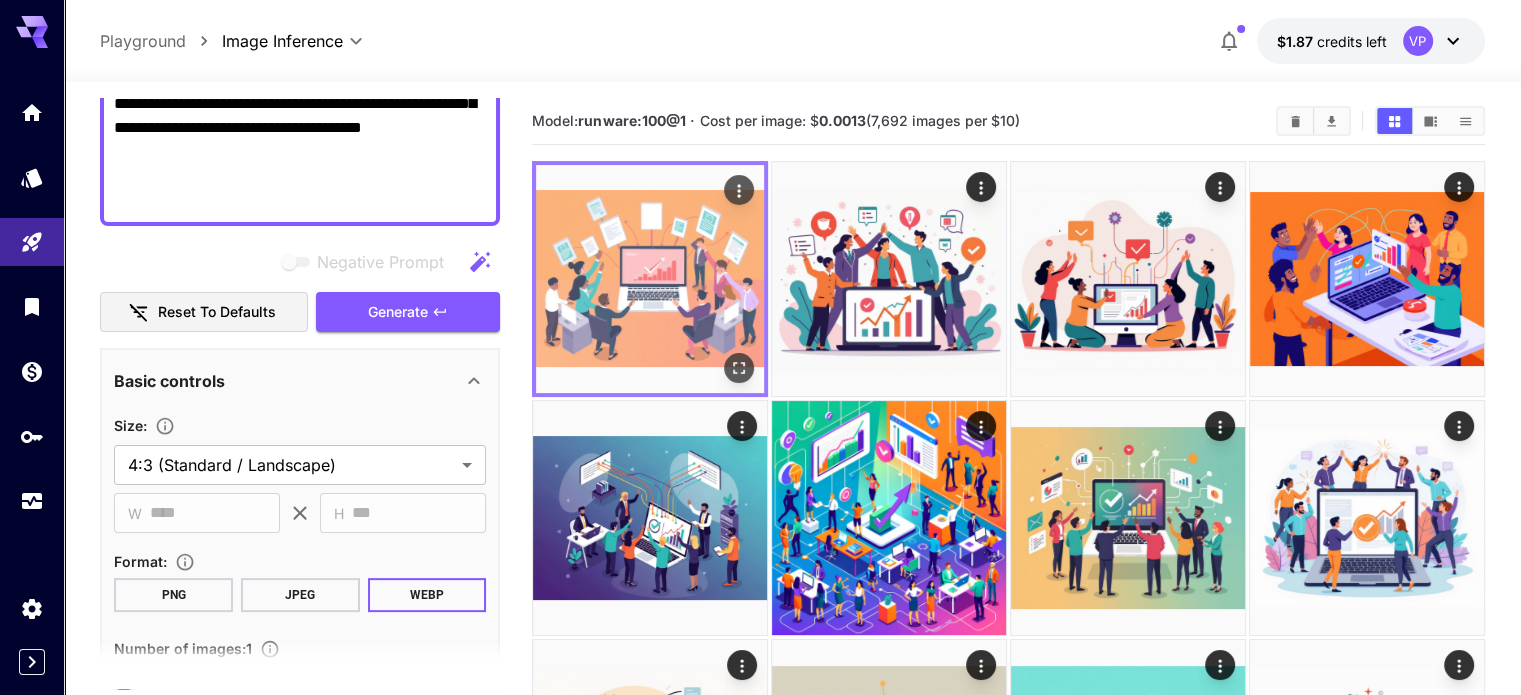 click at bounding box center (650, 279) 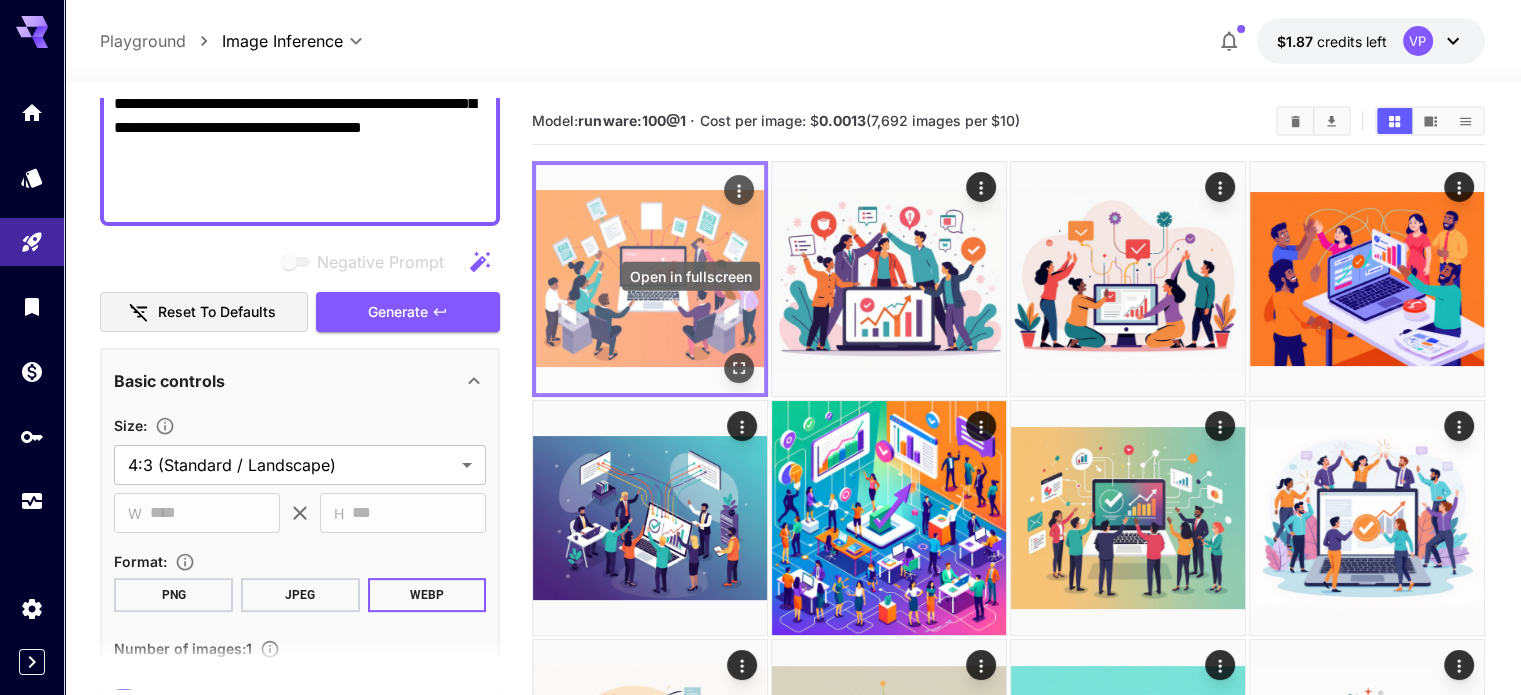 click 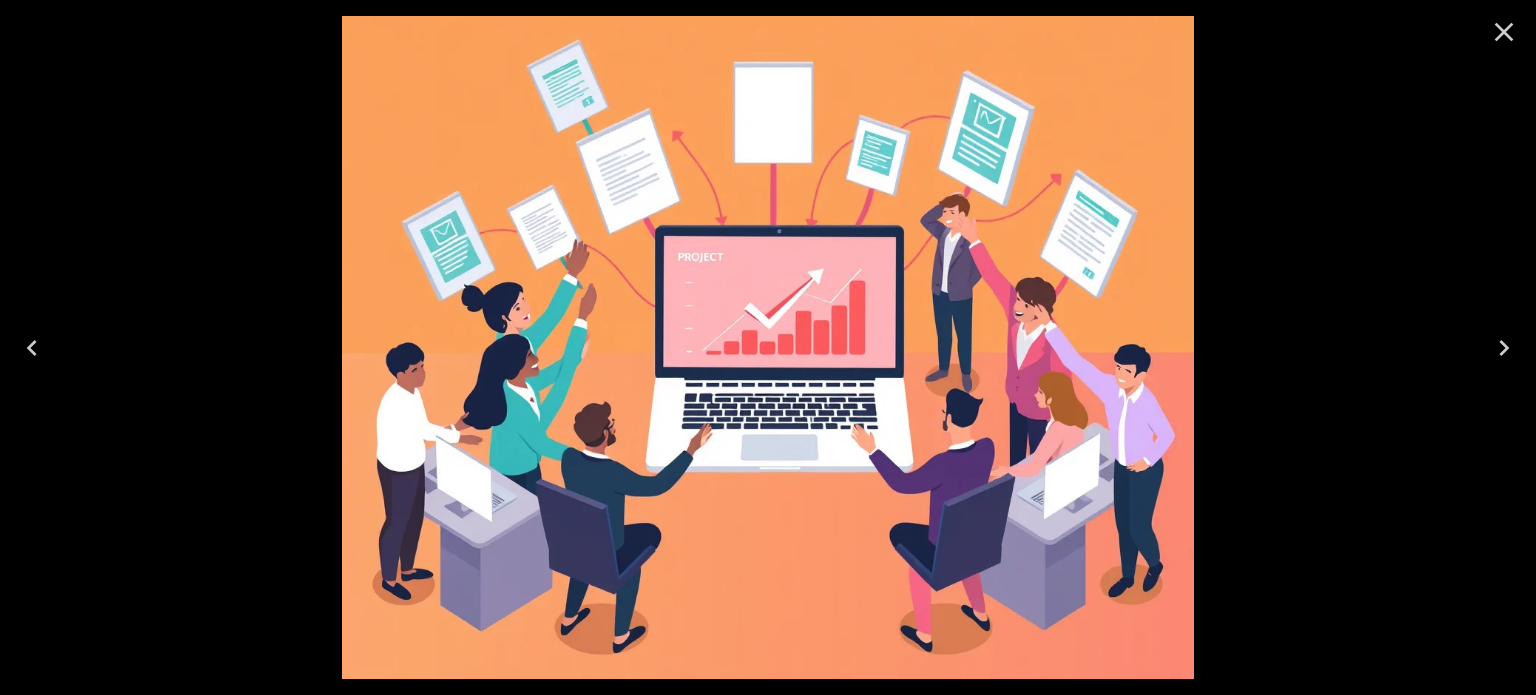click 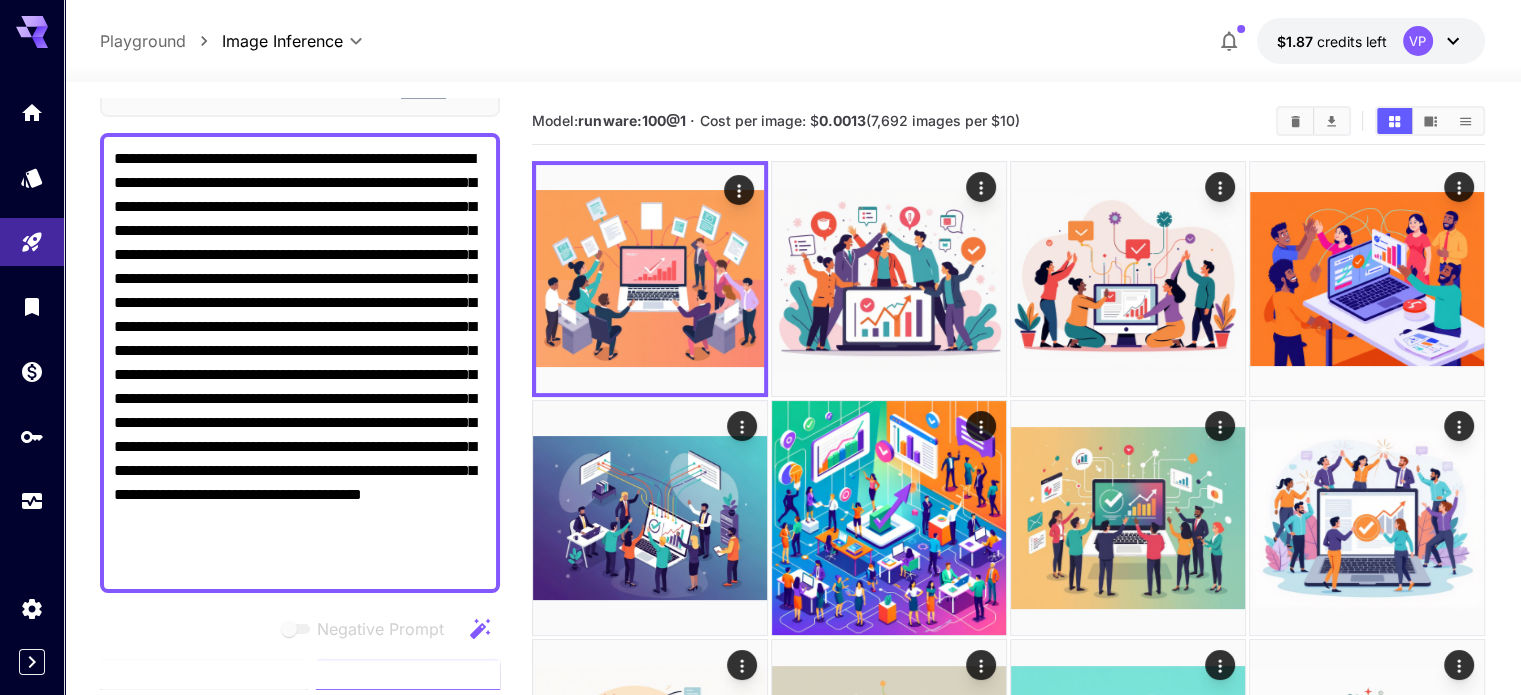 scroll, scrollTop: 100, scrollLeft: 0, axis: vertical 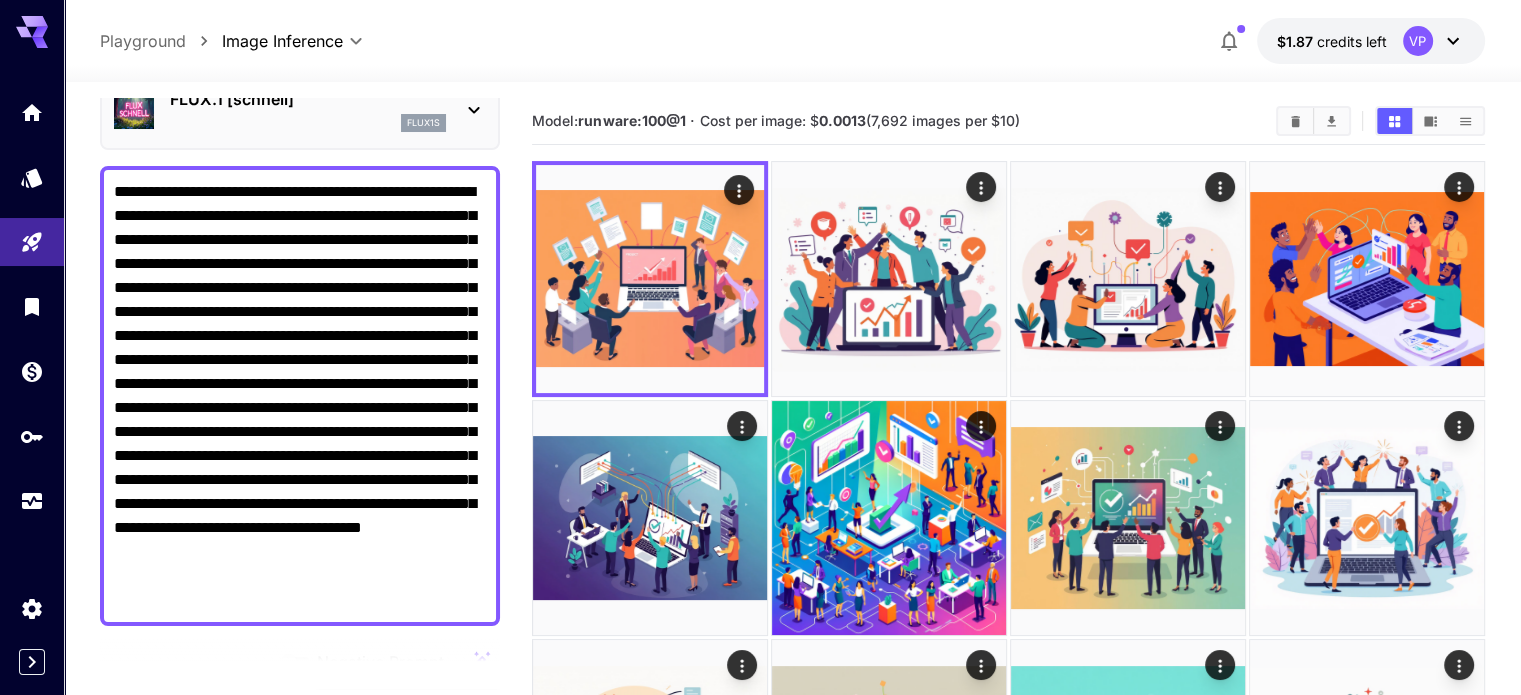 drag, startPoint x: 112, startPoint y: 185, endPoint x: 197, endPoint y: 286, distance: 132.00757 